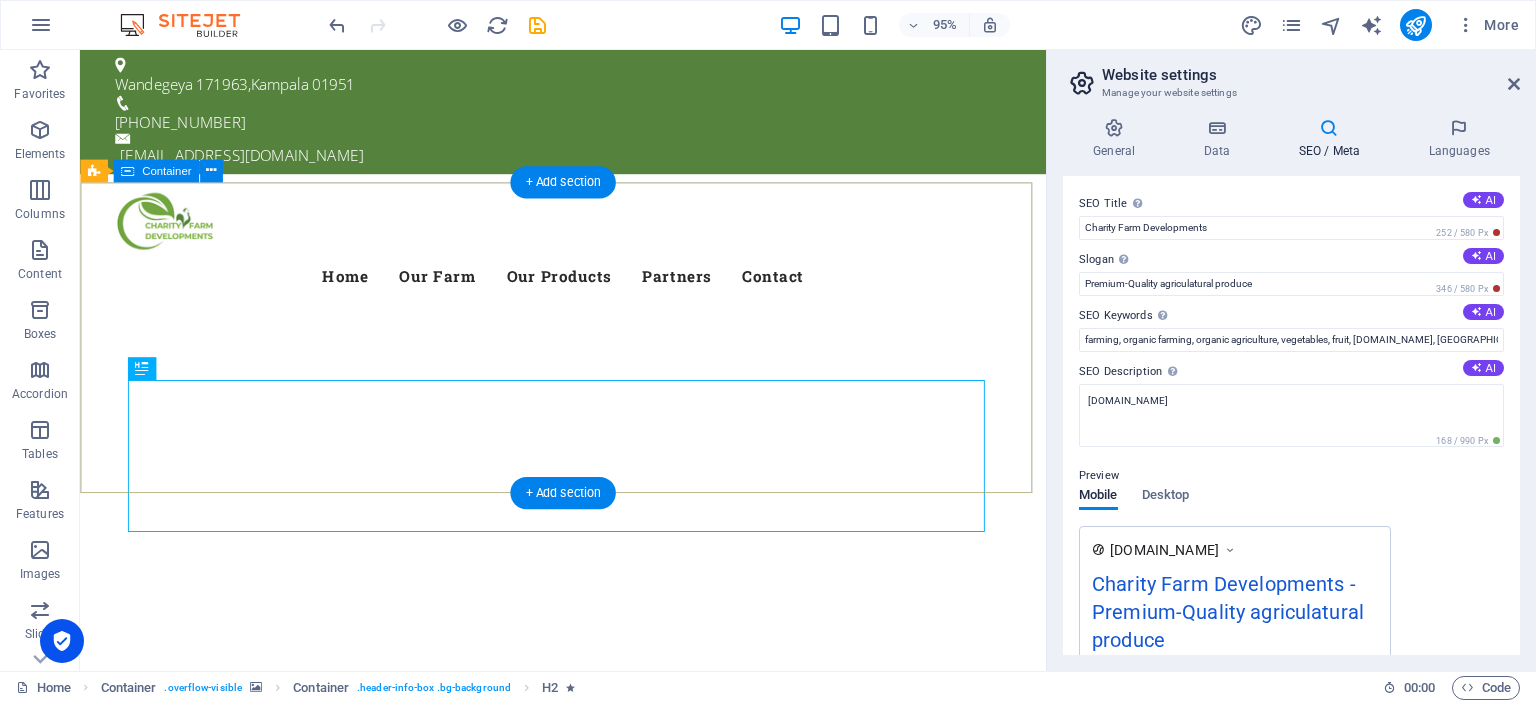 scroll, scrollTop: 0, scrollLeft: 0, axis: both 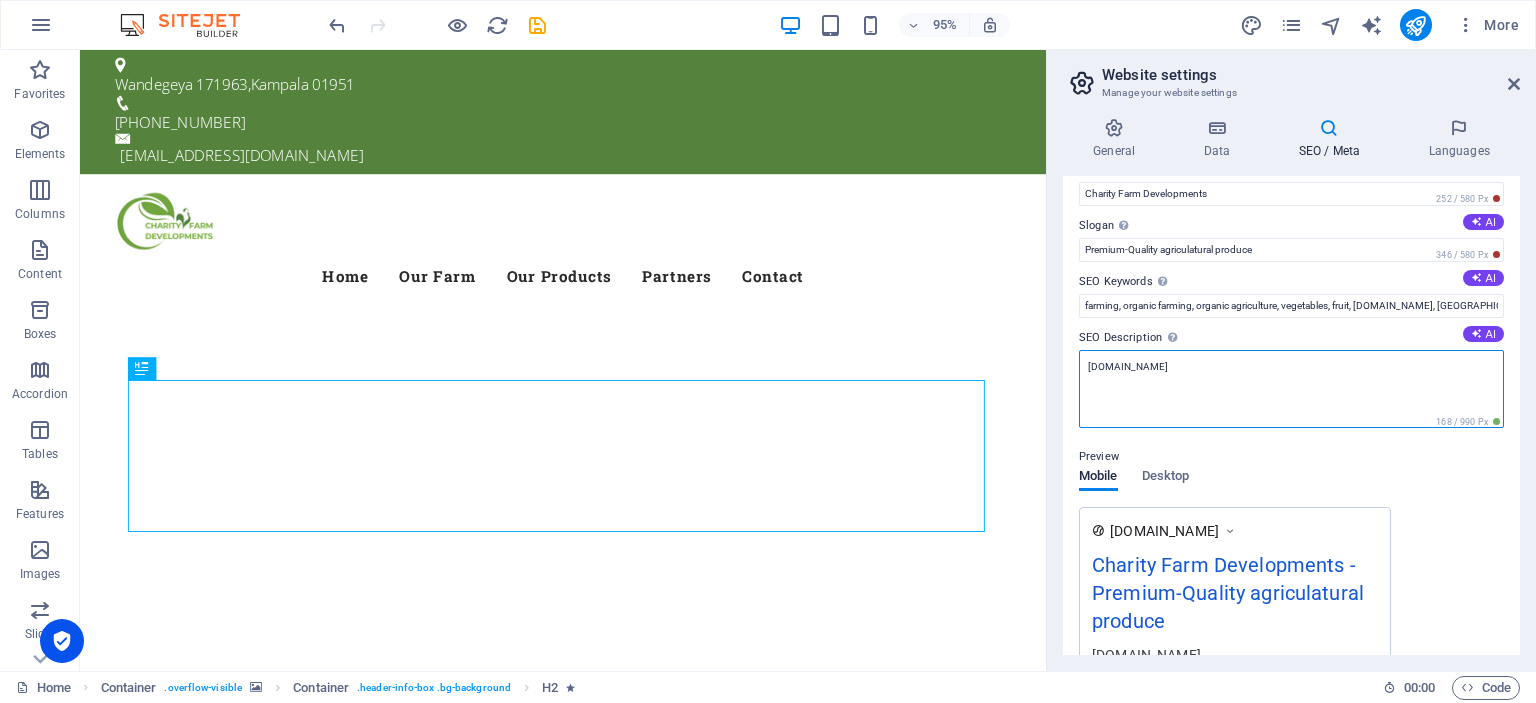click on "[DOMAIN_NAME]" at bounding box center (1291, 389) 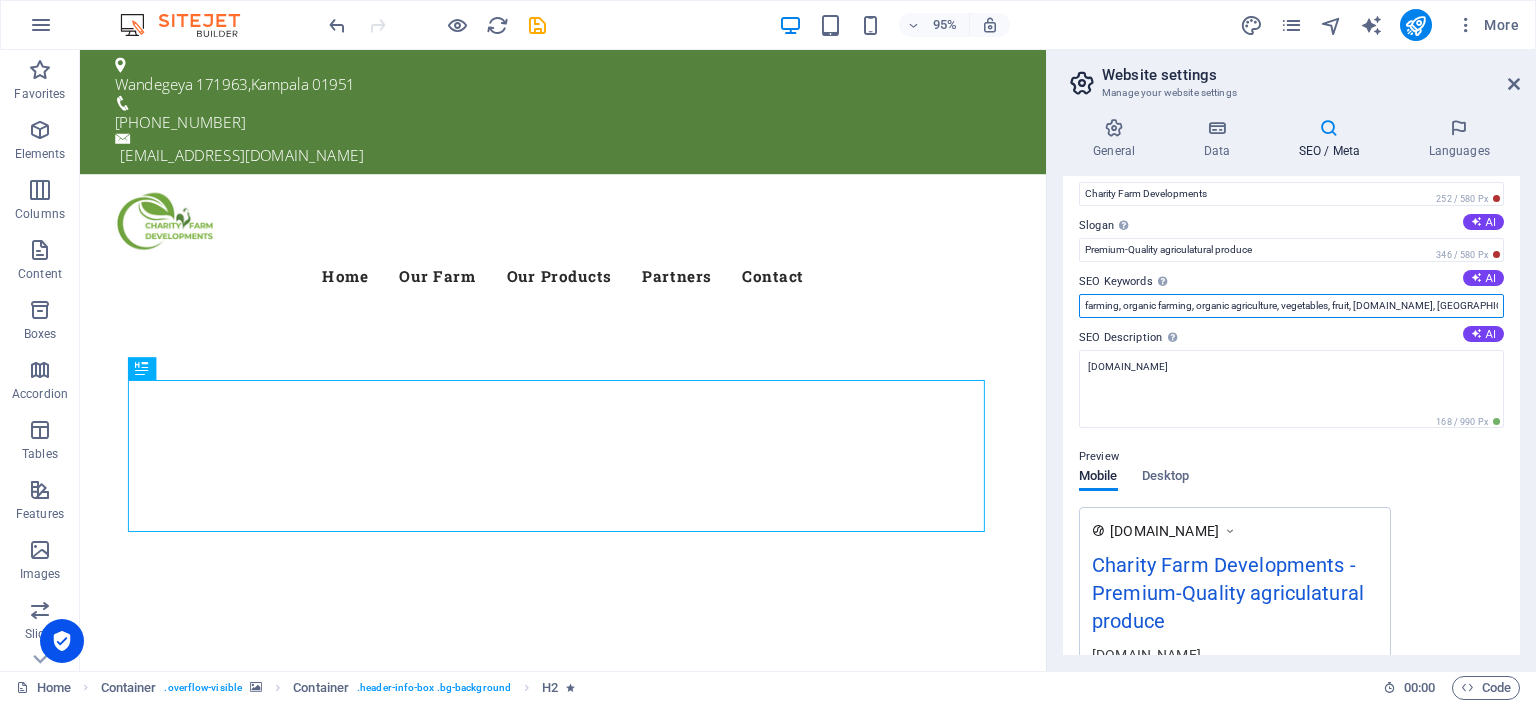 click on "farming, organic farming, organic agriculture, vegetables, fruit, [DOMAIN_NAME], [GEOGRAPHIC_DATA], [GEOGRAPHIC_DATA]" at bounding box center [1291, 306] 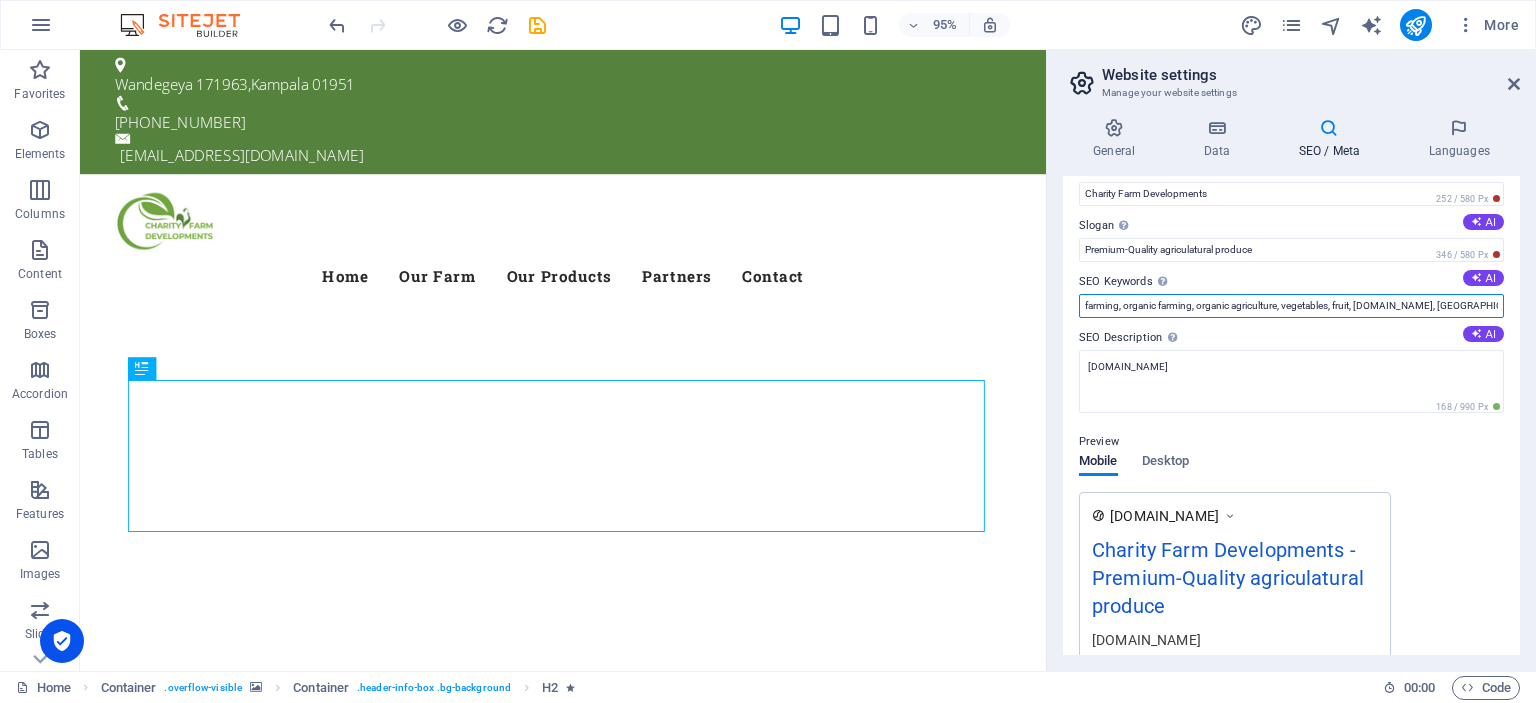 click on "farming, organic farming, organic agriculture, vegetables, fruit, [DOMAIN_NAME], [GEOGRAPHIC_DATA], [GEOGRAPHIC_DATA]" at bounding box center (1291, 306) 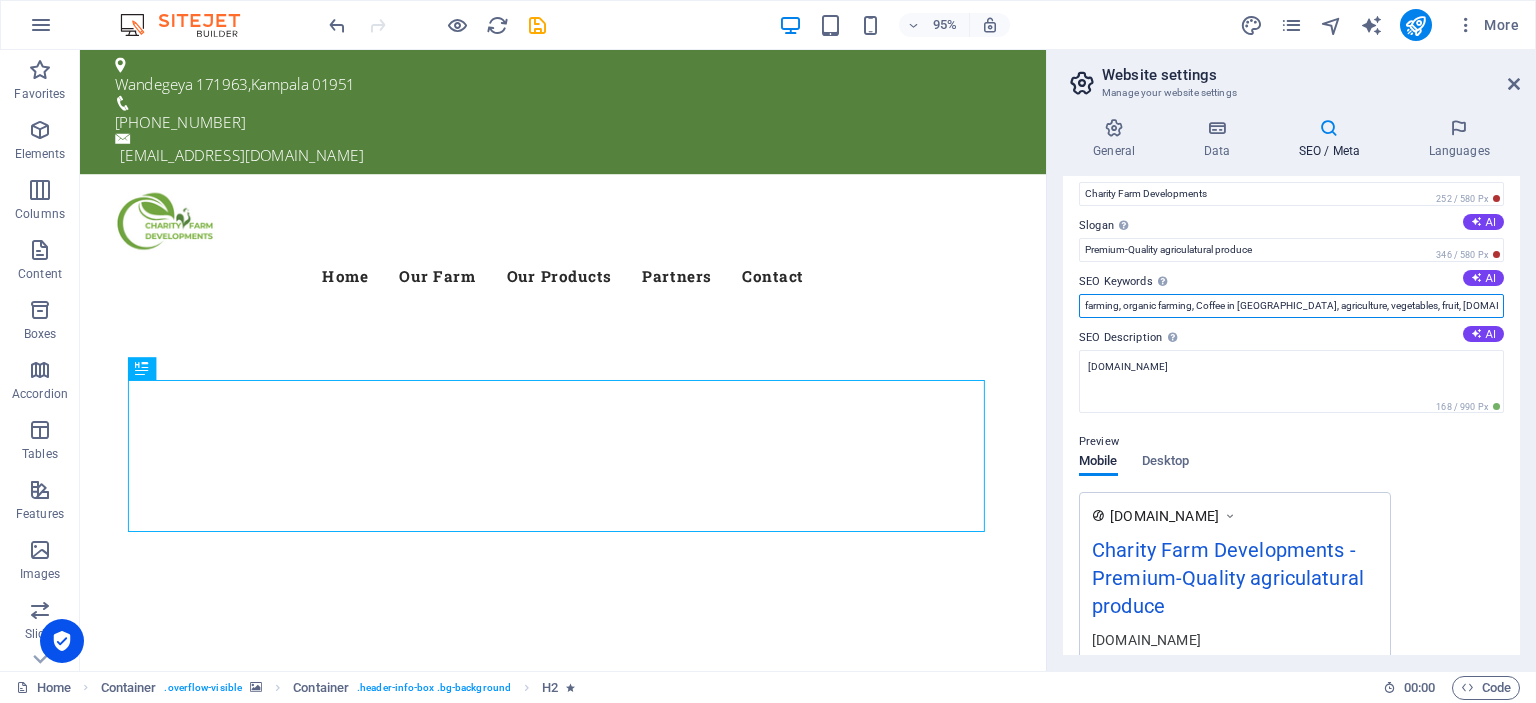 click on "farming, organic farming, Coffee in [GEOGRAPHIC_DATA], agriculture, vegetables, fruit, [DOMAIN_NAME], [GEOGRAPHIC_DATA], [GEOGRAPHIC_DATA]" at bounding box center [1291, 306] 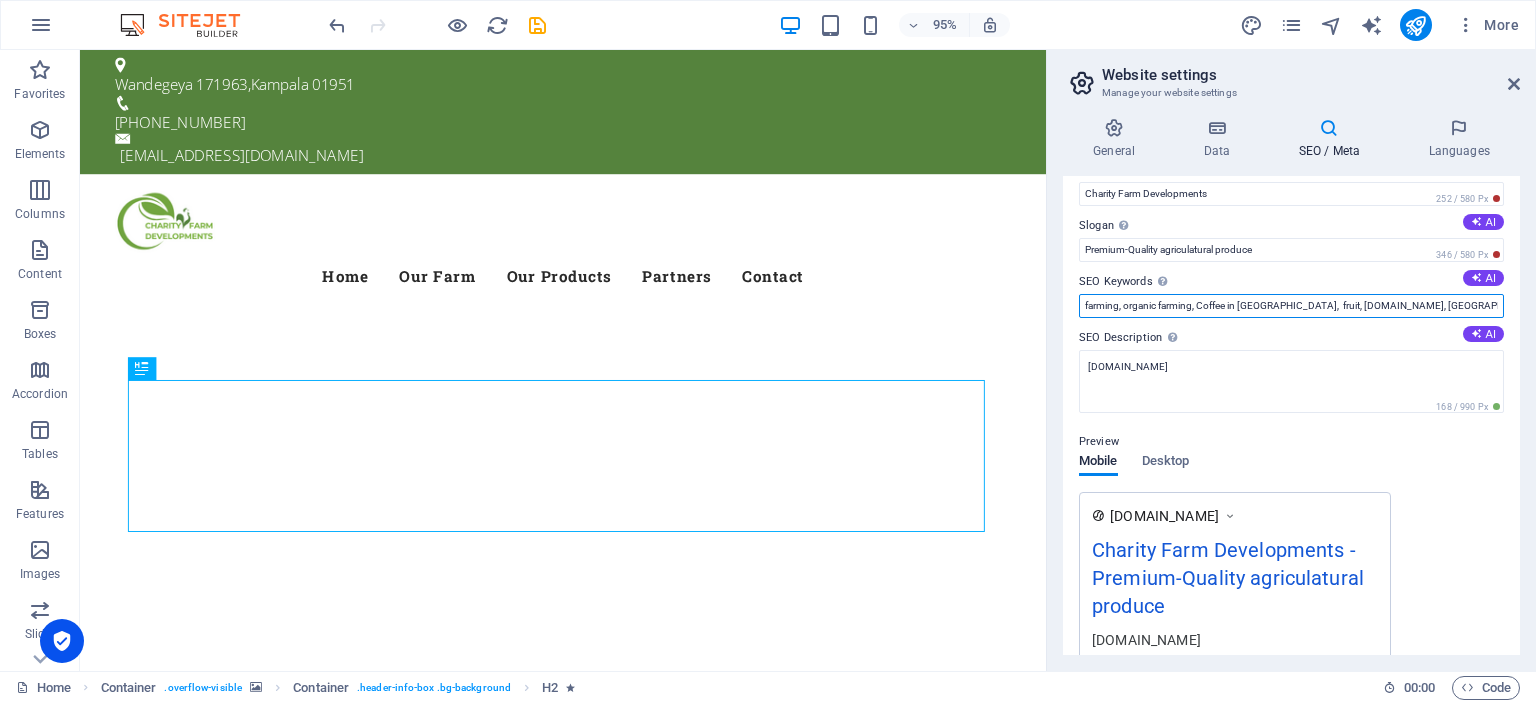 drag, startPoint x: 1283, startPoint y: 305, endPoint x: 1535, endPoint y: 296, distance: 252.16066 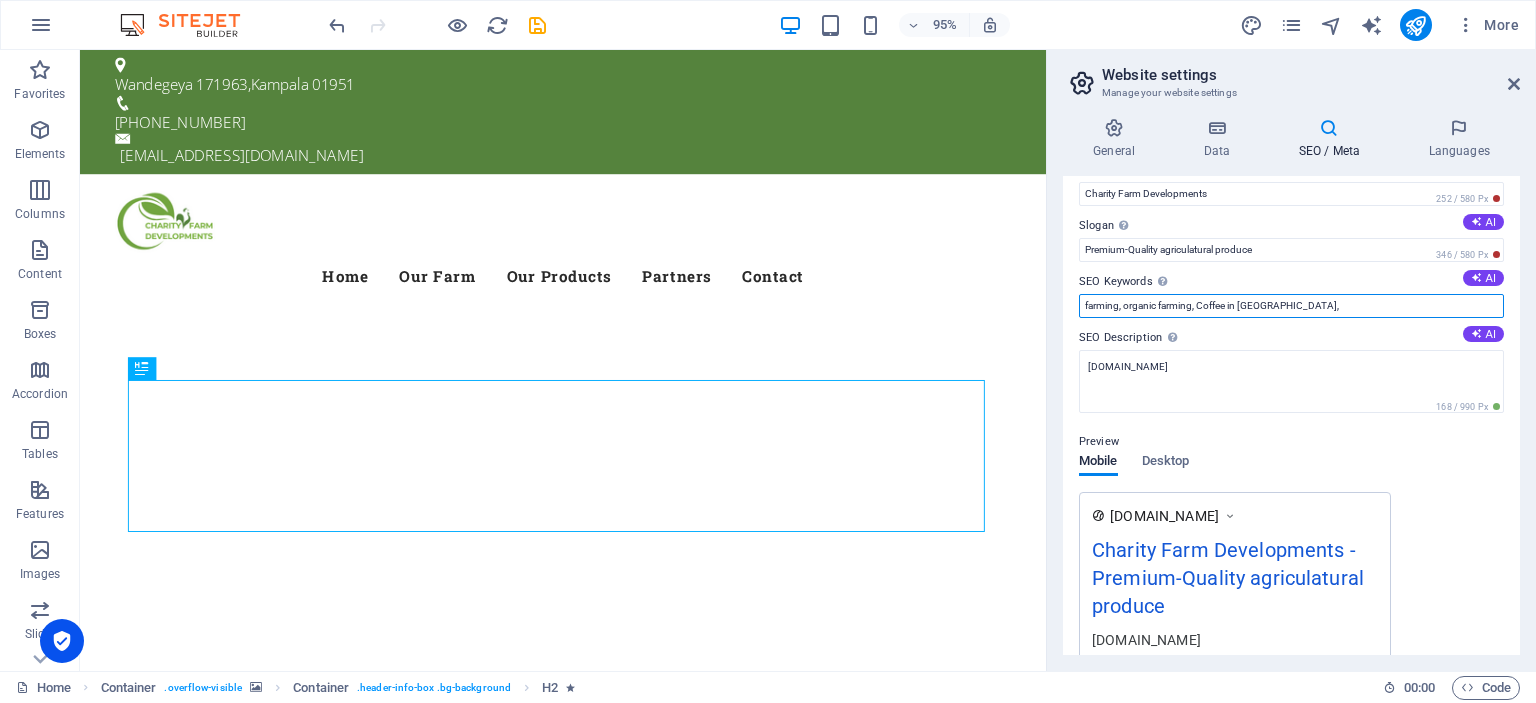 paste on "Charity Farm Development LTD COffee Soyabean Apple Banana (Sukalindizi) Apple Fruit  Chicken Layers  Chicken Chrolers" 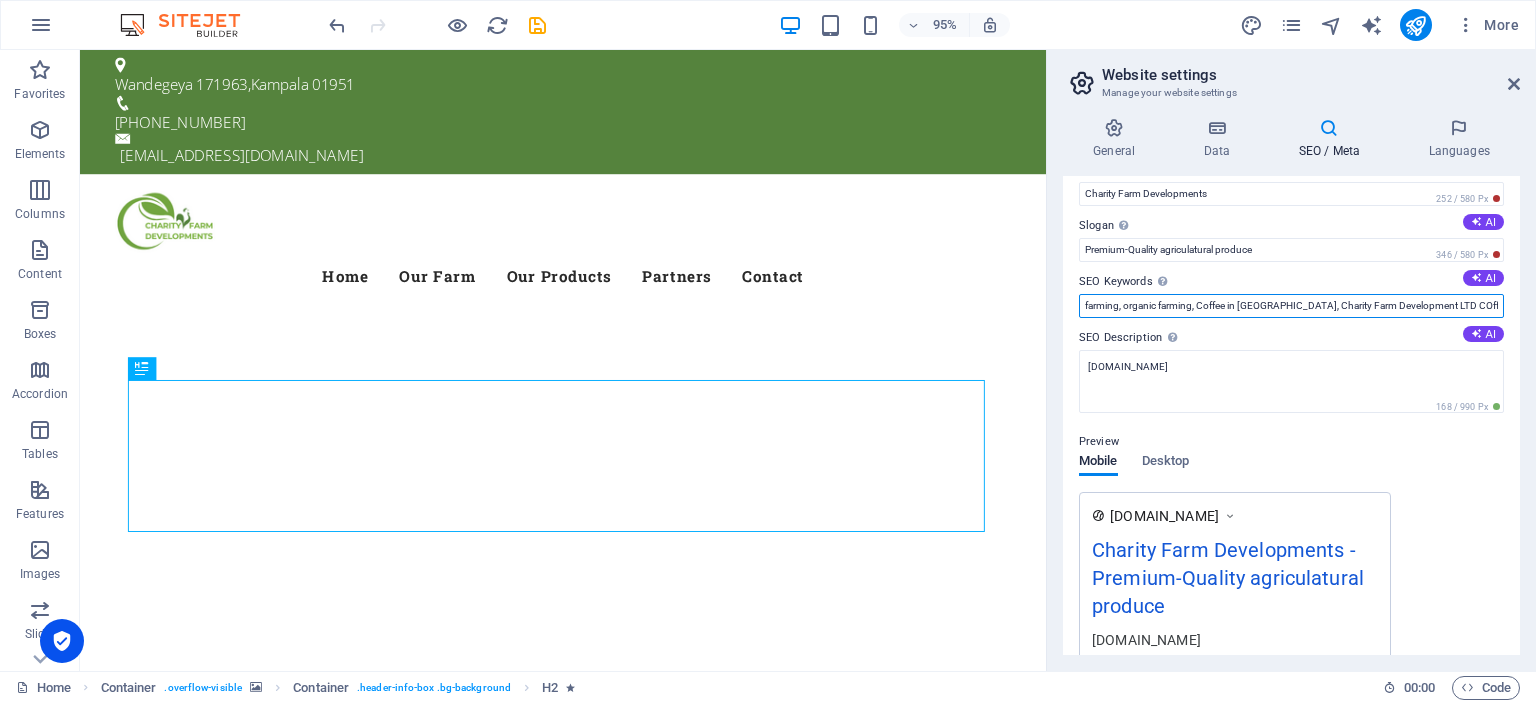 scroll, scrollTop: 0, scrollLeft: 324, axis: horizontal 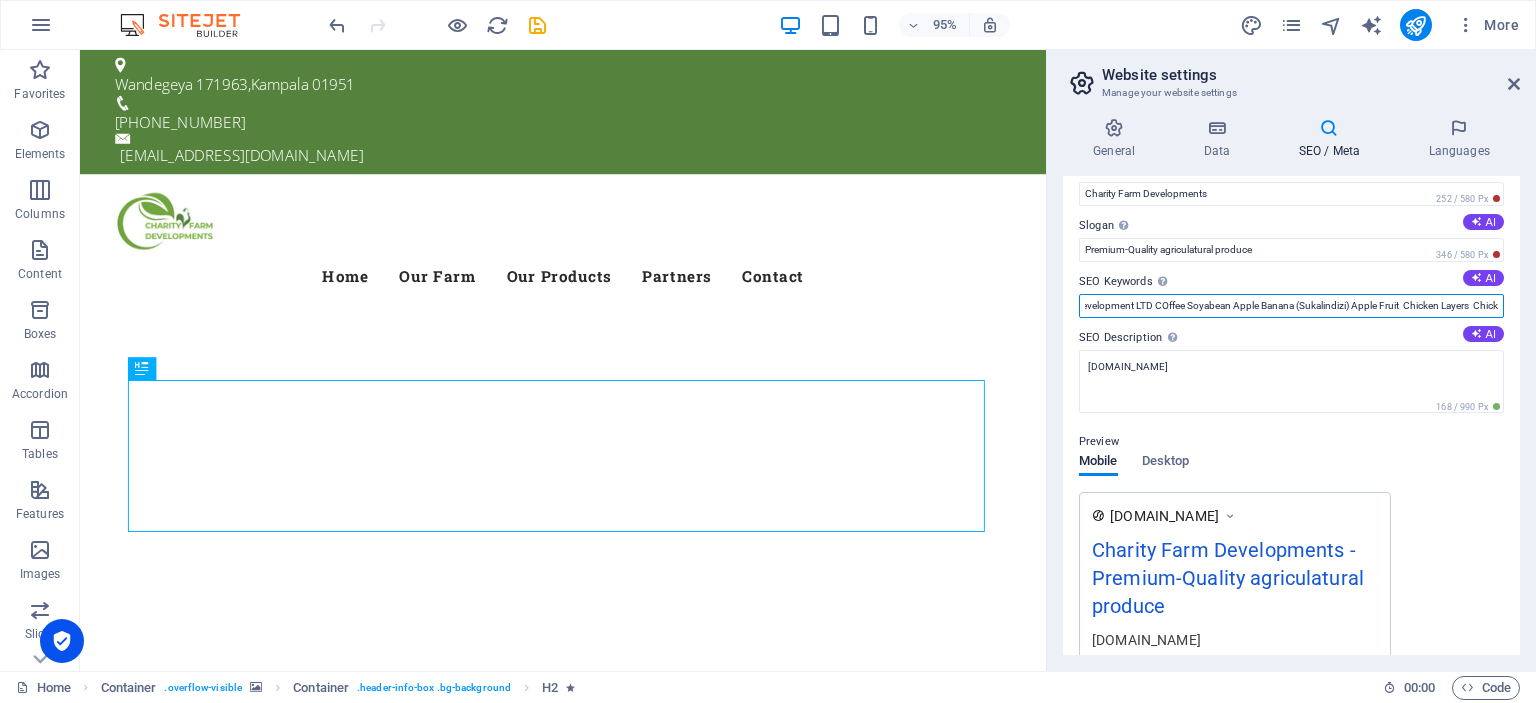 click on "farming, organic farming, Coffee in [GEOGRAPHIC_DATA], Charity Farm Development LTD COffee Soyabean Apple Banana (Sukalindizi) Apple Fruit  Chicken Layers  Chicken Chrolers" at bounding box center (1291, 306) 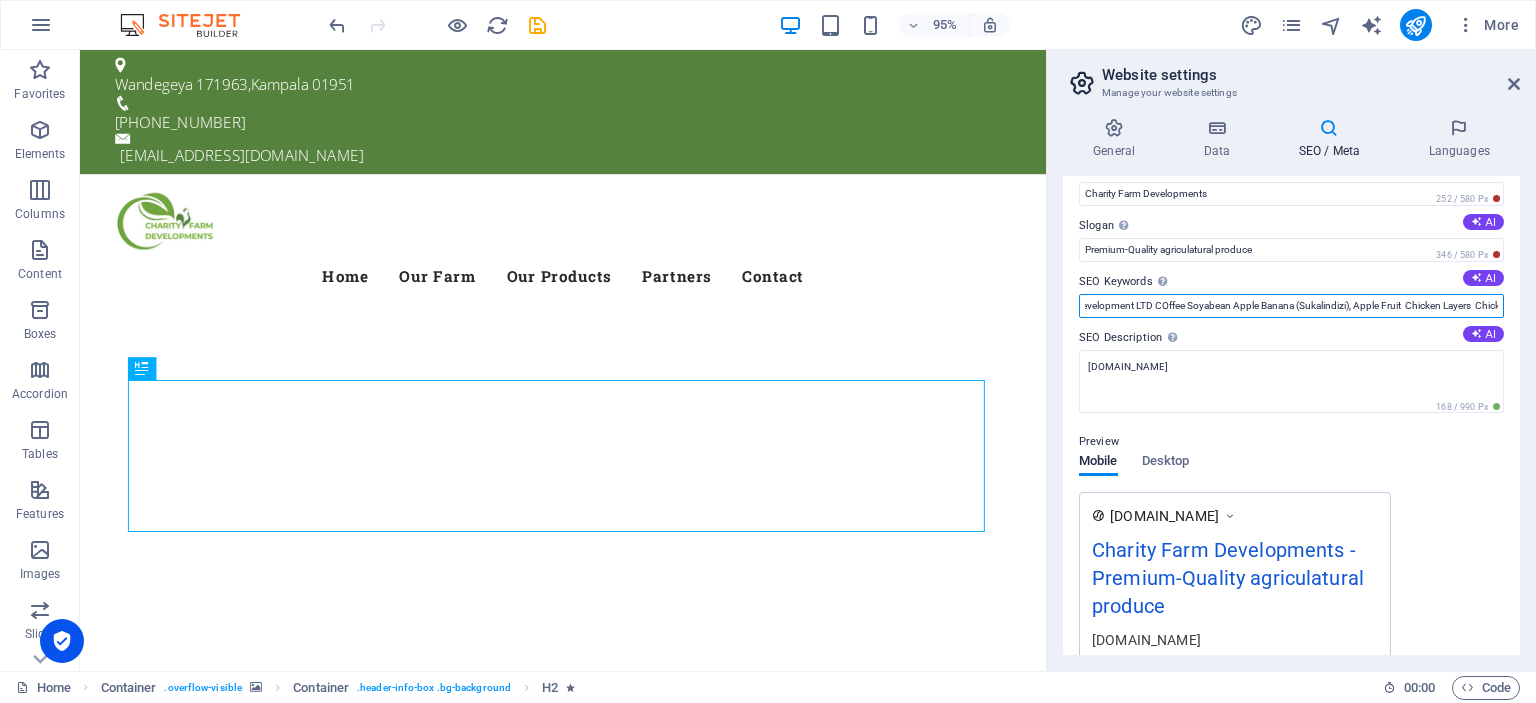 click on "farming, organic farming, Coffee in [GEOGRAPHIC_DATA], Charity Farm Development LTD COffee Soyabean Apple Banana (Sukalindizi), Apple Fruit  Chicken Layers  Chicken Chrolers" at bounding box center (1291, 306) 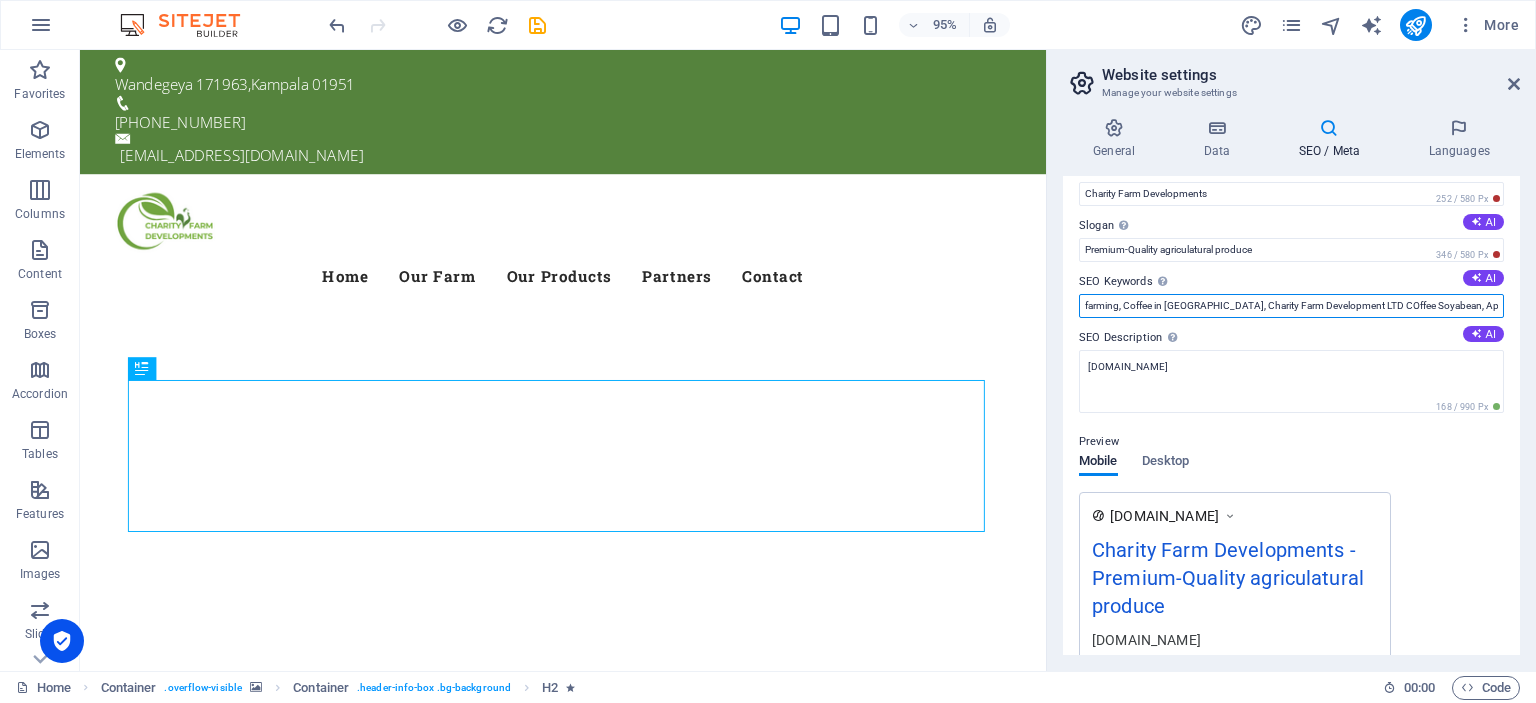 scroll, scrollTop: 0, scrollLeft: 0, axis: both 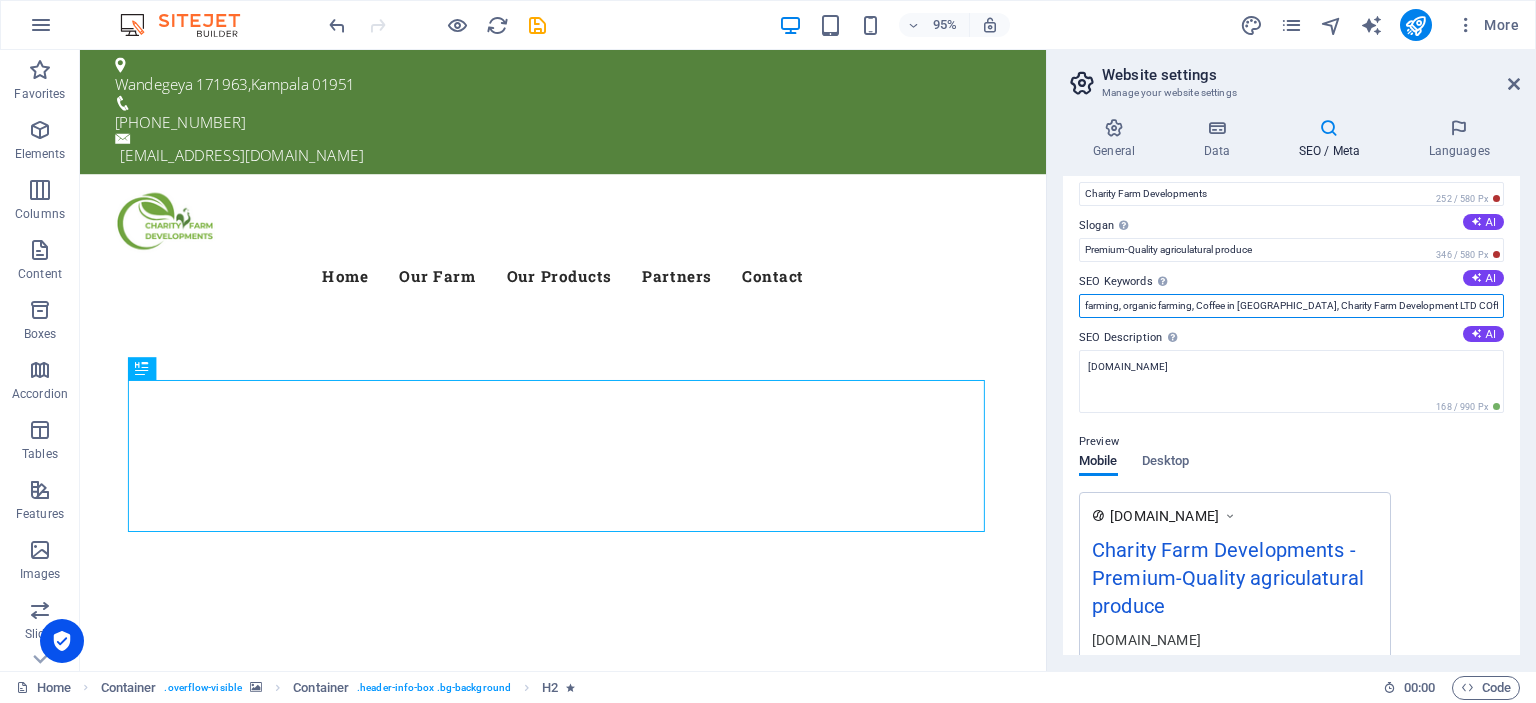 drag, startPoint x: 1089, startPoint y: 307, endPoint x: 1058, endPoint y: 302, distance: 31.400637 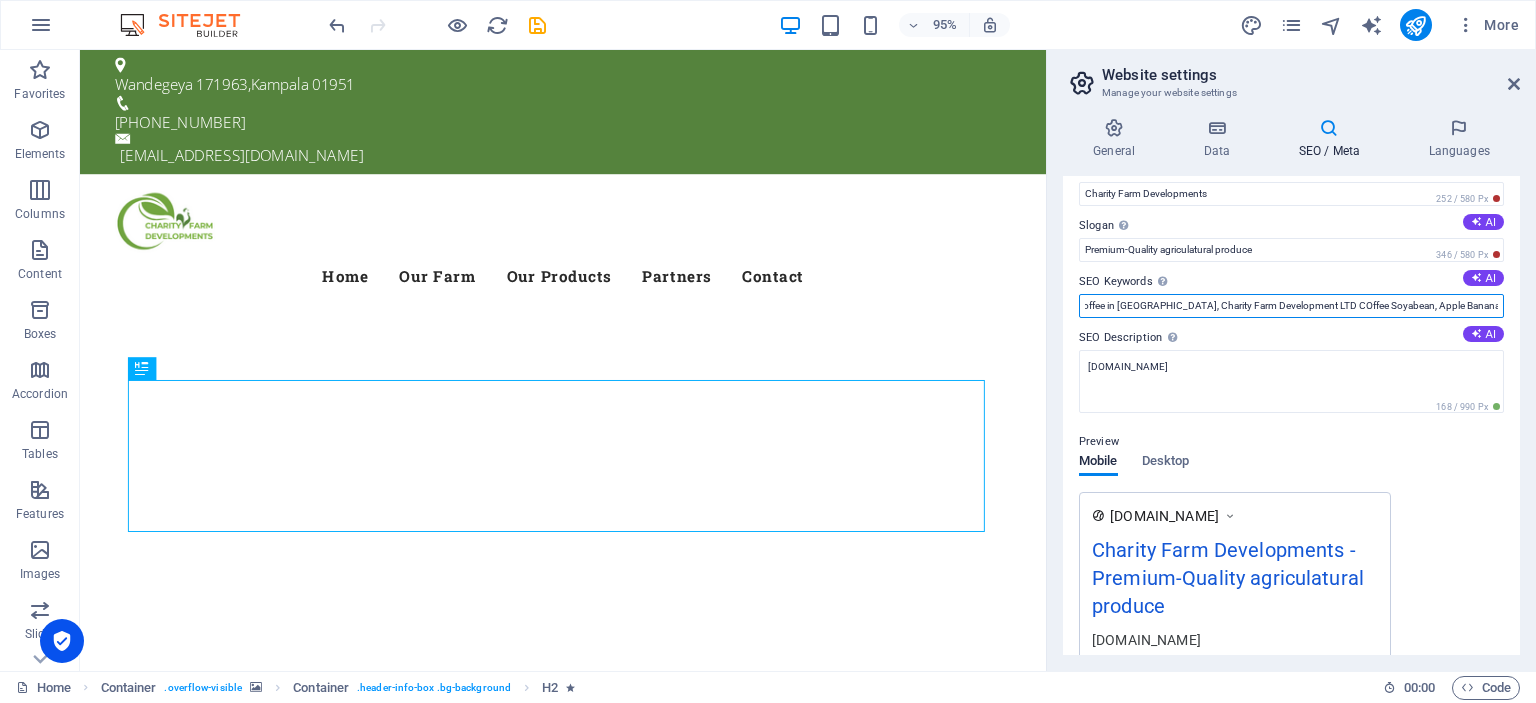 scroll, scrollTop: 0, scrollLeft: 143, axis: horizontal 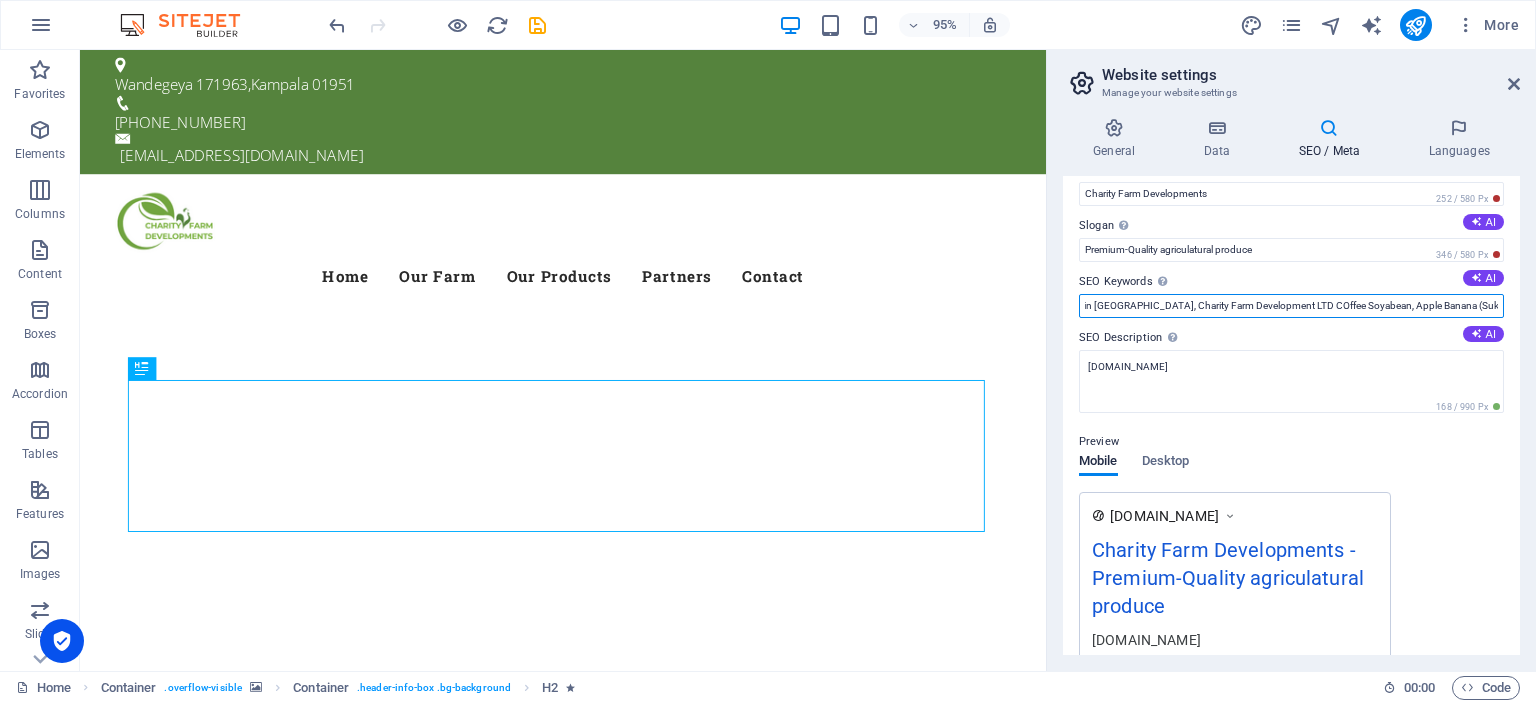 drag, startPoint x: 1271, startPoint y: 302, endPoint x: 1252, endPoint y: 302, distance: 19 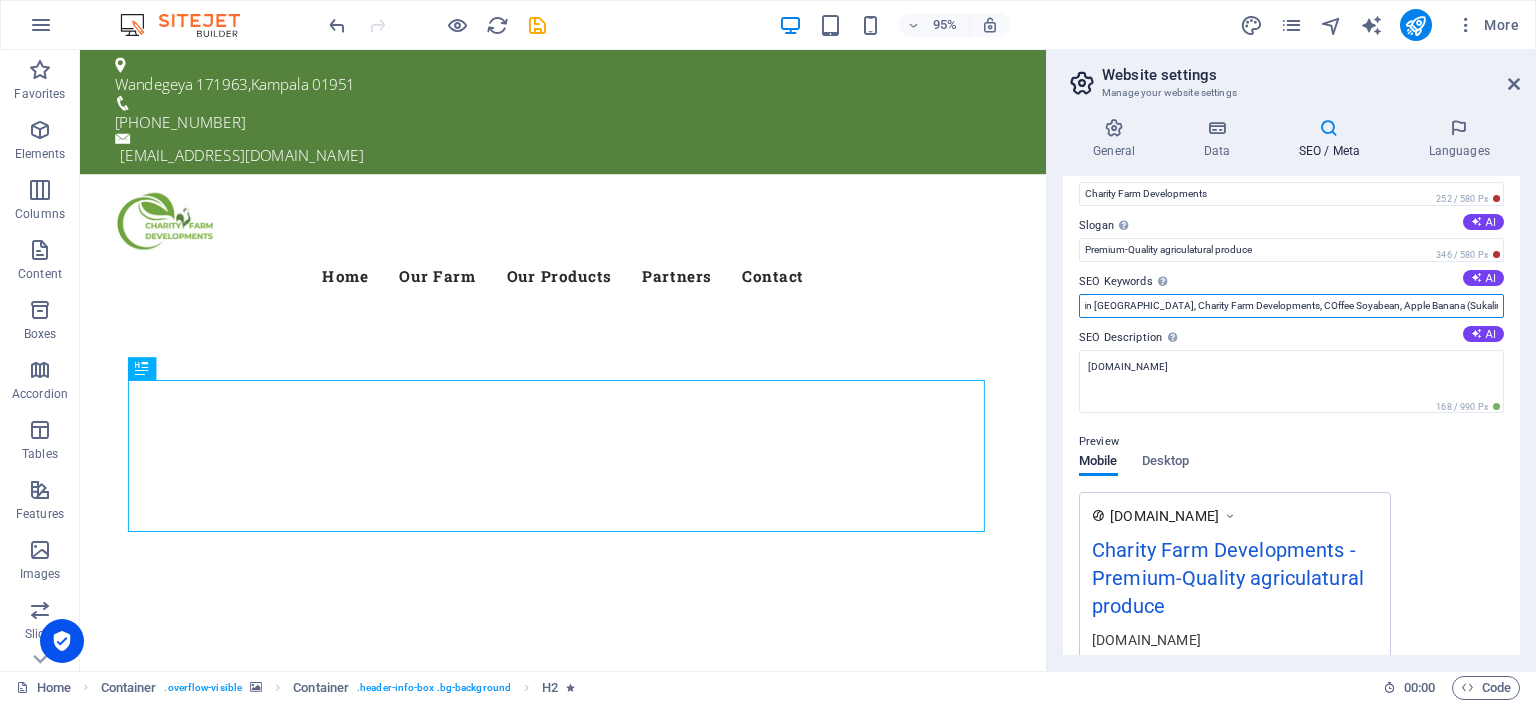 drag, startPoint x: 1299, startPoint y: 303, endPoint x: 1266, endPoint y: 305, distance: 33.06055 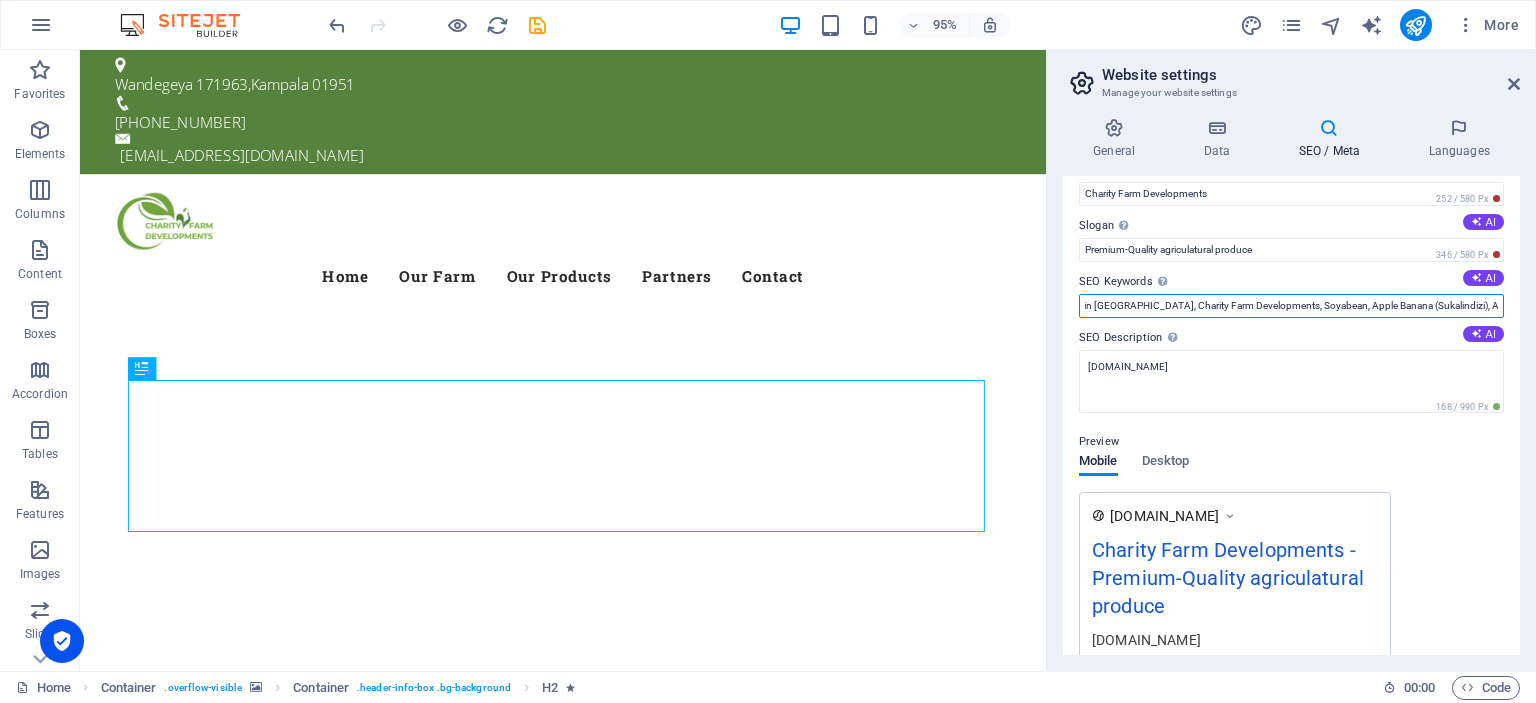 click on "farming, organic farming, Coffee in [GEOGRAPHIC_DATA], Charity Farm Developments, Soyabean, Apple Banana (Sukalindizi), Apple Fruit  Chicken Layers  Chicken Chrolers" at bounding box center (1291, 306) 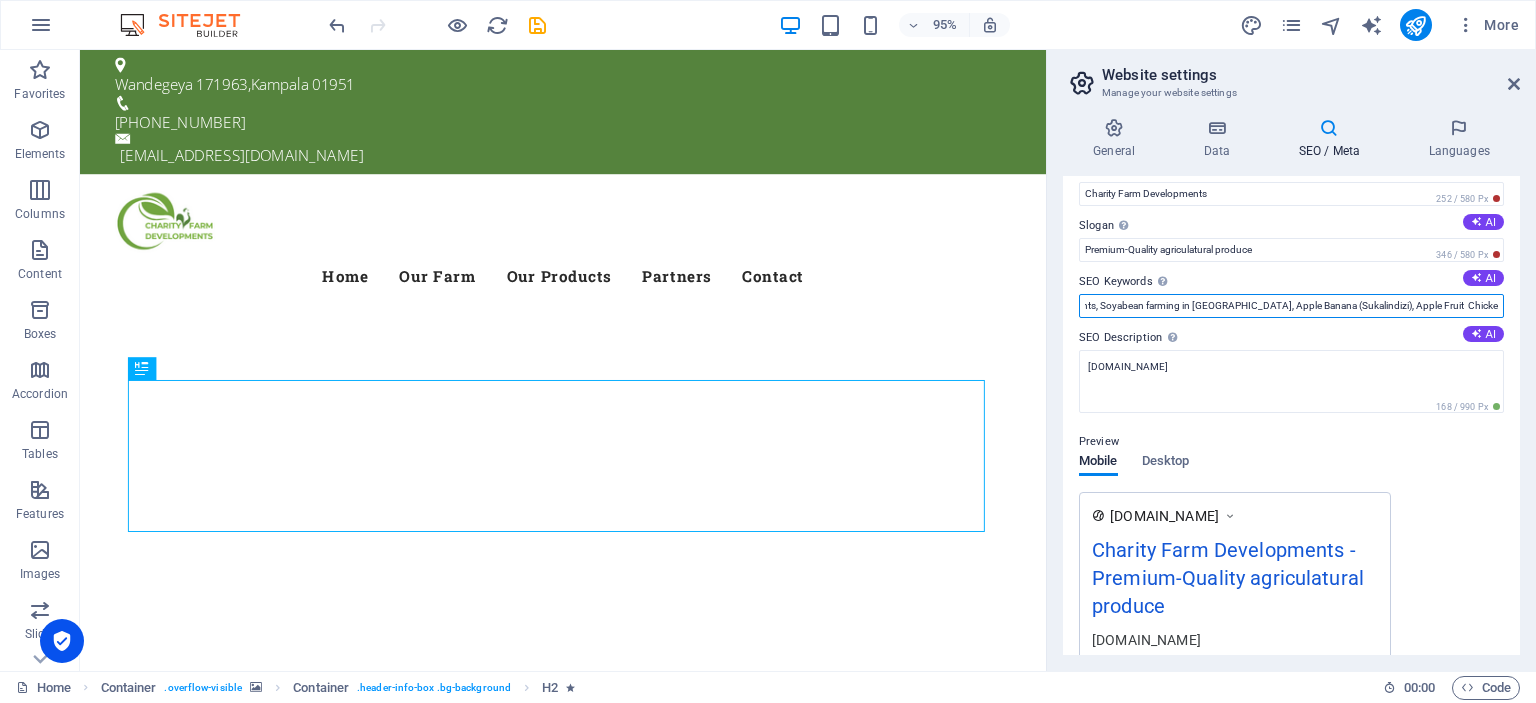scroll, scrollTop: 0, scrollLeft: 368, axis: horizontal 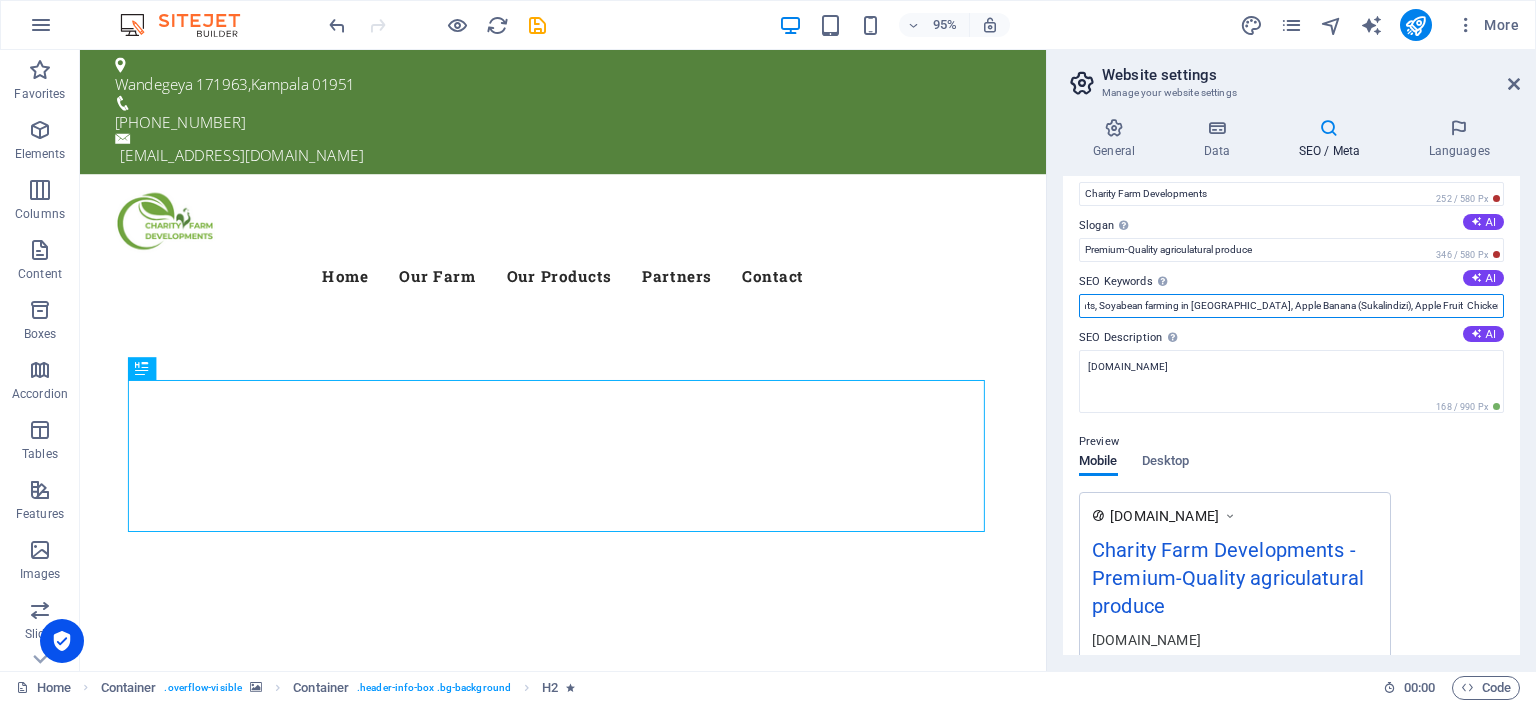 click on "farming, organic farming, Coffee in [GEOGRAPHIC_DATA], Charity Farm Developments, Soyabean farming in [GEOGRAPHIC_DATA], Apple Banana (Sukalindizi), Apple Fruit  Chicken Layers  Chicken Chrolers" at bounding box center [1291, 306] 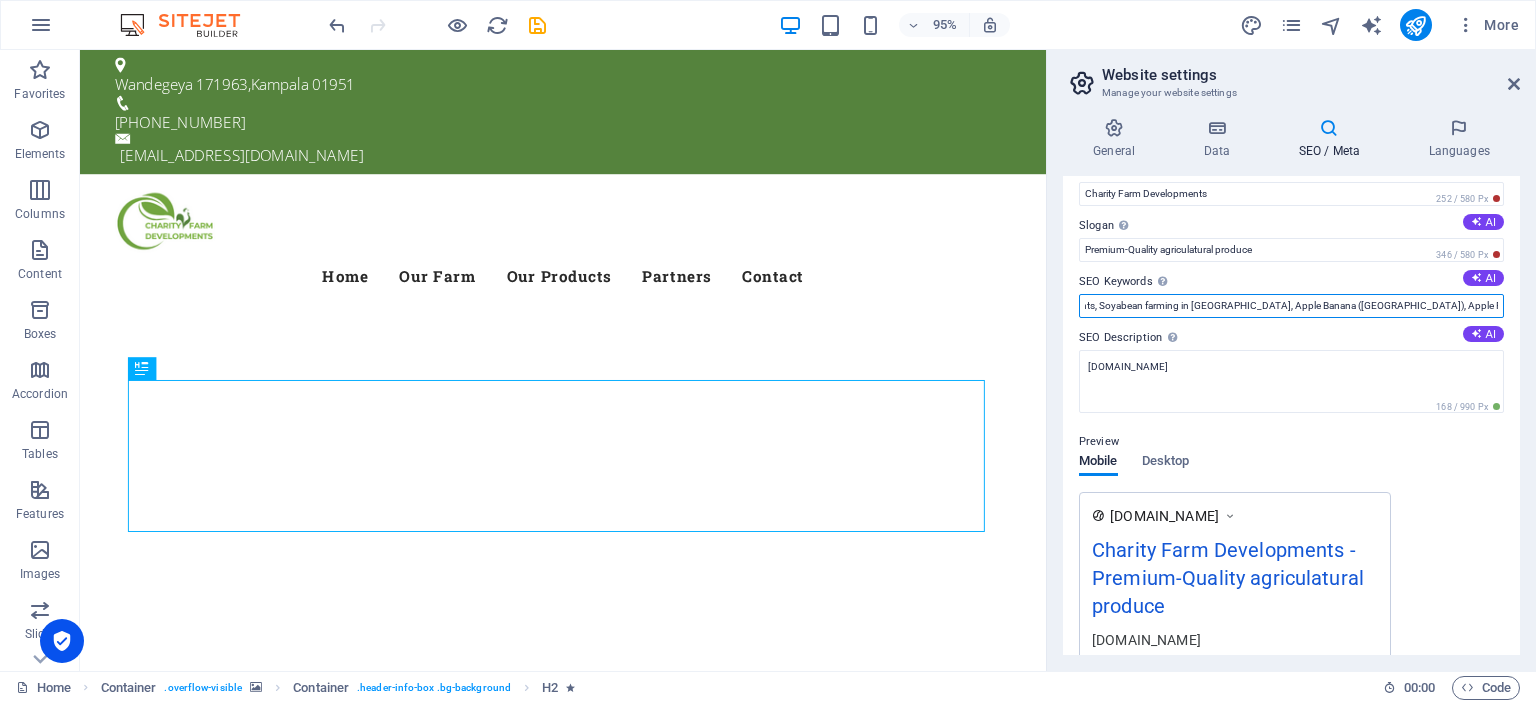 click on "farming, organic farming, Coffee in [GEOGRAPHIC_DATA], Charity Farm Developments, Soyabean farming in [GEOGRAPHIC_DATA], Apple Banana ([GEOGRAPHIC_DATA]), Apple Fruit Farming  Chicken Layers  Chicken Chrolers" at bounding box center (1291, 306) 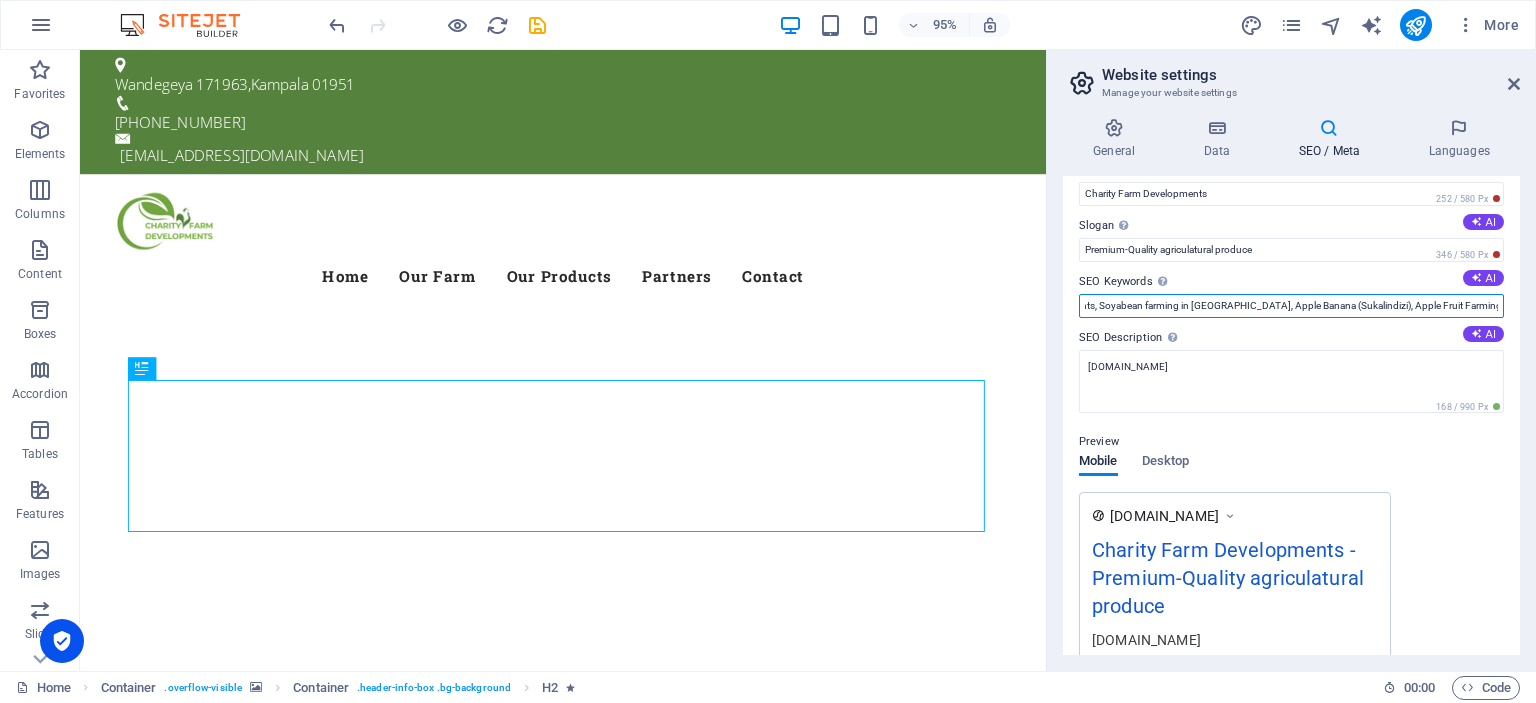 scroll, scrollTop: 0, scrollLeft: 409, axis: horizontal 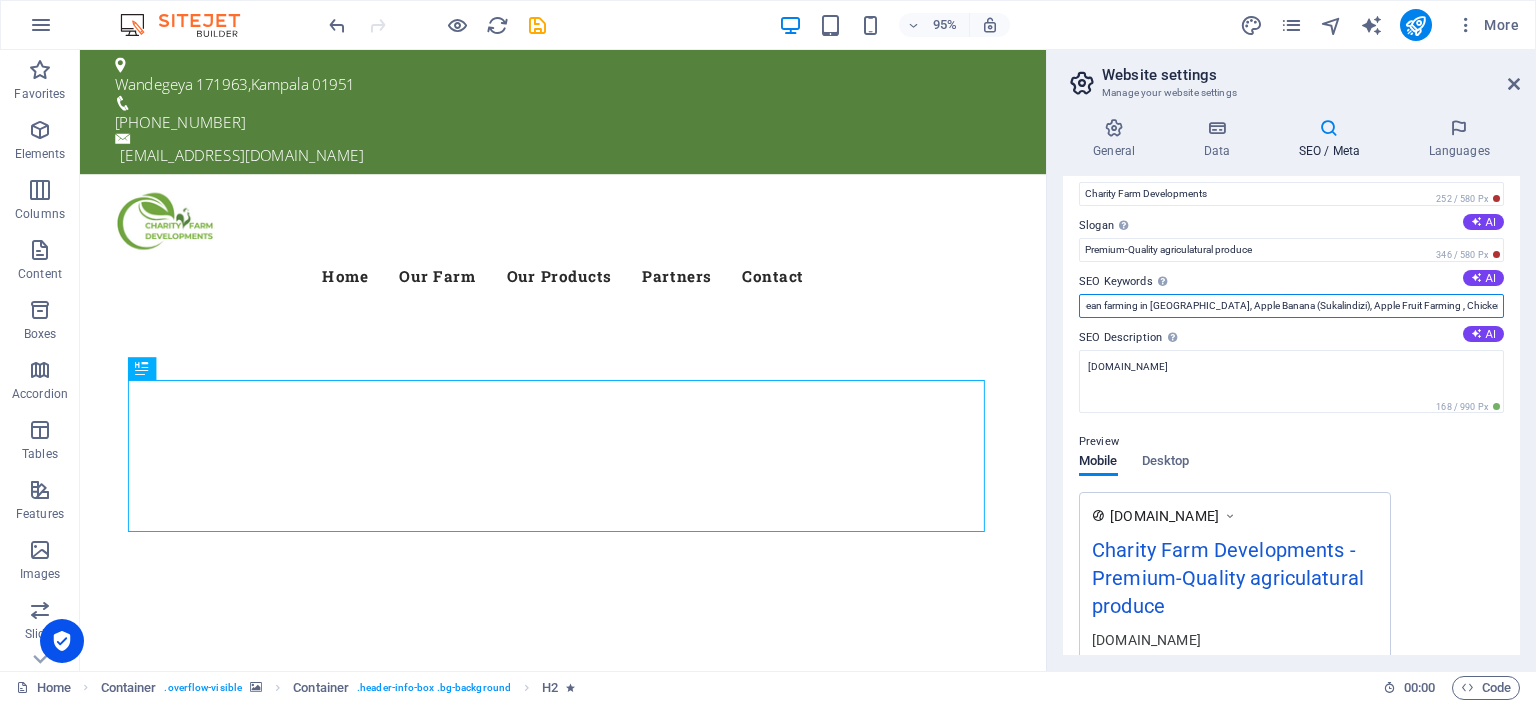 click on "farming, organic farming, Coffee in [GEOGRAPHIC_DATA], Charity Farm Developments, Soyabean farming in [GEOGRAPHIC_DATA], Apple Banana (Sukalindizi), Apple Fruit Farming , Chicken Layers  Chicken Chrolers" at bounding box center [1291, 306] 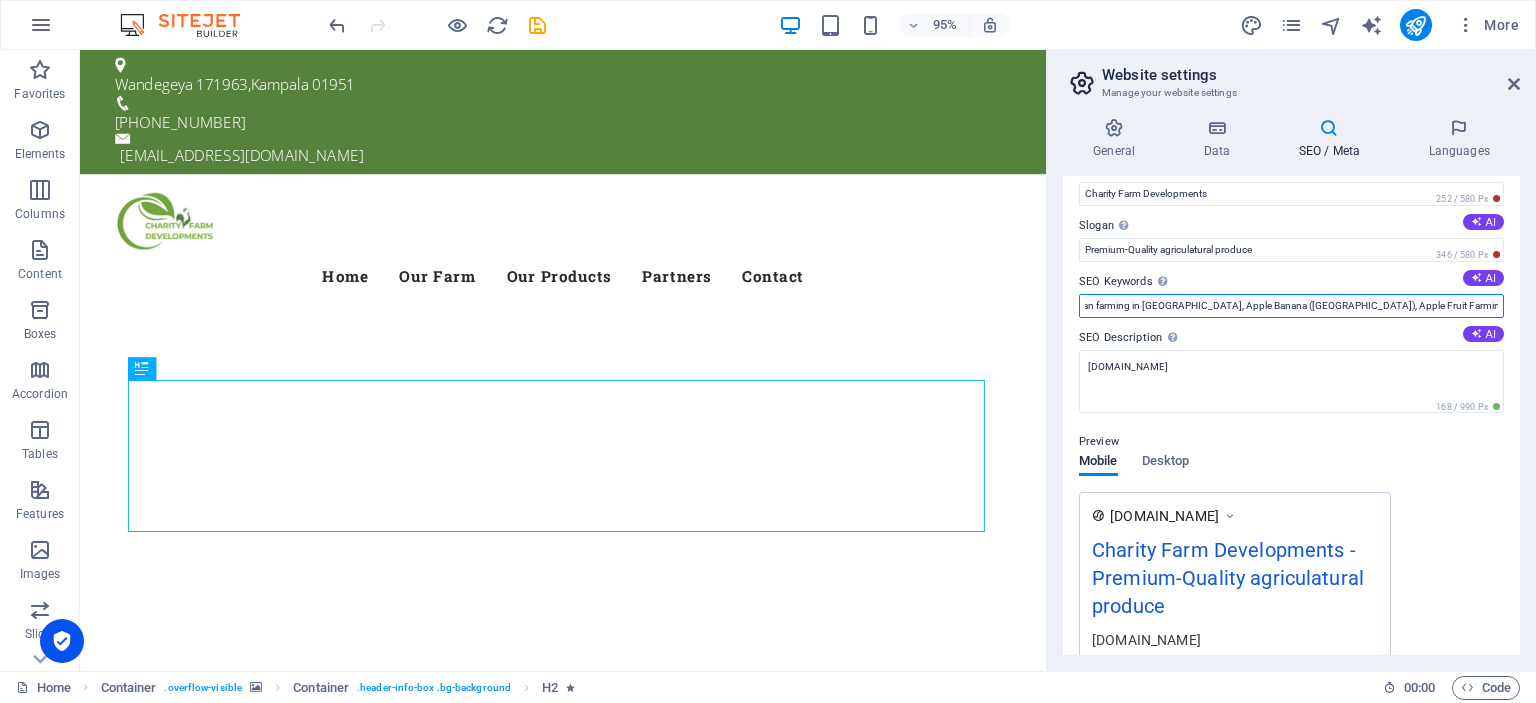 scroll, scrollTop: 0, scrollLeft: 497, axis: horizontal 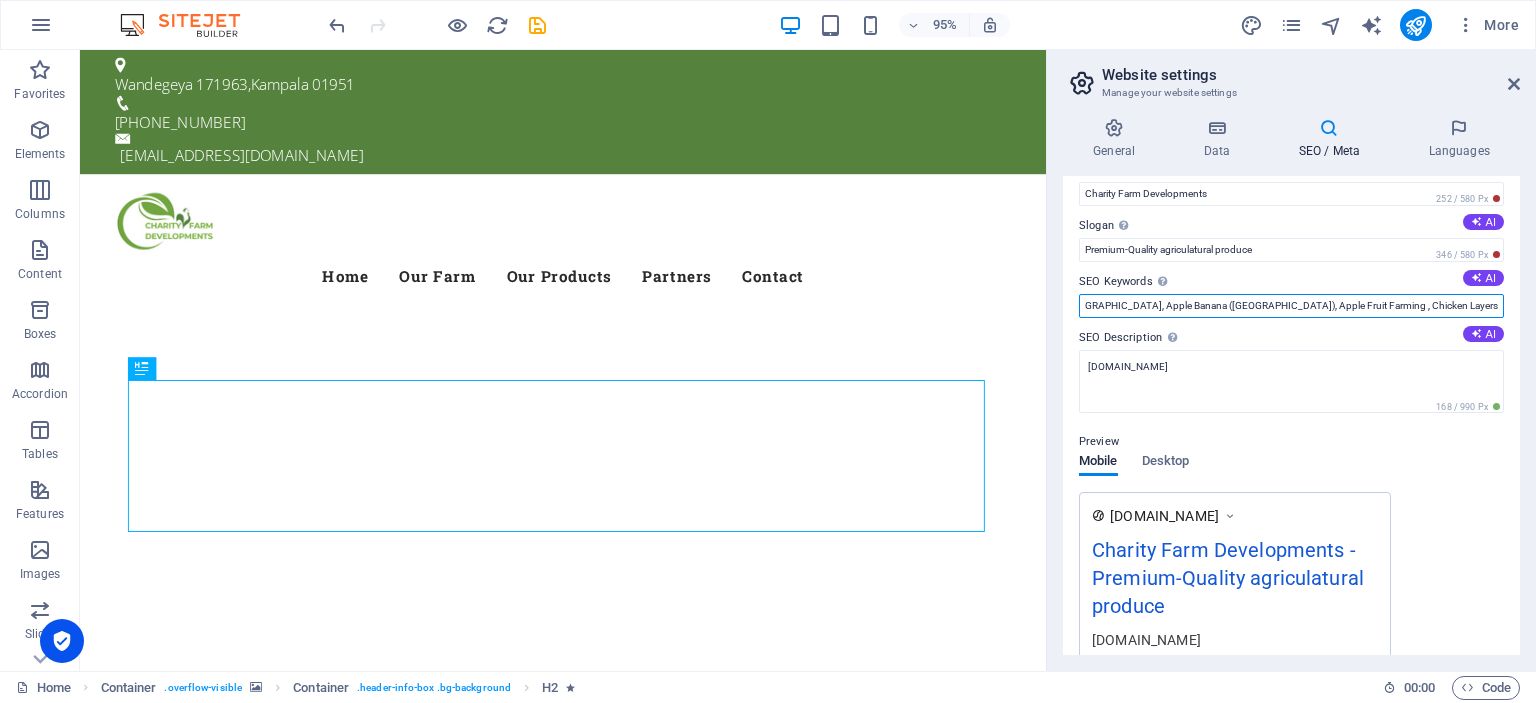 click on "farming, organic farming, Coffee in [GEOGRAPHIC_DATA], Charity Farm Developments, Soyabean farming in [GEOGRAPHIC_DATA], Apple Banana ([GEOGRAPHIC_DATA]), Apple Fruit Farming , Chicken Layers Farmers in [GEOGRAPHIC_DATA],  Chicken Chrolers" at bounding box center (1291, 306) 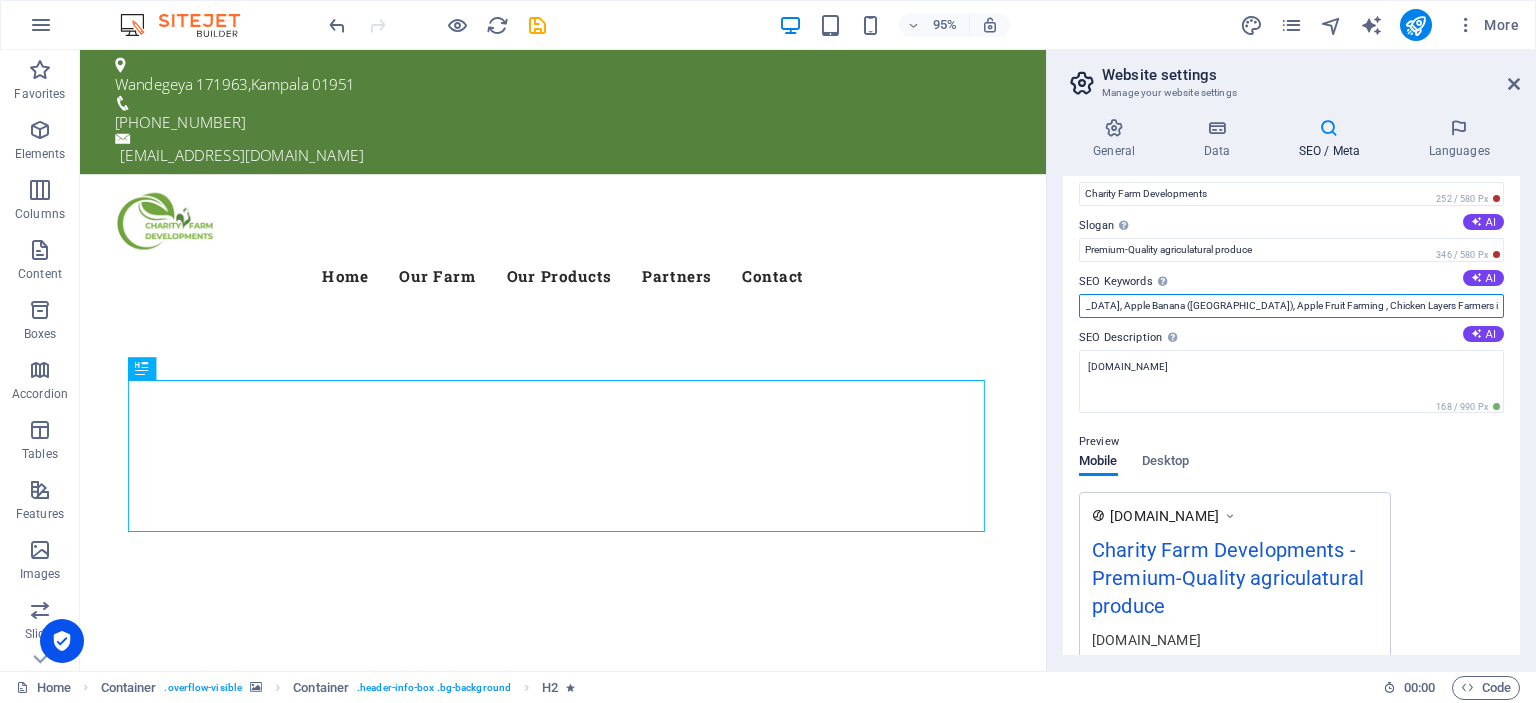 scroll, scrollTop: 0, scrollLeft: 544, axis: horizontal 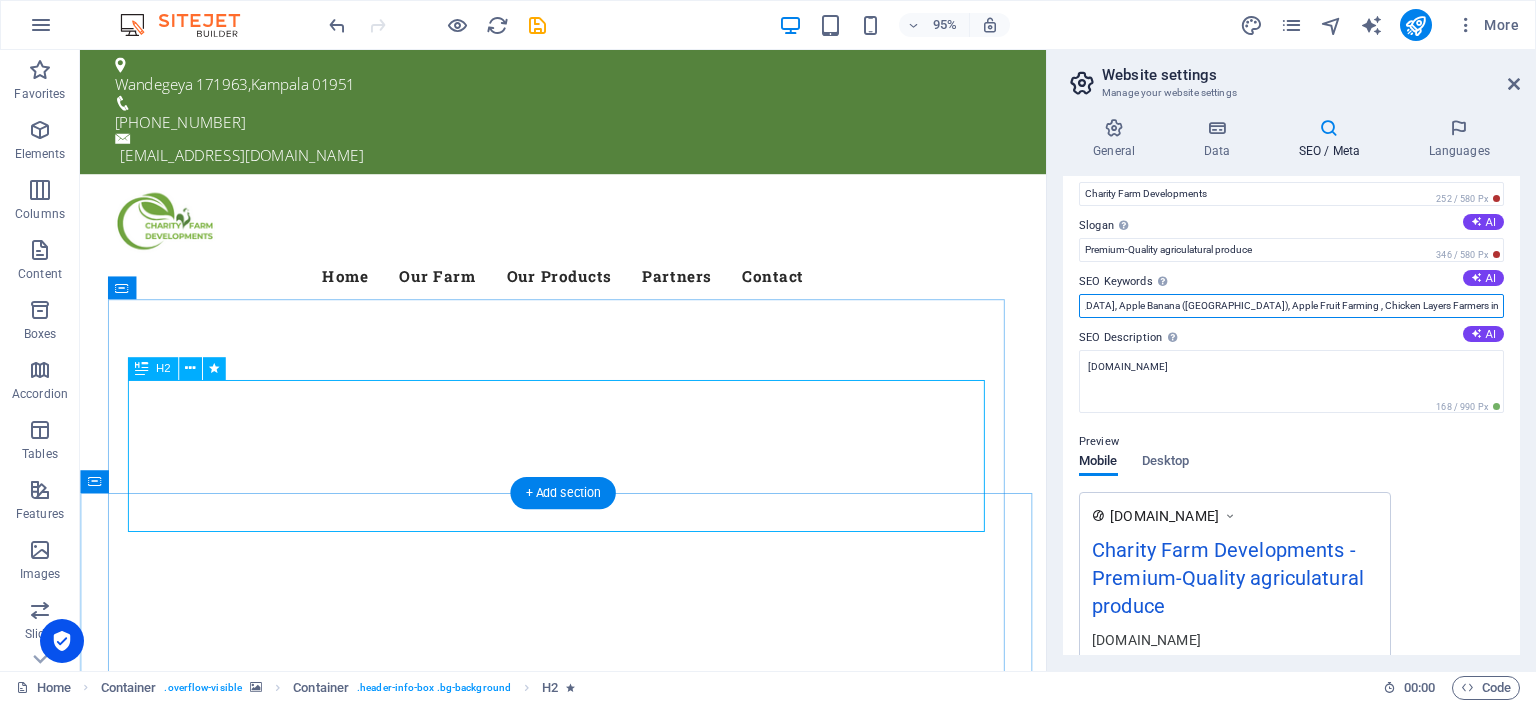 type on "farming, organic farming, Coffee in [GEOGRAPHIC_DATA], Charity Farm Developments, Soyabean farming in [GEOGRAPHIC_DATA], Apple Banana ([GEOGRAPHIC_DATA]), Apple Fruit Farming , Chicken Layers Farmers in [GEOGRAPHIC_DATA],  Chicken Chrolers in [GEOGRAPHIC_DATA]" 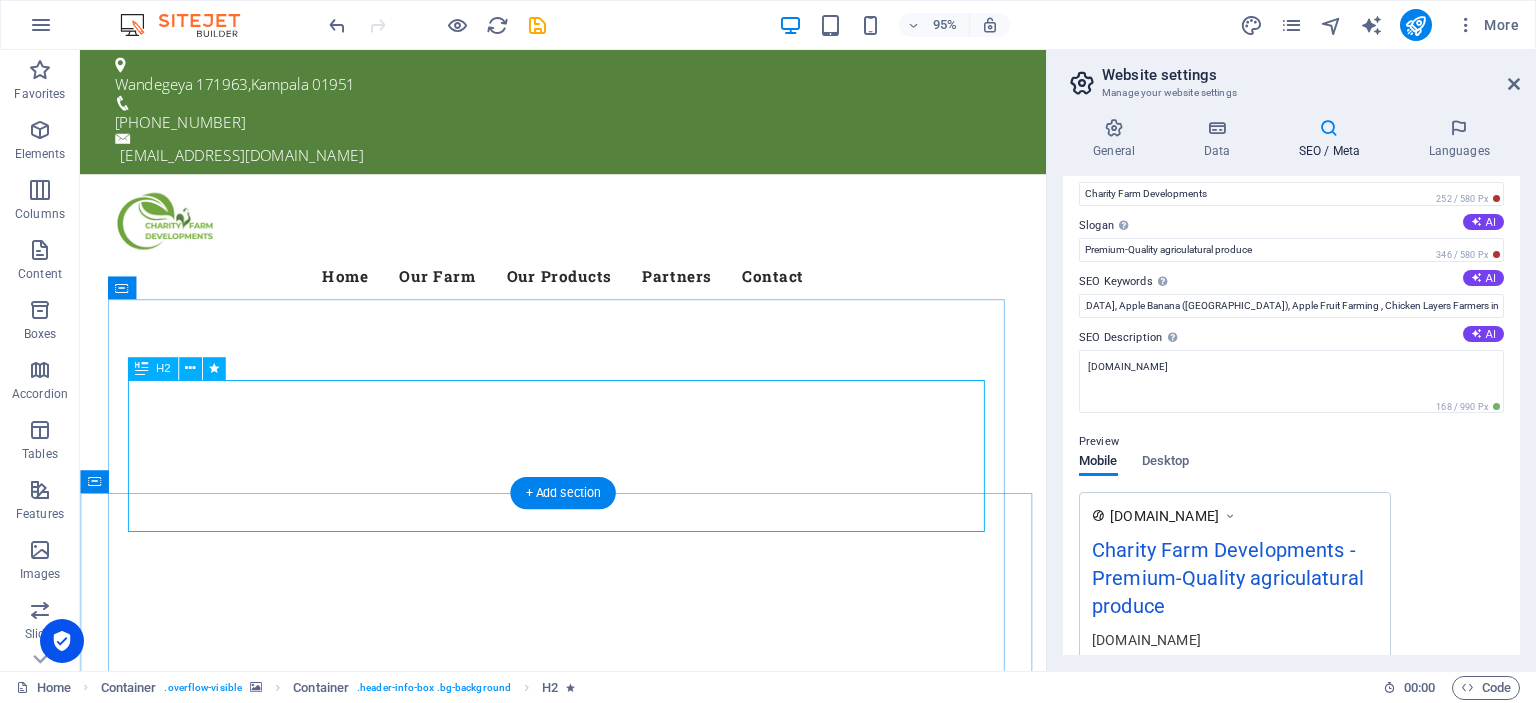 scroll, scrollTop: 0, scrollLeft: 0, axis: both 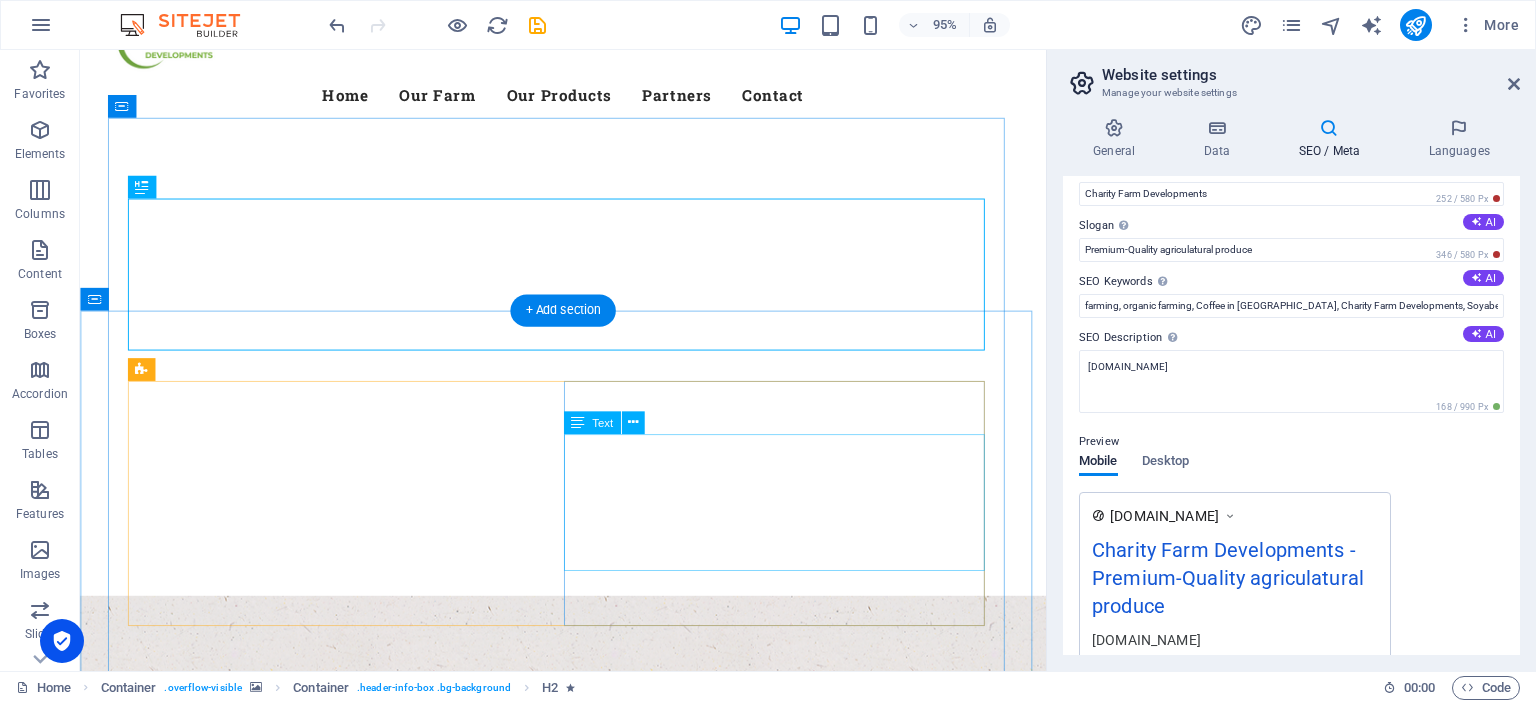 click on "We are Committed to delivering  premium-quality agricultural produce  — from our rich  coffee beans  to nutrient-packed  soybeans , naturally sweet  apple bananas , crisp  apples , and healthy  chicken (layers & broilers) . Every product is cultivated with precision, passion, and a promise of  excellence you can trust ." at bounding box center [589, 1455] 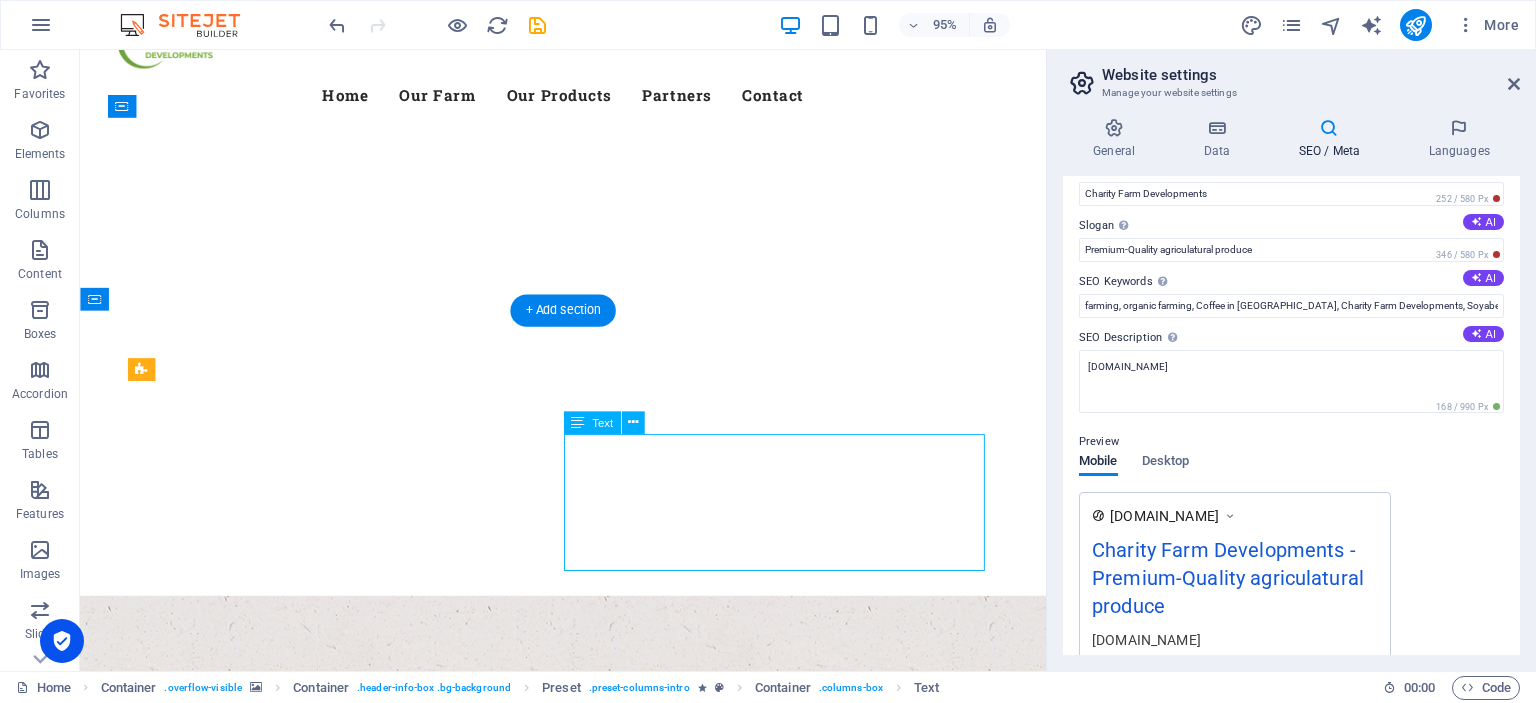 click on "We are Committed to delivering  premium-quality agricultural produce  — from our rich  coffee beans  to nutrient-packed  soybeans , naturally sweet  apple bananas , crisp  apples , and healthy  chicken (layers & broilers) . Every product is cultivated with precision, passion, and a promise of  excellence you can trust ." at bounding box center (589, 1455) 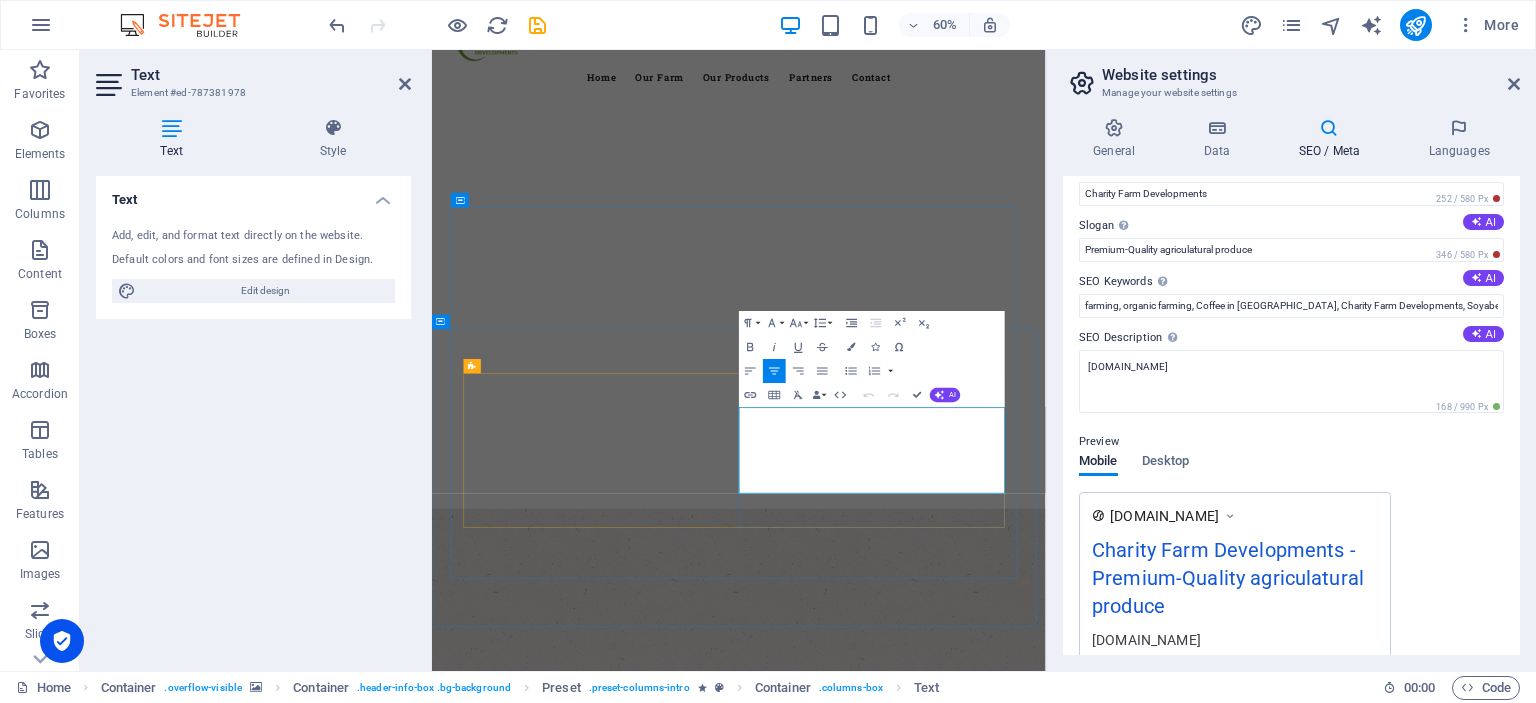 copy on "We are Committed to delivering  premium-quality agricultural produce  — from our rich  coffee beans  to nutrient-packed  soybeans , naturally sweet  apple bananas , crisp  apples , and healthy  chicken (layers & broilers) . Every product is cultivated with precision, passion, and a promise of  excellence you can trust ." 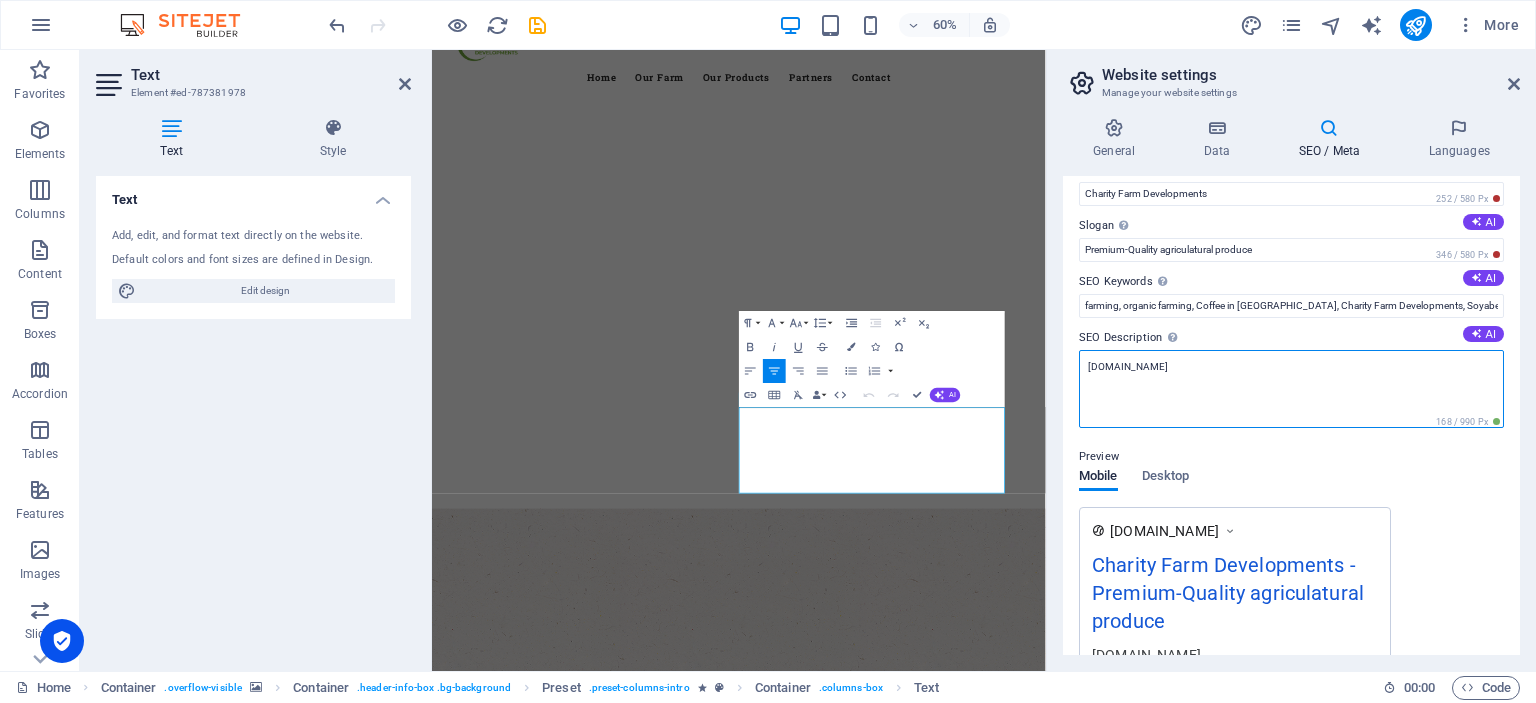 click on "[DOMAIN_NAME]" at bounding box center (1291, 389) 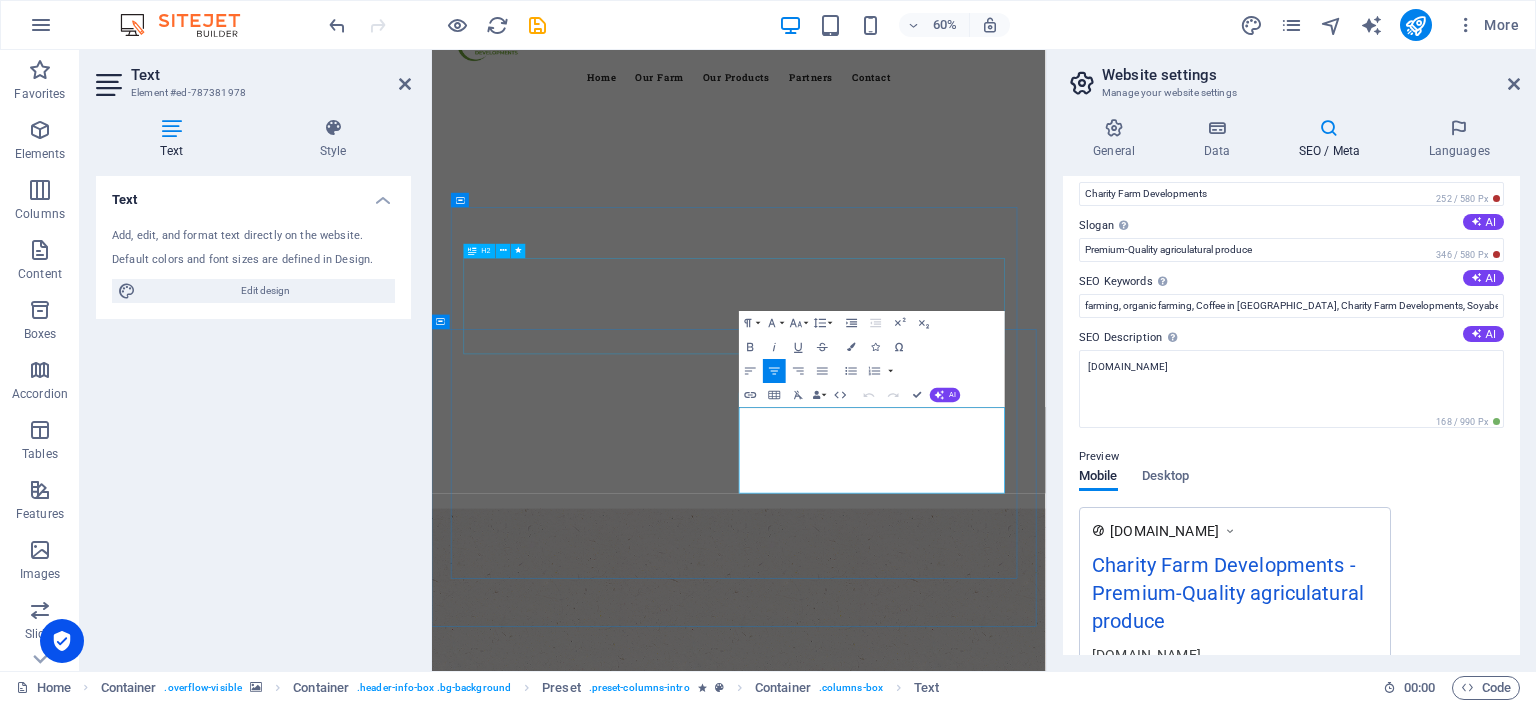click on "Welcome to the  Charity Farm Development LTD" at bounding box center [944, 1272] 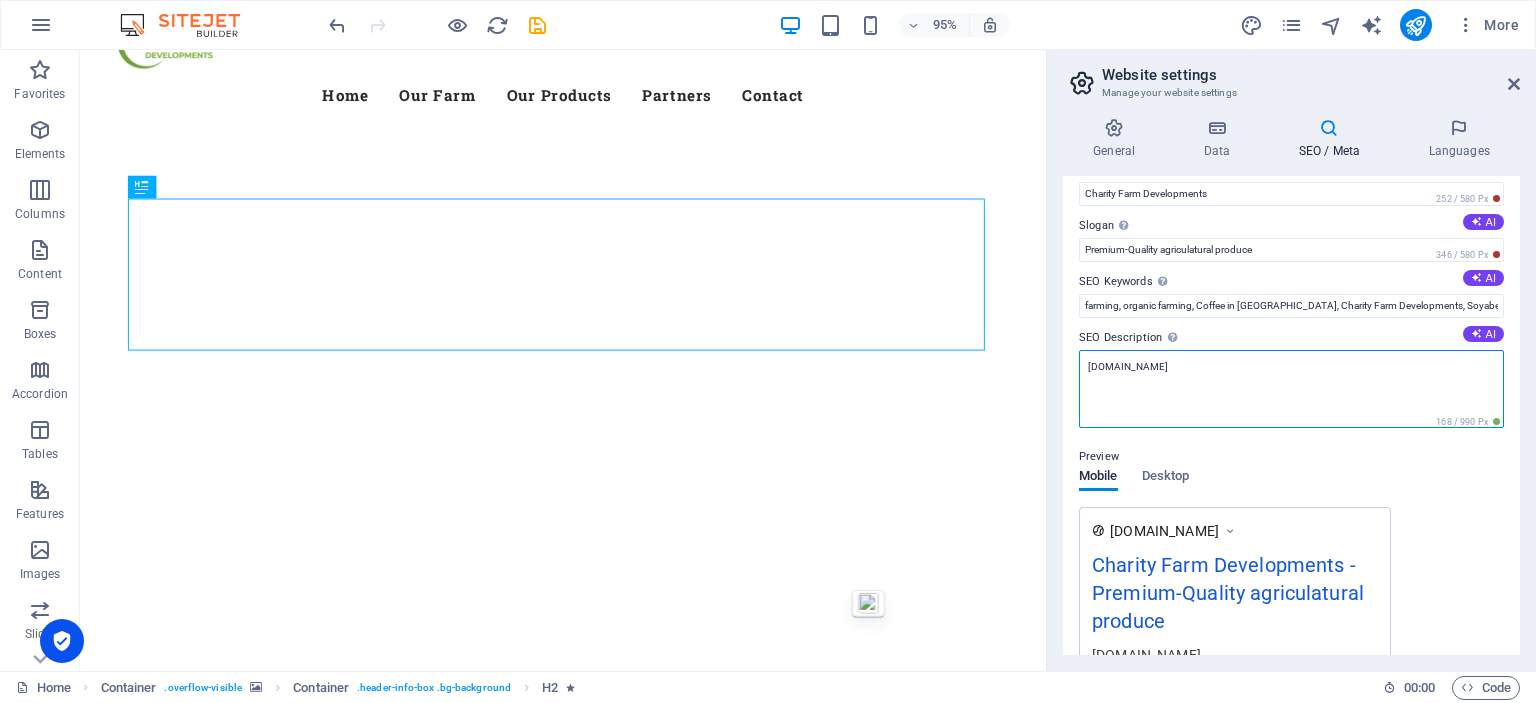 click on "[DOMAIN_NAME]" at bounding box center [1291, 389] 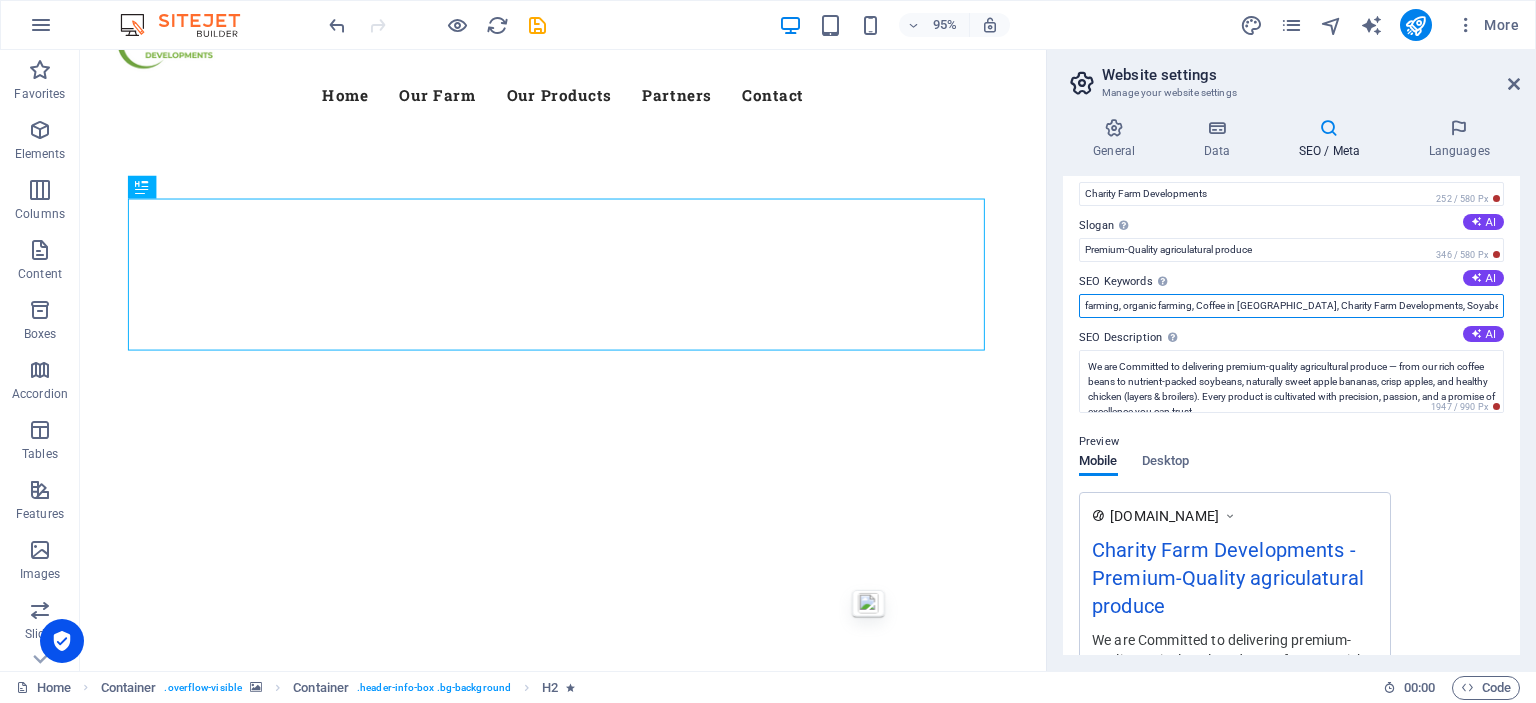 drag, startPoint x: 1279, startPoint y: 303, endPoint x: 1400, endPoint y: 307, distance: 121.0661 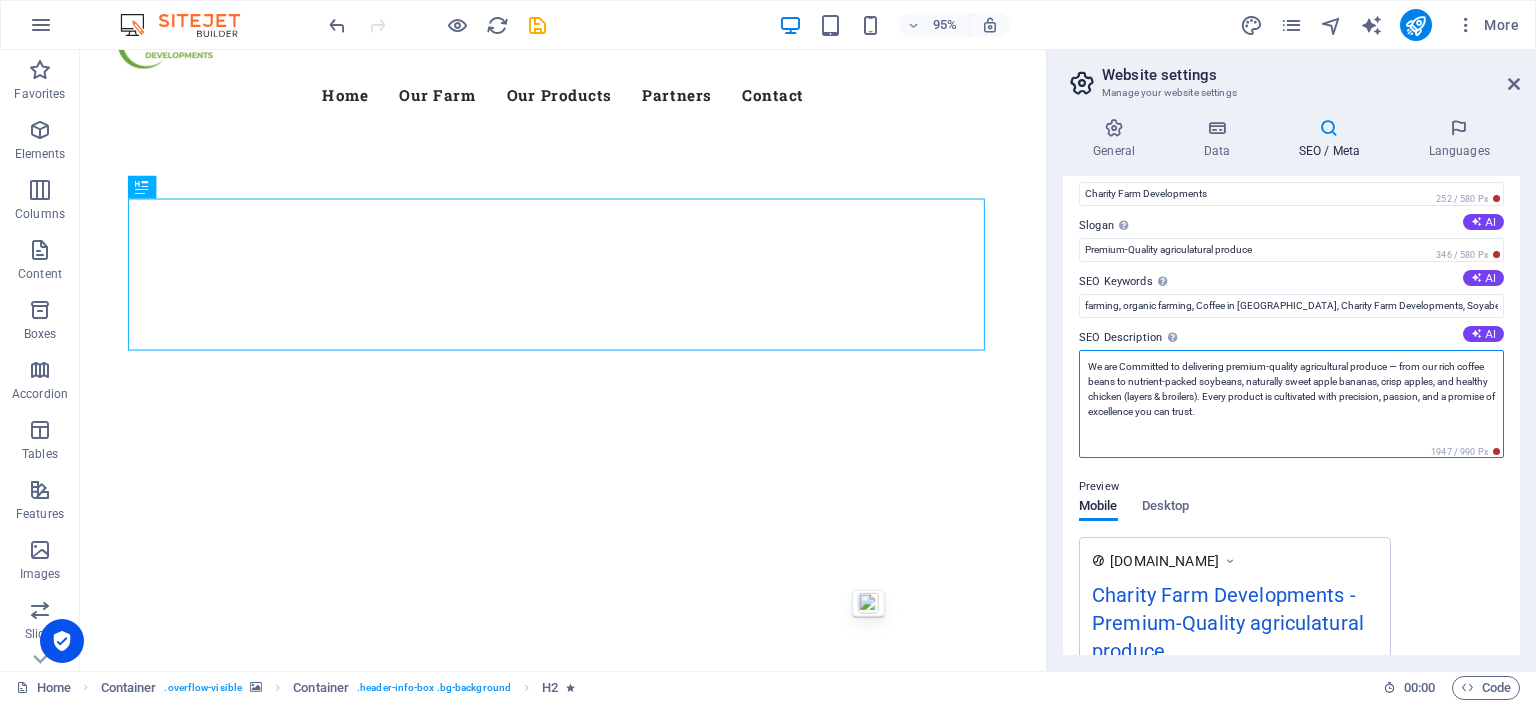 click on "We are Committed to delivering premium-quality agricultural produce — from our rich coffee beans to nutrient-packed soybeans, naturally sweet apple bananas, crisp apples, and healthy chicken (layers & broilers). Every product is cultivated with precision, passion, and a promise of excellence you can trust." at bounding box center [1291, 404] 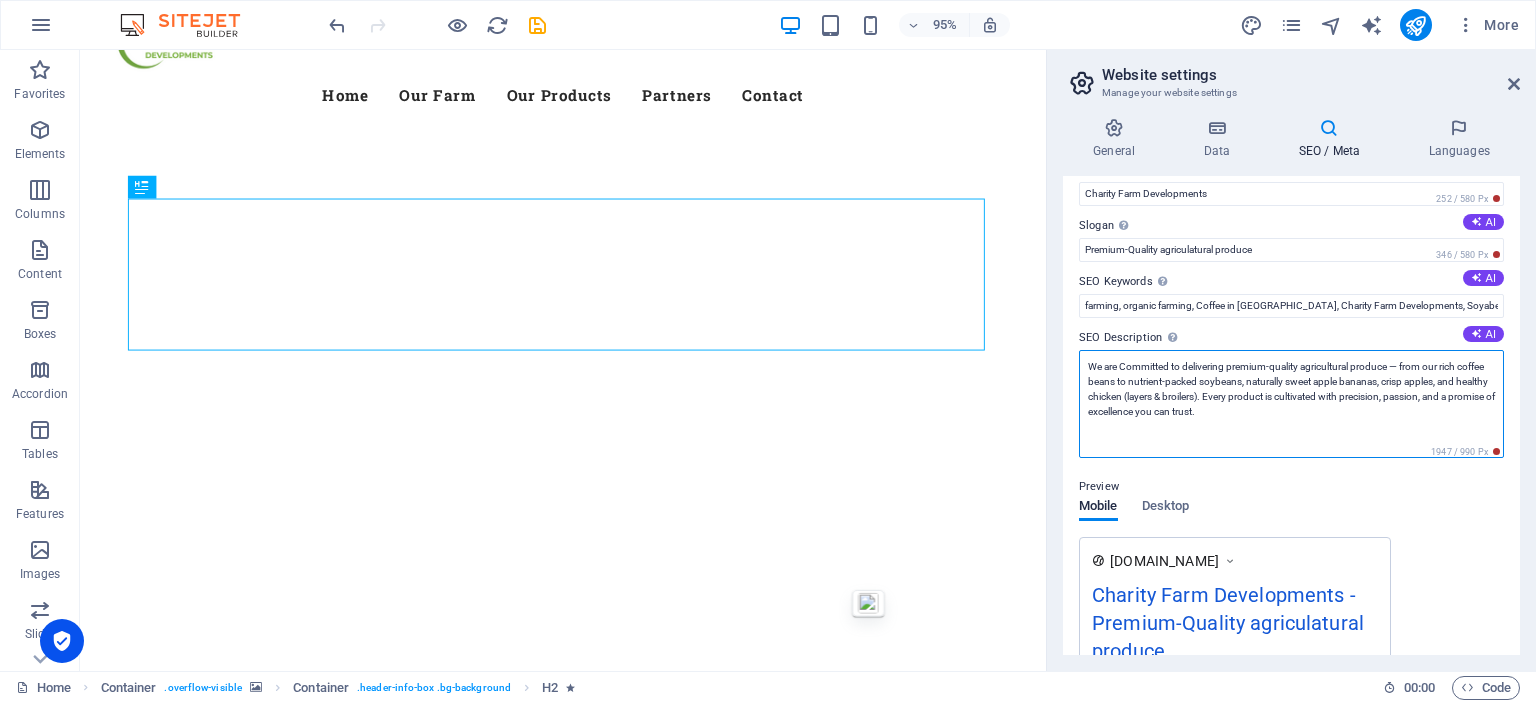 click on "We are Committed to delivering premium-quality agricultural produce — from our rich coffee beans to nutrient-packed soybeans, naturally sweet apple bananas, crisp apples, and healthy chicken (layers & broilers). Every product is cultivated with precision, passion, and a promise of excellence you can trust." at bounding box center [1291, 404] 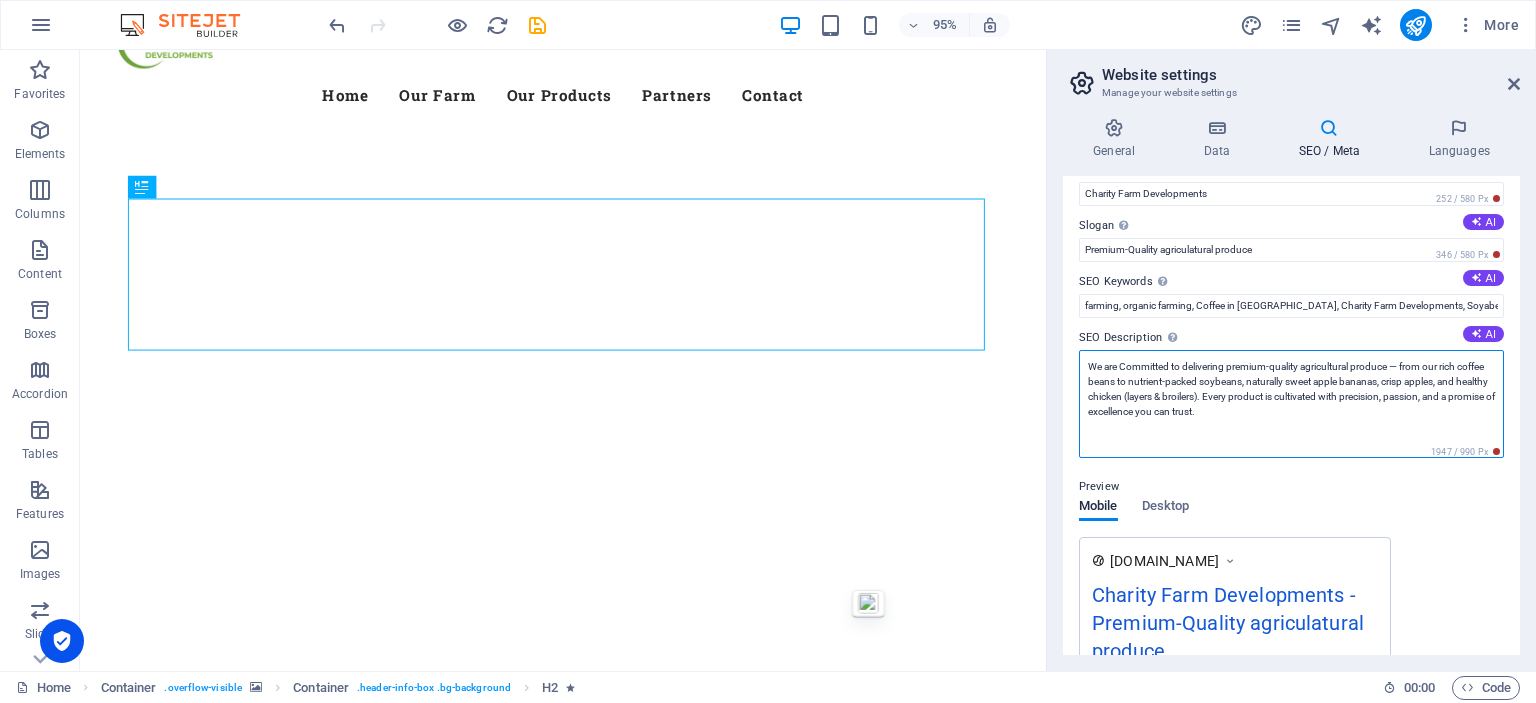 drag, startPoint x: 1118, startPoint y: 365, endPoint x: 1076, endPoint y: 369, distance: 42.190044 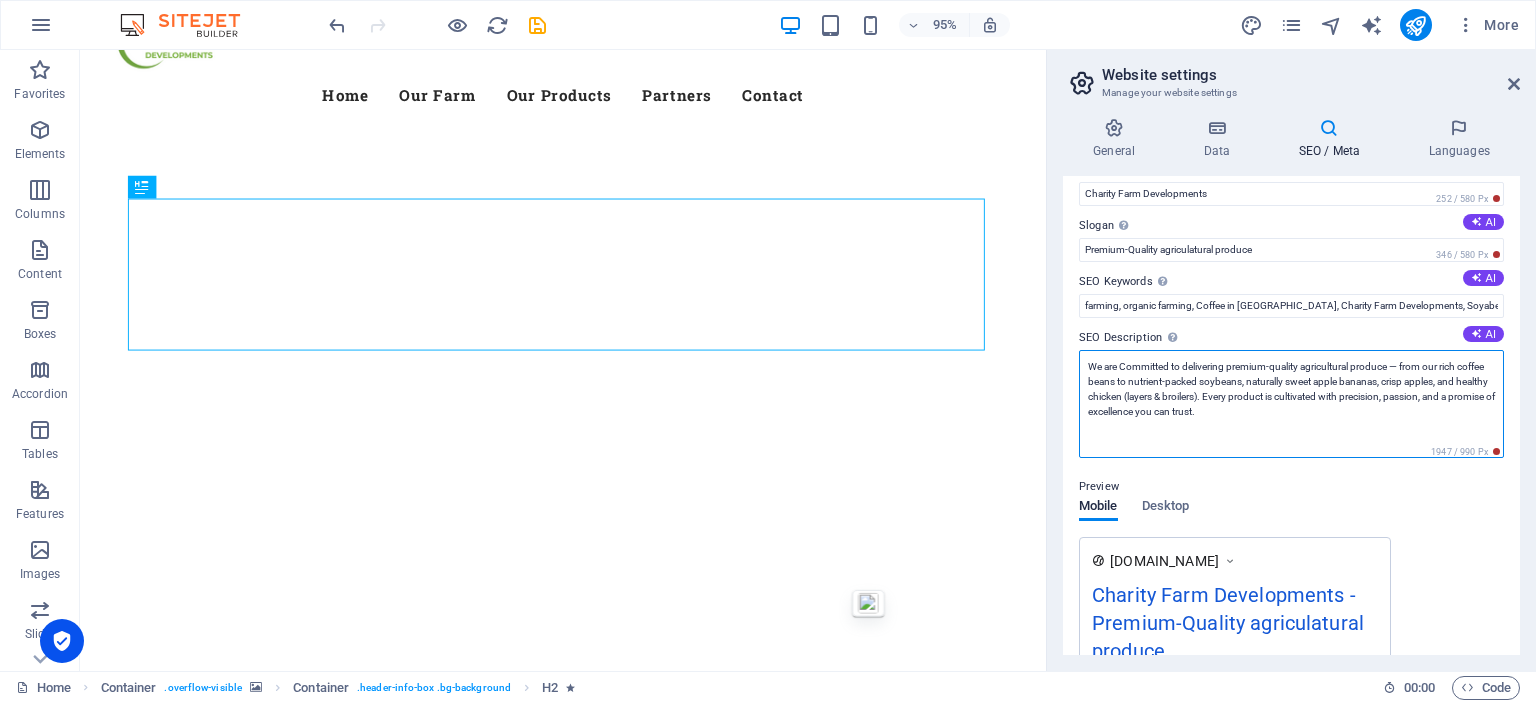 click on "SEO Title The title of your website - make it something that stands out in search engine results. AI Charity Farm Developments 252 / 580 Px Slogan The slogan of your website. AI Premium-Quality agriculatural produce 346 / 580 Px SEO Keywords Comma-separated list of keywords representing your website. AI farming, organic farming, Coffee in [GEOGRAPHIC_DATA], Charity Farm Developments, Soyabean farming in [GEOGRAPHIC_DATA], Apple Banana (Sukalindizi), Apple Fruit Farming , Chicken Layers Farmers in [GEOGRAPHIC_DATA],  Chicken Chrolers in [GEOGRAPHIC_DATA] SEO Description Describe the contents of your website - this is crucial for search engines and SEO! AI We are Committed to delivering premium-quality agricultural produce — from our rich coffee beans to nutrient-packed soybeans, naturally sweet apple bananas, crisp apples, and healthy chicken (layers & broilers). Every product is cultivated with precision, passion, and a promise of excellence you can trust. 1947 / 990 Px Preview Mobile Desktop [DOMAIN_NAME] Settings Noindex Responsive Meta tags" at bounding box center [1291, 415] 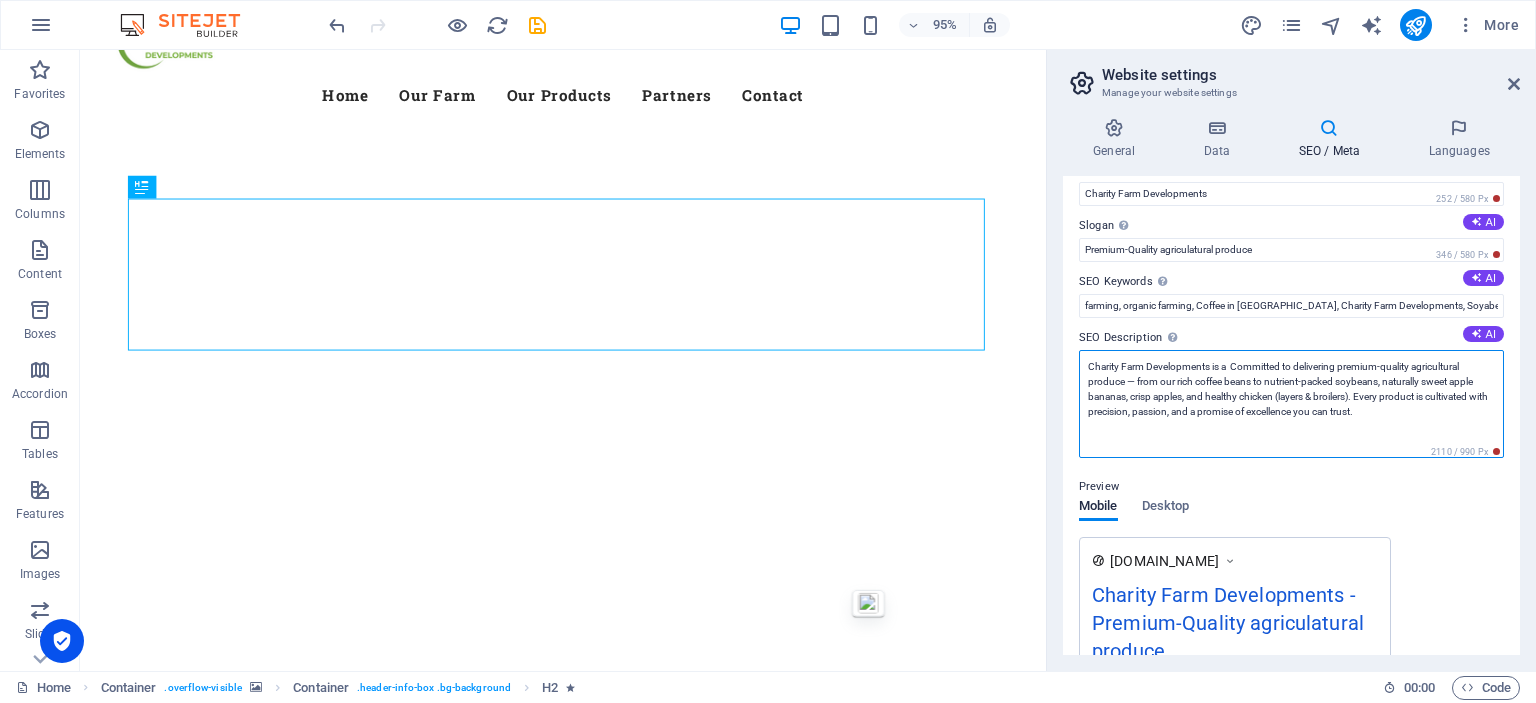 click on "Charity Farm Developments is a  Committed to delivering premium-quality agricultural produce — from our rich coffee beans to nutrient-packed soybeans, naturally sweet apple bananas, crisp apples, and healthy chicken (layers & broilers). Every product is cultivated with precision, passion, and a promise of excellence you can trust." at bounding box center [1291, 404] 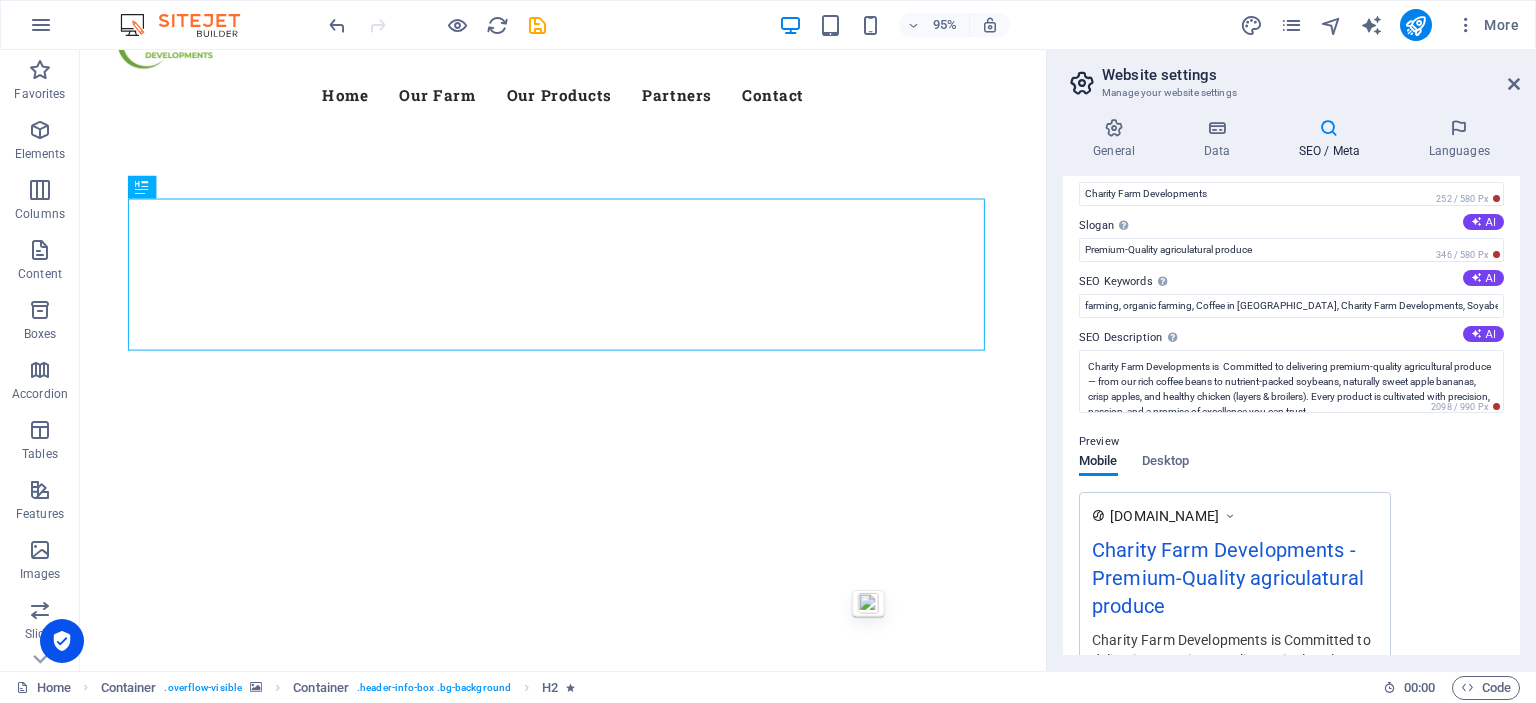 click on "SEO Title The title of your website - make it something that stands out in search engine results. AI Charity Farm Developments 252 / 580 Px Slogan The slogan of your website. AI Premium-Quality agriculatural produce 346 / 580 Px SEO Keywords Comma-separated list of keywords representing your website. AI farming, organic farming, Coffee in [GEOGRAPHIC_DATA], Charity Farm Developments, Soyabean farming in [GEOGRAPHIC_DATA], Apple Banana (Sukalindizi), Apple Fruit Farming , Chicken Layers Farmers in [GEOGRAPHIC_DATA],  Chicken Chrolers in [GEOGRAPHIC_DATA] SEO Description Describe the contents of your website - this is crucial for search engines and SEO! AI Charity Farm Developments is  Committed to delivering premium-quality agricultural produce — from our rich coffee beans to nutrient-packed soybeans, naturally sweet apple bananas, crisp apples, and healthy chicken (layers & broilers). Every product is cultivated with precision, passion, and a promise of excellence you can trust. 2098 / 990 Px Preview Mobile Desktop [DOMAIN_NAME] Settings Noindex" at bounding box center [1291, 415] 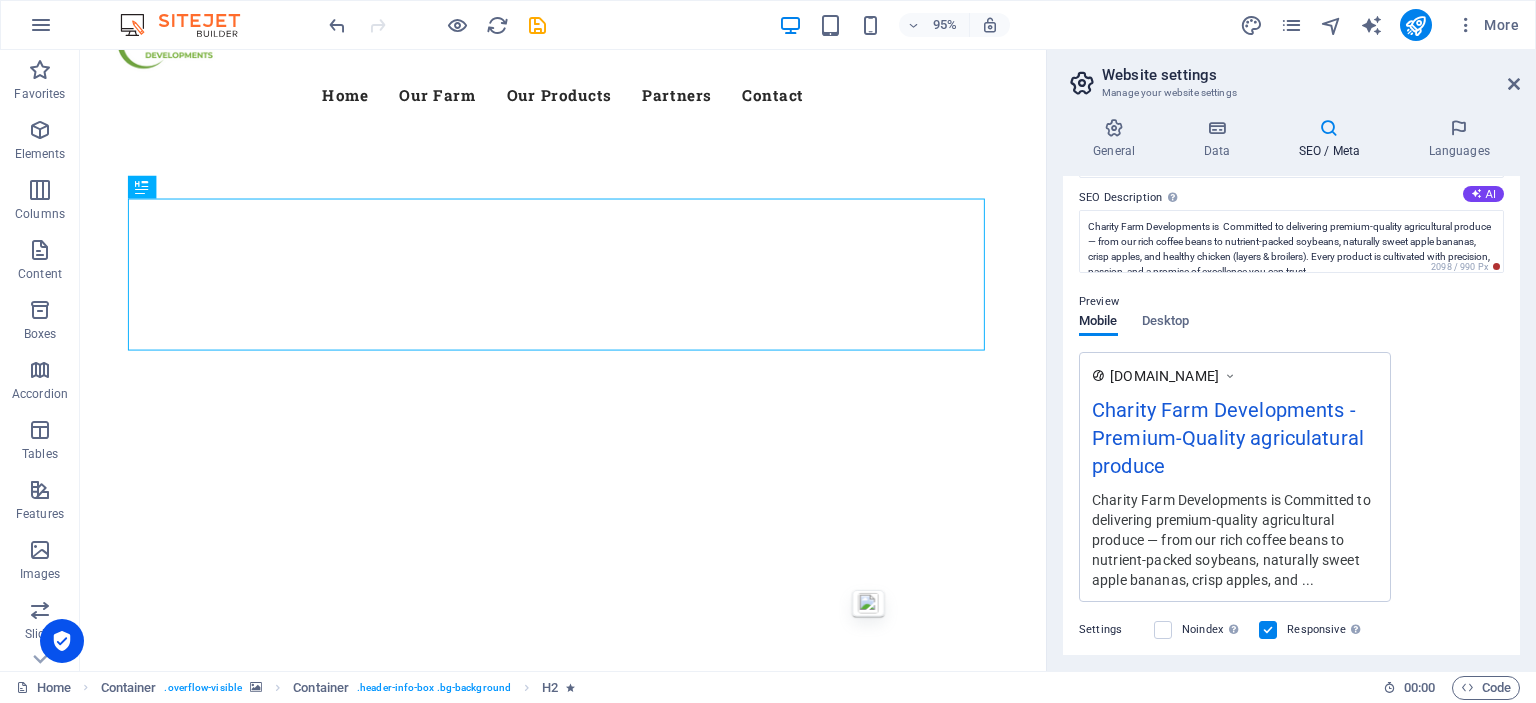 scroll, scrollTop: 176, scrollLeft: 0, axis: vertical 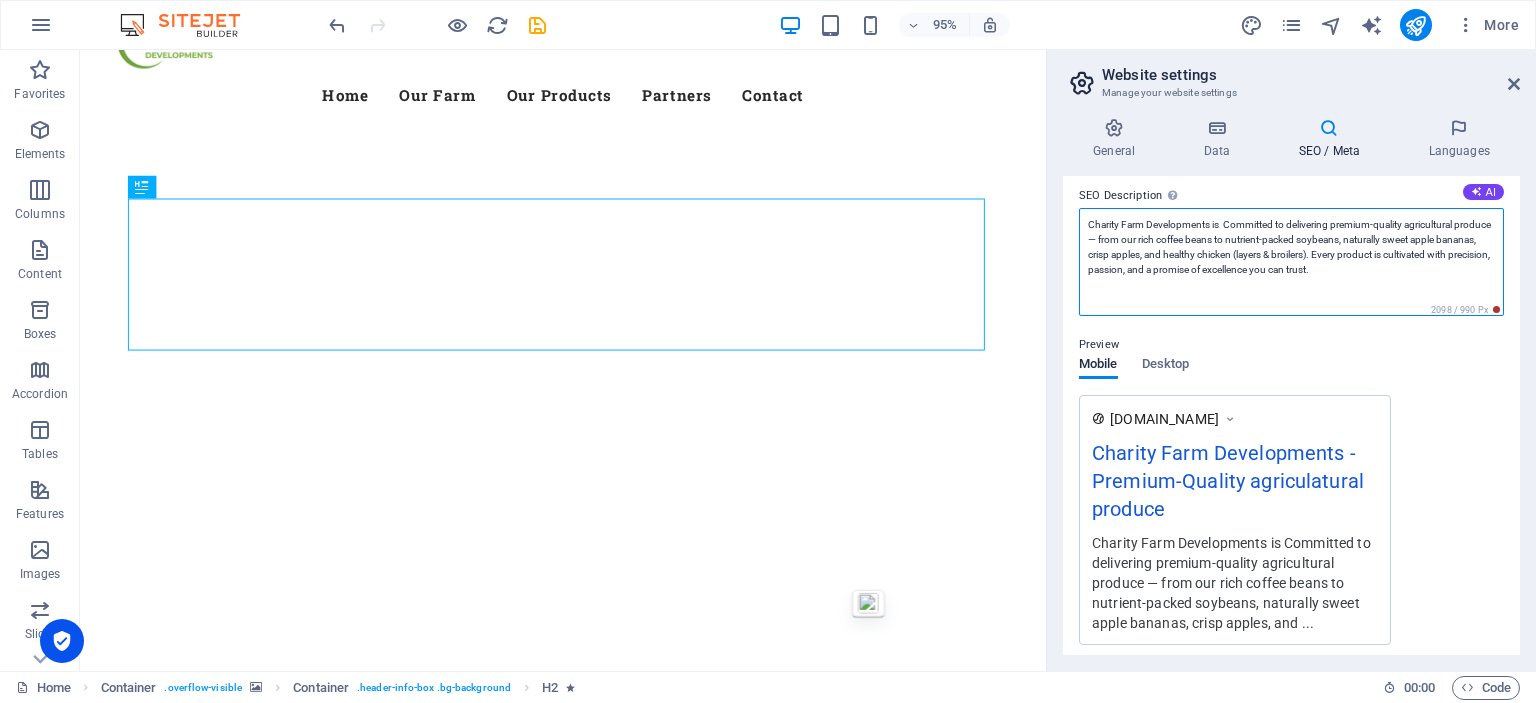 click on "Charity Farm Developments is  Committed to delivering premium-quality agricultural produce — from our rich coffee beans to nutrient-packed soybeans, naturally sweet apple bananas, crisp apples, and healthy chicken (layers & broilers). Every product is cultivated with precision, passion, and a promise of excellence you can trust." at bounding box center (1291, 262) 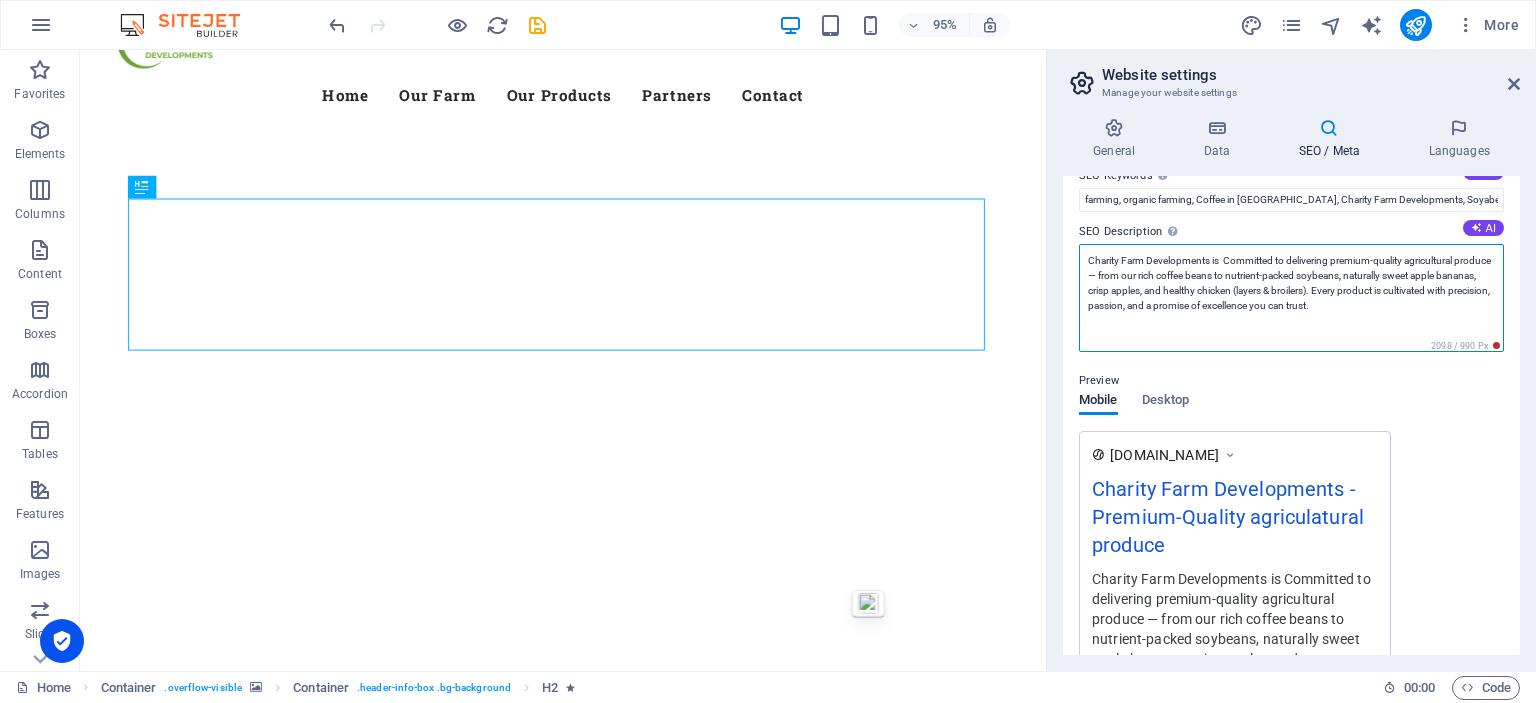 scroll, scrollTop: 128, scrollLeft: 0, axis: vertical 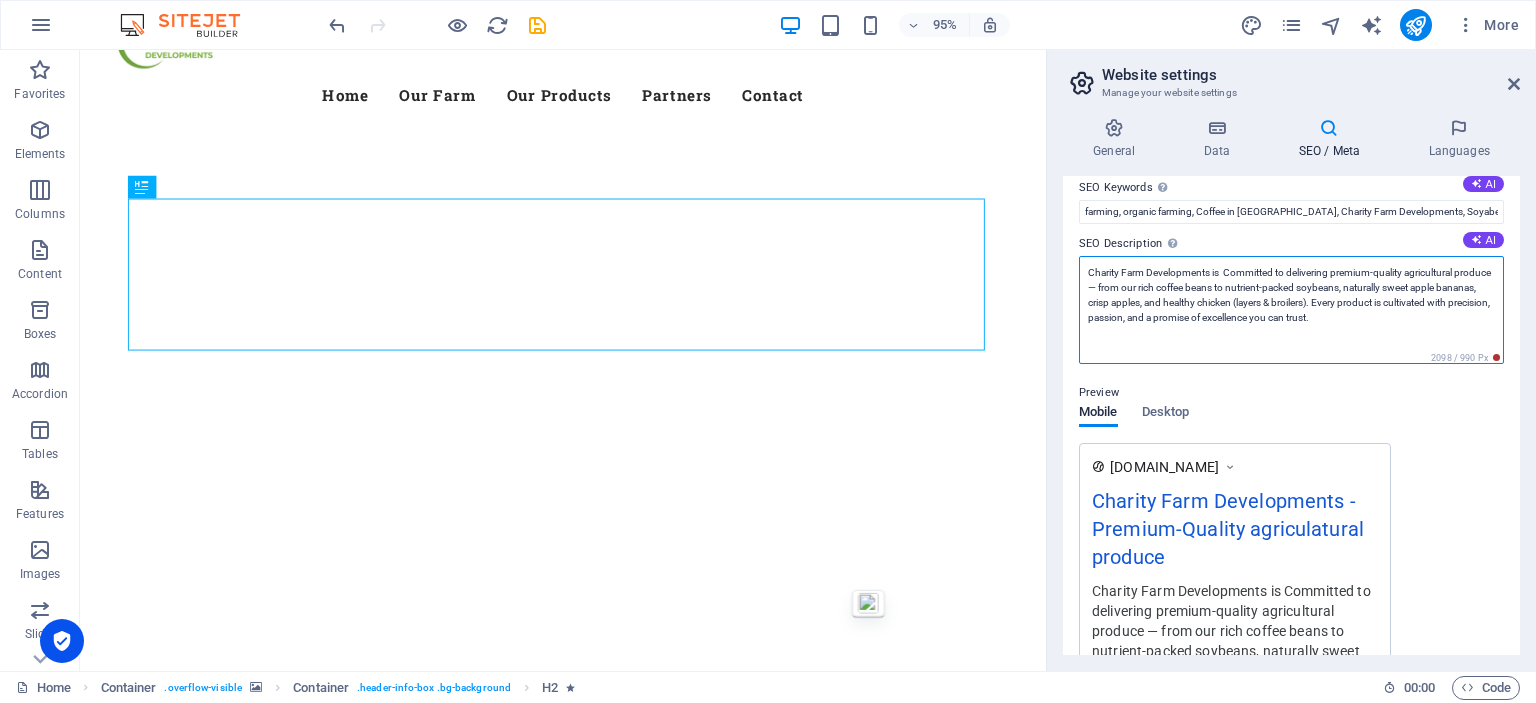drag, startPoint x: 1364, startPoint y: 301, endPoint x: 1388, endPoint y: 327, distance: 35.383614 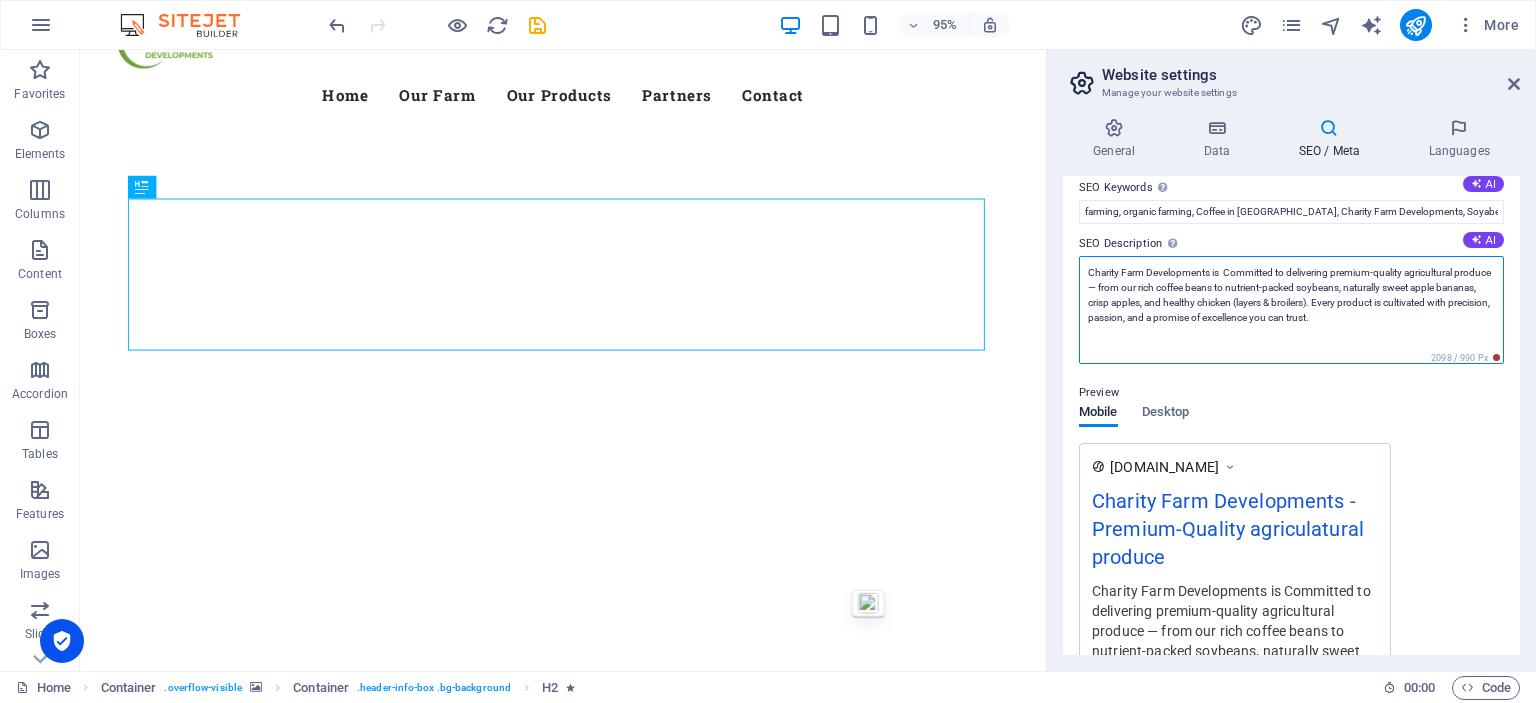 click on "Charity Farm Developments is  Committed to delivering premium-quality agricultural produce — from our rich coffee beans to nutrient-packed soybeans, naturally sweet apple bananas, crisp apples, and healthy chicken (layers & broilers). Every product is cultivated with precision, passion, and a promise of excellence you can trust." at bounding box center [1291, 310] 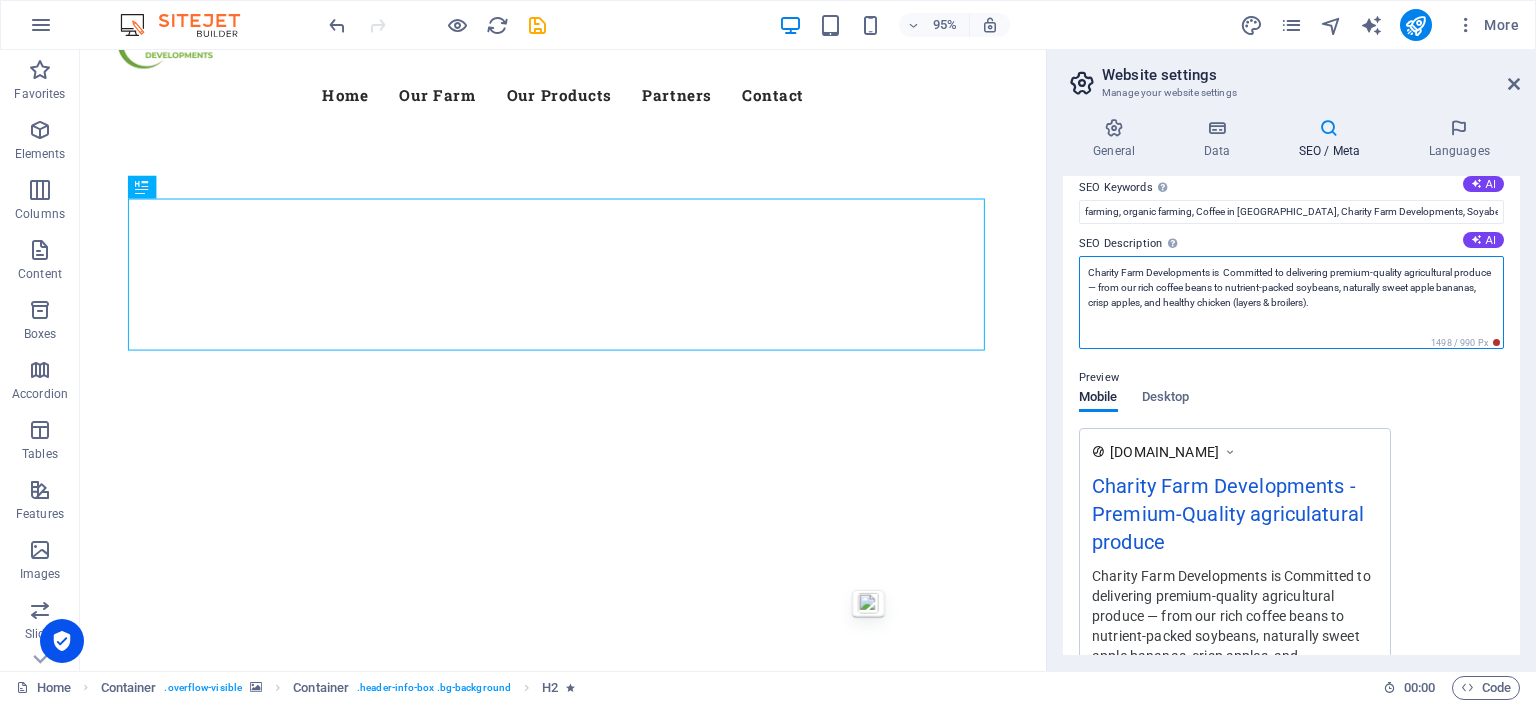 drag, startPoint x: 1357, startPoint y: 299, endPoint x: 1280, endPoint y: 307, distance: 77.41447 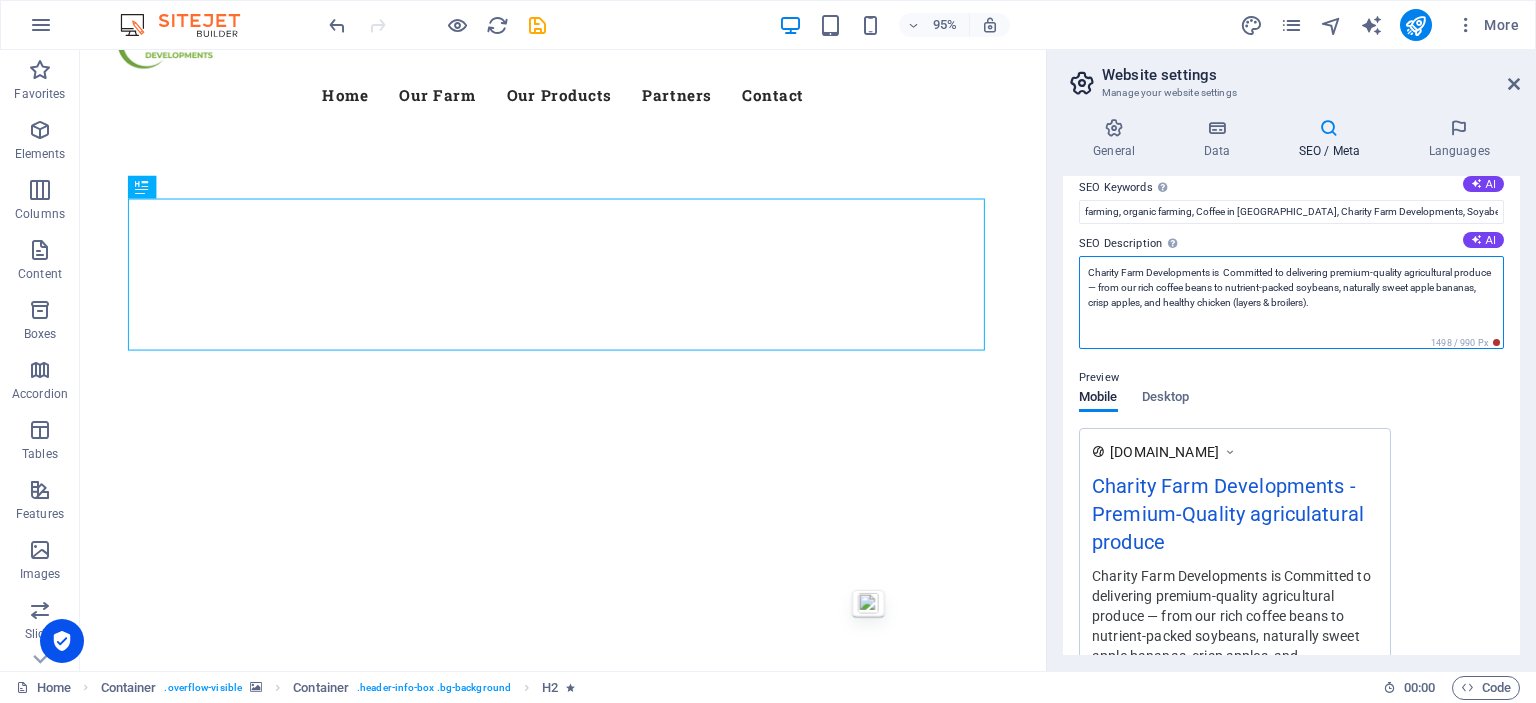 click on "Charity Farm Developments is  Committed to delivering premium-quality agricultural produce — from our rich coffee beans to nutrient-packed soybeans, naturally sweet apple bananas, crisp apples, and healthy chicken (layers & broilers)." at bounding box center [1291, 302] 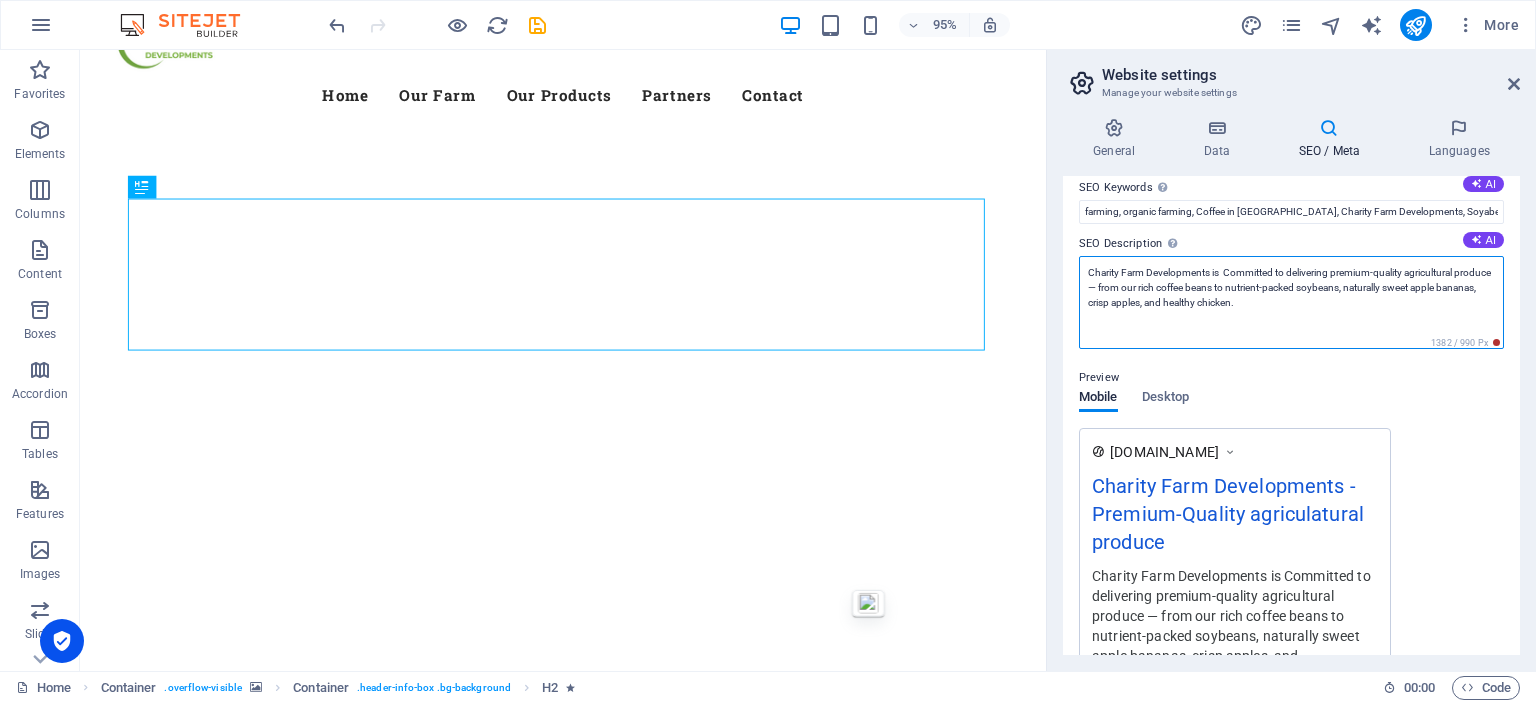 drag, startPoint x: 1329, startPoint y: 271, endPoint x: 1213, endPoint y: 275, distance: 116.06895 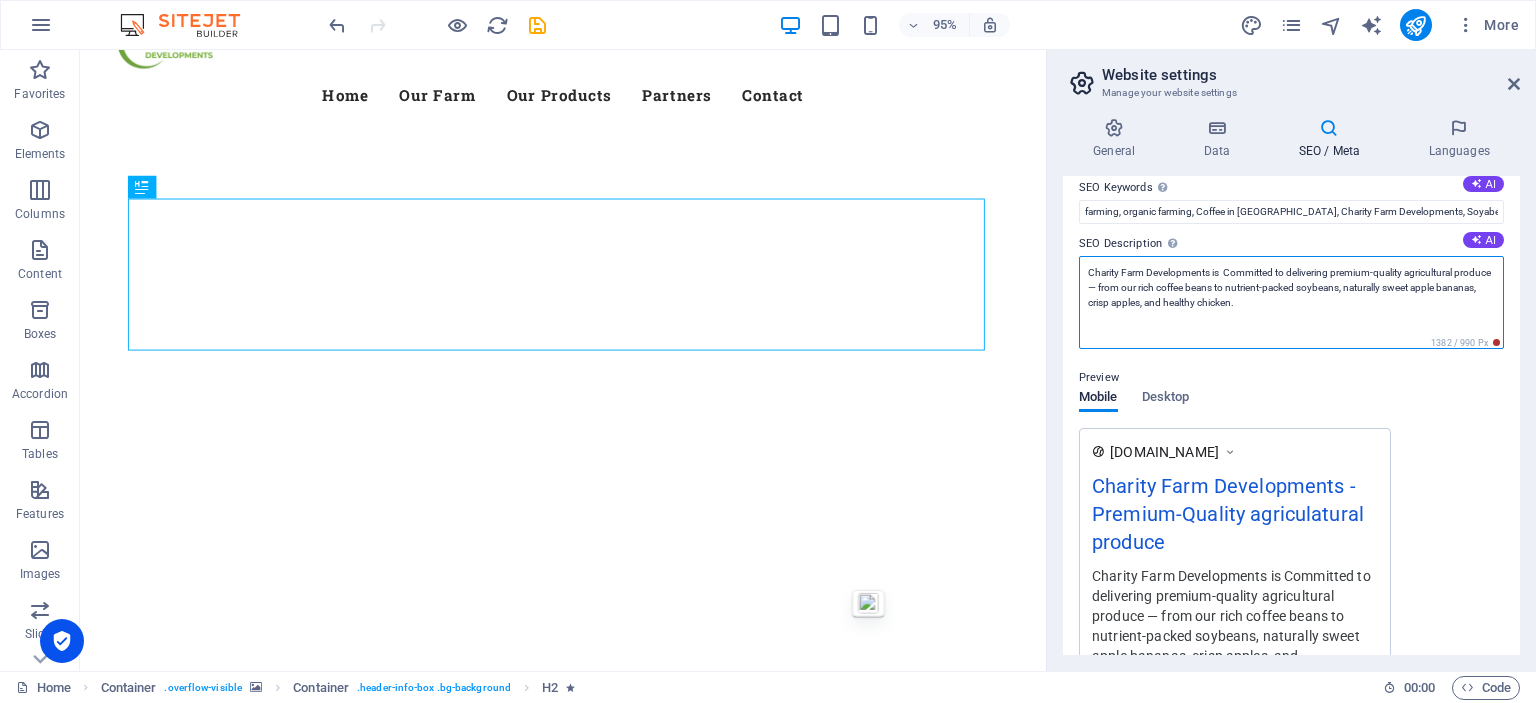 click on "Charity Farm Developments is  Committed to delivering premium-quality agricultural produce — from our rich coffee beans to nutrient-packed soybeans, naturally sweet apple bananas, crisp apples, and healthy chicken." at bounding box center [1291, 302] 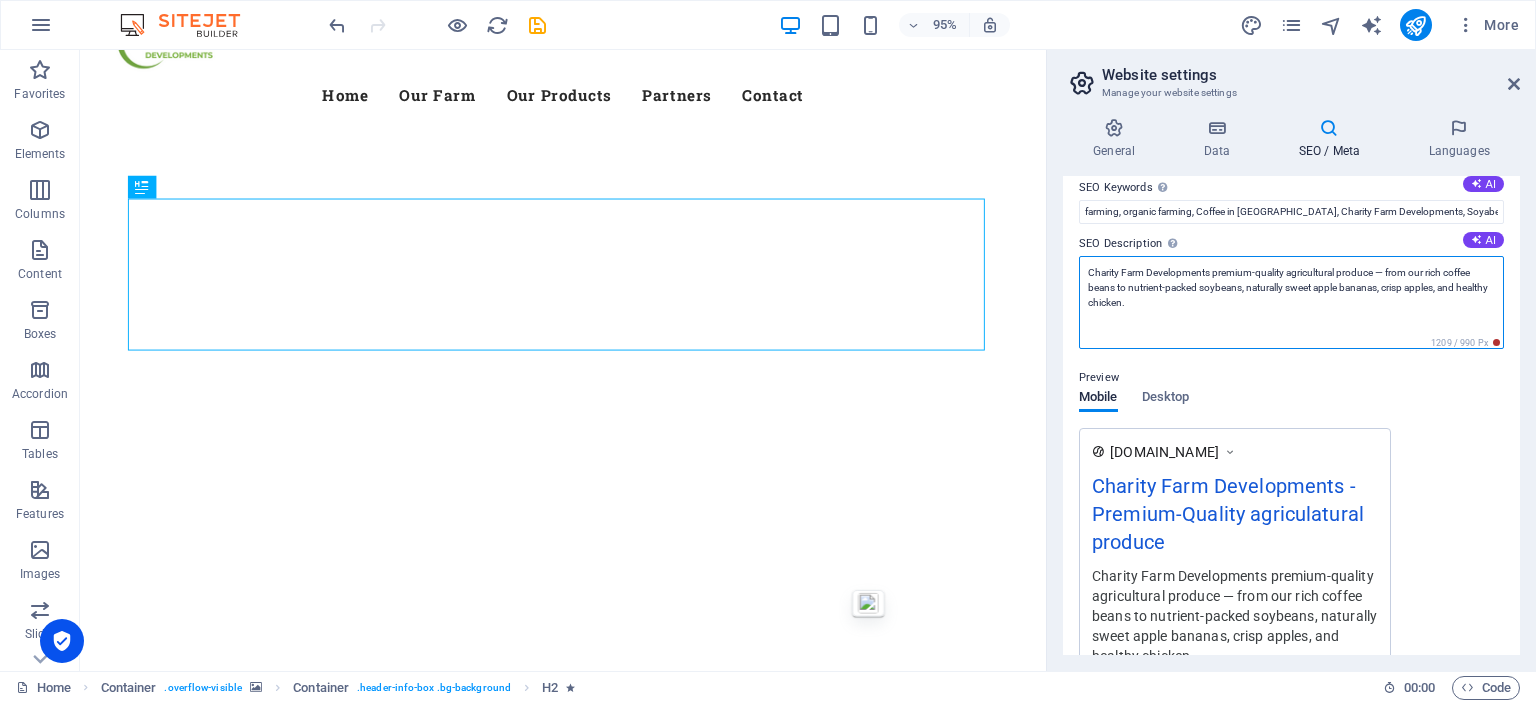 drag, startPoint x: 1286, startPoint y: 283, endPoint x: 1248, endPoint y: 286, distance: 38.118237 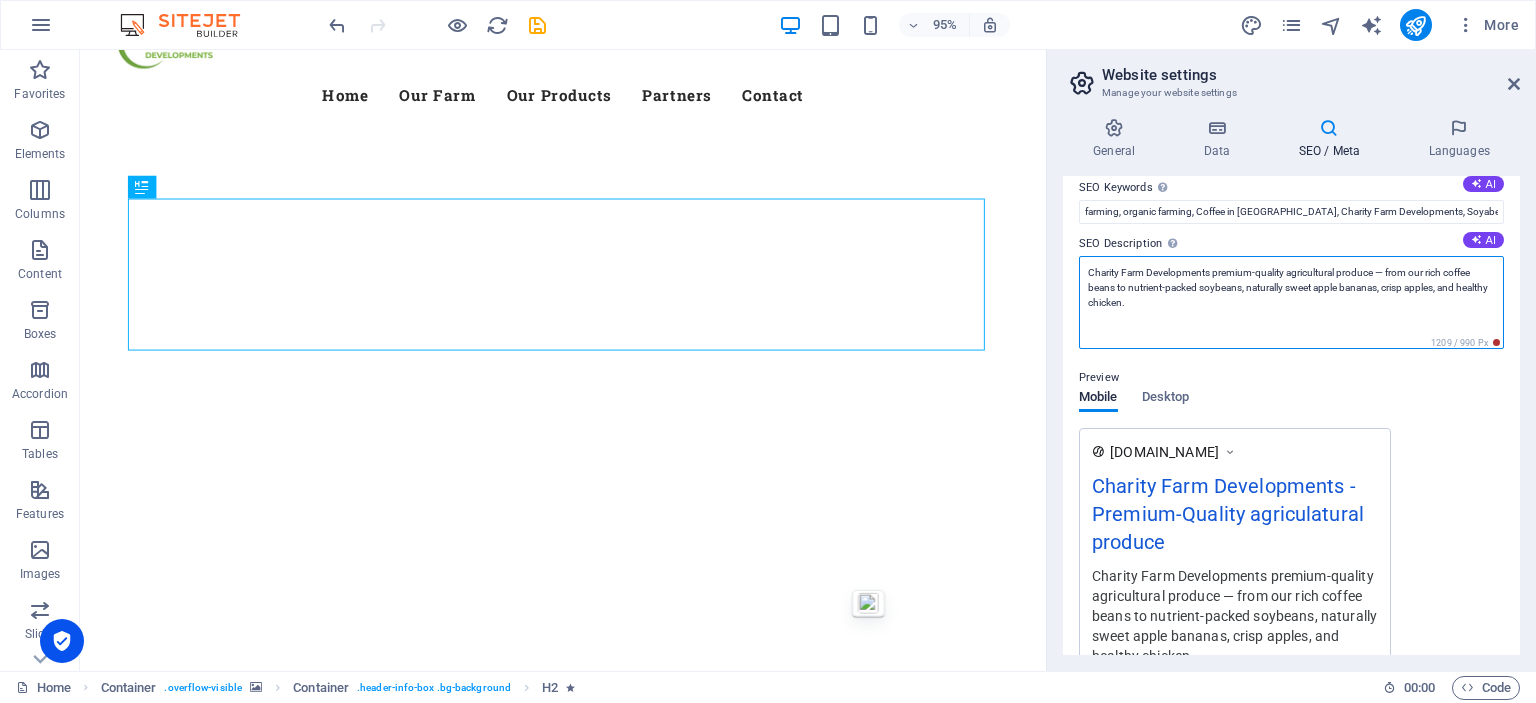click on "Charity Farm Developments premium-quality agricultural produce — from our rich coffee beans to nutrient-packed soybeans, naturally sweet apple bananas, crisp apples, and healthy chicken." at bounding box center (1291, 302) 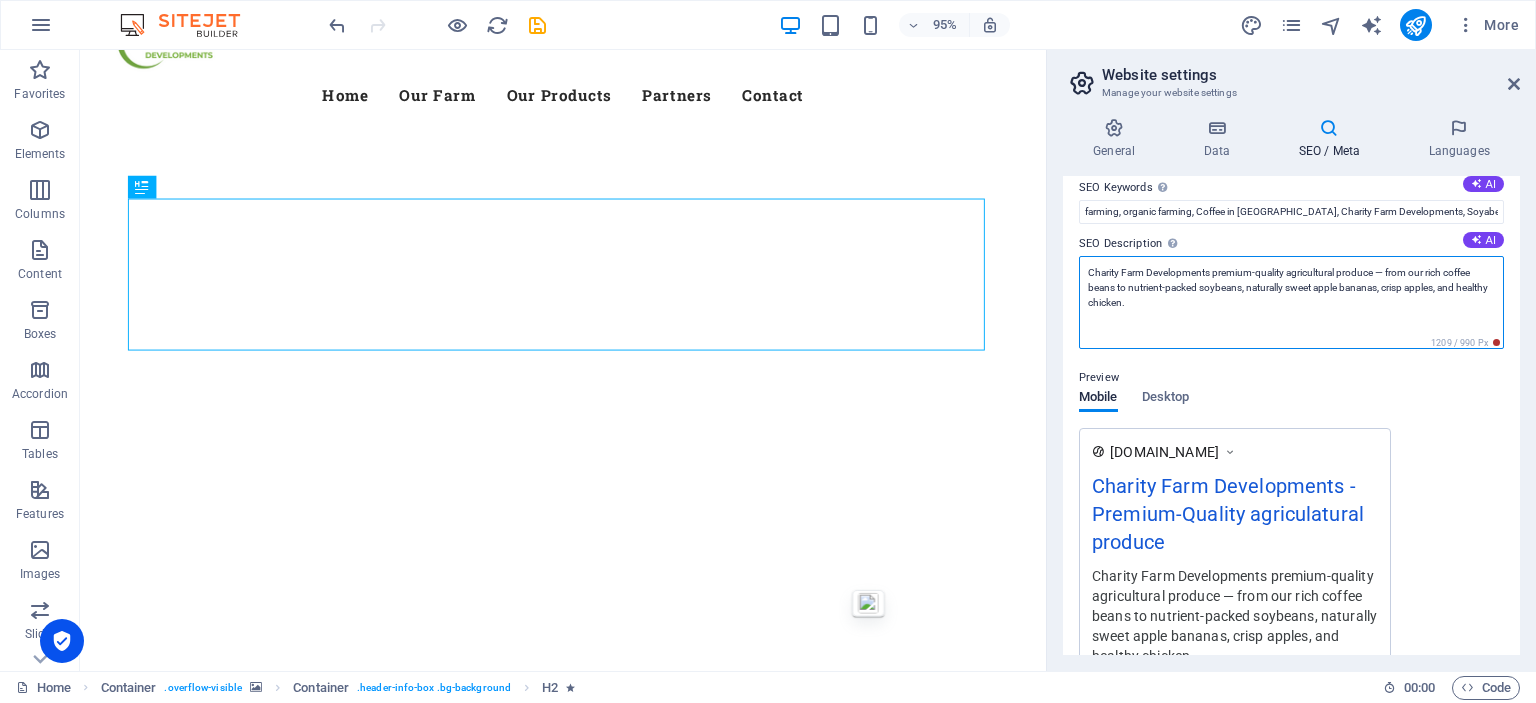 drag, startPoint x: 1407, startPoint y: 291, endPoint x: 1388, endPoint y: 289, distance: 19.104973 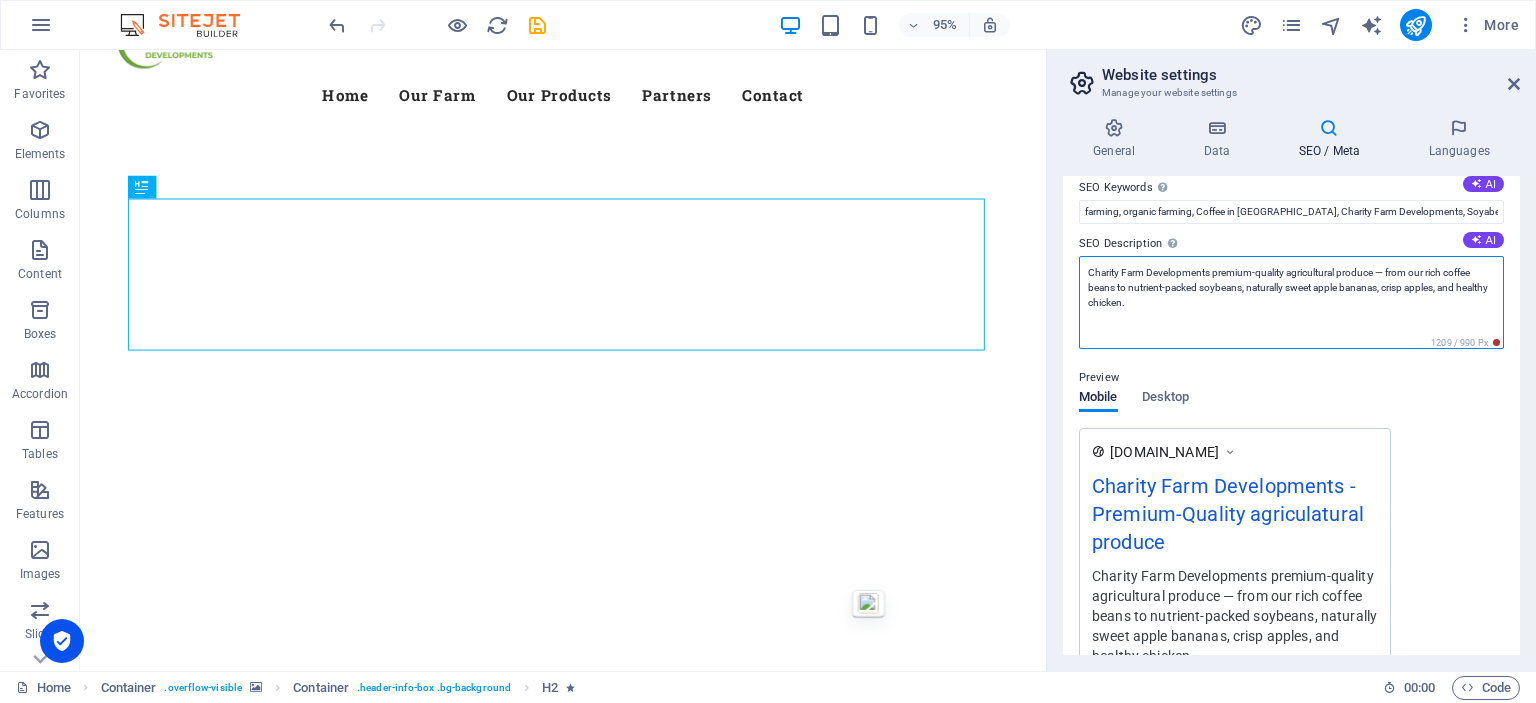click on "Charity Farm Developments premium-quality agricultural produce — from our rich coffee beans to nutrient-packed soybeans, naturally sweet apple bananas, crisp apples, and healthy chicken." at bounding box center [1291, 302] 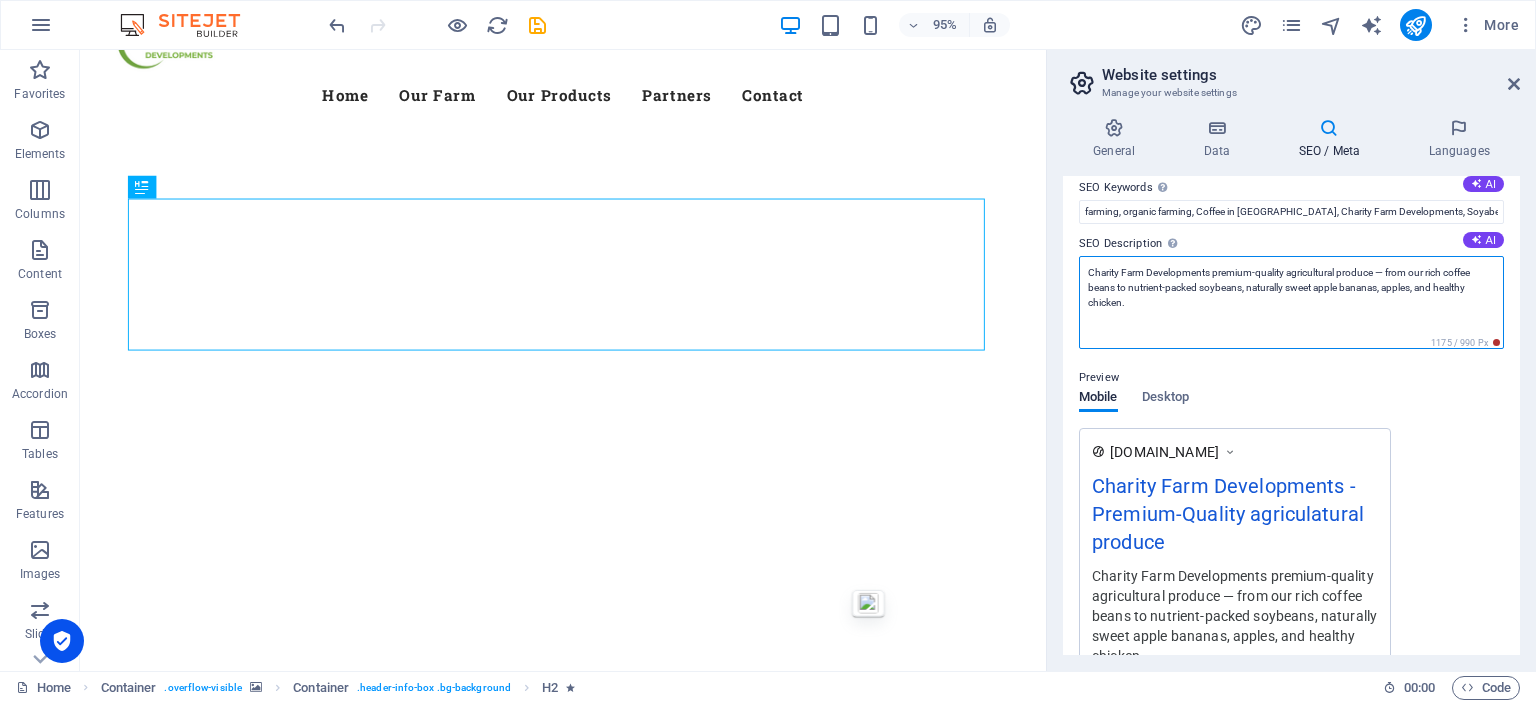 click on "Charity Farm Developments premium-quality agricultural produce — from our rich coffee beans to nutrient-packed soybeans, naturally sweet apple bananas, apples, and healthy chicken." at bounding box center (1291, 302) 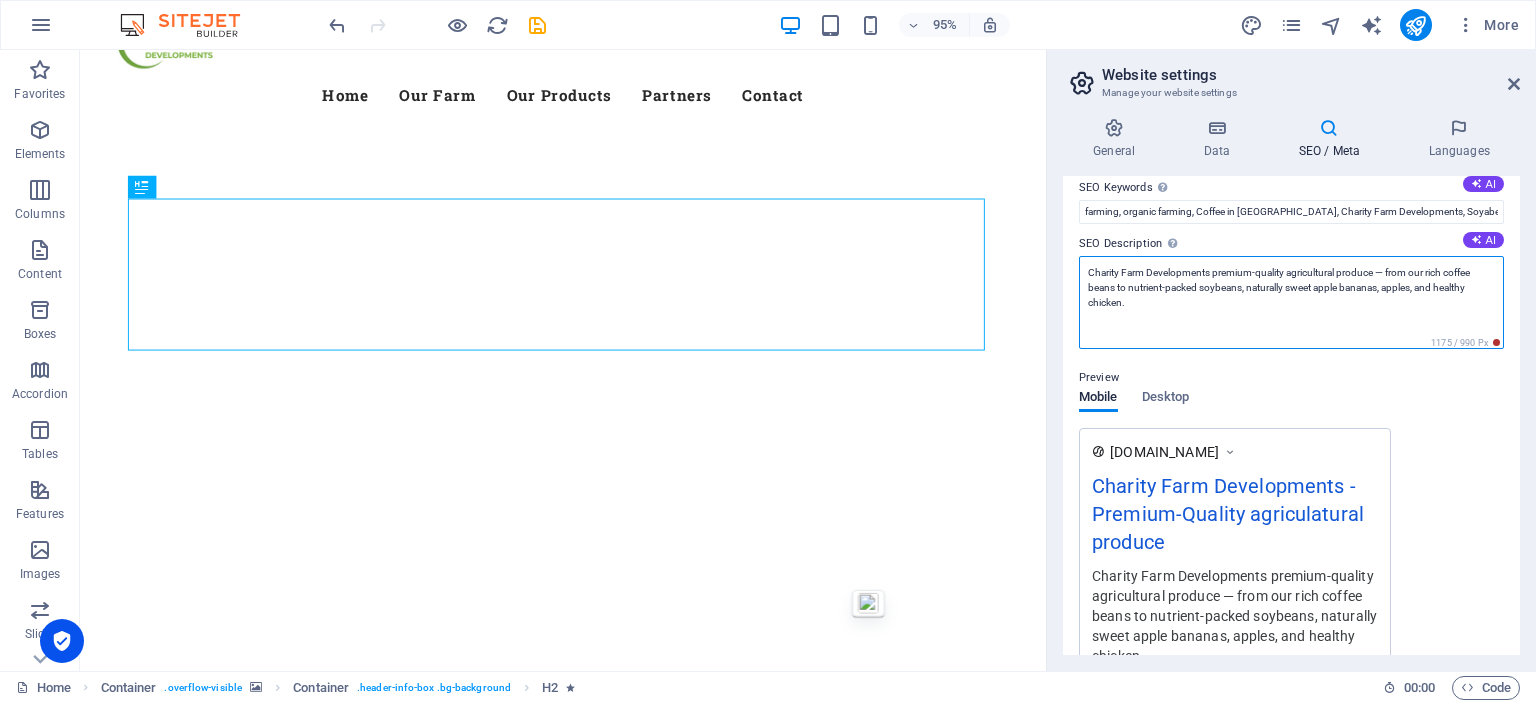 drag, startPoint x: 1259, startPoint y: 271, endPoint x: 1212, endPoint y: 269, distance: 47.042534 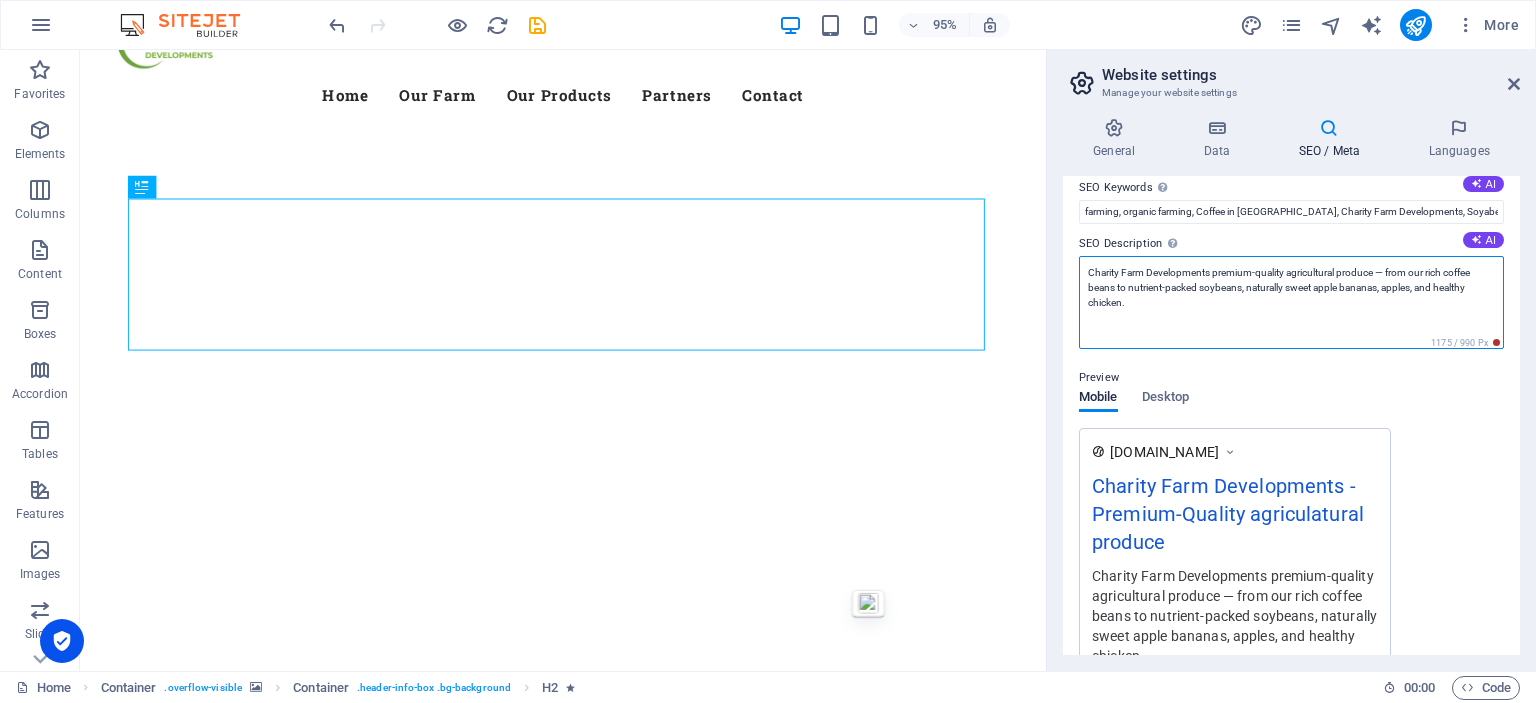 click on "Charity Farm Developments premium-quality agricultural produce — from our rich coffee beans to nutrient-packed soybeans, naturally sweet apple bananas, apples, and healthy chicken." at bounding box center [1291, 302] 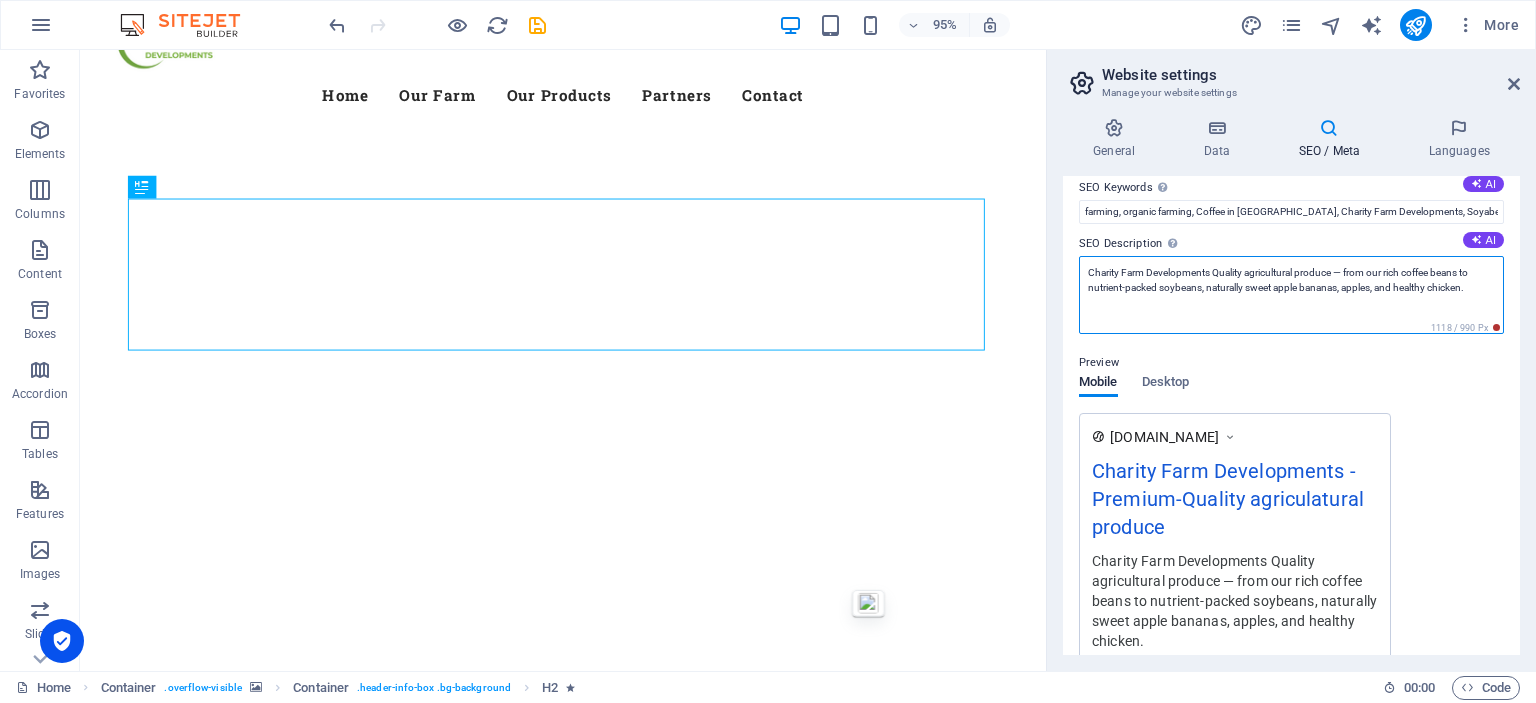 click on "Charity Farm Developments Quality agricultural produce — from our rich coffee beans to nutrient-packed soybeans, naturally sweet apple bananas, apples, and healthy chicken." at bounding box center (1291, 295) 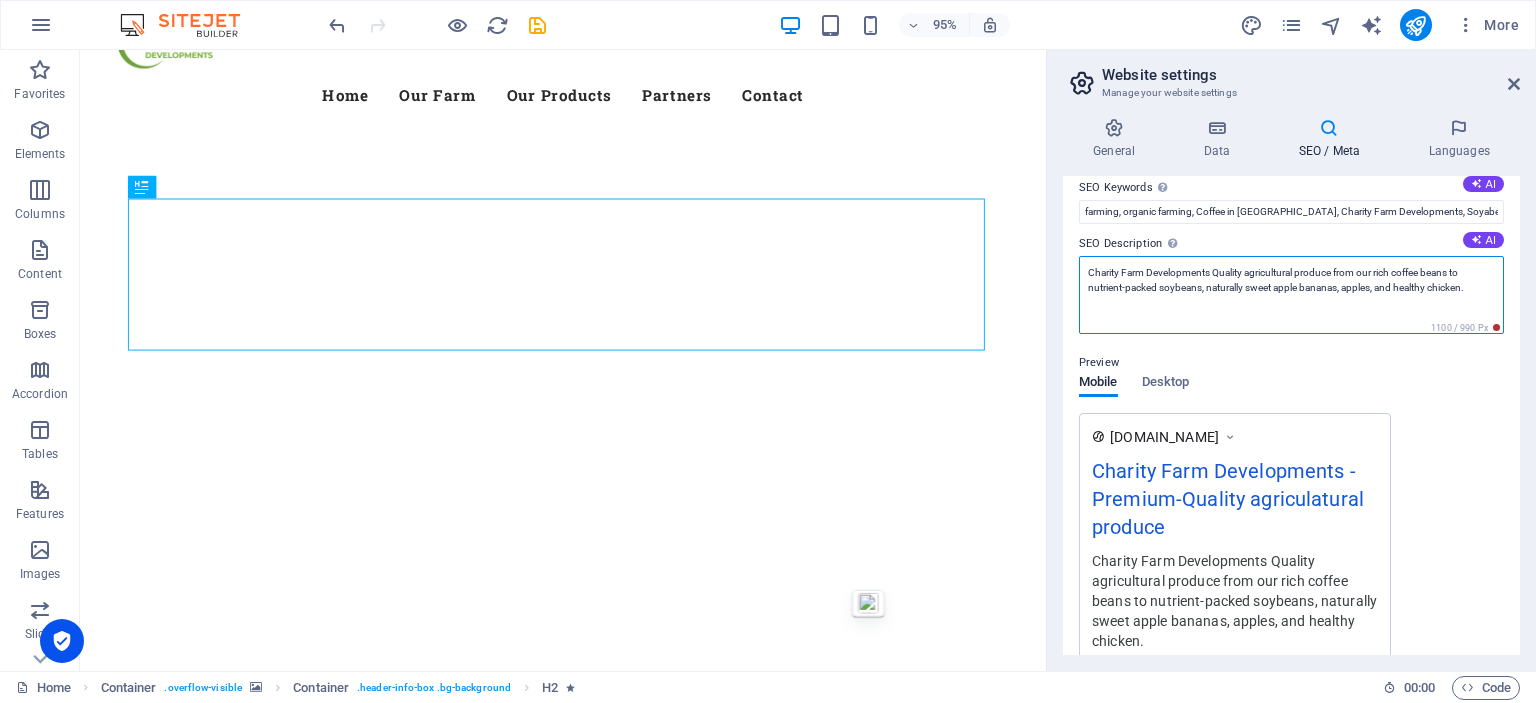click on "Charity Farm Developments Quality agricultural produce from our rich coffee beans to nutrient-packed soybeans, naturally sweet apple bananas, apples, and healthy chicken." at bounding box center (1291, 295) 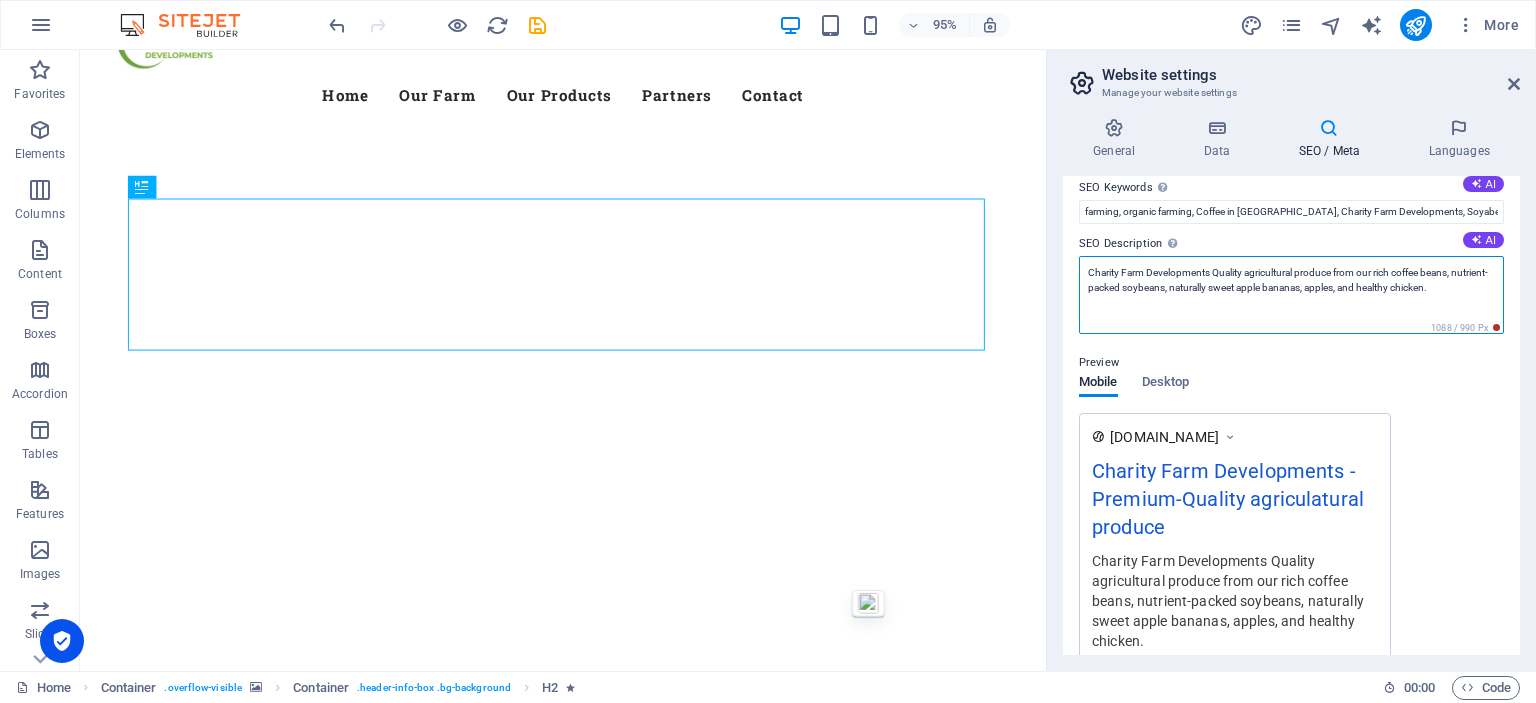 drag, startPoint x: 1212, startPoint y: 267, endPoint x: 1052, endPoint y: 271, distance: 160.04999 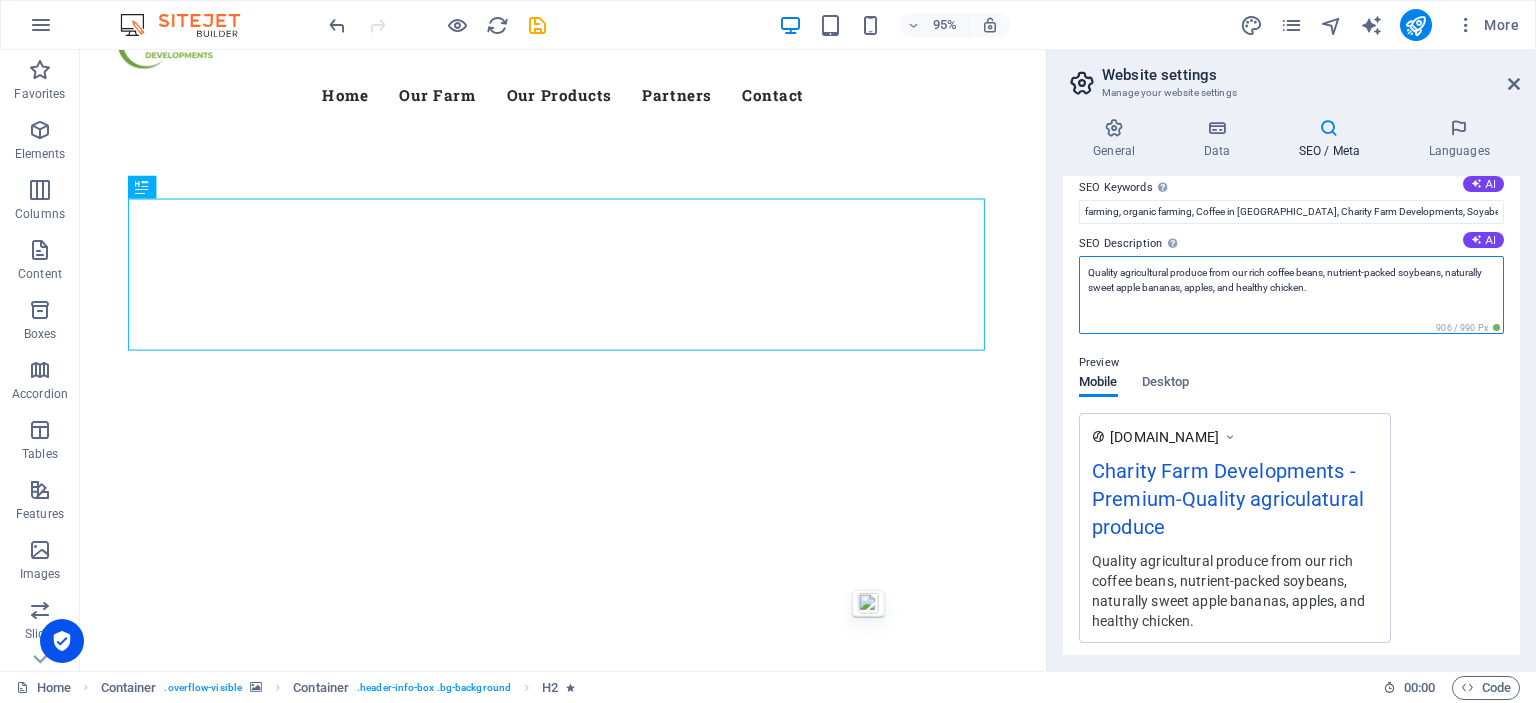 click on "Quality agricultural produce from our rich coffee beans, nutrient-packed soybeans, naturally sweet apple bananas, apples, and healthy chicken." at bounding box center (1291, 295) 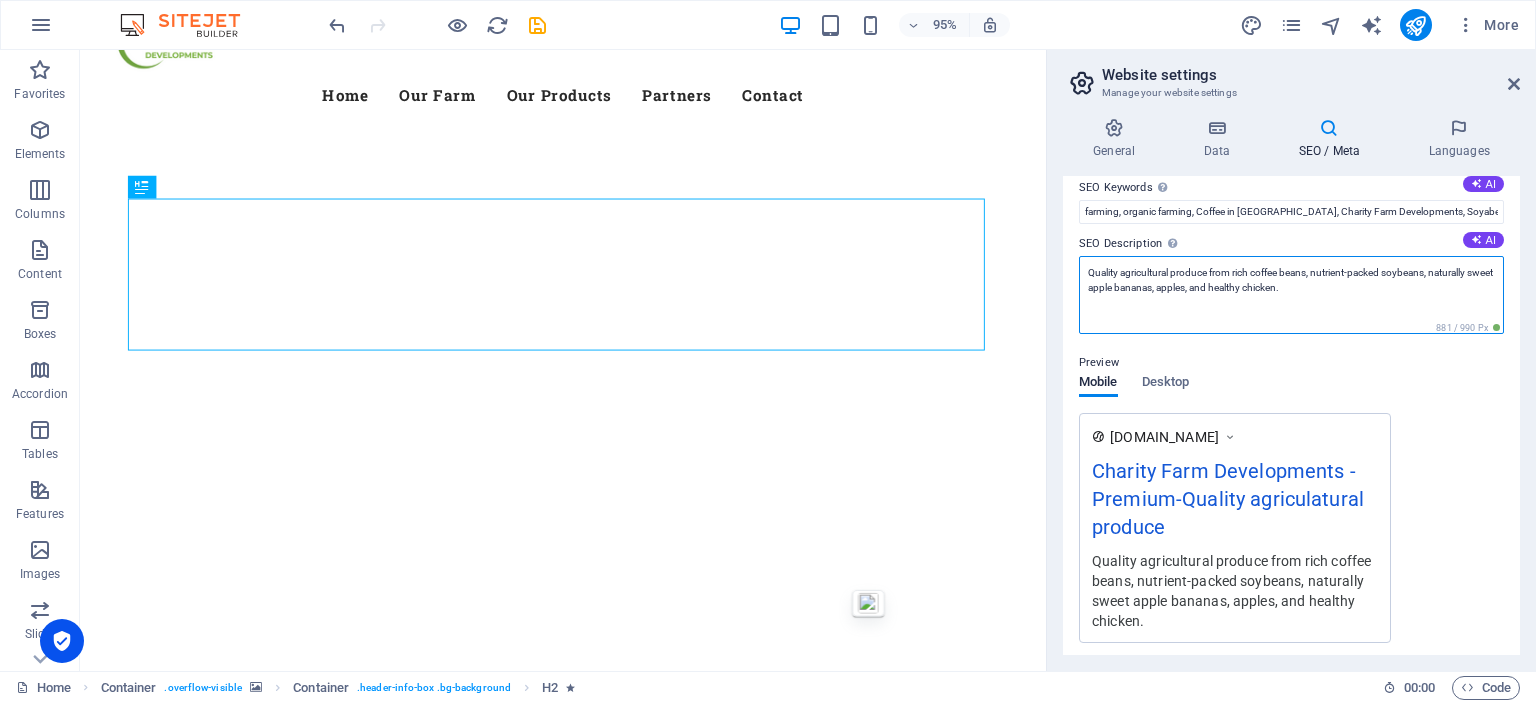 click on "Quality agricultural produce from rich coffee beans, nutrient-packed soybeans, naturally sweet apple bananas, apples, and healthy chicken." at bounding box center (1291, 295) 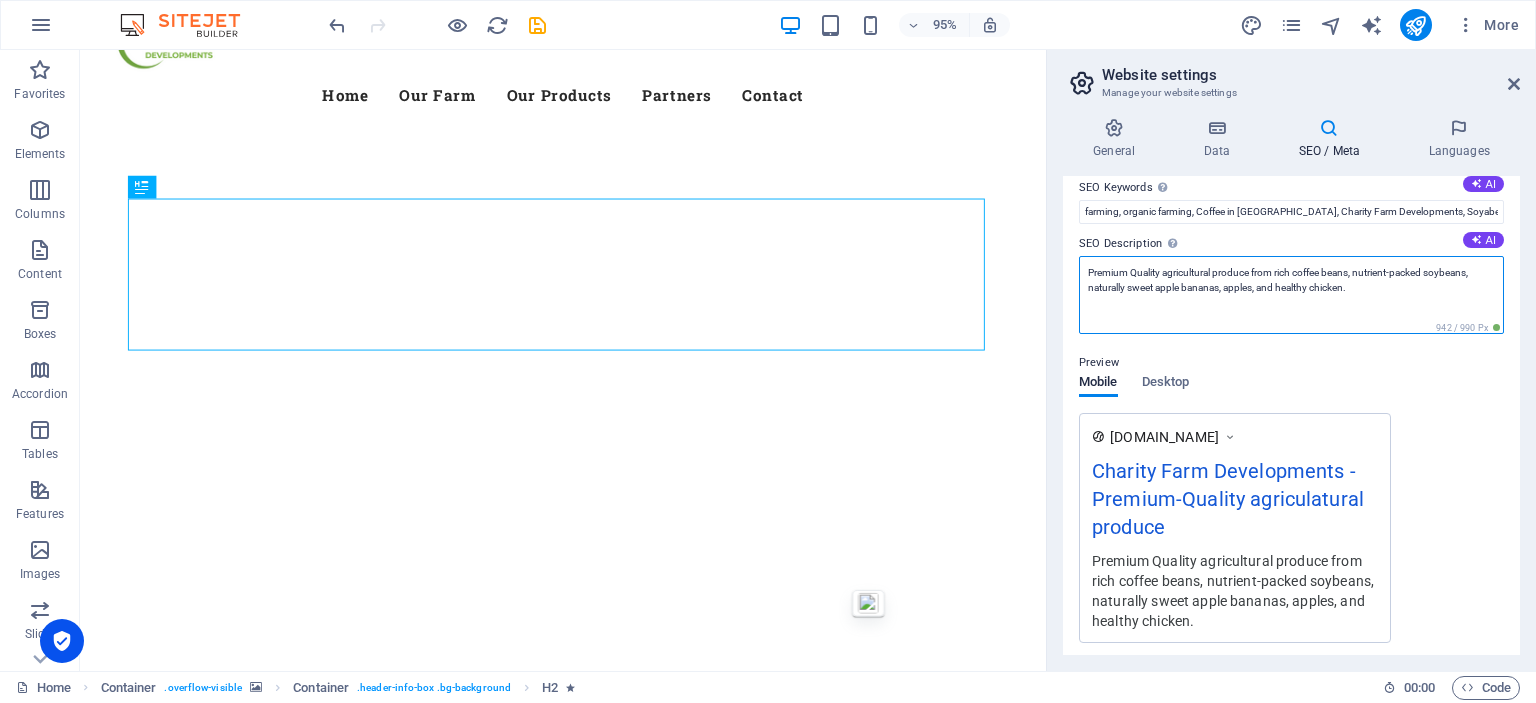 click on "Premium Quality agricultural produce from rich coffee beans, nutrient-packed soybeans, naturally sweet apple bananas, apples, and healthy chicken." at bounding box center [1291, 295] 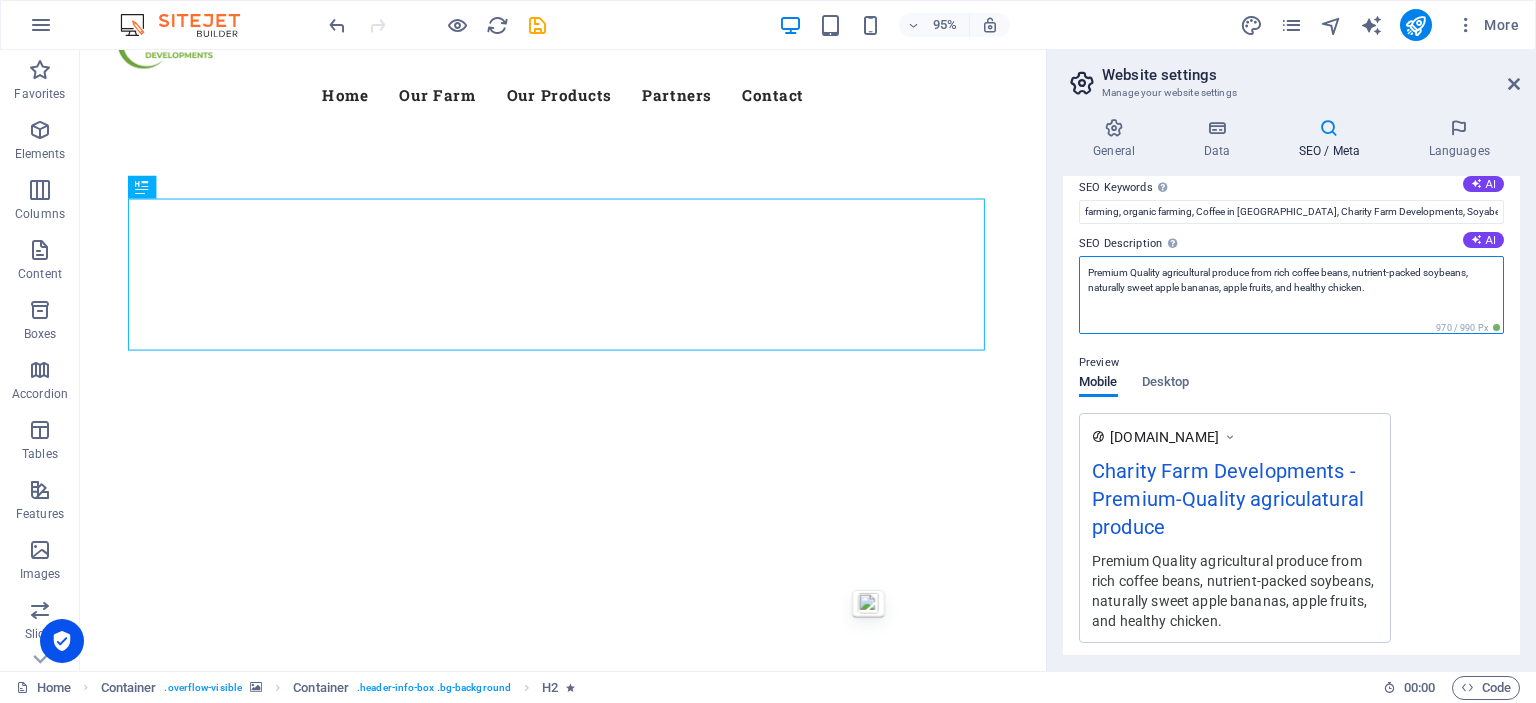 type on "Premium Quality agricultural produce from rich coffee beans, nutrient-packed soybeans, naturally sweet apple bananas, apple fruits, and healthy chicken." 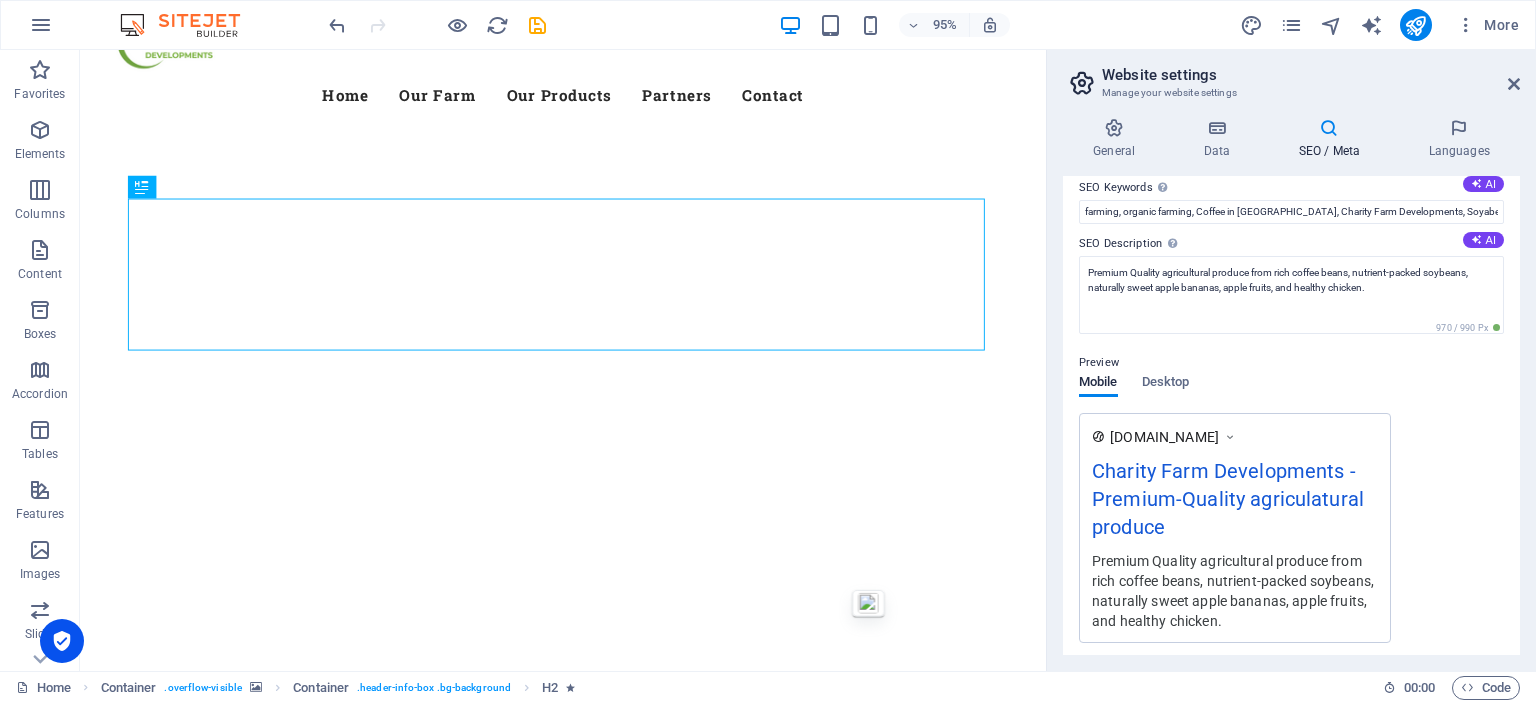 click on "SEO Description Describe the contents of your website - this is crucial for search engines and SEO! AI" at bounding box center [1291, 244] 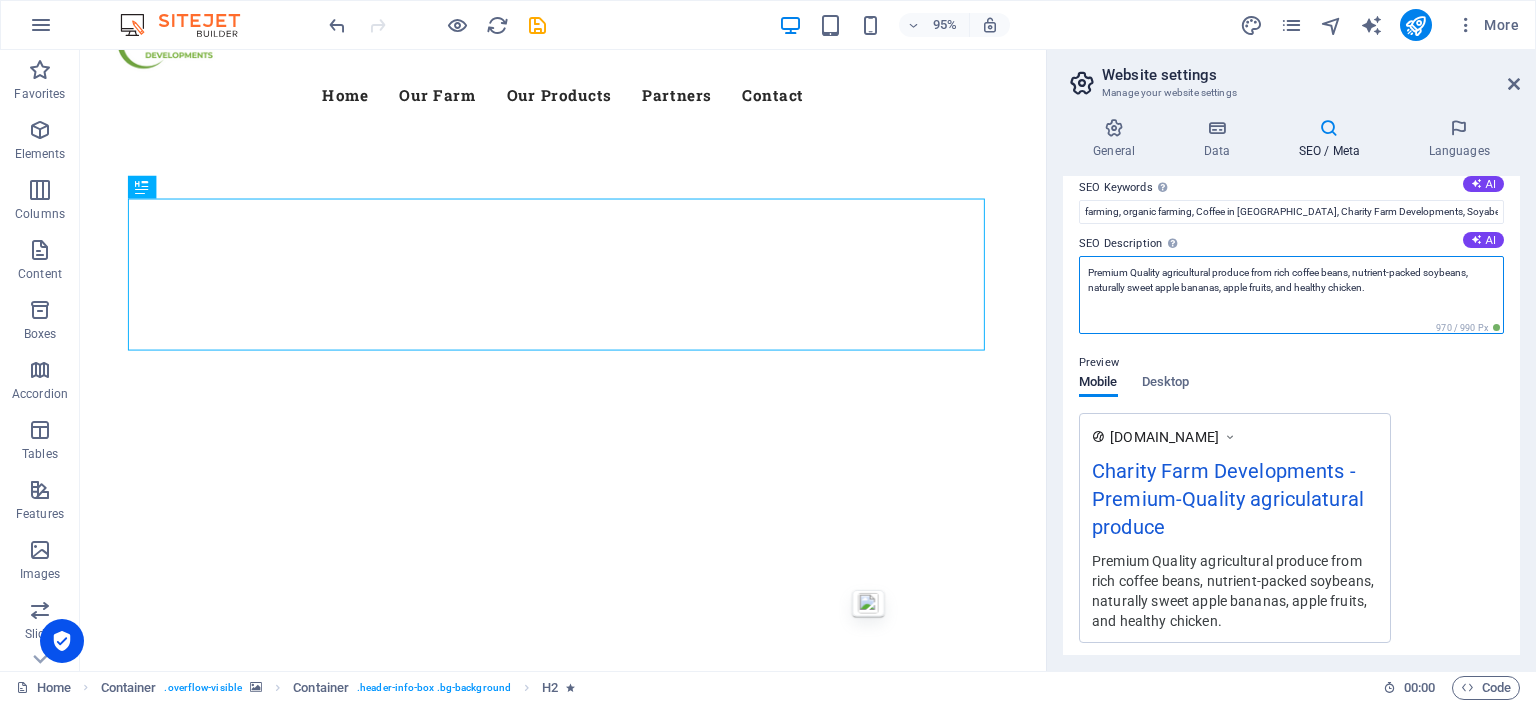 click on "Premium Quality agricultural produce from rich coffee beans, nutrient-packed soybeans, naturally sweet apple bananas, apple fruits, and healthy chicken." at bounding box center [1291, 295] 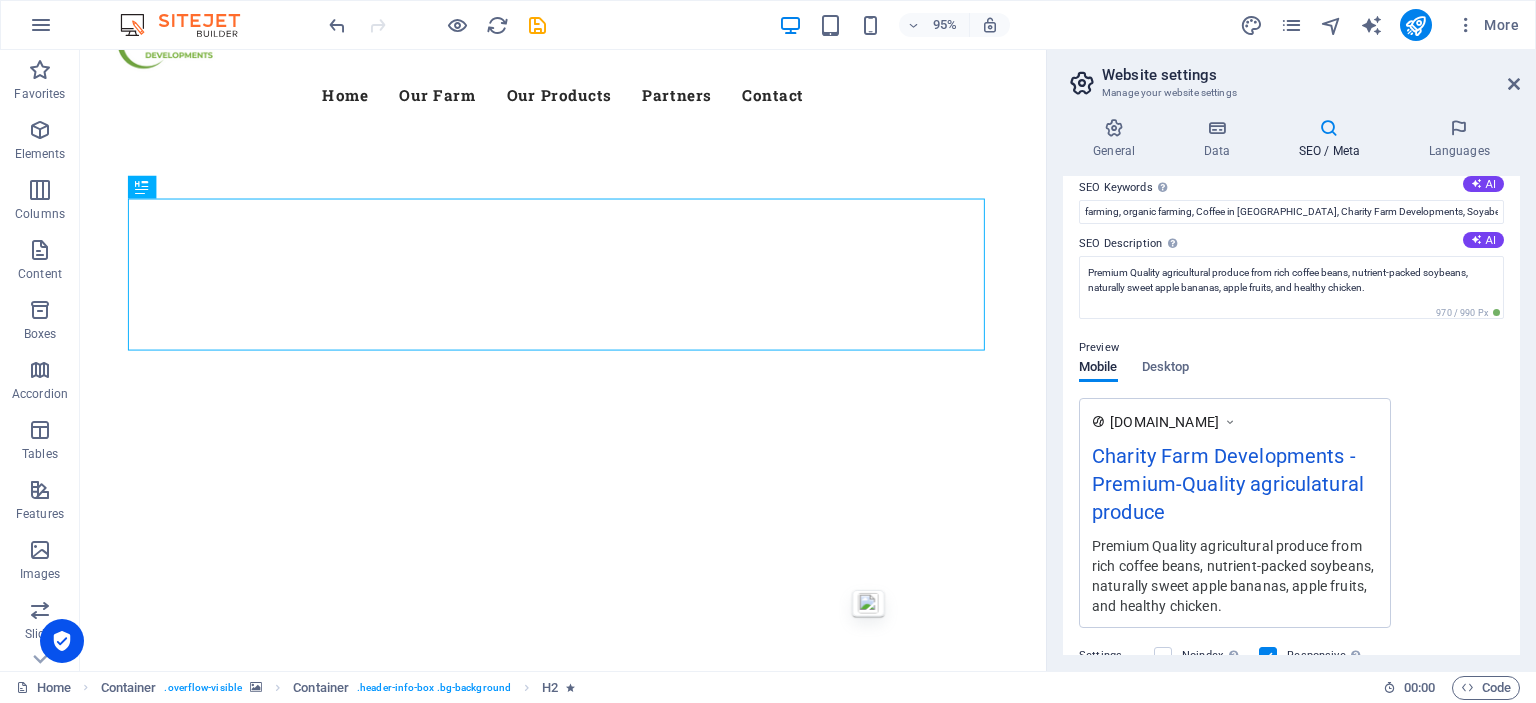 click on "SEO Description Describe the contents of your website - this is crucial for search engines and SEO! AI" at bounding box center (1291, 244) 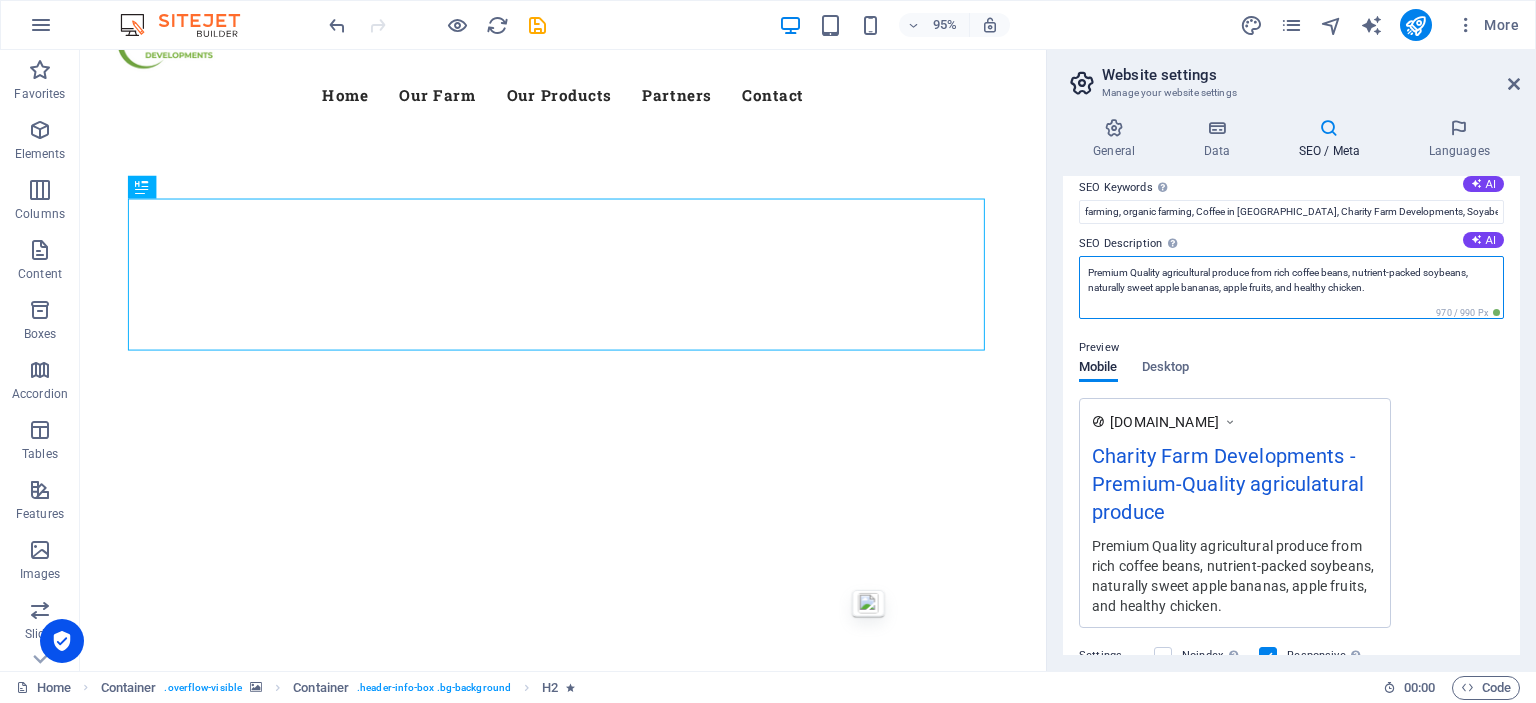 click on "Premium Quality agricultural produce from rich coffee beans, nutrient-packed soybeans, naturally sweet apple bananas, apple fruits, and healthy chicken." at bounding box center [1291, 287] 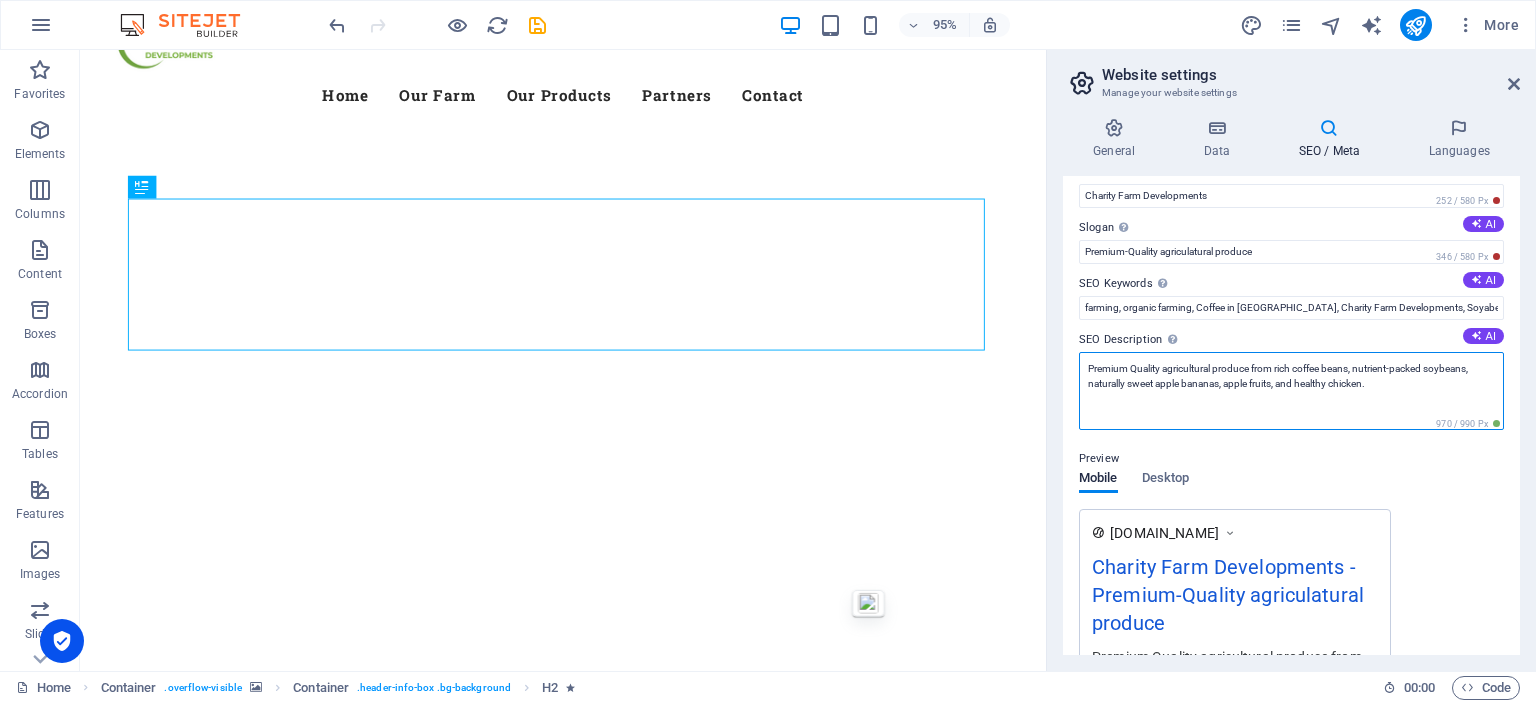 scroll, scrollTop: 0, scrollLeft: 0, axis: both 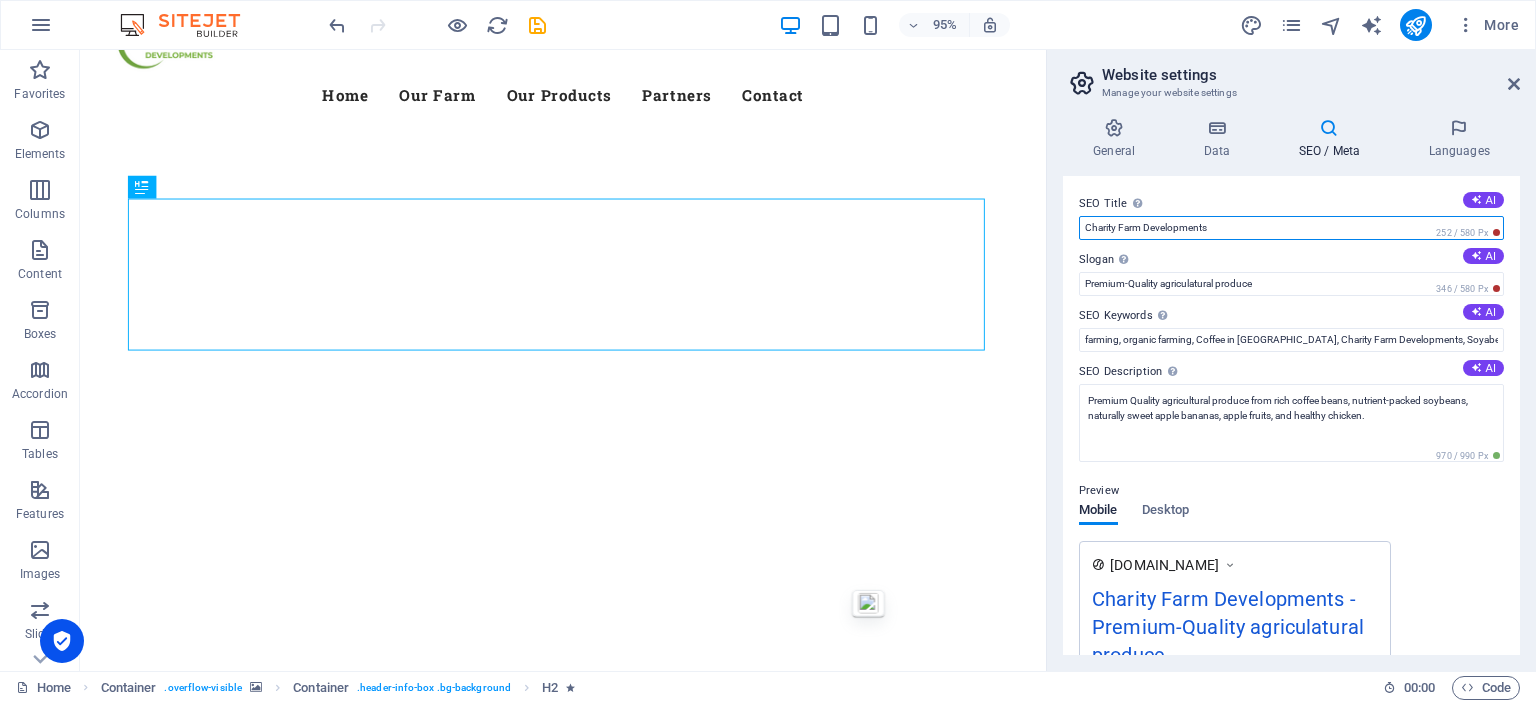 click on "Charity Farm Developments" at bounding box center (1291, 228) 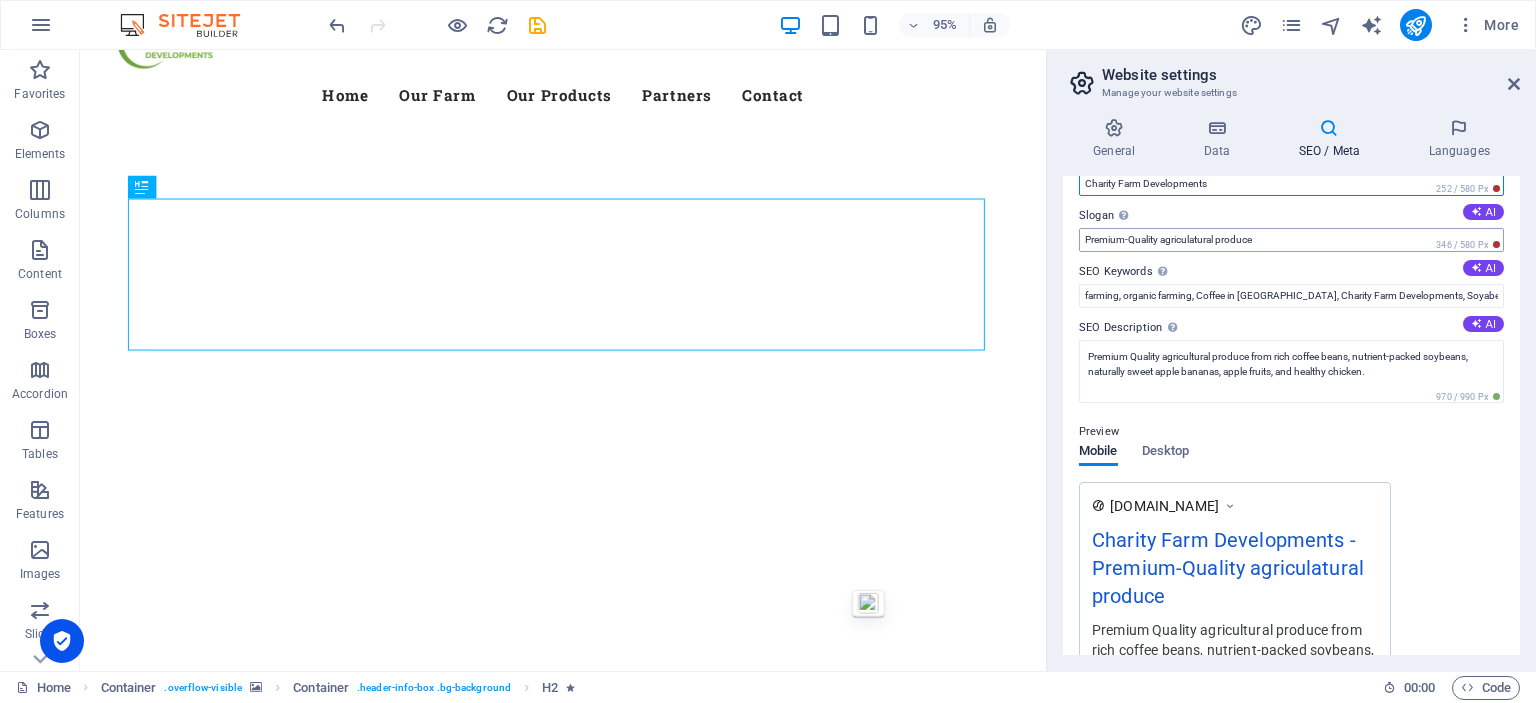 scroll, scrollTop: 48, scrollLeft: 0, axis: vertical 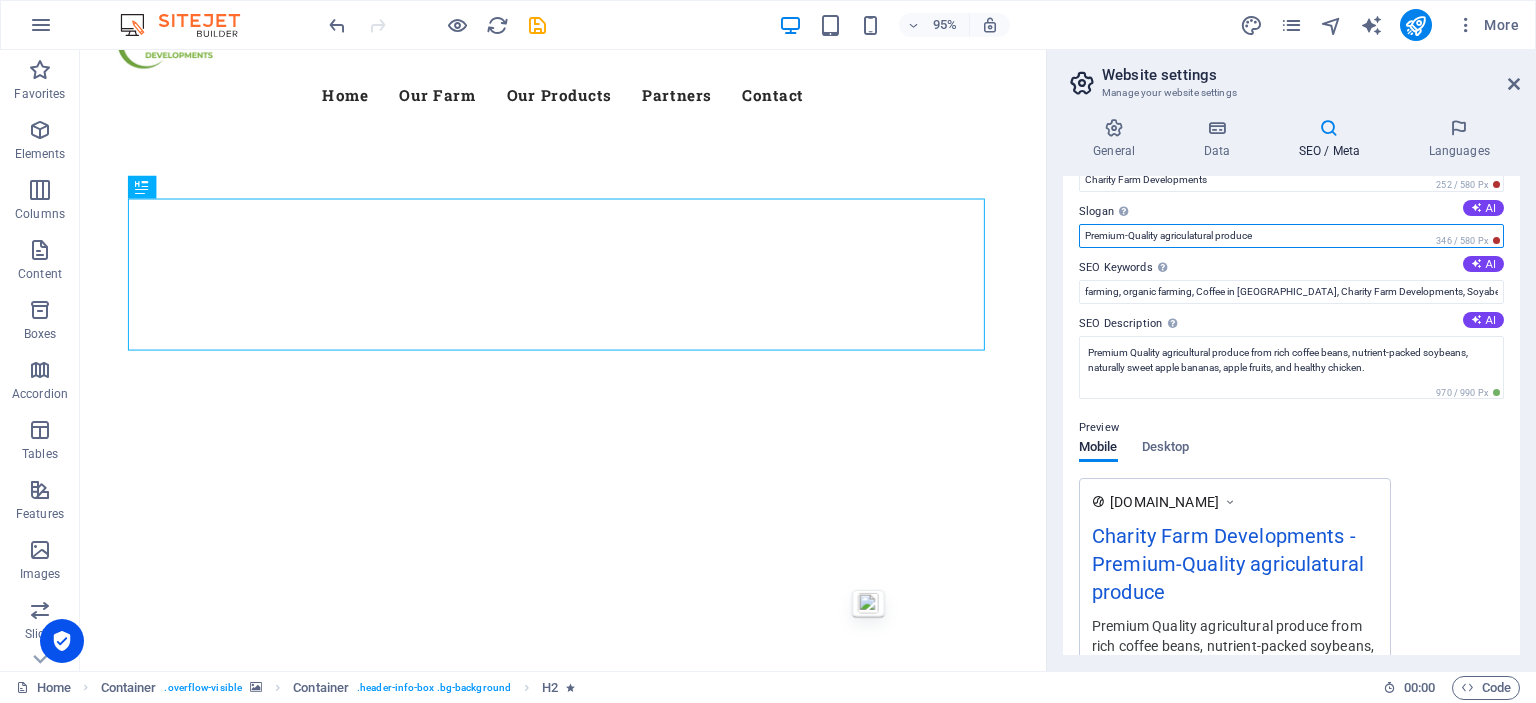 click on "Premium-Quality agriculatural produce" at bounding box center [1291, 236] 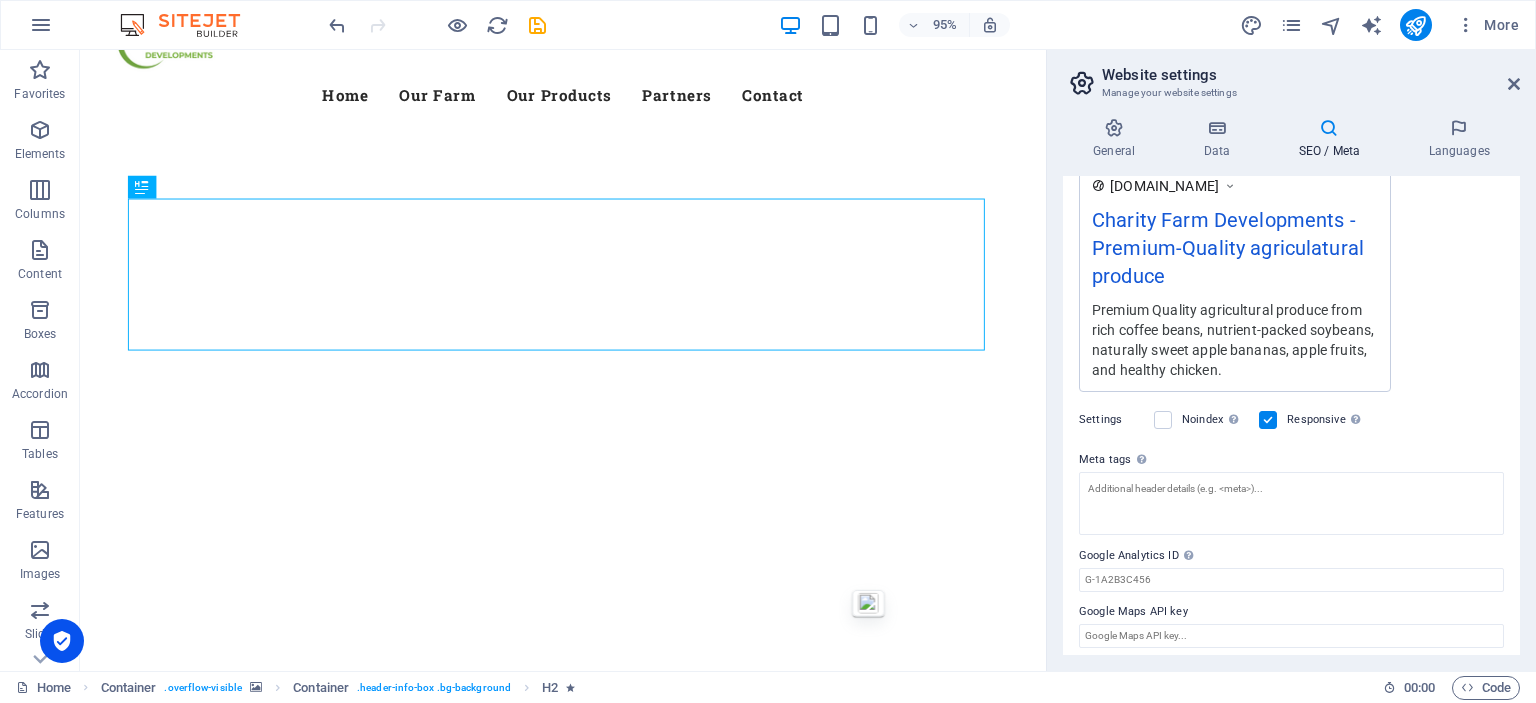 scroll, scrollTop: 371, scrollLeft: 0, axis: vertical 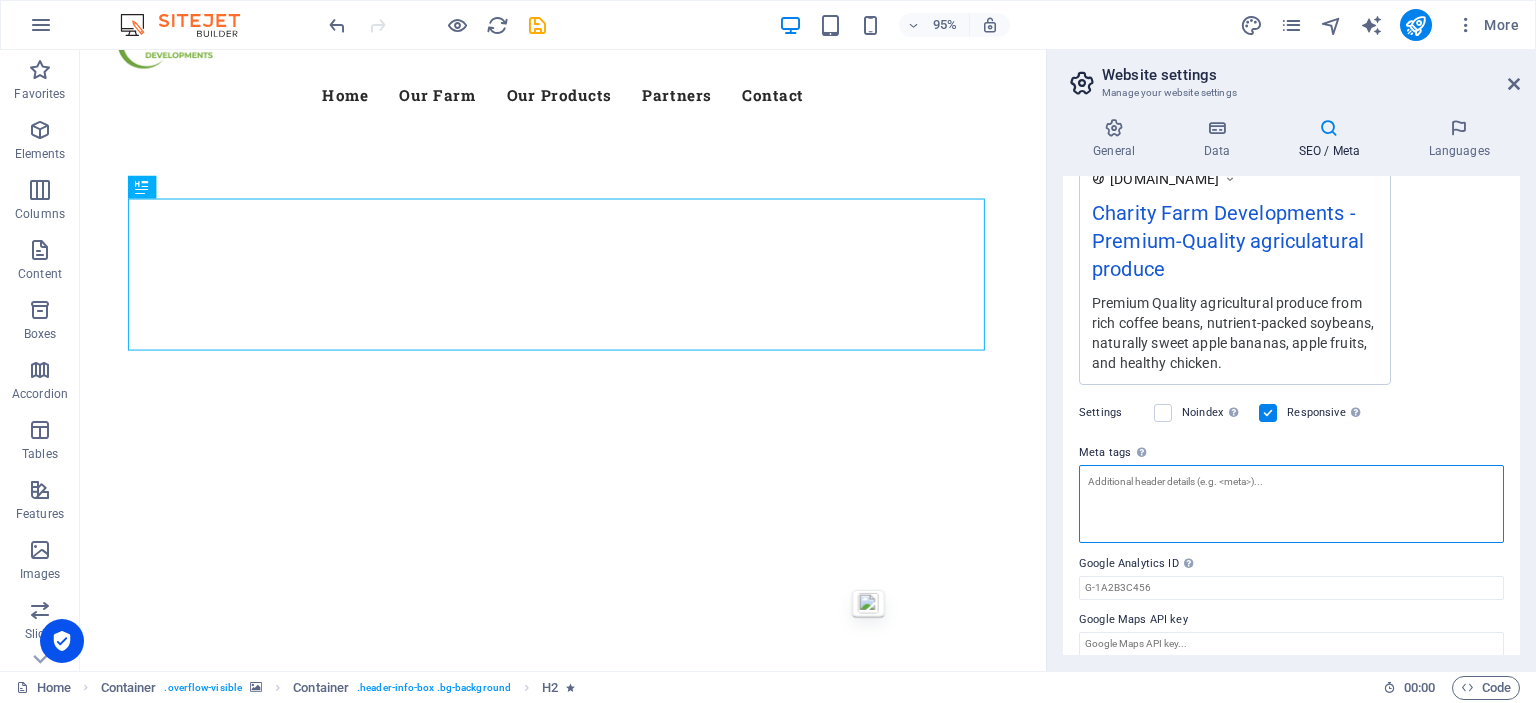 click on "Meta tags Enter HTML code here that will be placed inside the  tags of your website. Please note that your website may not function if you include code with errors." at bounding box center [1291, 504] 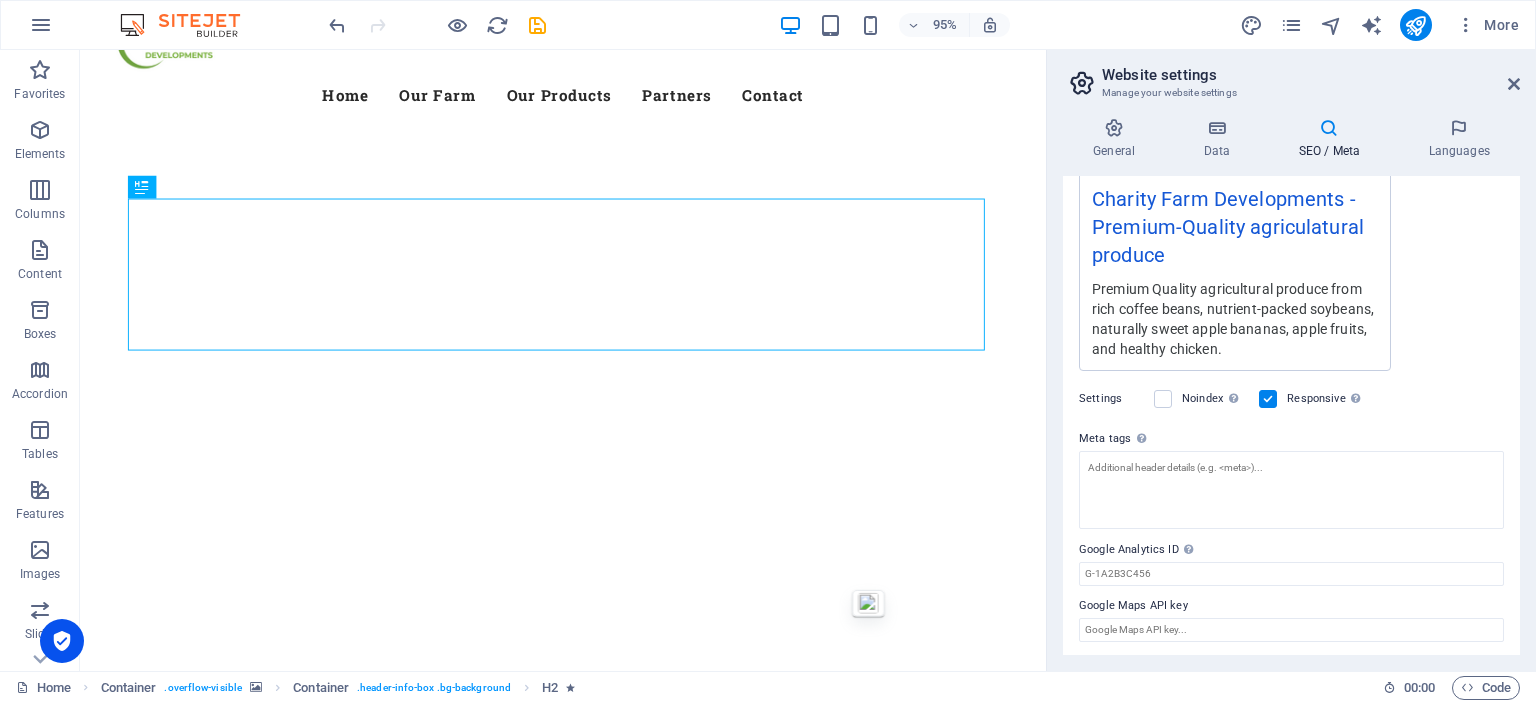 scroll, scrollTop: 371, scrollLeft: 0, axis: vertical 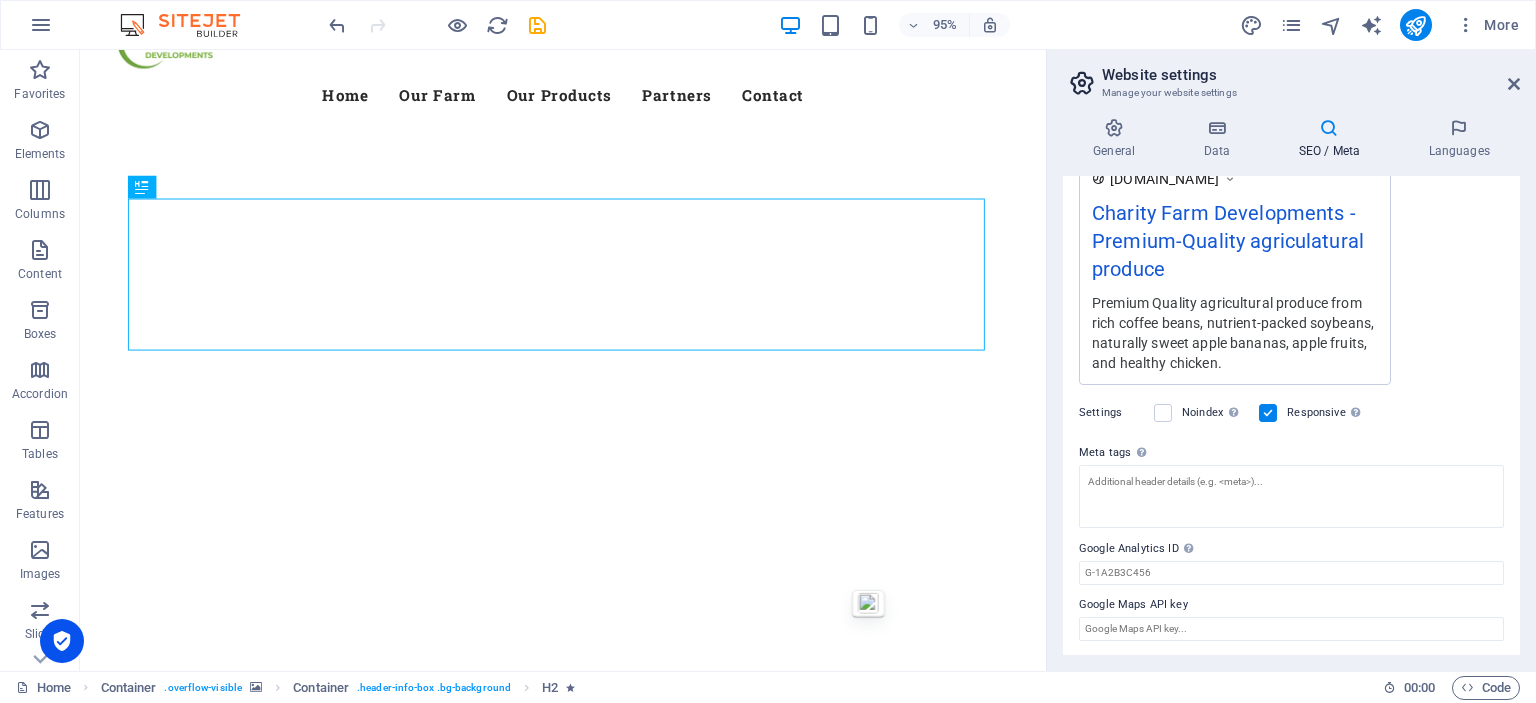 click on "[DOMAIN_NAME] Charity Farm Developments - Premium-Quality agriculatural produce Premium Quality agricultural produce from rich coffee beans, nutrient-packed soybeans, naturally sweet apple bananas, apple fruits, and healthy chicken." at bounding box center [1291, 270] 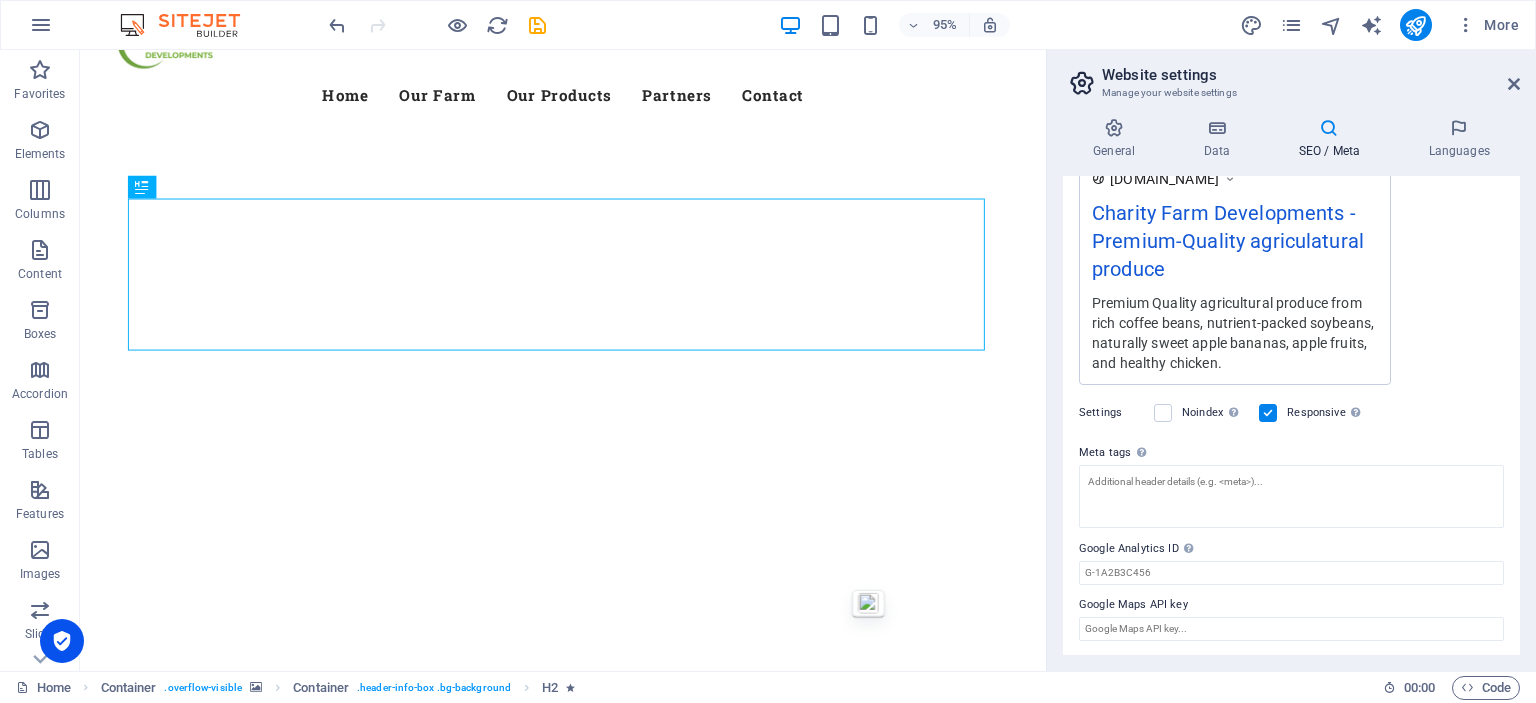 scroll, scrollTop: 0, scrollLeft: 0, axis: both 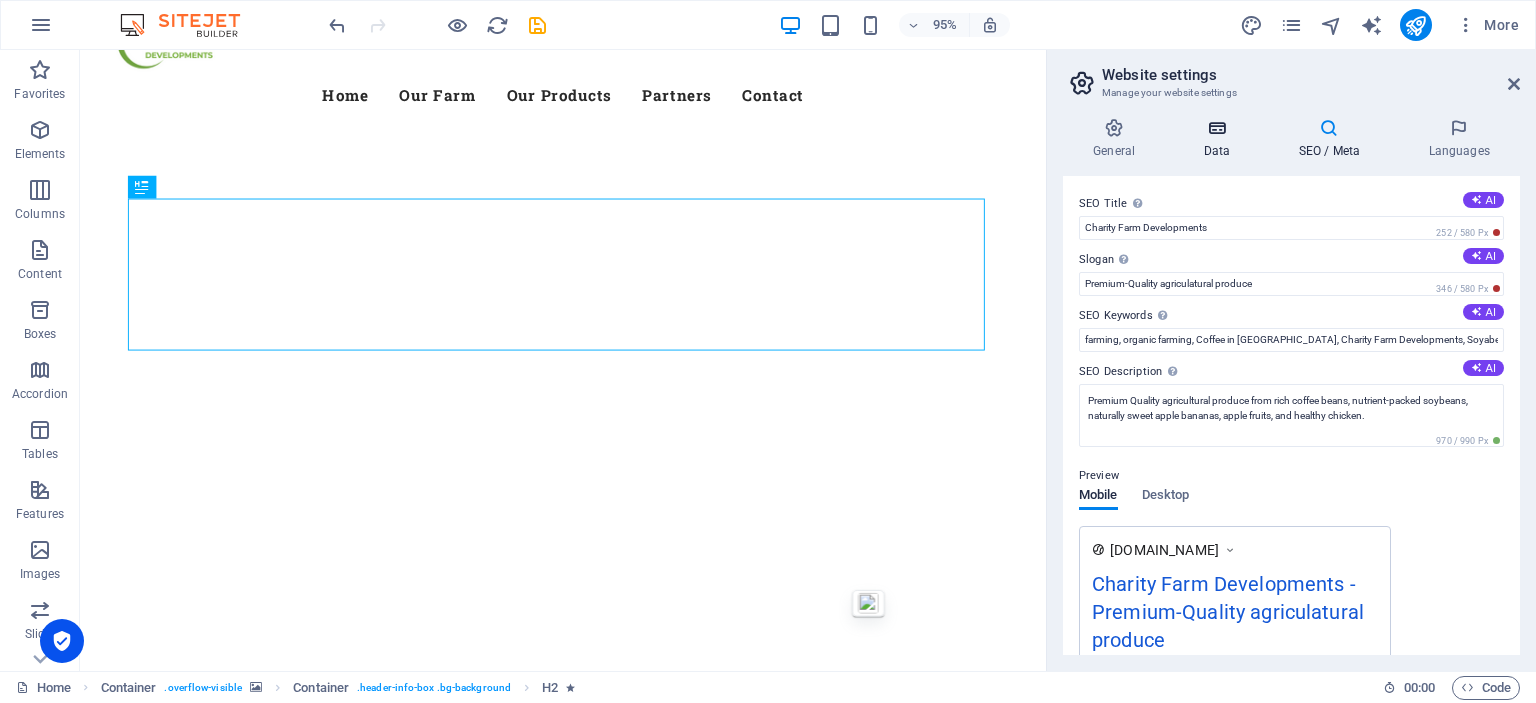 click at bounding box center (1216, 128) 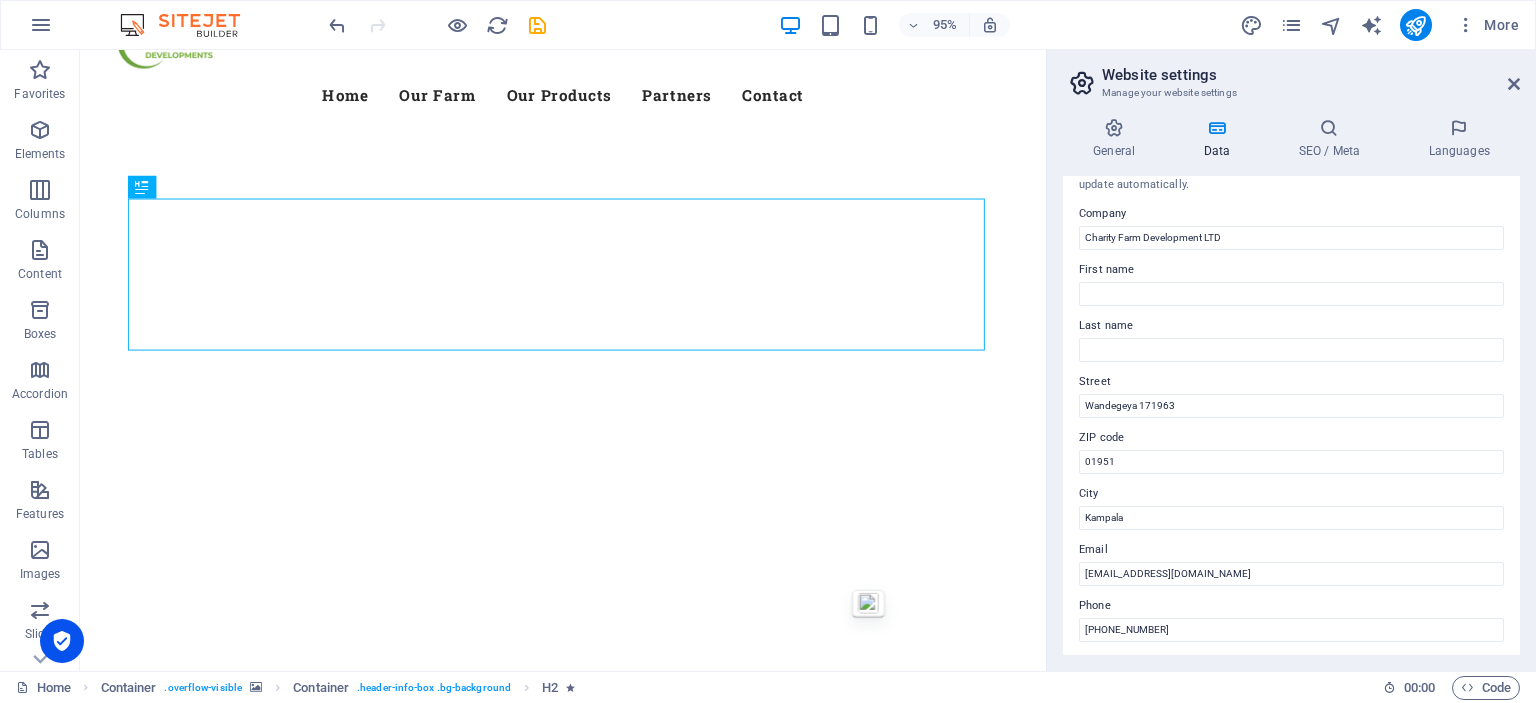 scroll, scrollTop: 32, scrollLeft: 0, axis: vertical 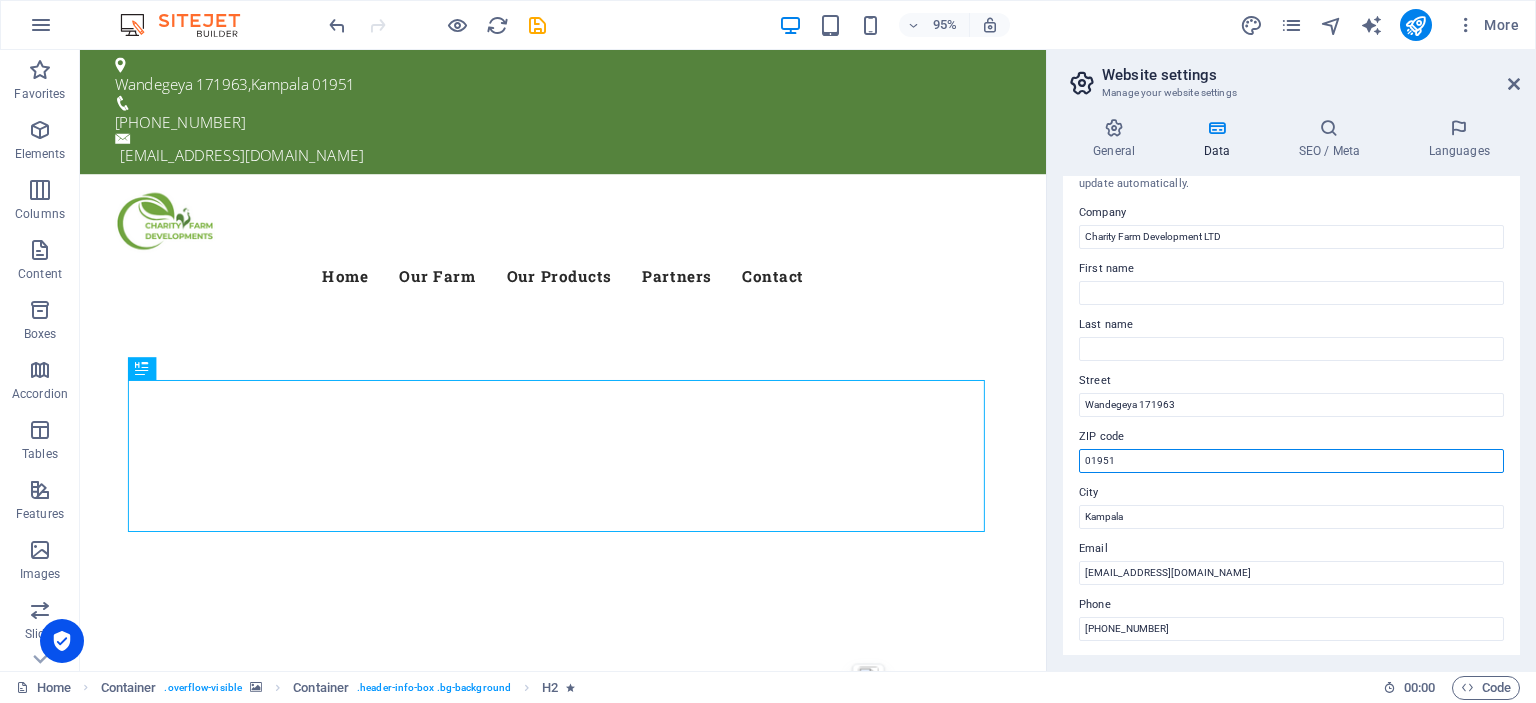 click on "01951" at bounding box center [1291, 461] 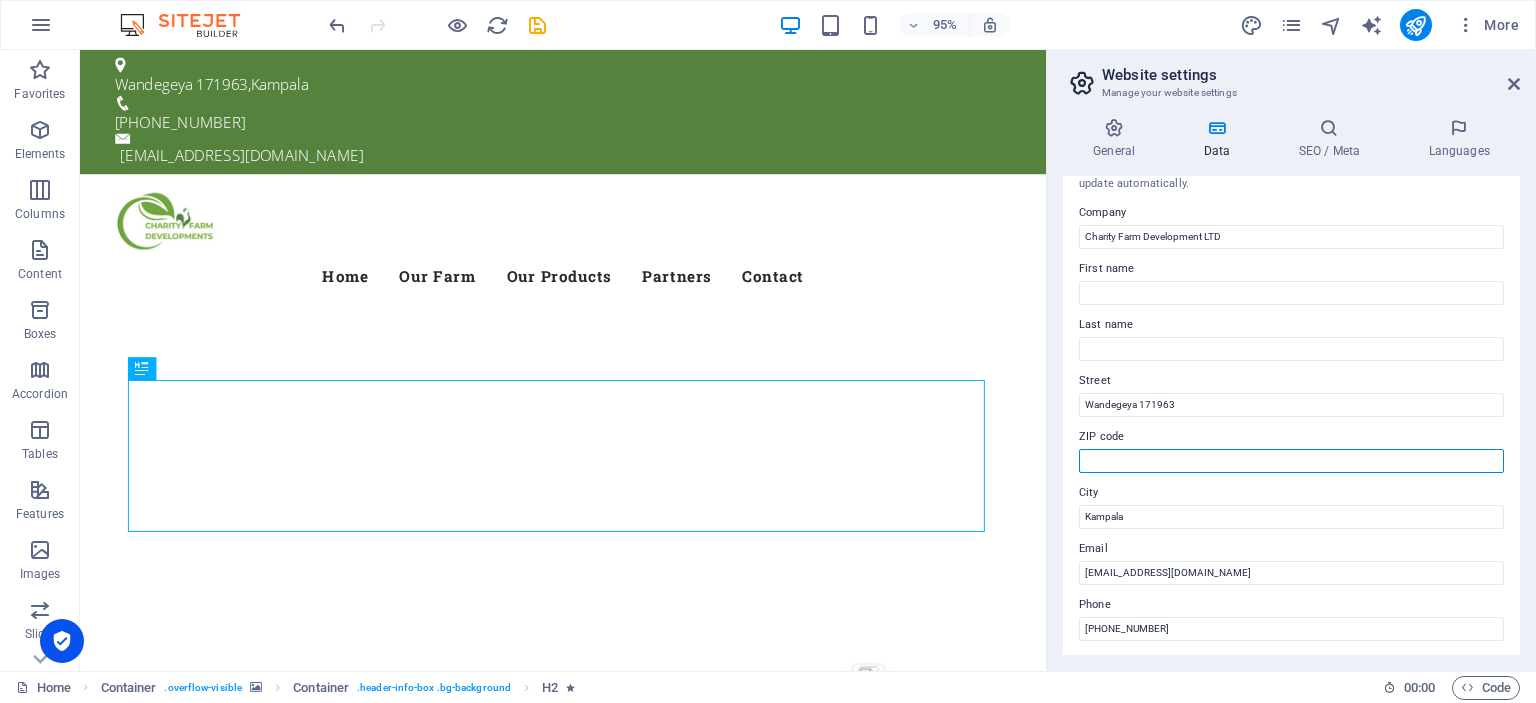 type 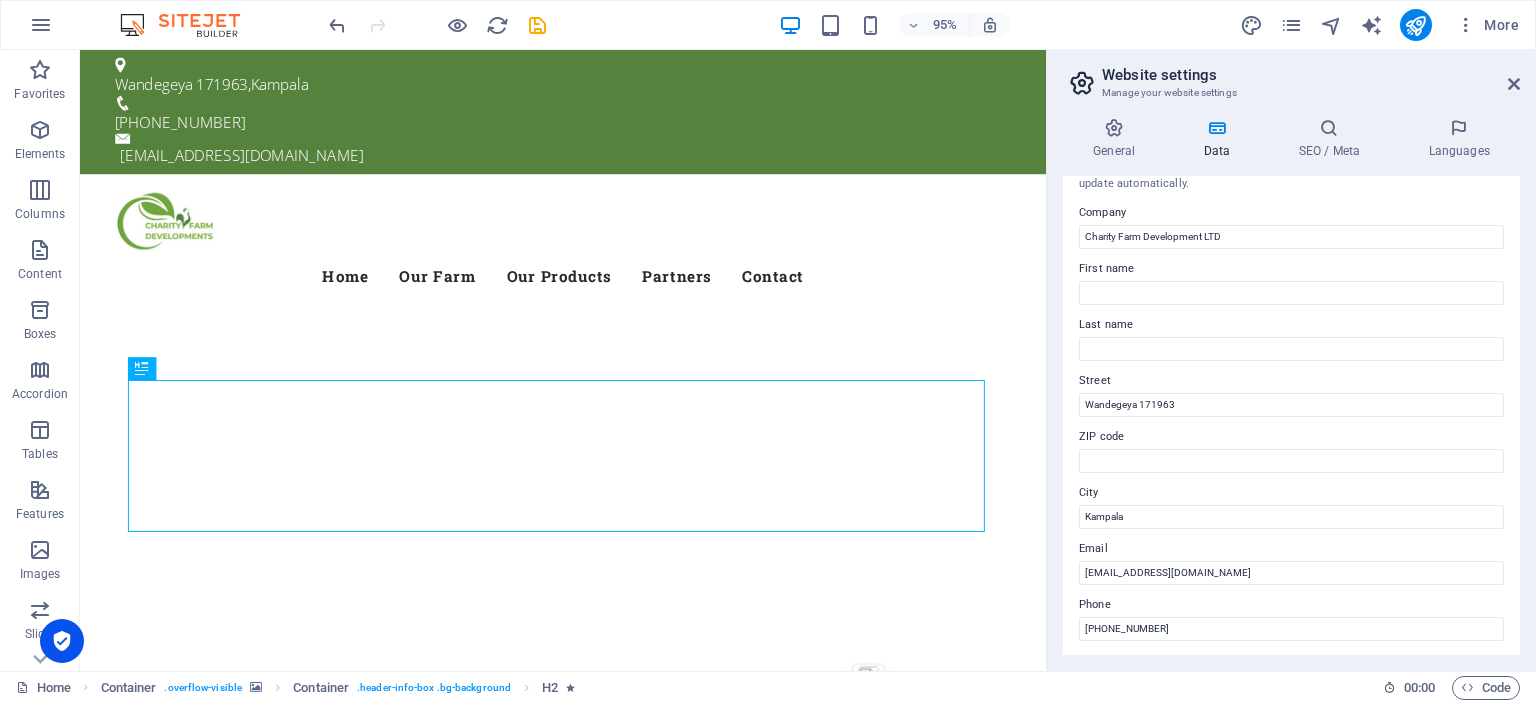 click on "Contact data for this website. This can be used everywhere on the website and will update automatically." at bounding box center (1291, 176) 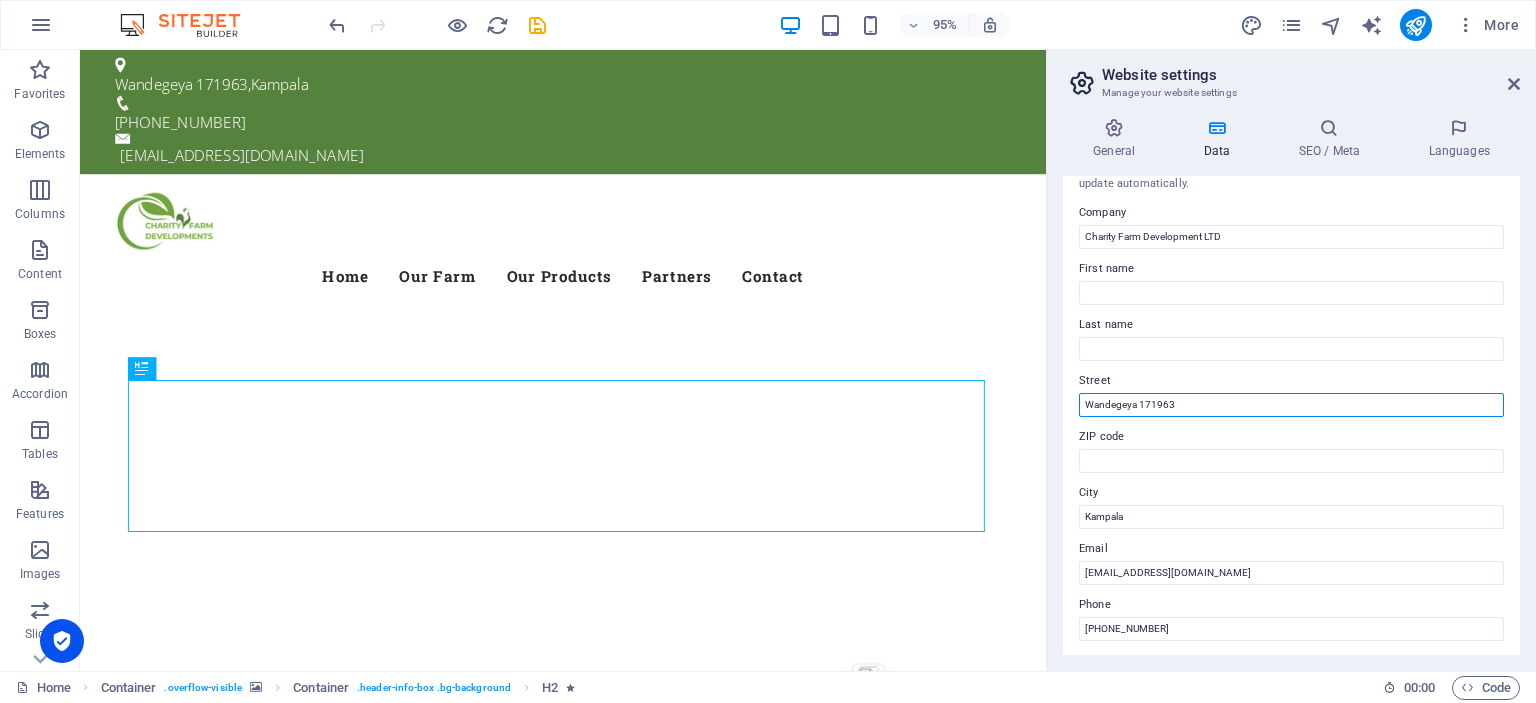 click on "Wandegeya 171963" at bounding box center [1291, 405] 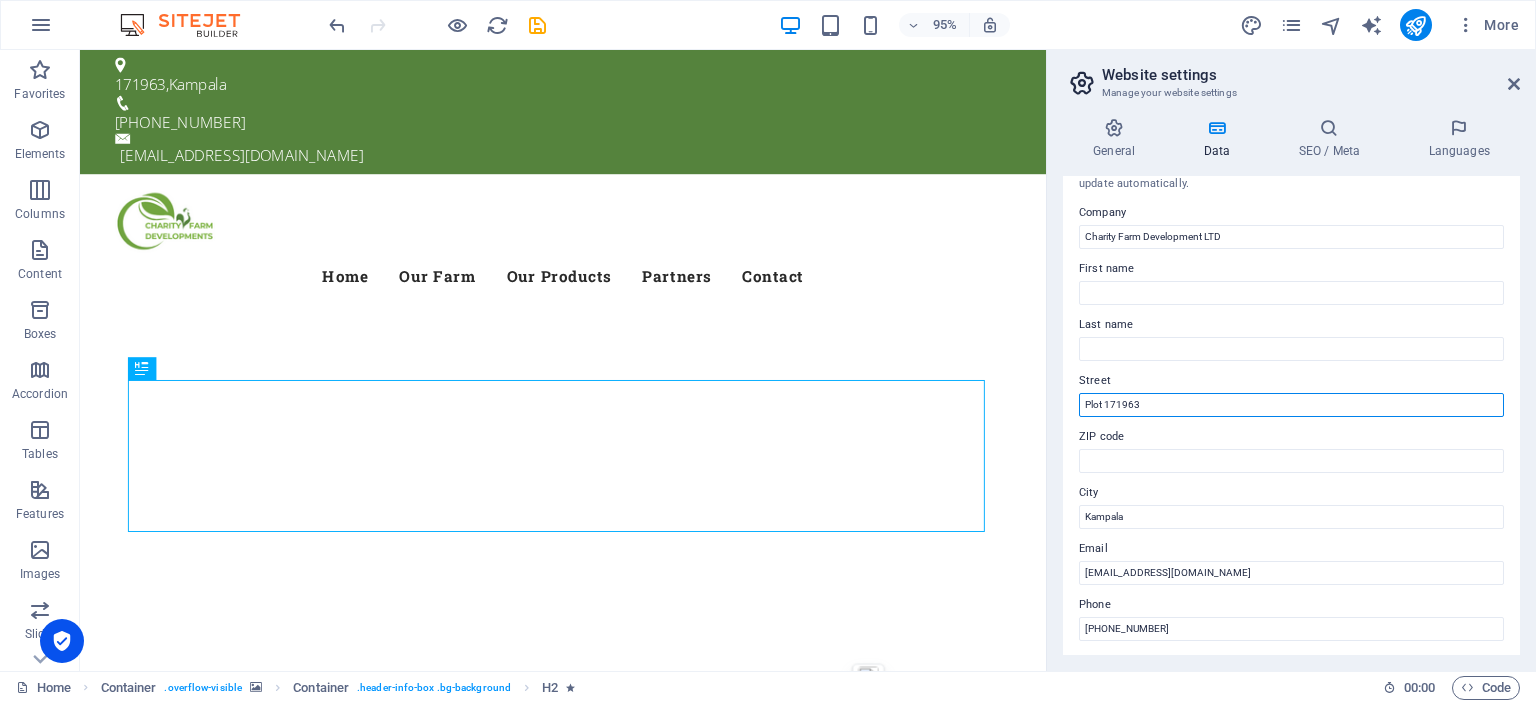 click on "Plot 171963" at bounding box center (1291, 405) 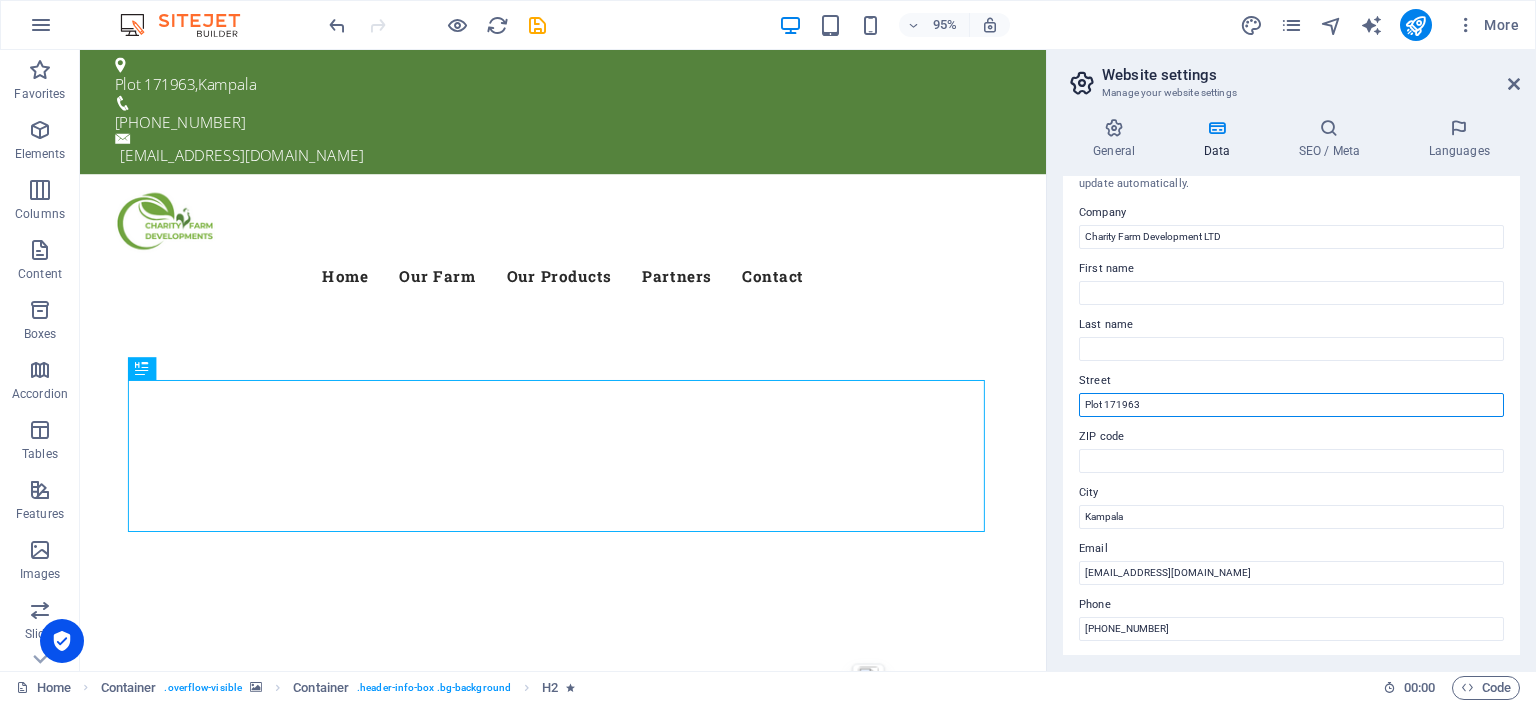 paste on "Wandegeya" 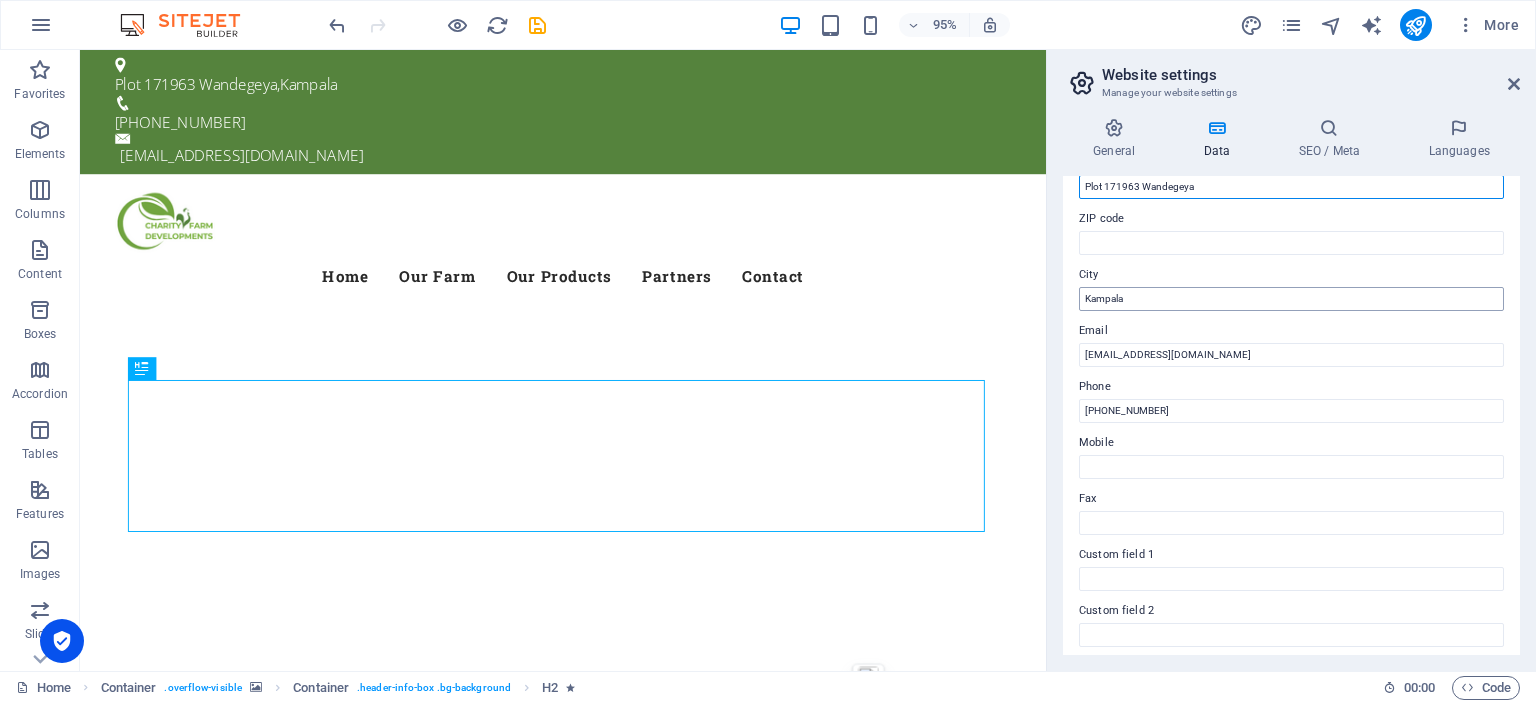 scroll, scrollTop: 0, scrollLeft: 0, axis: both 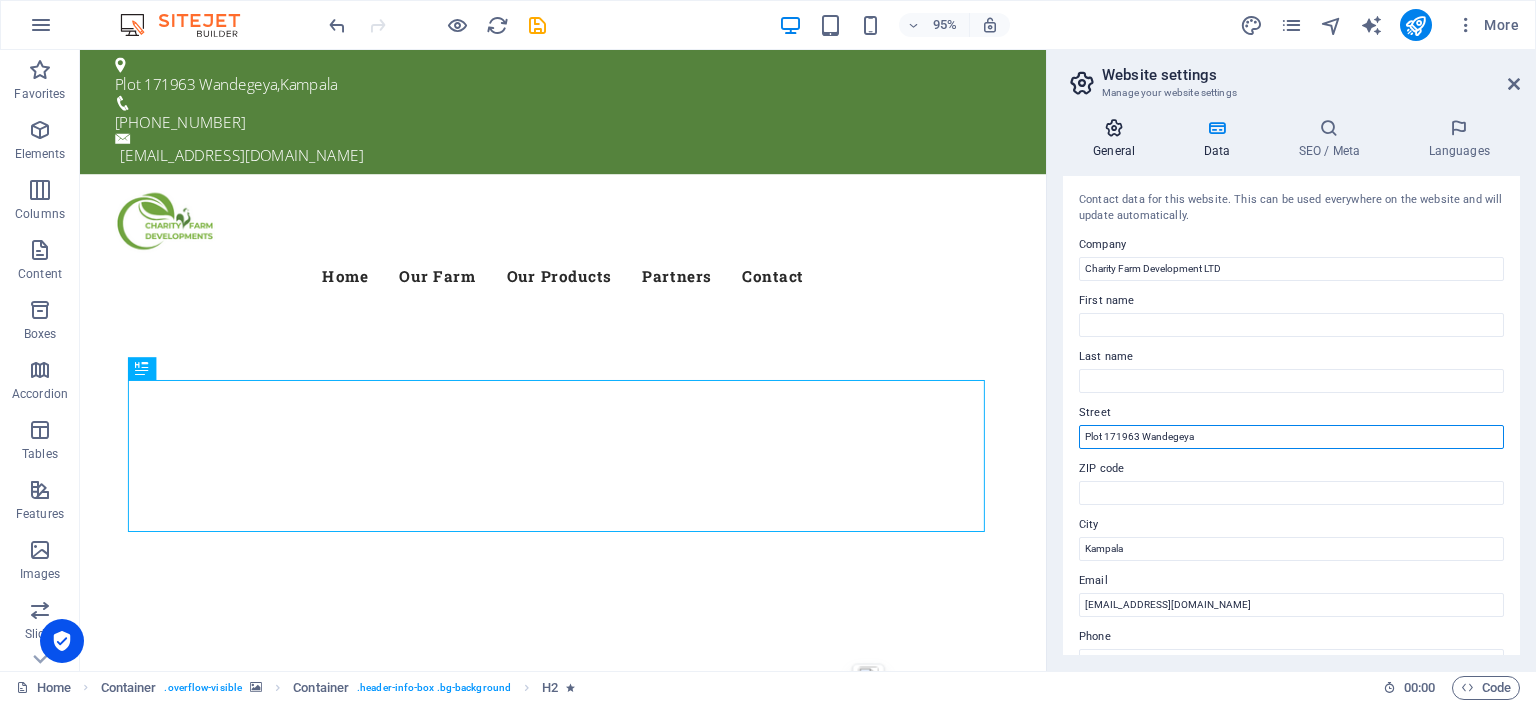 type on "Plot 171963 Wandegeya" 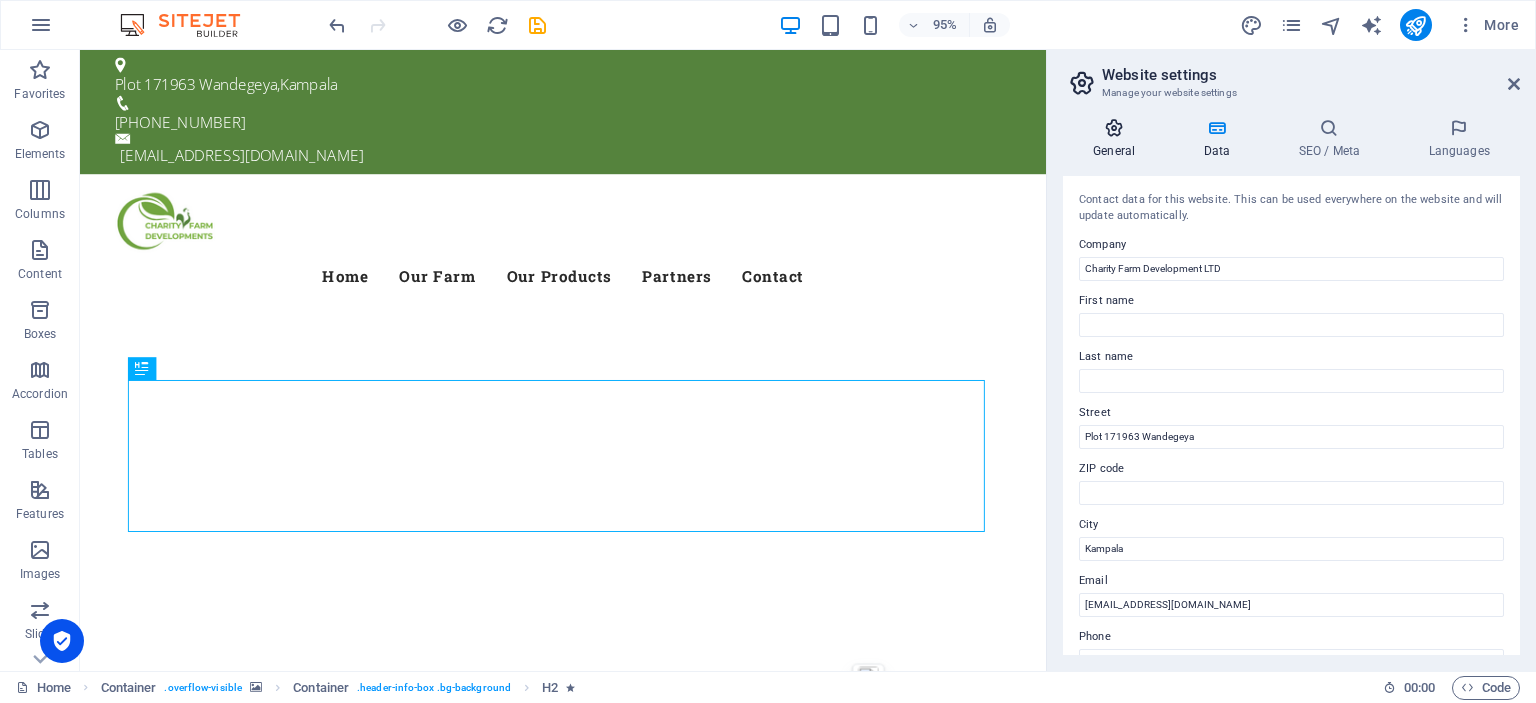 click on "General" at bounding box center (1118, 139) 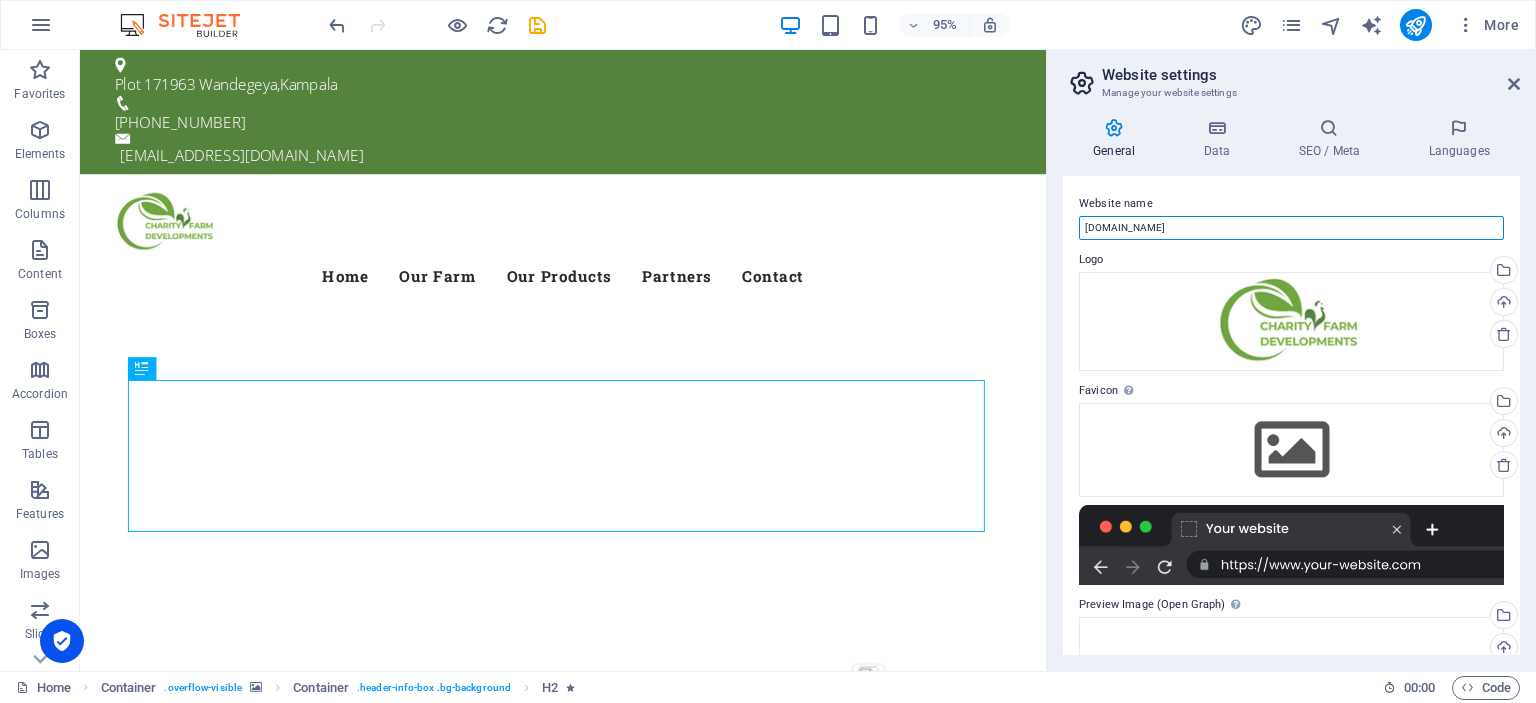 click on "[DOMAIN_NAME]" at bounding box center [1291, 228] 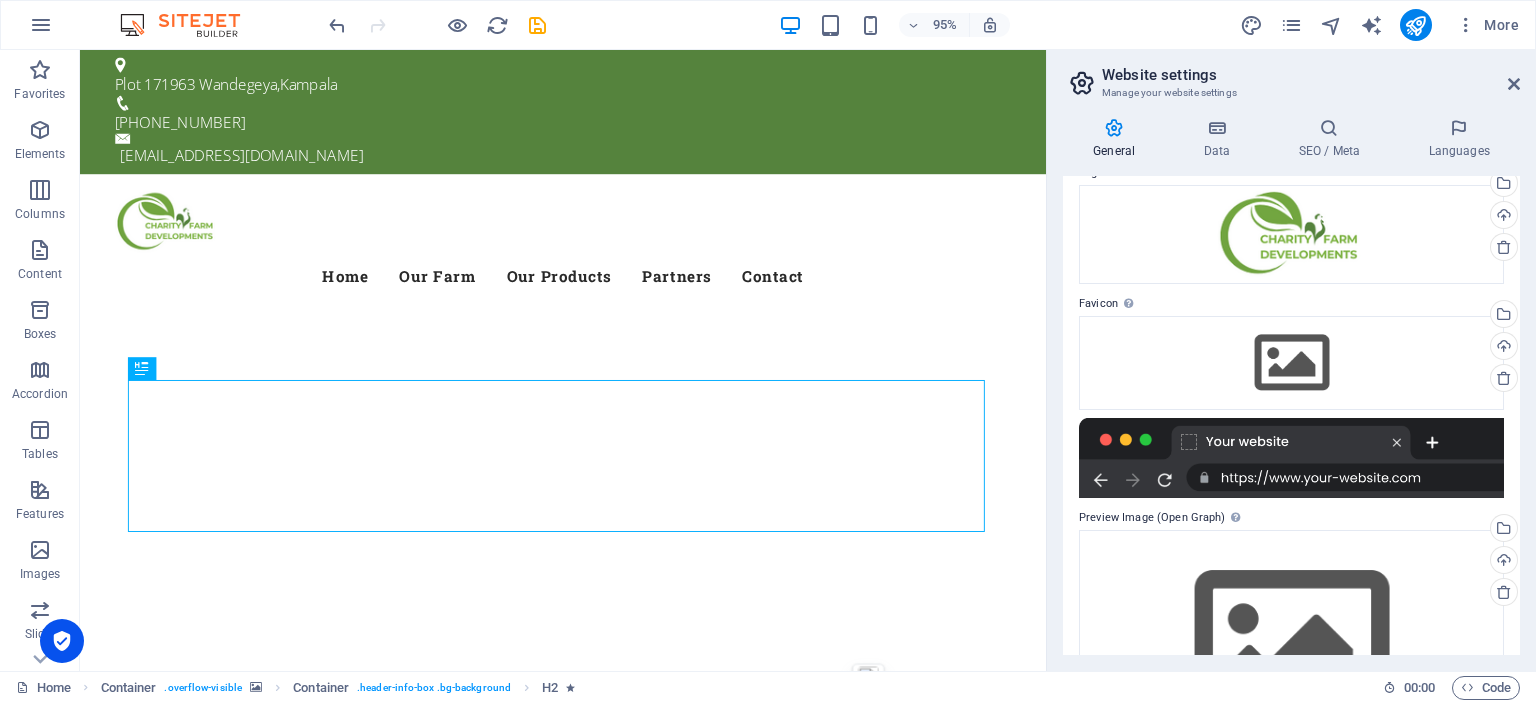scroll, scrollTop: 88, scrollLeft: 0, axis: vertical 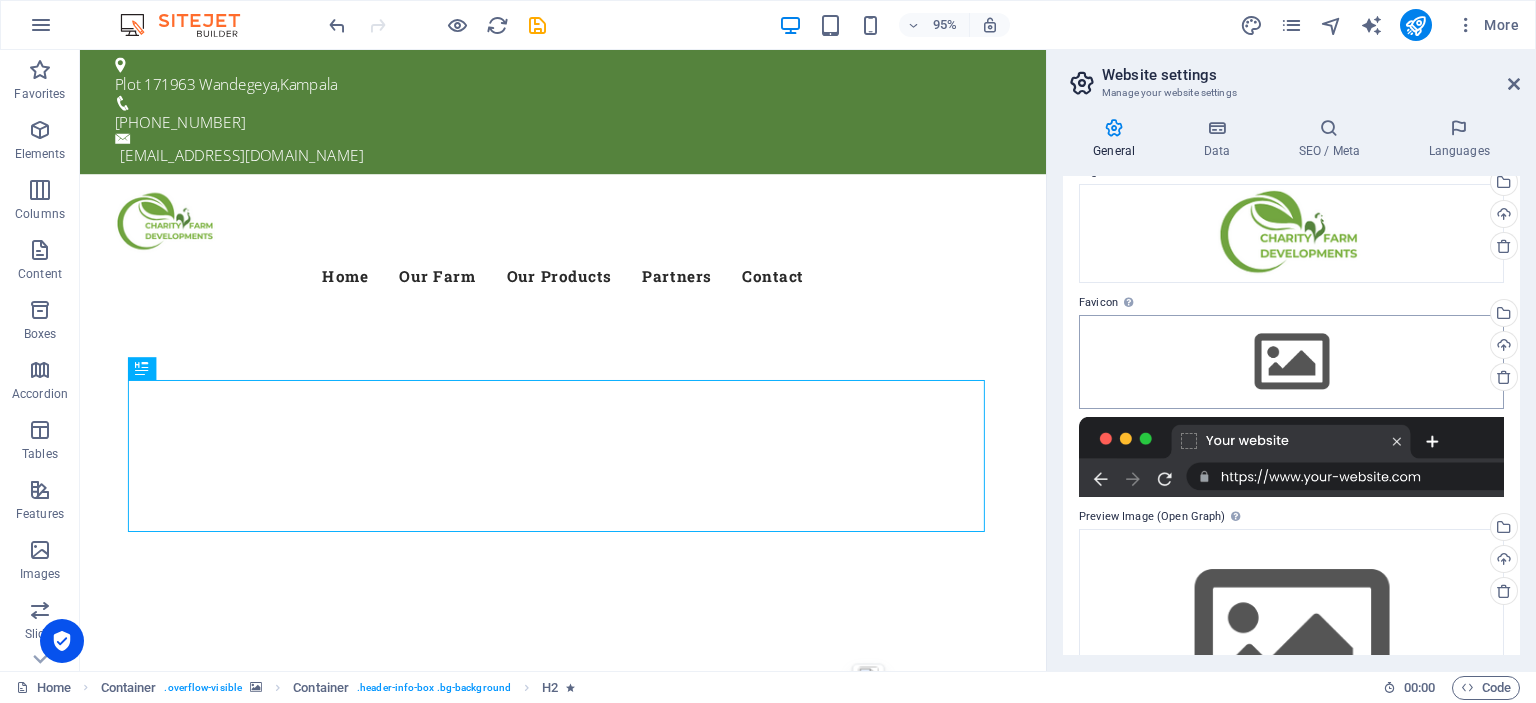 type on "Charity Farm Developments" 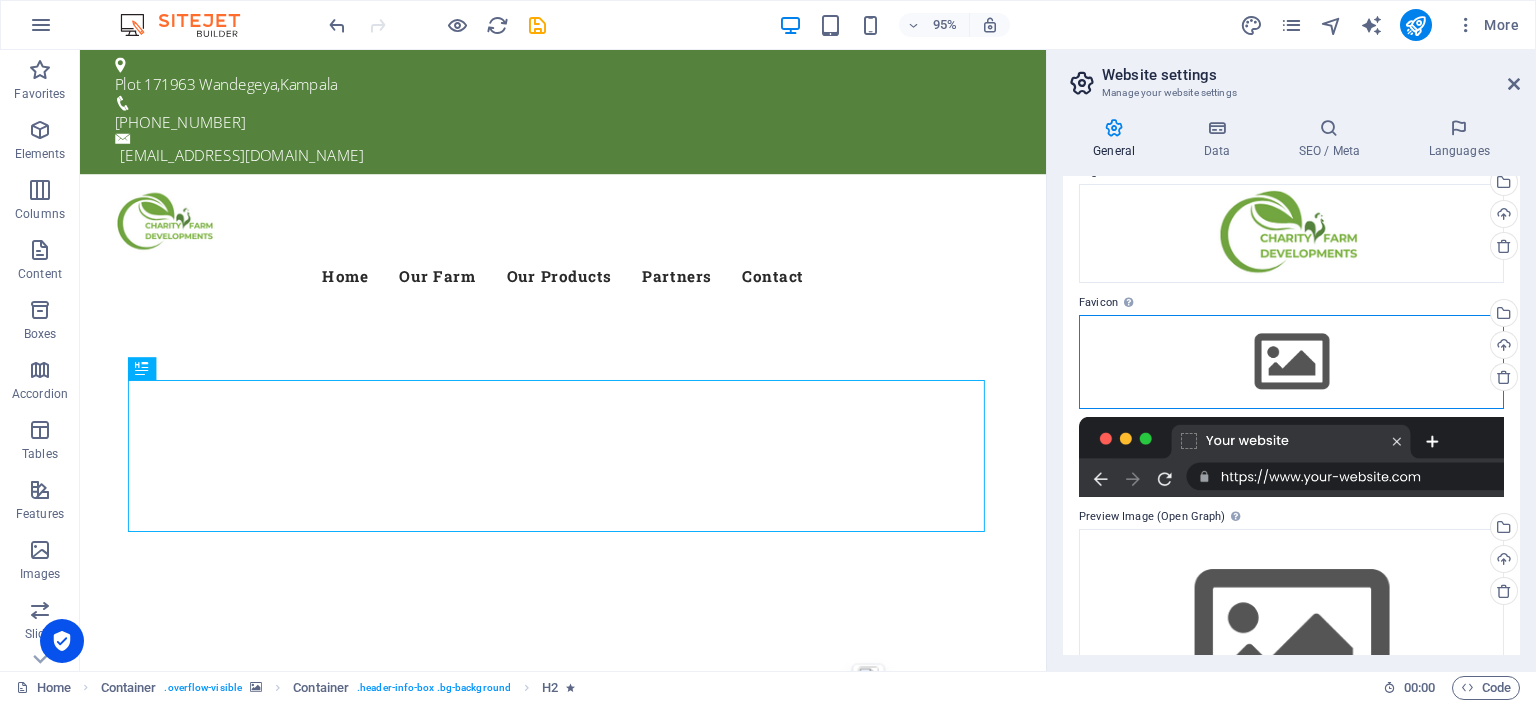 click on "Drag files here, click to choose files or select files from Files or our free stock photos & videos" at bounding box center [1291, 362] 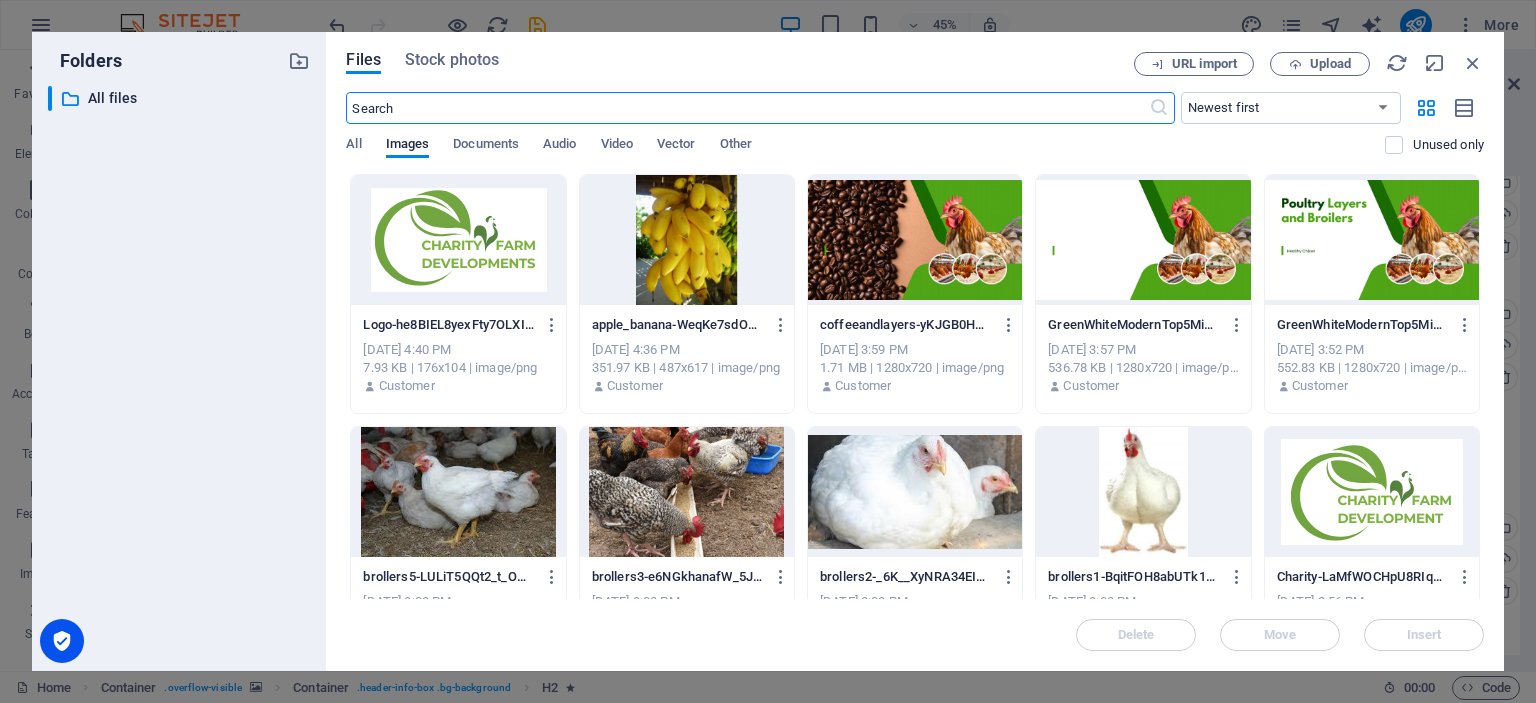 scroll, scrollTop: 12, scrollLeft: 0, axis: vertical 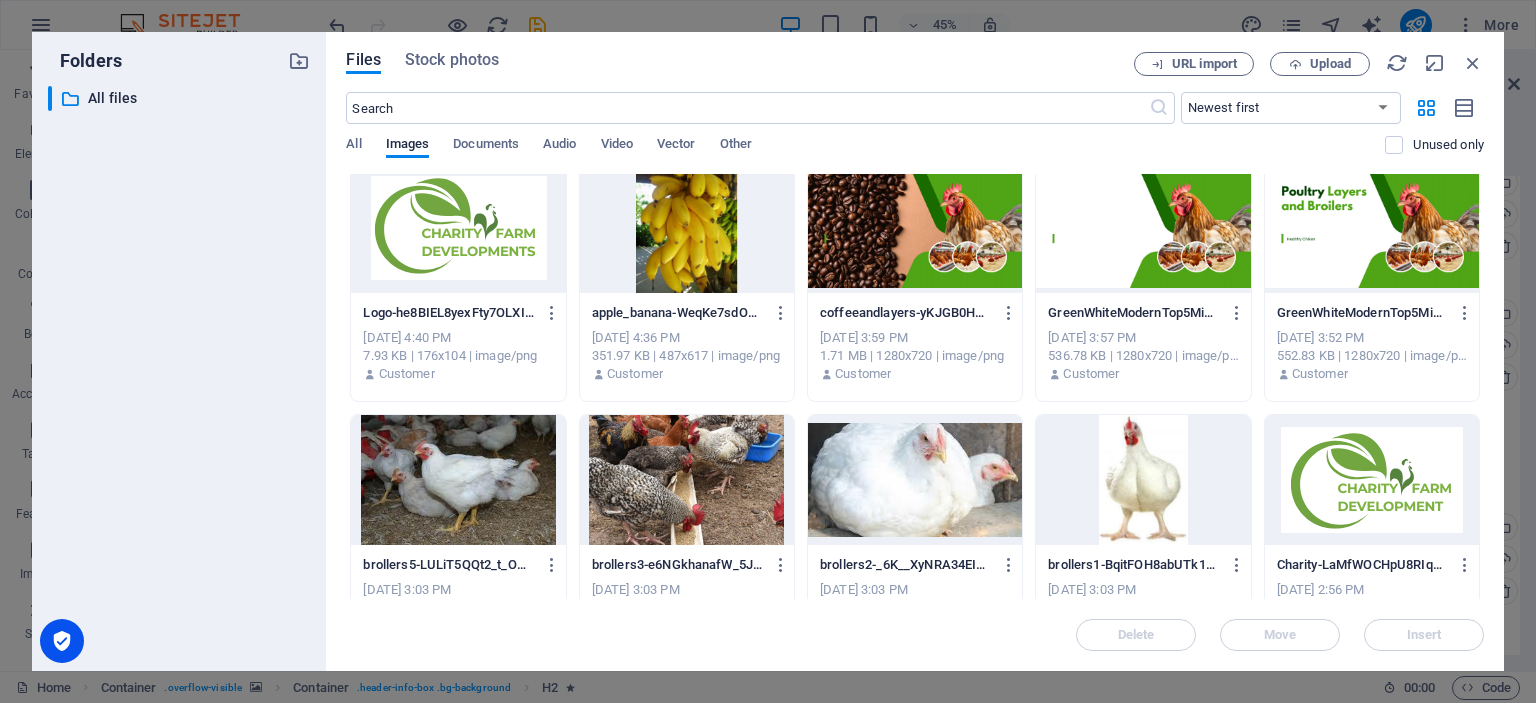 click at bounding box center (458, 228) 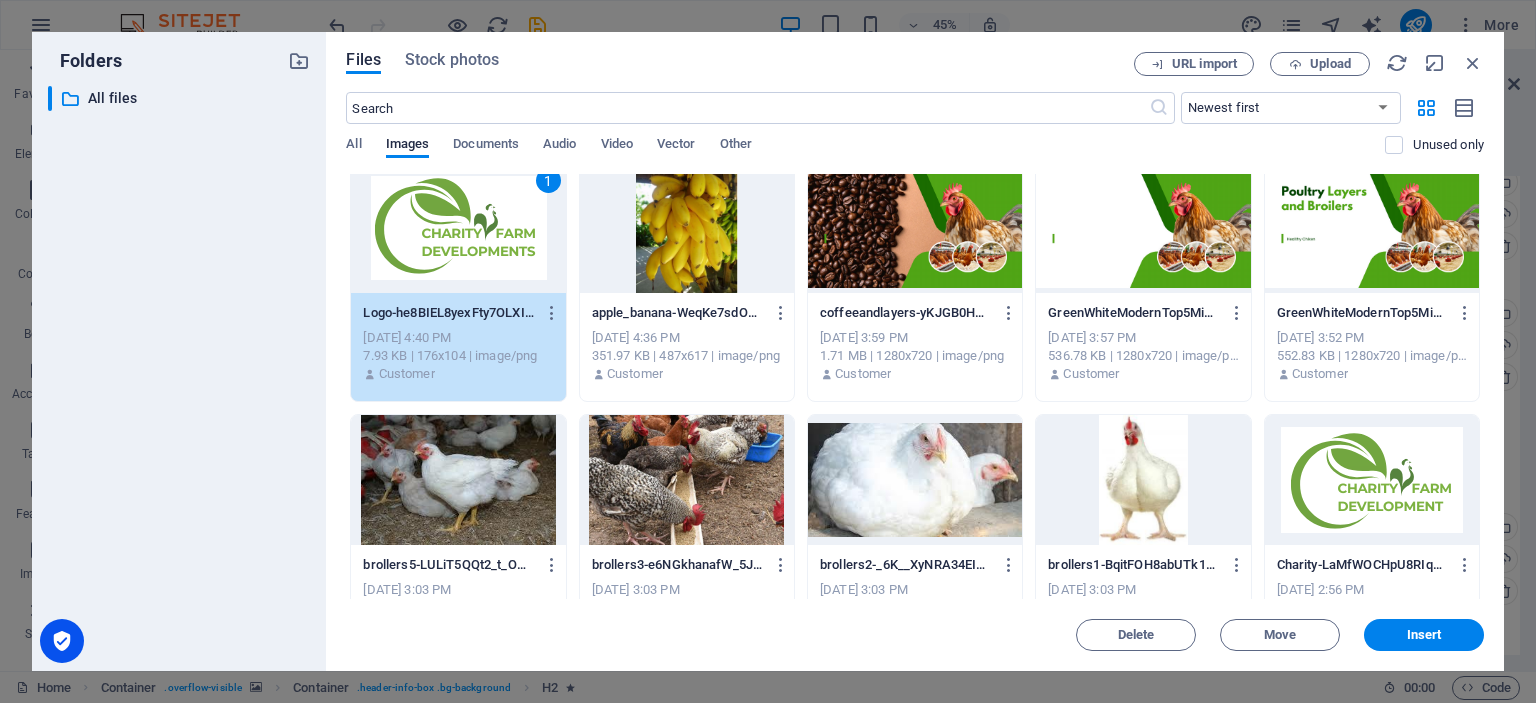 click on "1" at bounding box center (458, 228) 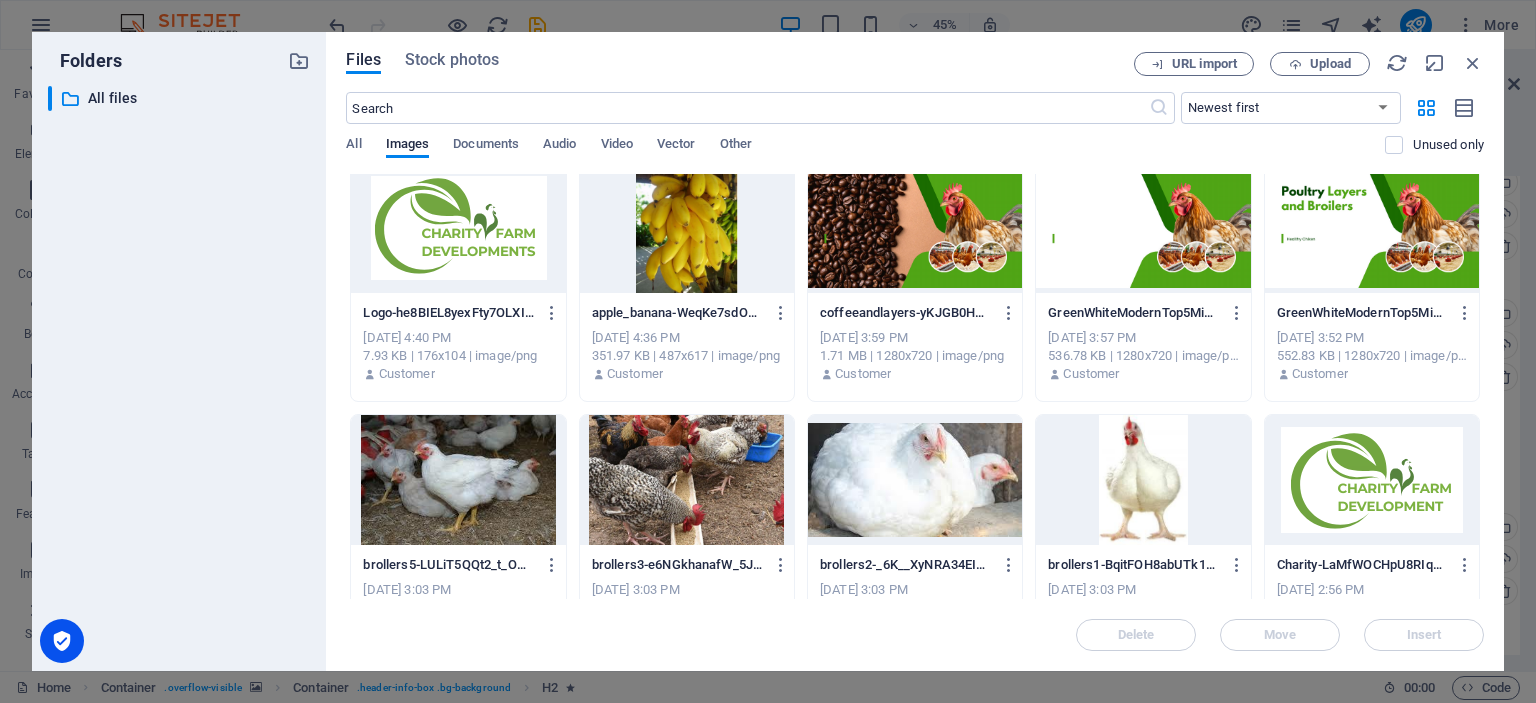 click at bounding box center [458, 228] 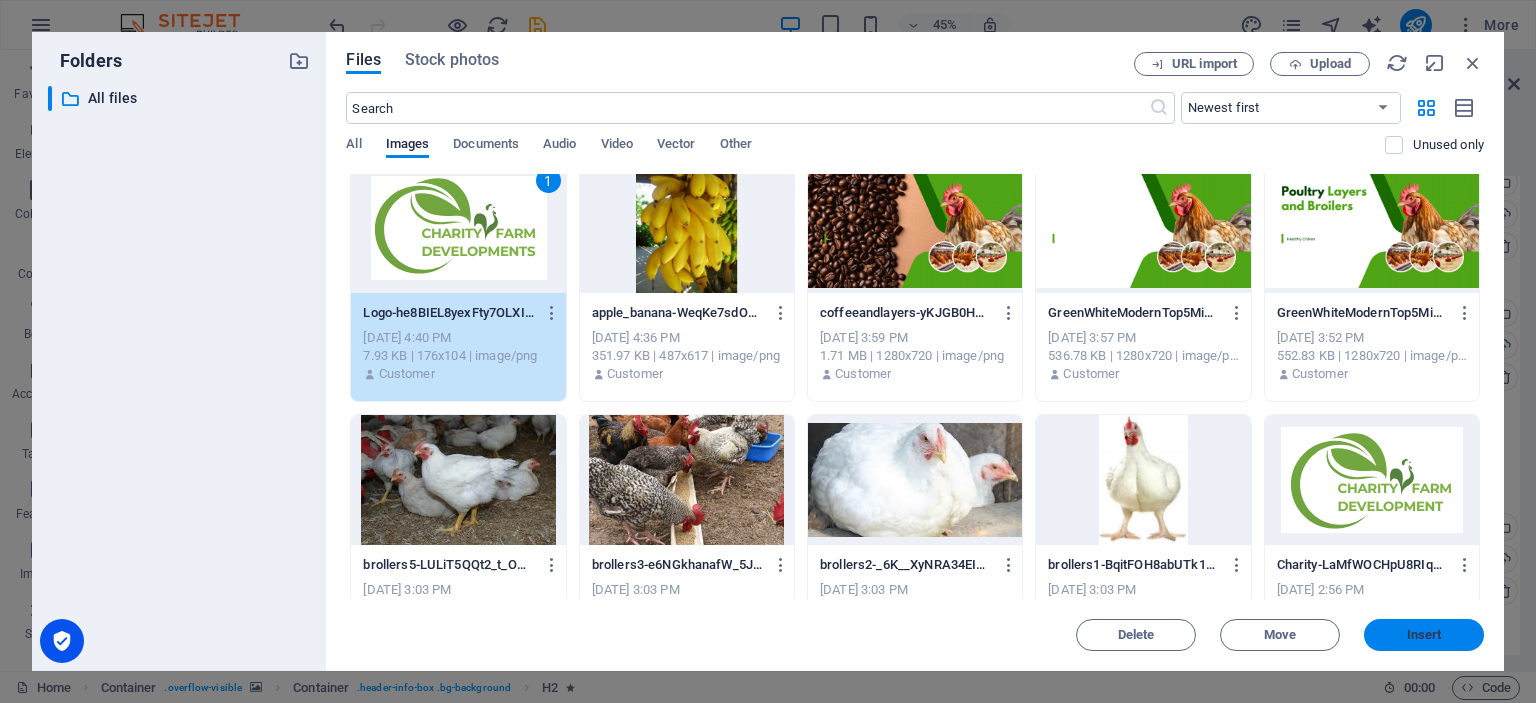 click on "Insert" at bounding box center (1424, 635) 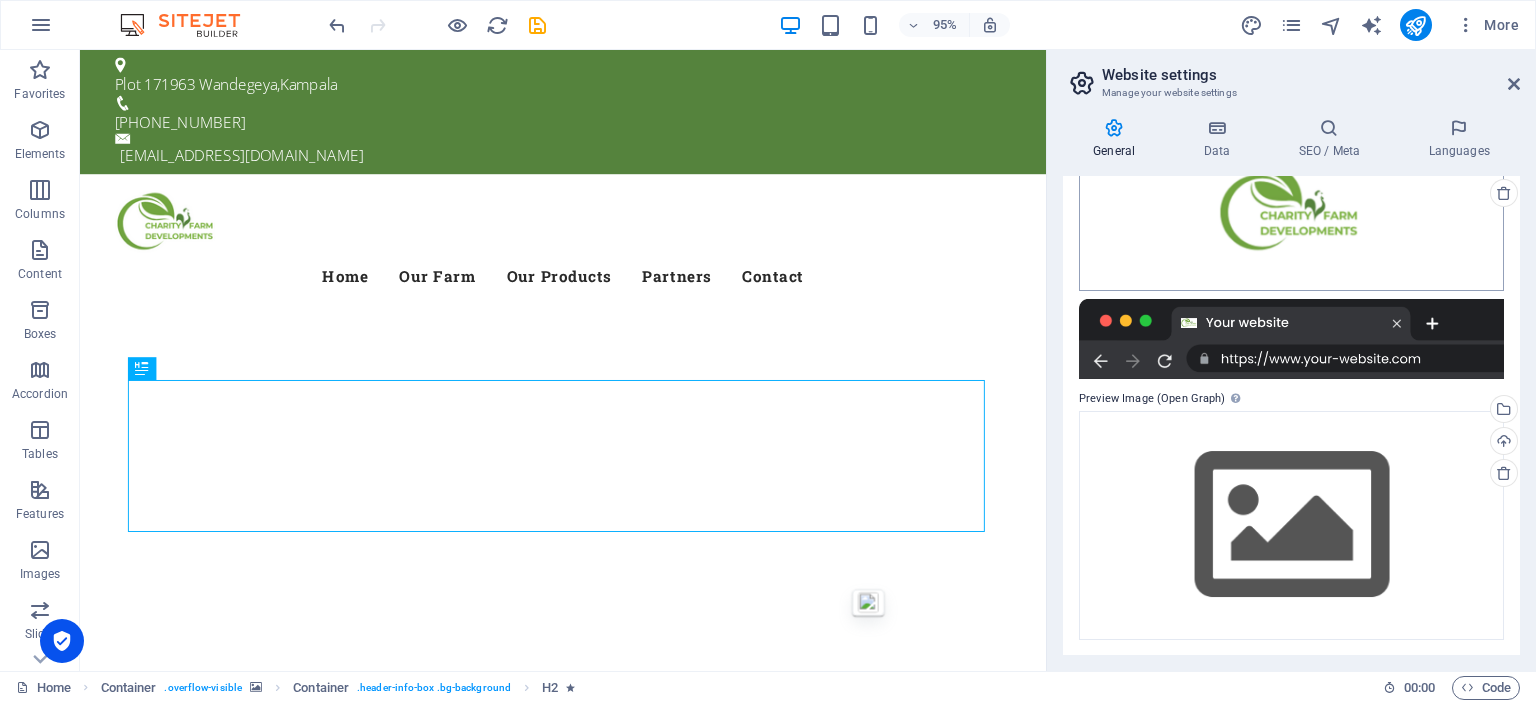 scroll, scrollTop: 0, scrollLeft: 0, axis: both 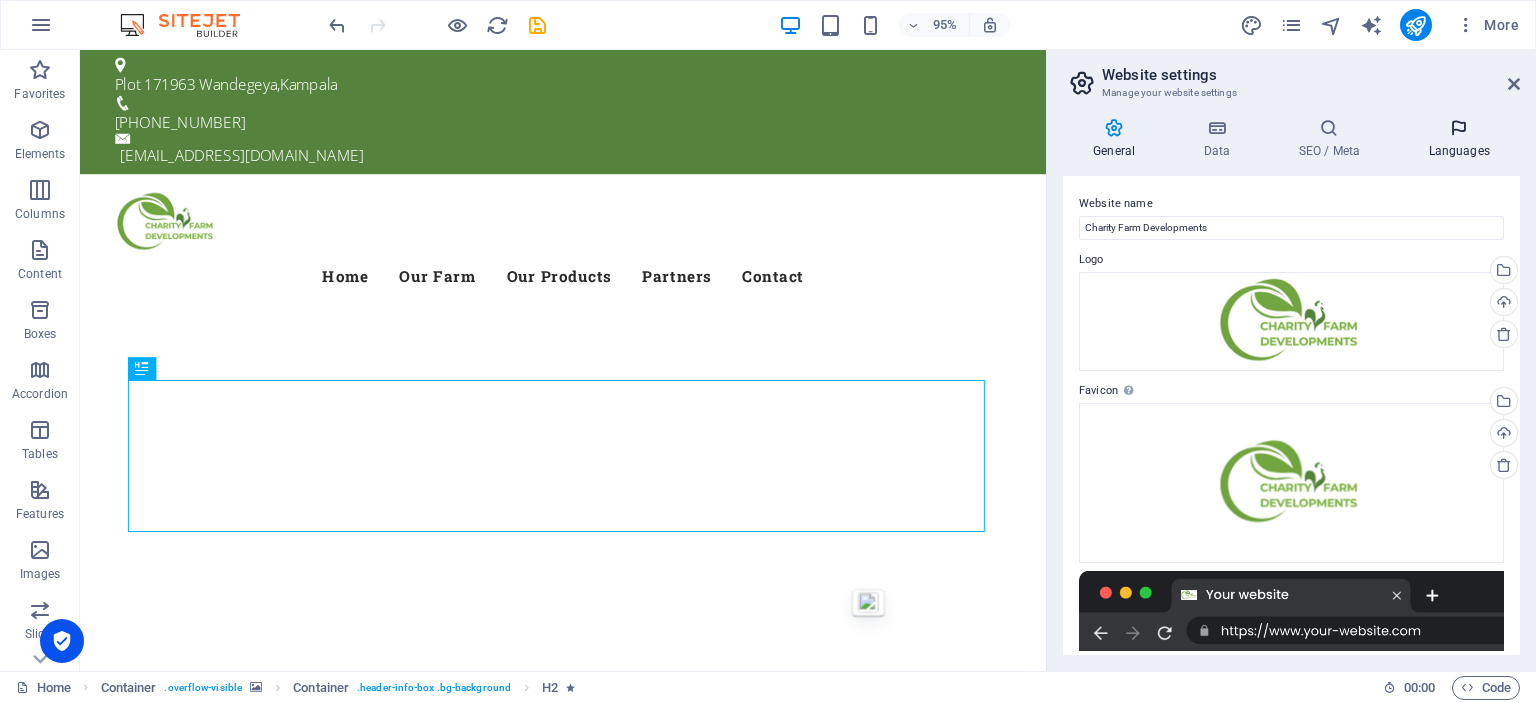 click on "Languages" at bounding box center [1459, 139] 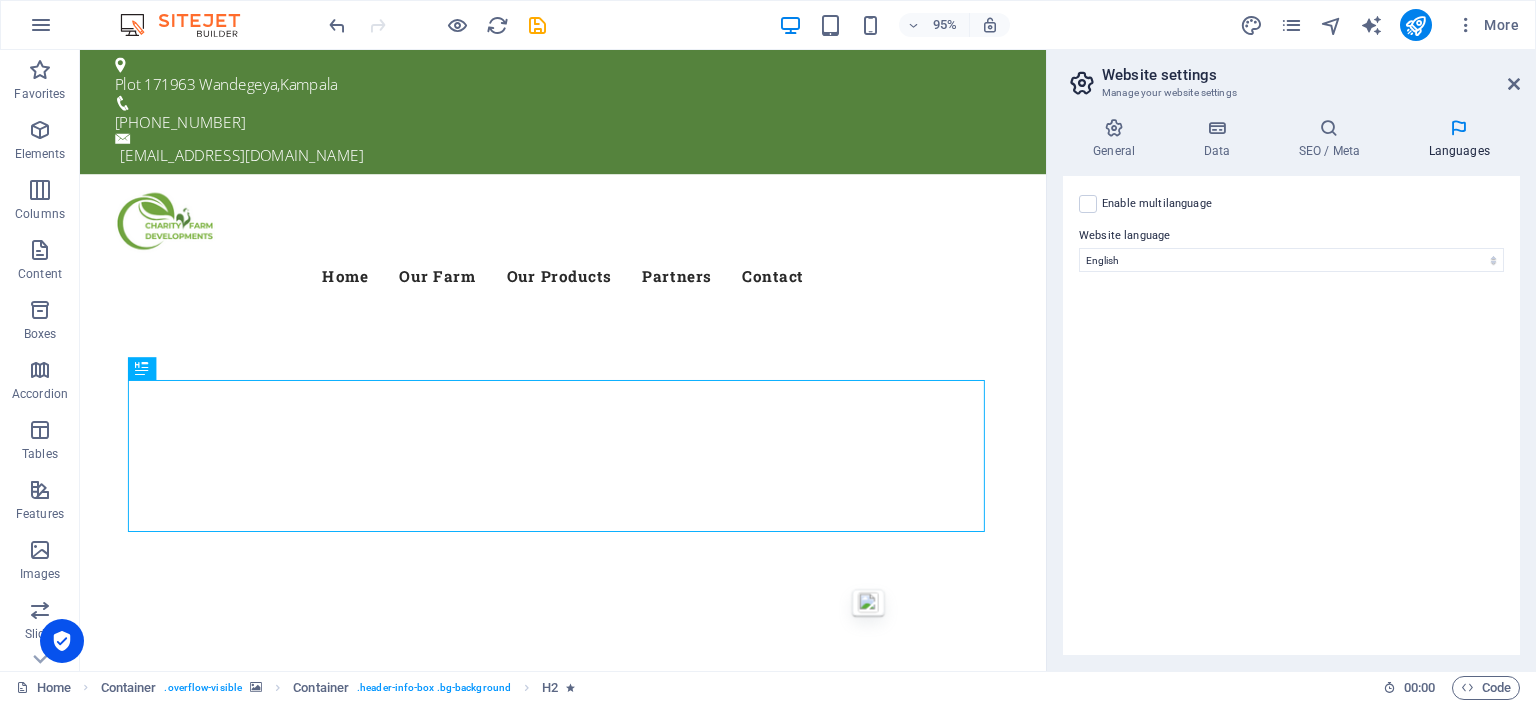 click on "Enable multilanguage To disable multilanguage delete all languages until only one language remains. Website language Abkhazian Afar Afrikaans Akan Albanian Amharic Arabic Aragonese Armenian Assamese Avaric Avestan Aymara Azerbaijani Bambara Bashkir Basque Belarusian Bengali Bihari languages Bislama Bokmål Bosnian Breton Bulgarian Burmese Catalan Central Khmer Chamorro Chechen Chinese Church Slavic Chuvash Cornish Corsican Cree Croatian Czech Danish Dutch Dzongkha English Esperanto Estonian Ewe Faroese Farsi (Persian) Fijian Finnish French Fulah Gaelic Galician Ganda Georgian German Greek Greenlandic Guaraní Gujarati Haitian Creole Hausa Hebrew Herero Hindi Hiri Motu Hungarian Icelandic Ido Igbo Indonesian Interlingua Interlingue Inuktitut Inupiaq Irish Italian Japanese Javanese Kannada Kanuri Kashmiri Kazakh Kikuyu Kinyarwanda Komi Kongo Korean Kurdish Kwanyama Kyrgyz Lao Latin Latvian Limburgish Lingala Lithuanian Luba-Katanga Luxembourgish Macedonian Malagasy Malay Malayalam Maldivian Maltese Manx Maori 1" at bounding box center (1291, 415) 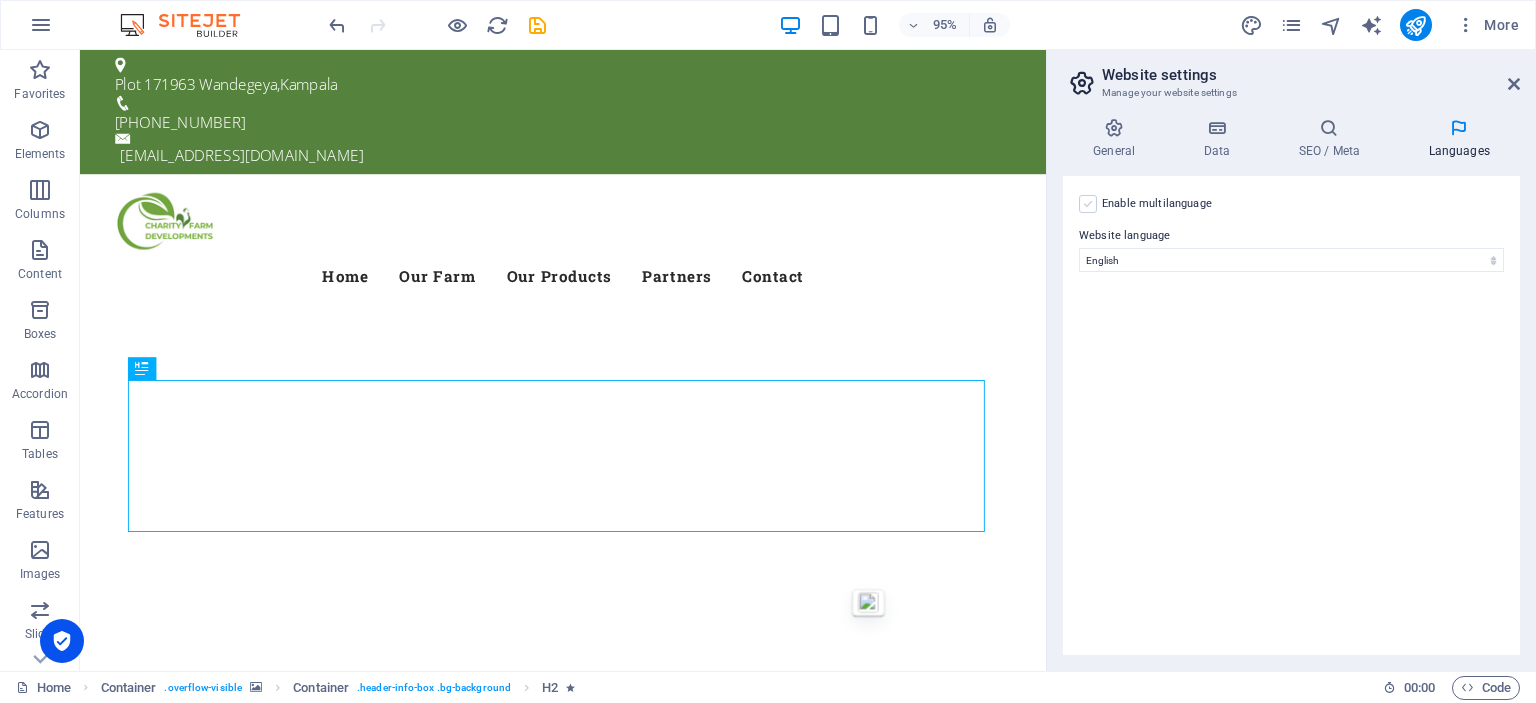 click at bounding box center (1088, 204) 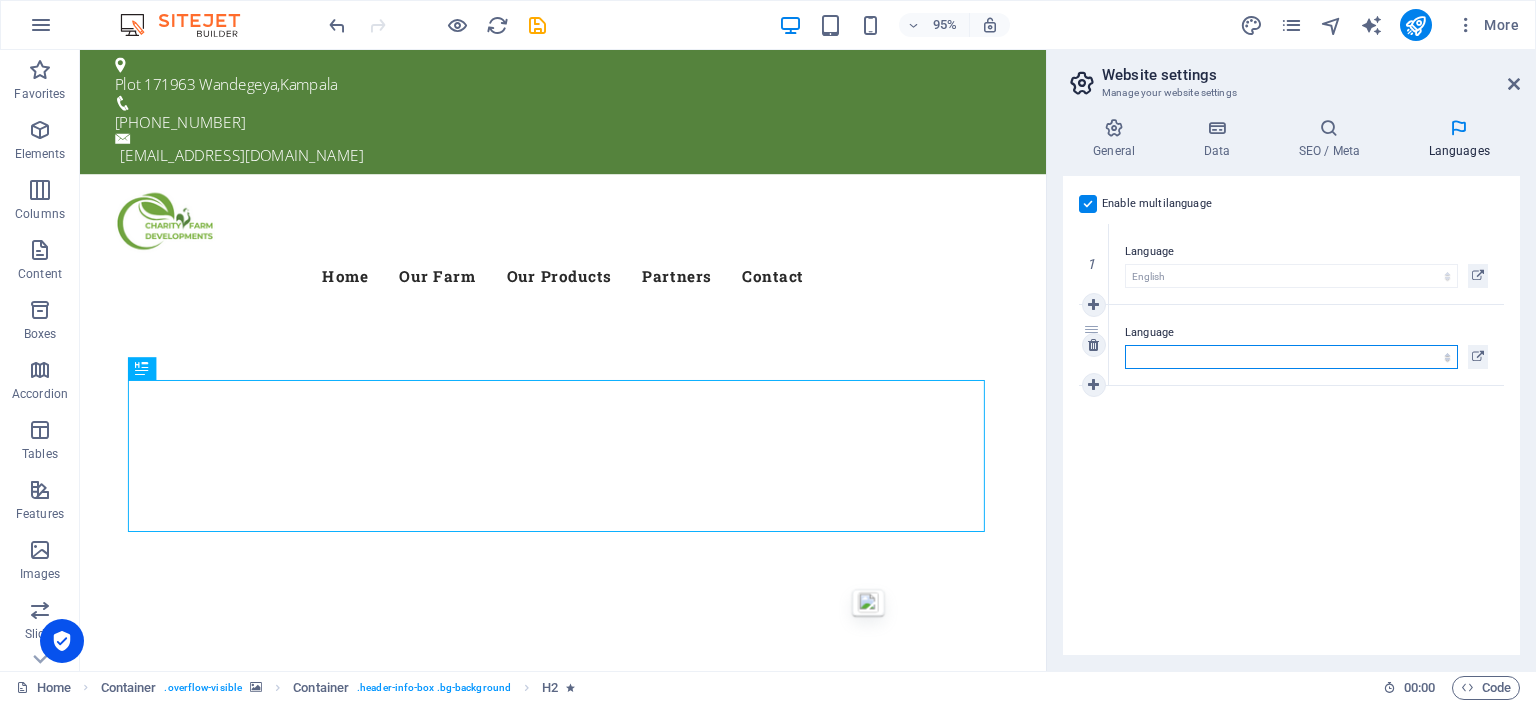 click on "Abkhazian Afar Afrikaans Akan Albanian Amharic Arabic Aragonese Armenian Assamese Avaric Avestan Aymara Azerbaijani Bambara Bashkir Basque Belarusian Bengali Bihari languages Bislama Bokmål Bosnian Breton Bulgarian Burmese Catalan Central Khmer Chamorro Chechen Chinese Church Slavic Chuvash Cornish Corsican Cree Croatian Czech Danish Dutch Dzongkha English Esperanto Estonian Ewe Faroese Farsi (Persian) Fijian Finnish French Fulah Gaelic Galician Ganda Georgian German Greek Greenlandic Guaraní Gujarati Haitian Creole Hausa Hebrew Herero Hindi Hiri Motu Hungarian Icelandic Ido Igbo Indonesian Interlingua Interlingue Inuktitut Inupiaq Irish Italian Japanese Javanese Kannada Kanuri Kashmiri Kazakh Kikuyu Kinyarwanda Komi Kongo Korean Kurdish Kwanyama Kyrgyz Lao Latin Latvian Limburgish Lingala Lithuanian Luba-Katanga Luxembourgish Macedonian Malagasy Malay Malayalam Maldivian Maltese Manx Maori Marathi Marshallese Mongolian [GEOGRAPHIC_DATA] Navajo [GEOGRAPHIC_DATA] Nepali North Ndebele Northern Sami Norwegian Norwegian Nynorsk Nuosu" at bounding box center [1291, 357] 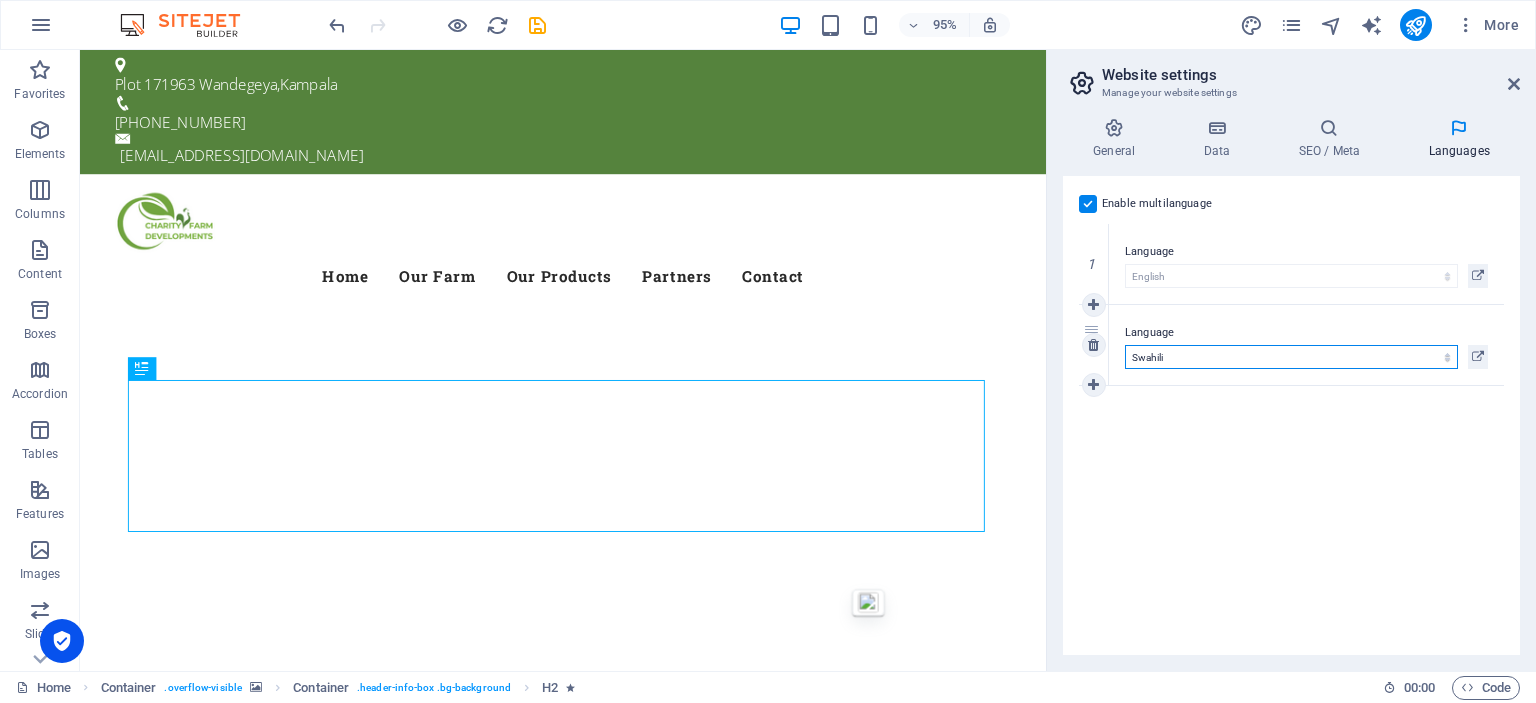 click on "Abkhazian Afar Afrikaans Akan Albanian Amharic Arabic Aragonese Armenian Assamese Avaric Avestan Aymara Azerbaijani Bambara Bashkir Basque Belarusian Bengali Bihari languages Bislama Bokmål Bosnian Breton Bulgarian Burmese Catalan Central Khmer Chamorro Chechen Chinese Church Slavic Chuvash Cornish Corsican Cree Croatian Czech Danish Dutch Dzongkha English Esperanto Estonian Ewe Faroese Farsi (Persian) Fijian Finnish French Fulah Gaelic Galician Ganda Georgian German Greek Greenlandic Guaraní Gujarati Haitian Creole Hausa Hebrew Herero Hindi Hiri Motu Hungarian Icelandic Ido Igbo Indonesian Interlingua Interlingue Inuktitut Inupiaq Irish Italian Japanese Javanese Kannada Kanuri Kashmiri Kazakh Kikuyu Kinyarwanda Komi Kongo Korean Kurdish Kwanyama Kyrgyz Lao Latin Latvian Limburgish Lingala Lithuanian Luba-Katanga Luxembourgish Macedonian Malagasy Malay Malayalam Maldivian Maltese Manx Maori Marathi Marshallese Mongolian [GEOGRAPHIC_DATA] Navajo [GEOGRAPHIC_DATA] Nepali North Ndebele Northern Sami Norwegian Norwegian Nynorsk Nuosu" at bounding box center (1291, 357) 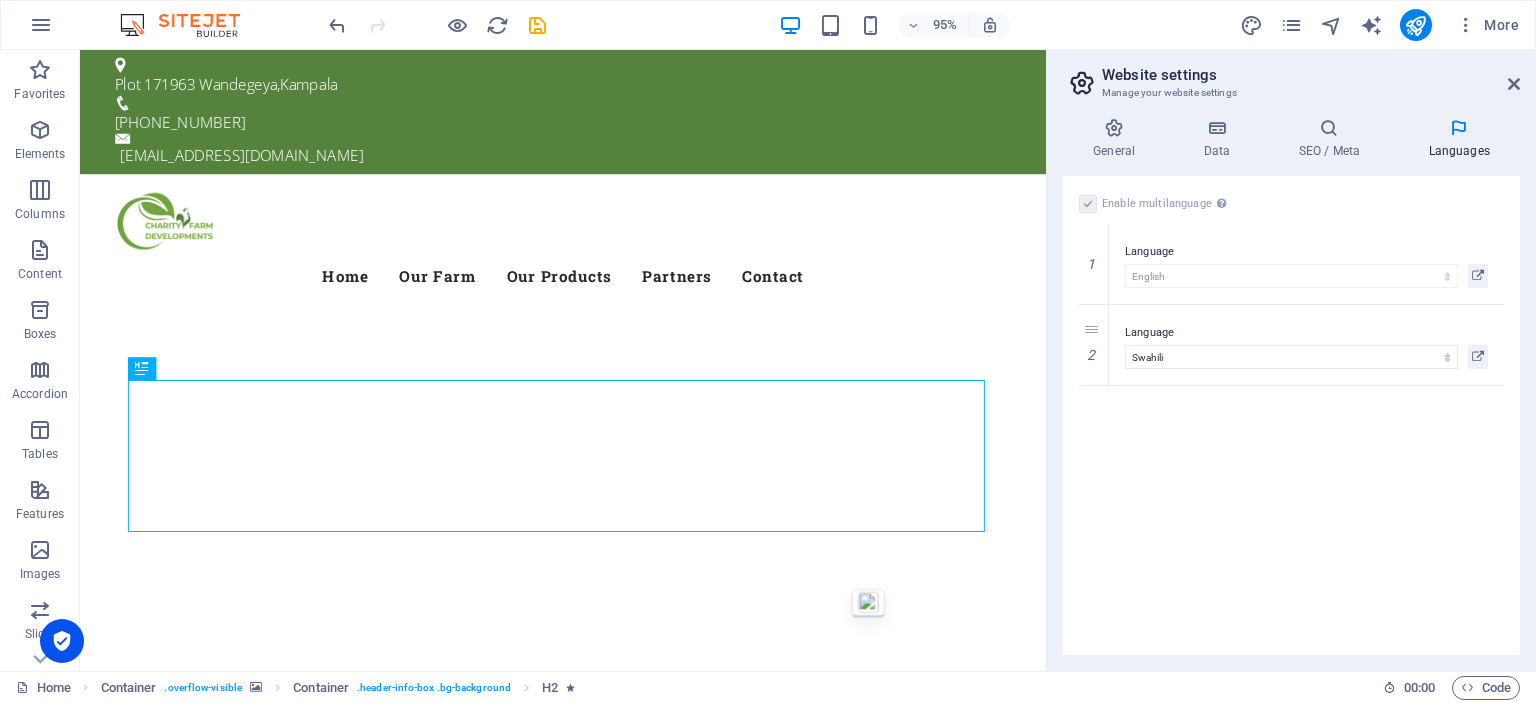 click on "Enable multilanguage To disable multilanguage delete all languages until only one language remains. Website language Abkhazian Afar Afrikaans Akan Albanian Amharic Arabic Aragonese Armenian Assamese Avaric Avestan Aymara Azerbaijani Bambara Bashkir Basque Belarusian Bengali Bihari languages Bislama Bokmål Bosnian Breton Bulgarian Burmese Catalan Central Khmer Chamorro Chechen Chinese Church Slavic Chuvash Cornish Corsican Cree Croatian Czech Danish Dutch Dzongkha English Esperanto Estonian Ewe Faroese Farsi (Persian) Fijian Finnish French Fulah Gaelic Galician Ganda Georgian German Greek Greenlandic Guaraní Gujarati Haitian Creole Hausa Hebrew Herero Hindi Hiri Motu Hungarian Icelandic Ido Igbo Indonesian Interlingua Interlingue Inuktitut Inupiaq Irish Italian Japanese Javanese Kannada Kanuri Kashmiri Kazakh Kikuyu Kinyarwanda Komi Kongo Korean Kurdish Kwanyama Kyrgyz Lao Latin Latvian Limburgish Lingala Lithuanian Luba-Katanga Luxembourgish Macedonian Malagasy Malay Malayalam Maldivian Maltese Manx Maori 1" at bounding box center (1291, 415) 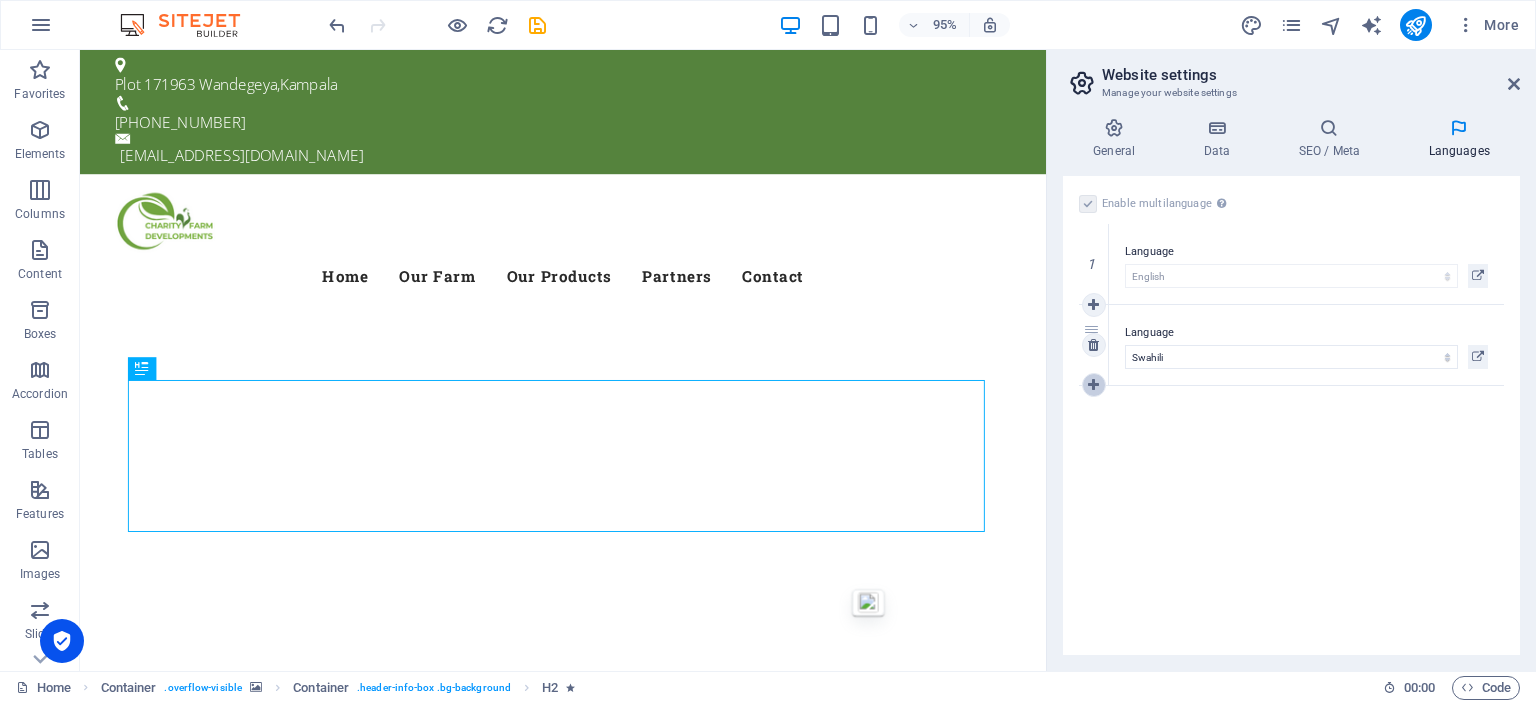 click at bounding box center (1093, 385) 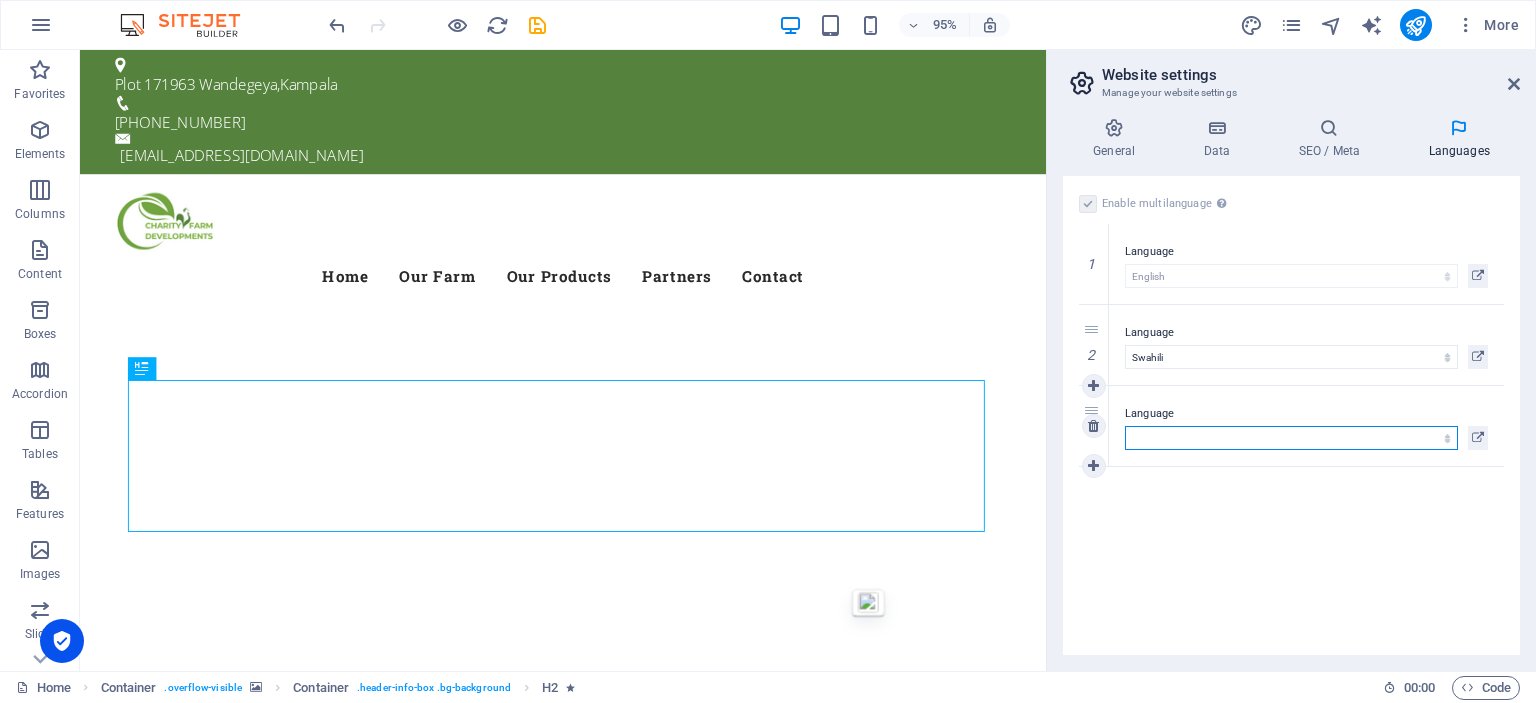 click on "Abkhazian Afar Afrikaans Akan Albanian Amharic Arabic Aragonese Armenian Assamese Avaric Avestan Aymara Azerbaijani Bambara Bashkir Basque Belarusian Bengali Bihari languages Bislama Bokmål Bosnian Breton Bulgarian Burmese Catalan Central Khmer Chamorro Chechen Chinese Church Slavic Chuvash Cornish Corsican Cree Croatian Czech Danish Dutch Dzongkha English Esperanto Estonian Ewe Faroese Farsi (Persian) Fijian Finnish French Fulah Gaelic Galician Ganda Georgian German Greek Greenlandic Guaraní Gujarati Haitian Creole Hausa Hebrew Herero Hindi Hiri Motu Hungarian Icelandic Ido Igbo Indonesian Interlingua Interlingue Inuktitut Inupiaq Irish Italian Japanese Javanese Kannada Kanuri Kashmiri Kazakh Kikuyu Kinyarwanda Komi Kongo Korean Kurdish Kwanyama Kyrgyz Lao Latin Latvian Limburgish Lingala Lithuanian Luba-Katanga Luxembourgish Macedonian Malagasy Malay Malayalam Maldivian Maltese Manx Maori Marathi Marshallese Mongolian [GEOGRAPHIC_DATA] Navajo [GEOGRAPHIC_DATA] Nepali North Ndebele Northern Sami Norwegian Norwegian Nynorsk Nuosu" at bounding box center (1291, 438) 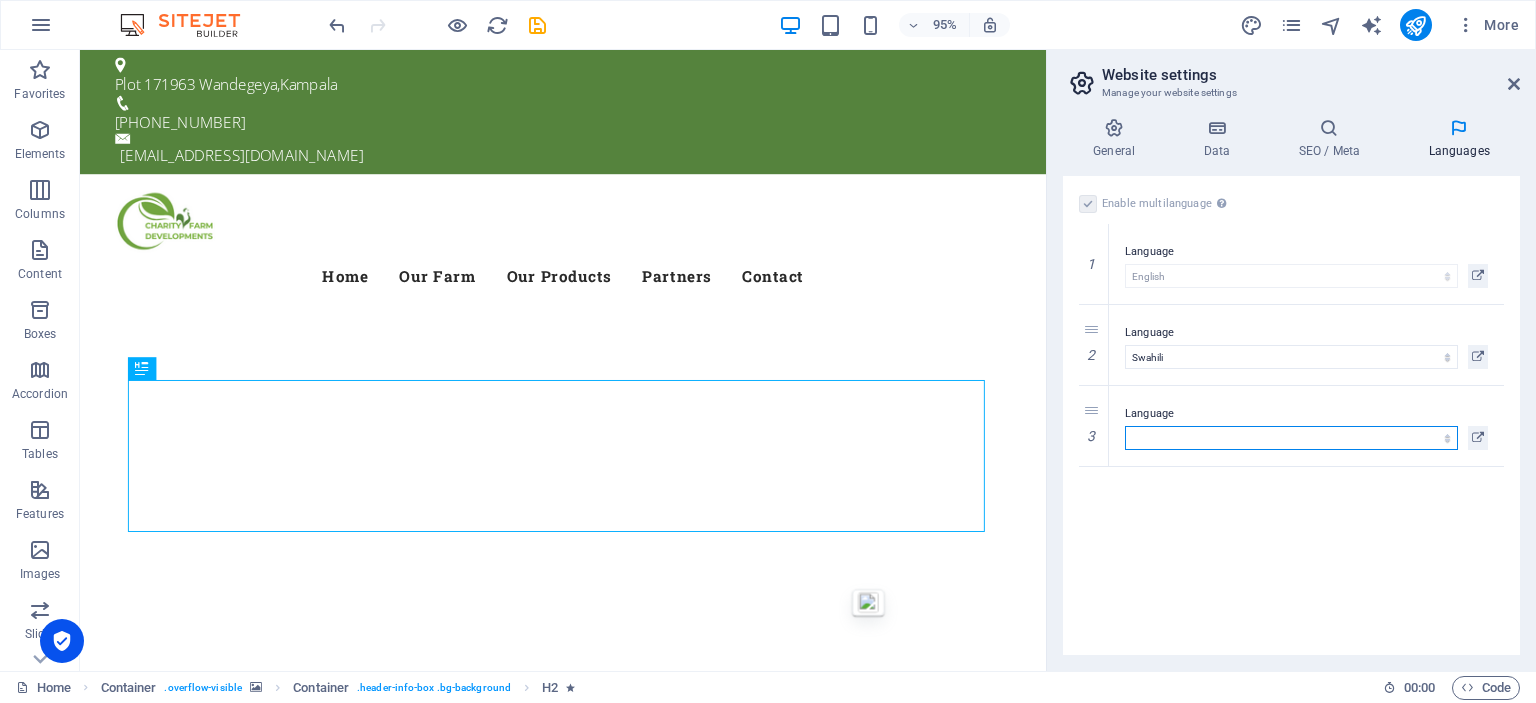 select on "83" 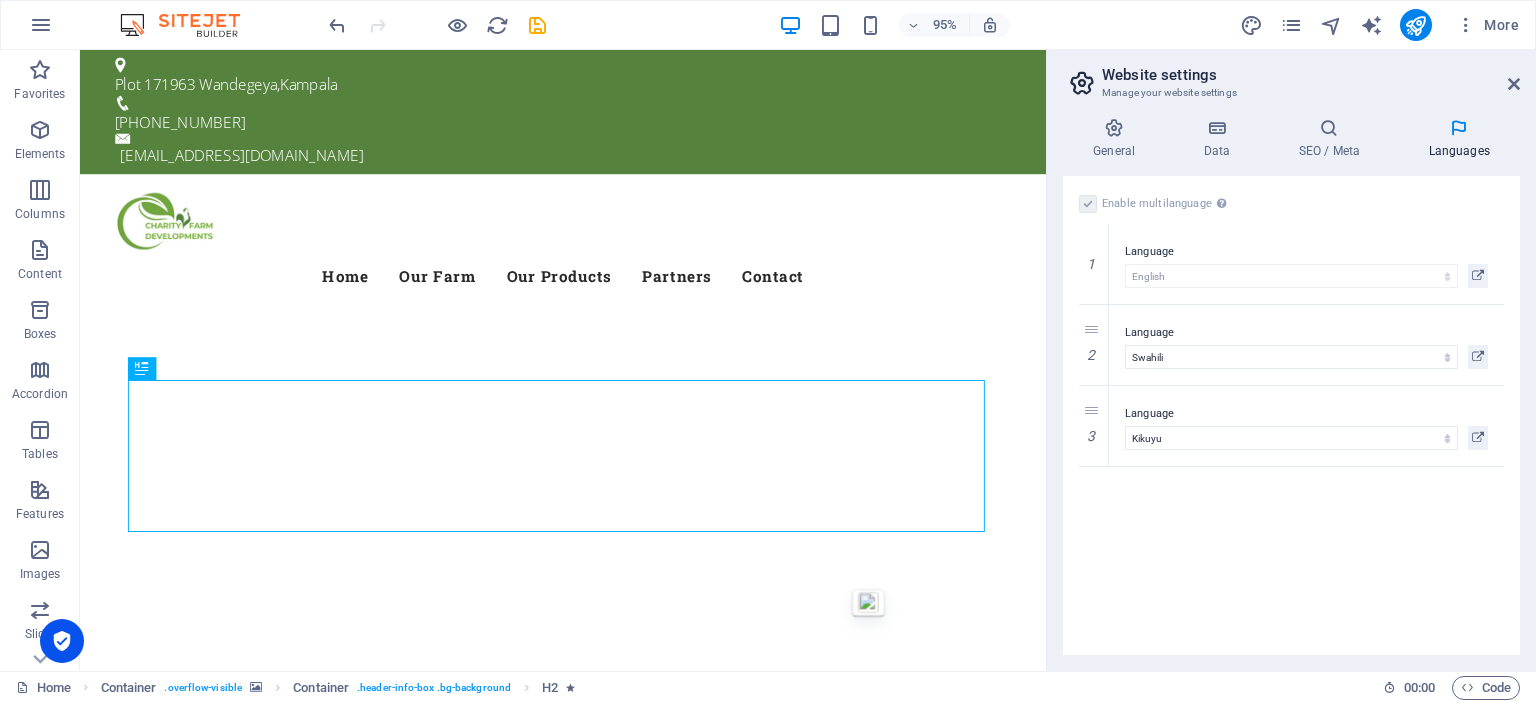 click on "Enable multilanguage To disable multilanguage delete all languages until only one language remains. Website language Abkhazian Afar Afrikaans Akan Albanian Amharic Arabic Aragonese Armenian Assamese Avaric Avestan Aymara Azerbaijani Bambara Bashkir Basque Belarusian Bengali Bihari languages Bislama Bokmål Bosnian Breton Bulgarian Burmese Catalan Central Khmer Chamorro Chechen Chinese Church Slavic Chuvash Cornish Corsican Cree Croatian Czech Danish Dutch Dzongkha English Esperanto Estonian Ewe Faroese Farsi (Persian) Fijian Finnish French Fulah Gaelic Galician Ganda Georgian German Greek Greenlandic Guaraní Gujarati Haitian Creole Hausa Hebrew Herero Hindi Hiri Motu Hungarian Icelandic Ido Igbo Indonesian Interlingua Interlingue Inuktitut Inupiaq Irish Italian Japanese Javanese Kannada Kanuri Kashmiri Kazakh Kikuyu Kinyarwanda Komi Kongo Korean Kurdish Kwanyama Kyrgyz Lao Latin Latvian Limburgish Lingala Lithuanian Luba-Katanga Luxembourgish Macedonian Malagasy Malay Malayalam Maldivian Maltese Manx Maori 1" at bounding box center [1291, 415] 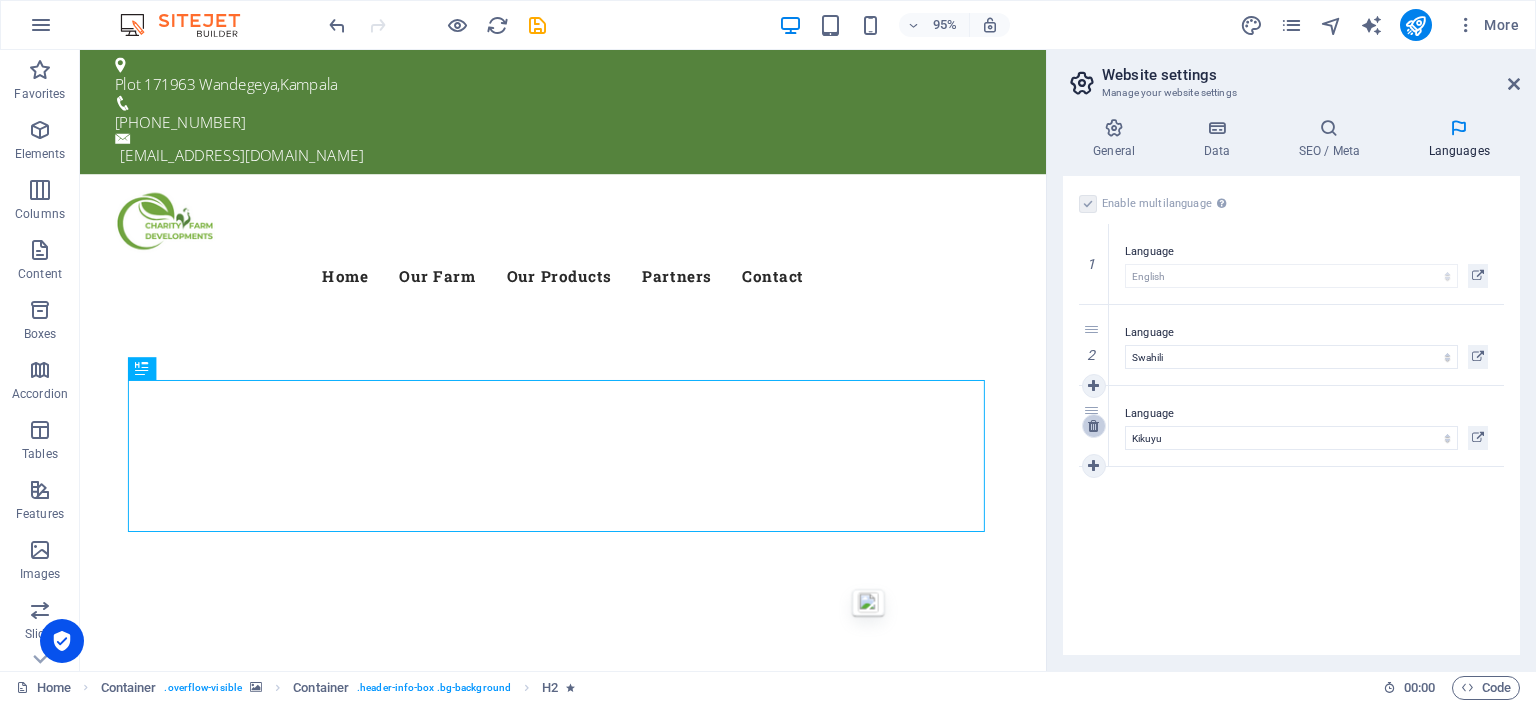 click at bounding box center (1093, 426) 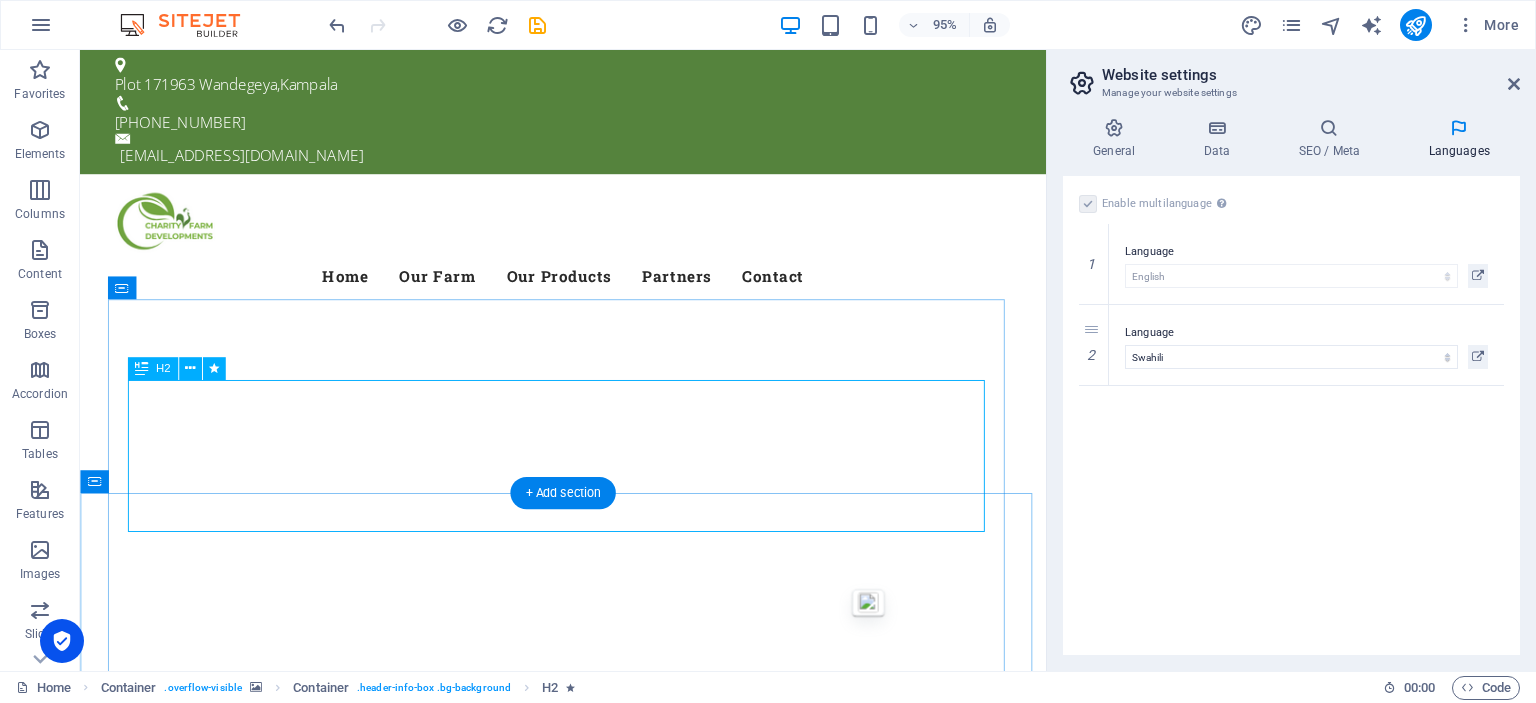 click on "Welcome to the  Charity Farm Development LTD" at bounding box center (589, 1272) 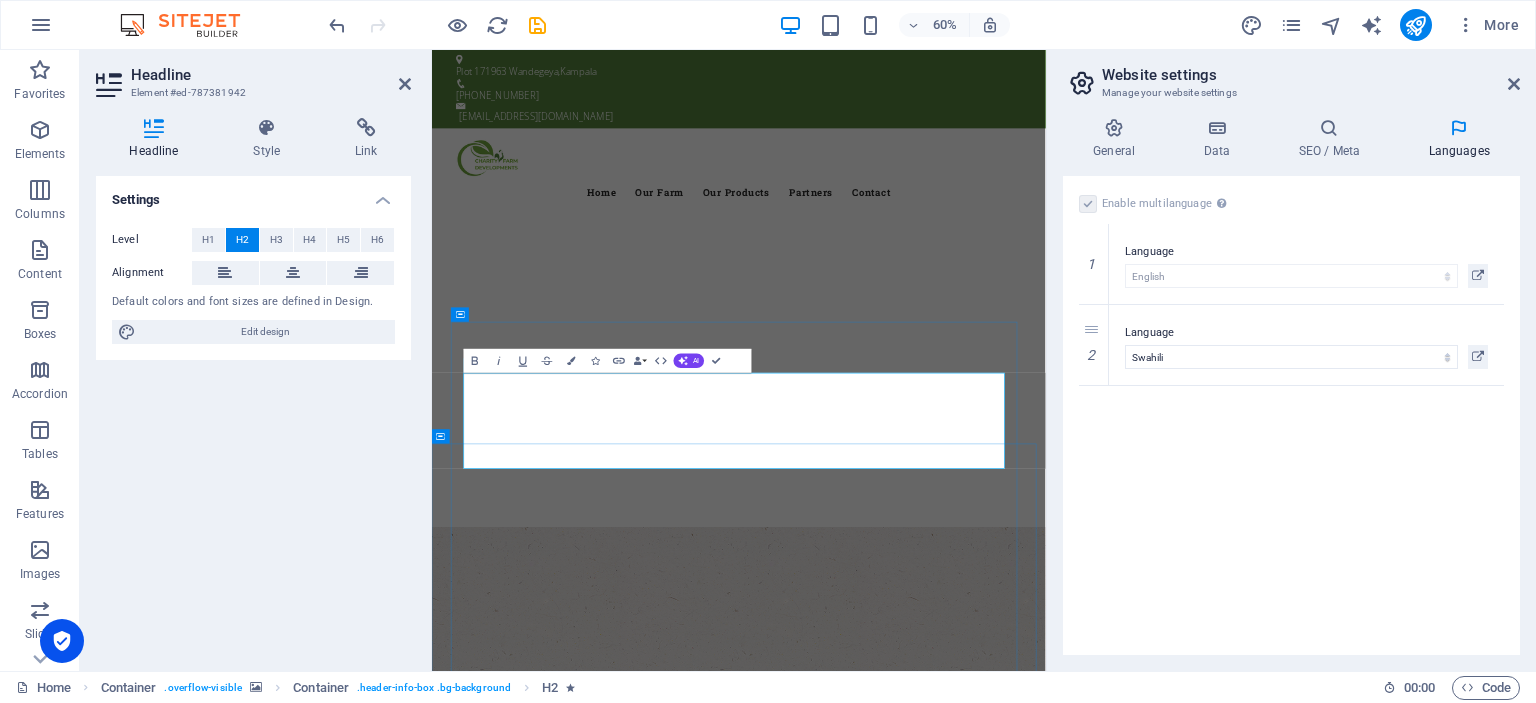 click on "Charity Farm Development LTD" at bounding box center [1030, 1294] 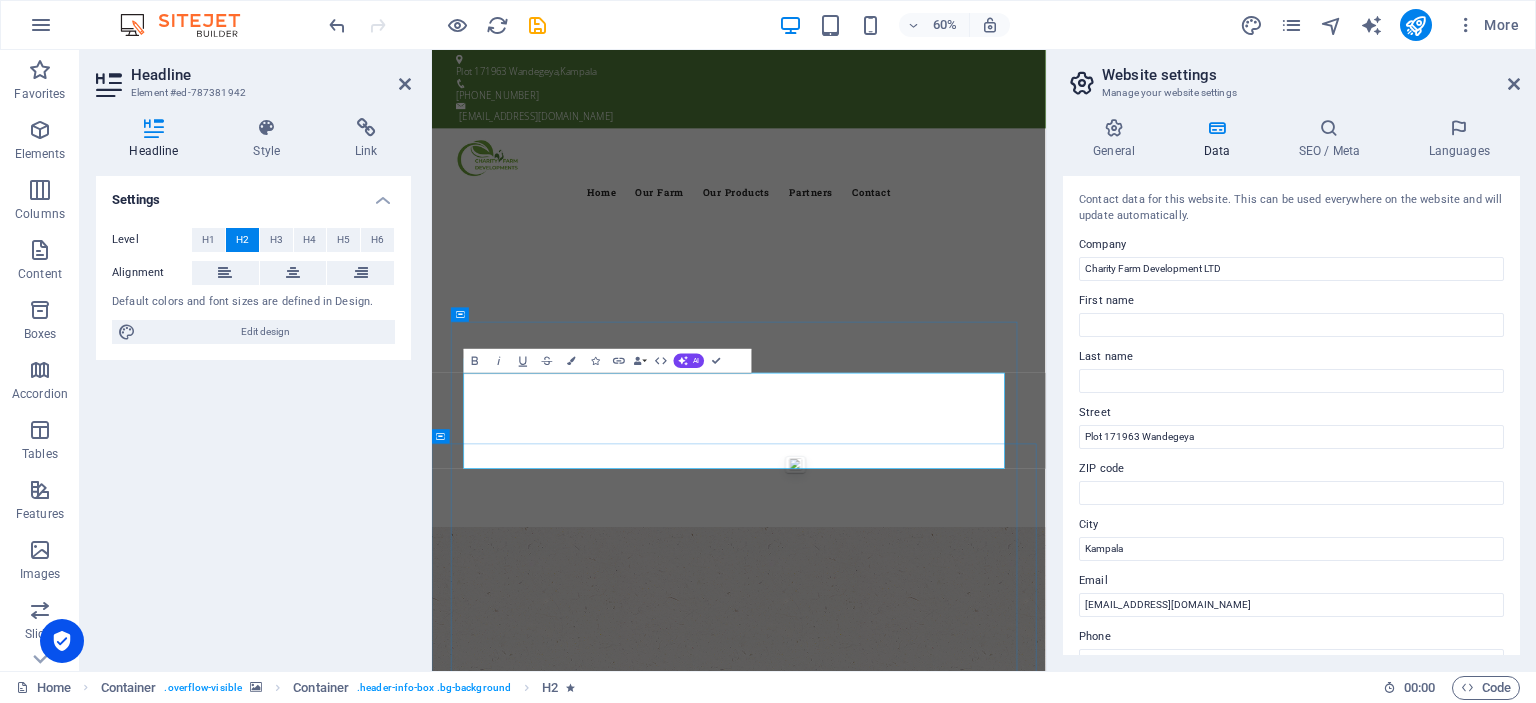drag, startPoint x: 1066, startPoint y: 699, endPoint x: 1166, endPoint y: 688, distance: 100.60318 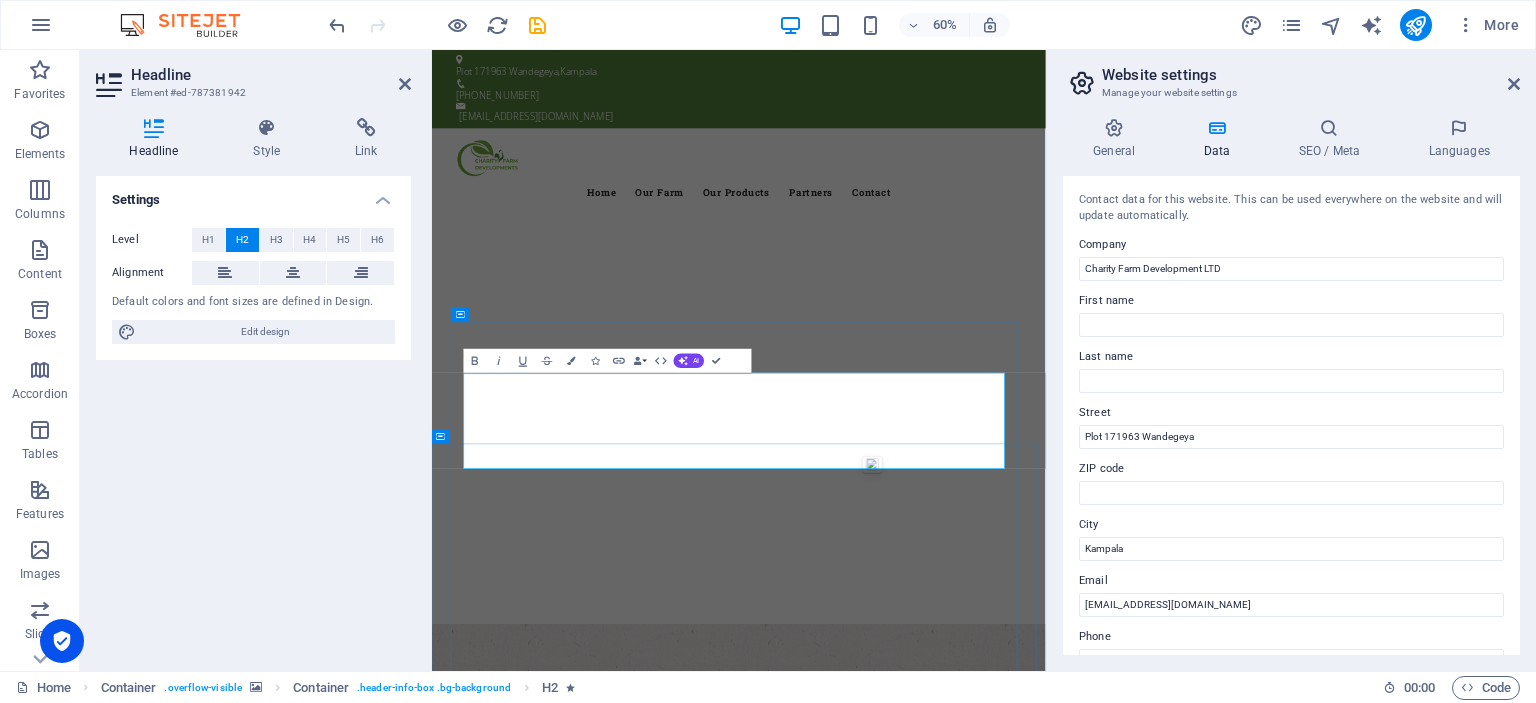 type 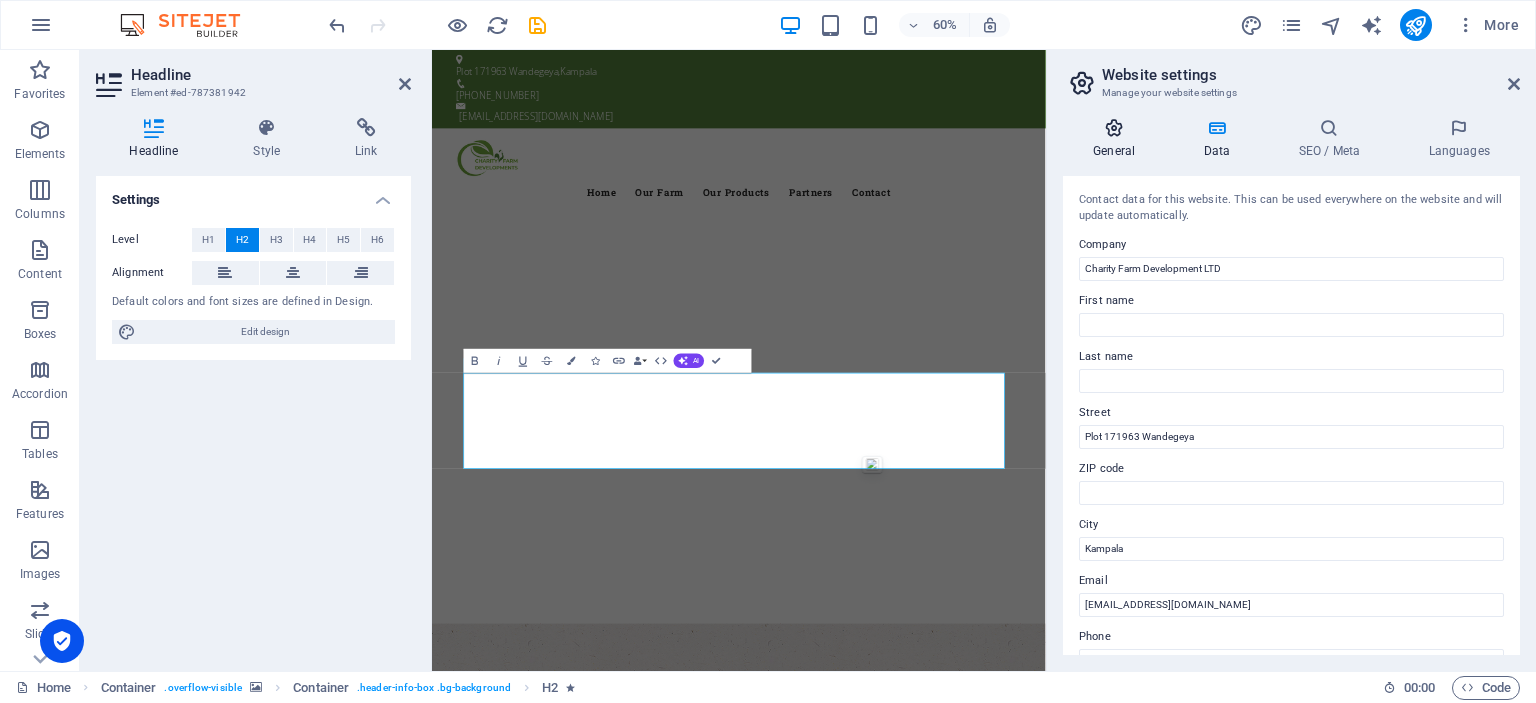 click at bounding box center (1114, 128) 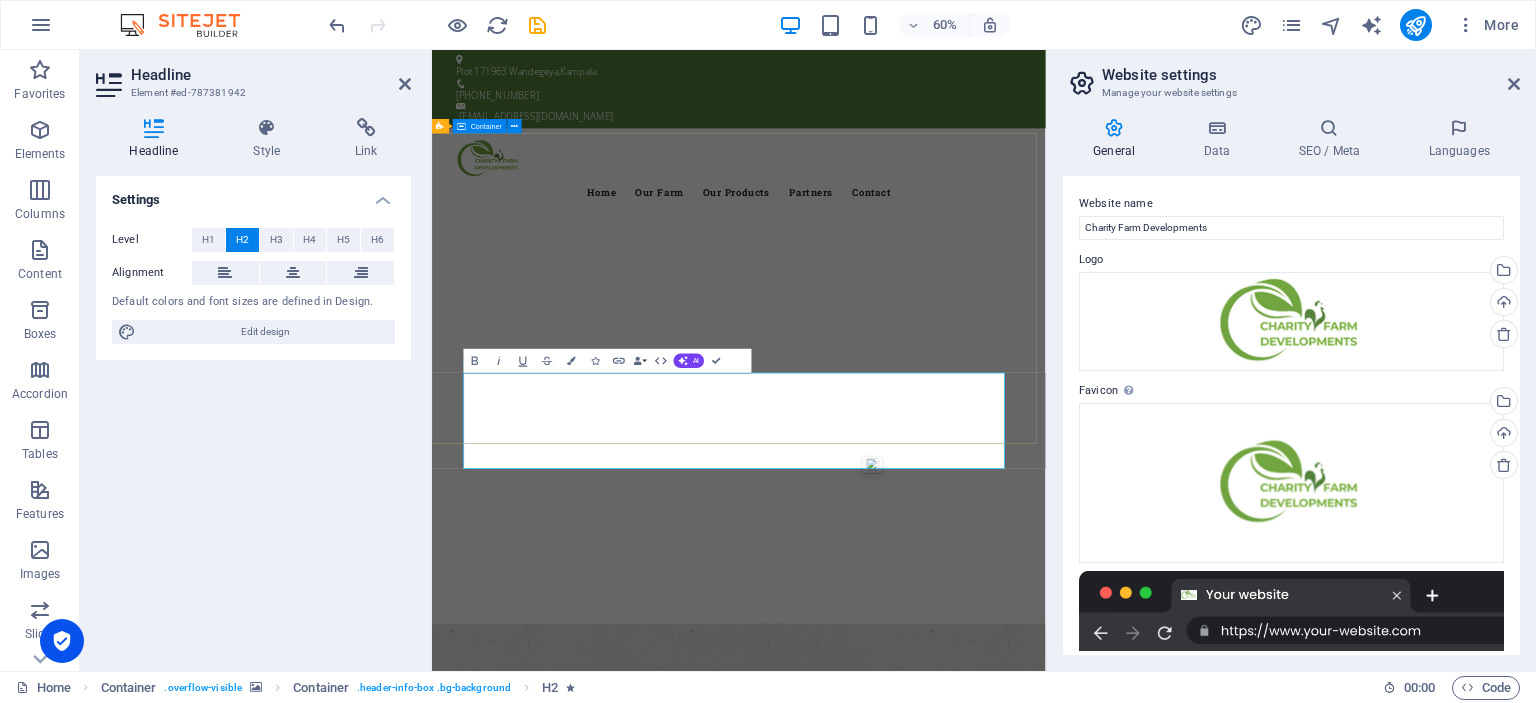 click at bounding box center (943, 926) 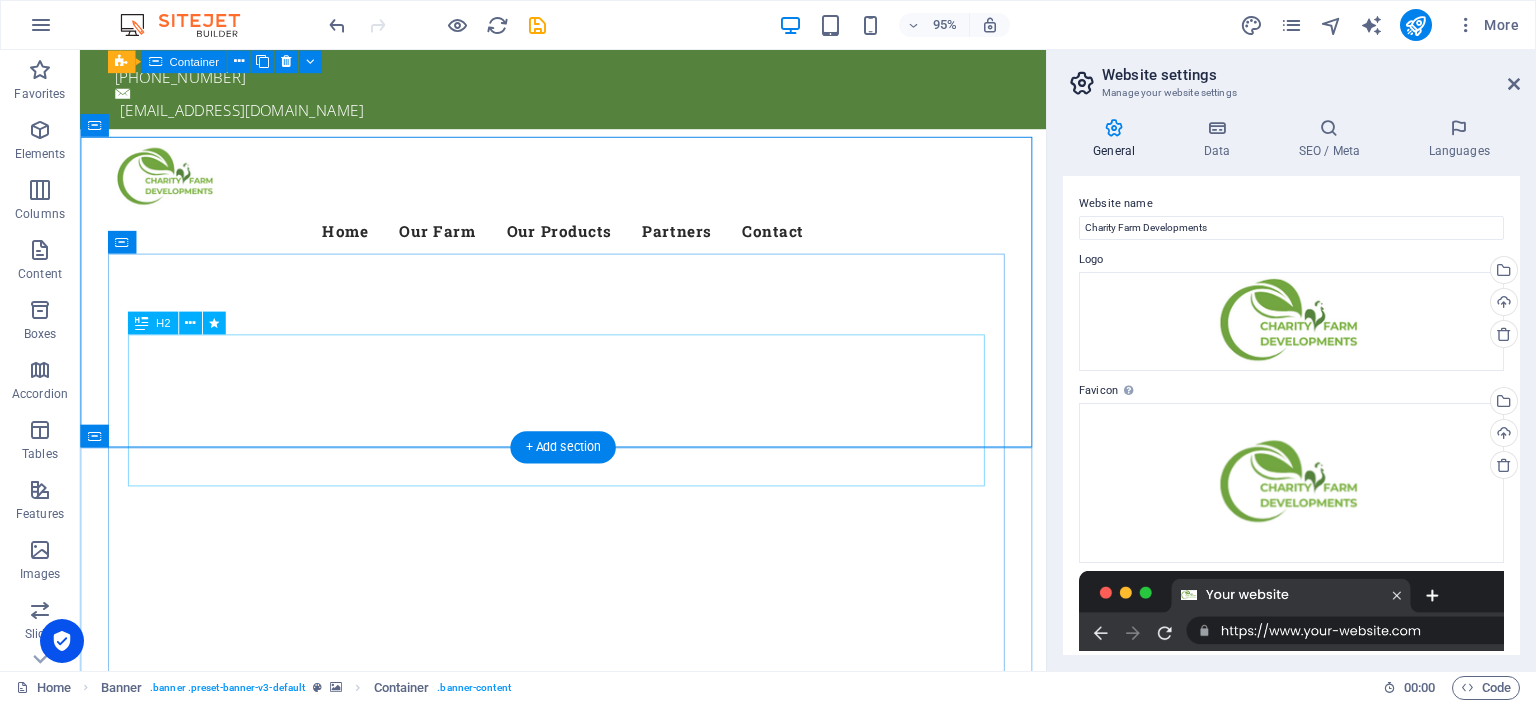 scroll, scrollTop: 0, scrollLeft: 0, axis: both 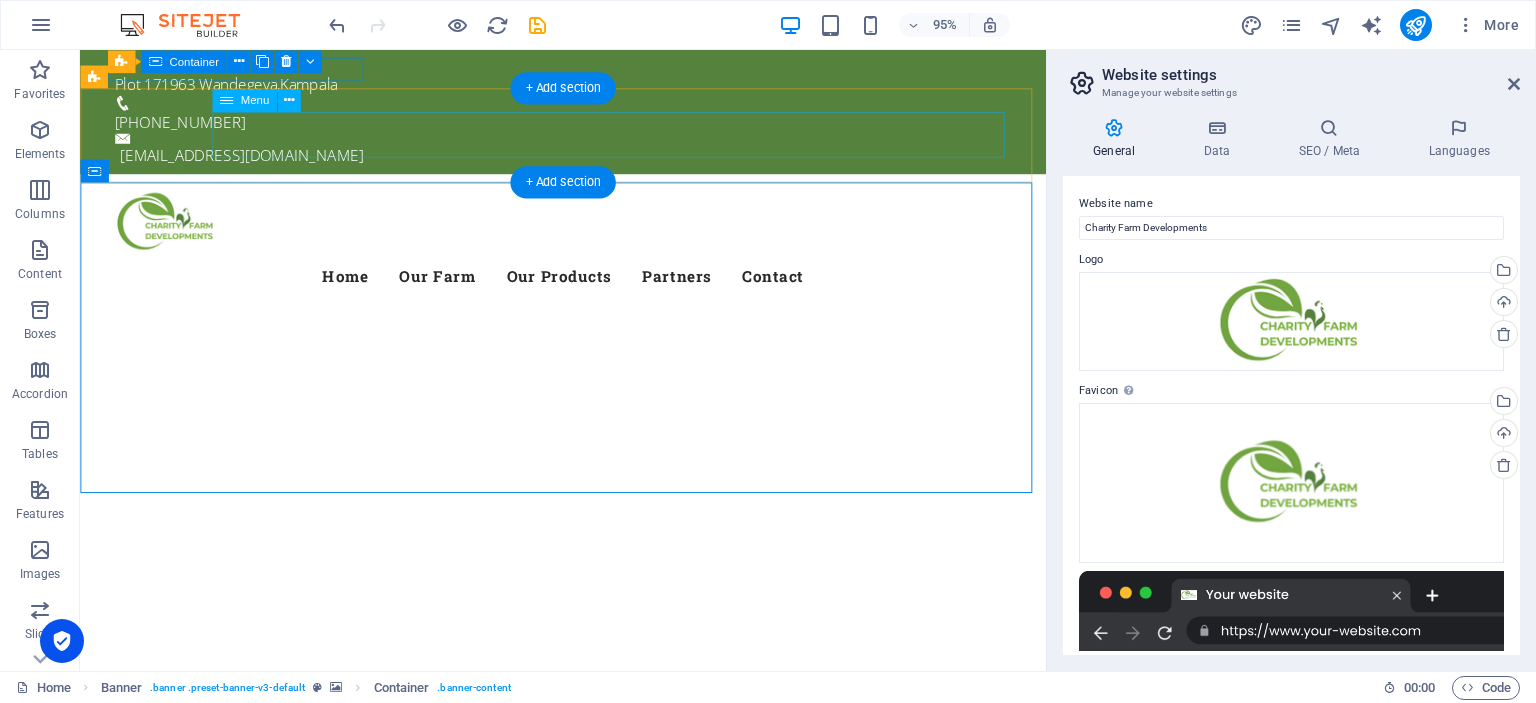 click on "Home Our Farm Our Products Partners Contact" at bounding box center (589, 288) 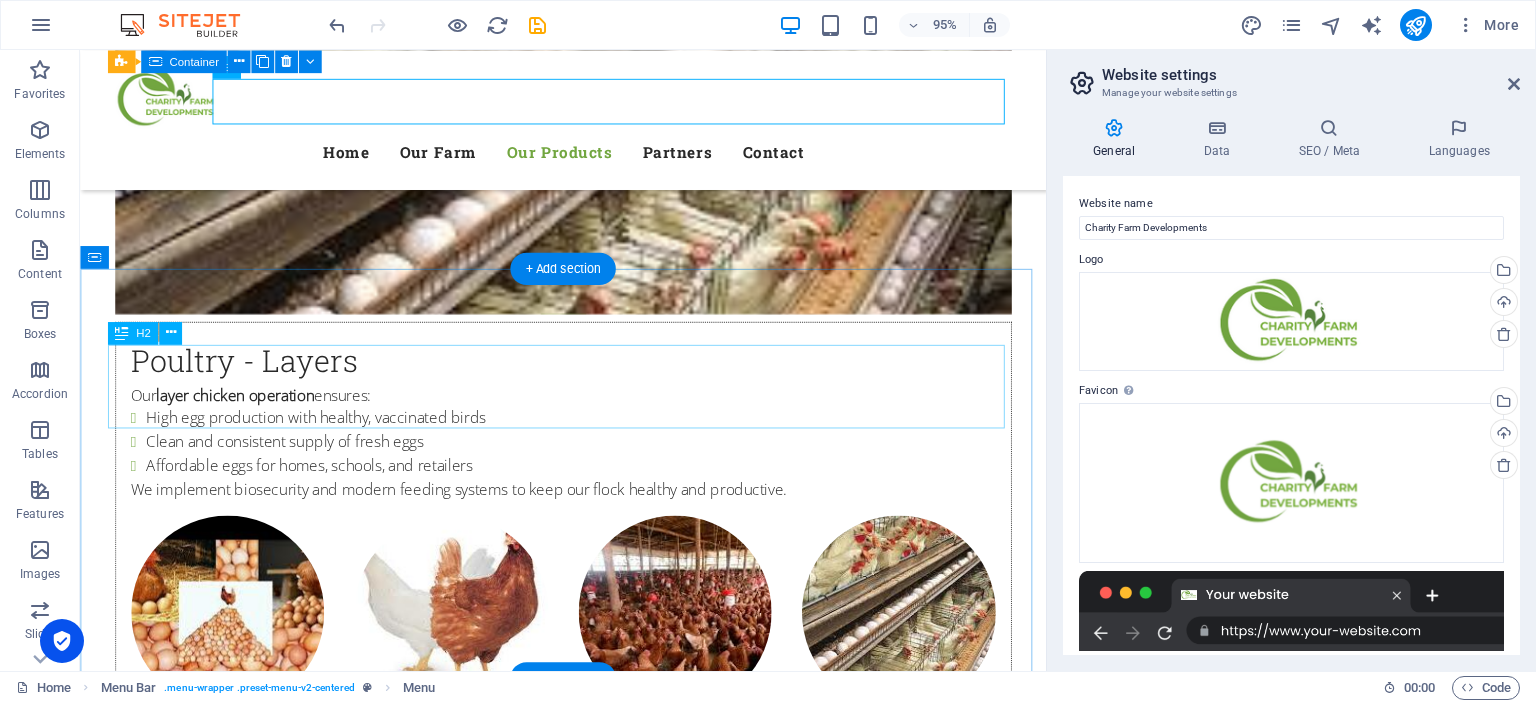 scroll, scrollTop: 5336, scrollLeft: 0, axis: vertical 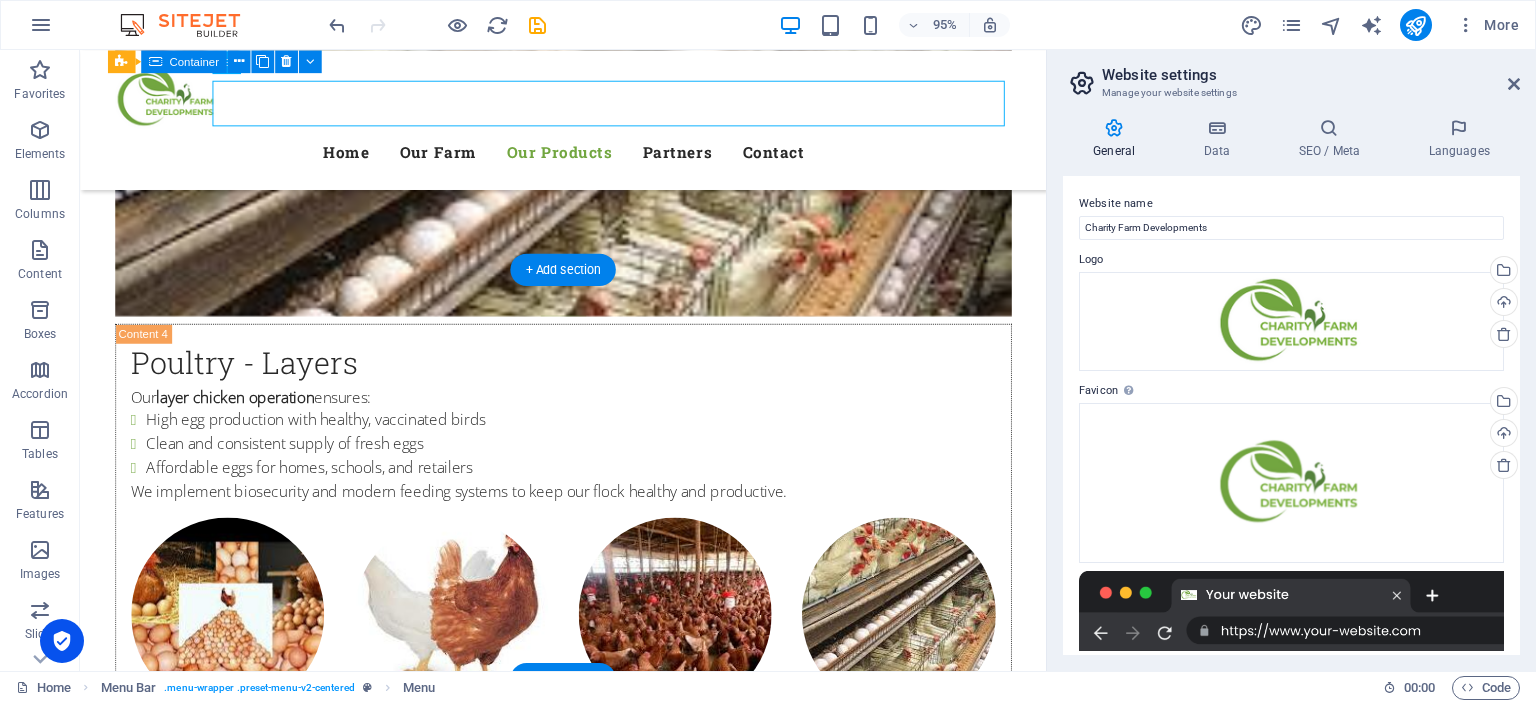 click at bounding box center [588, 2280] 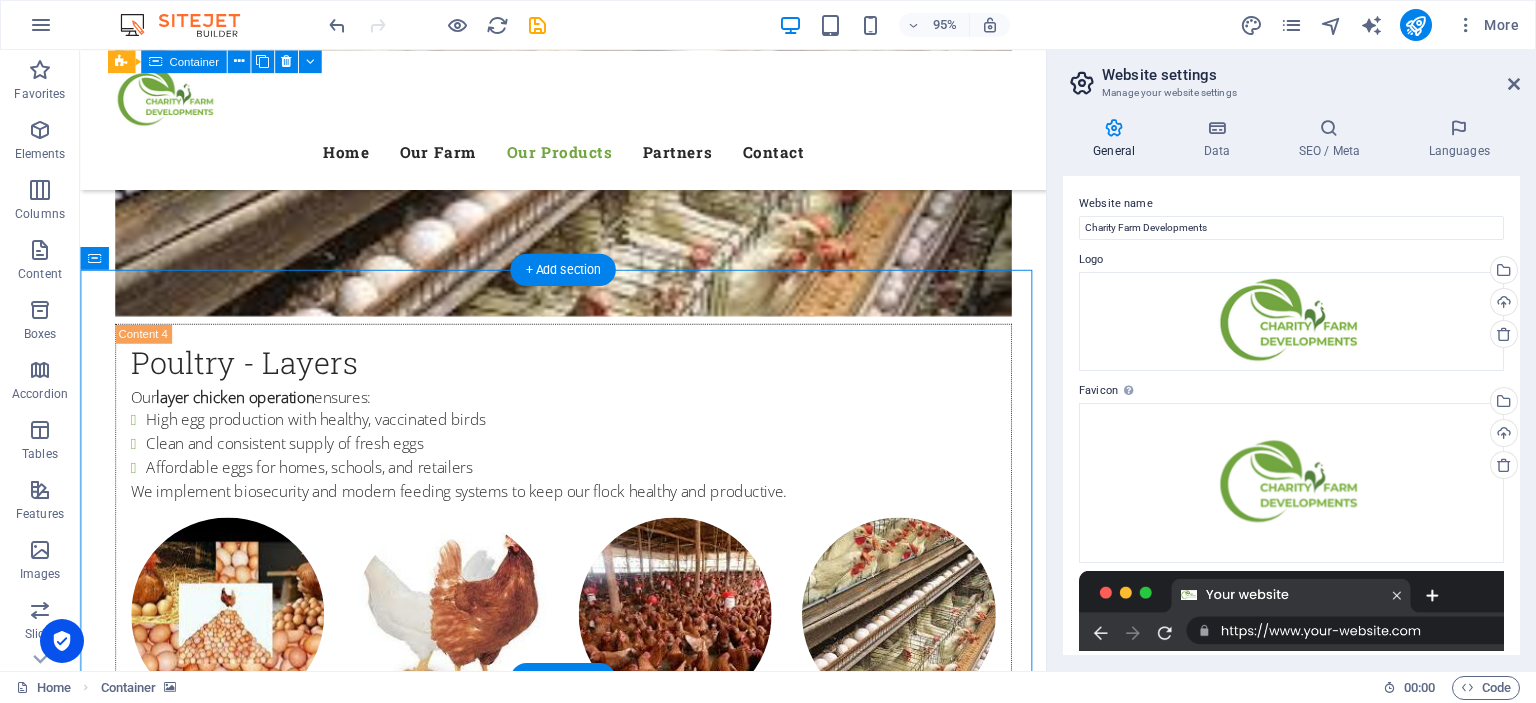 click at bounding box center [588, 2280] 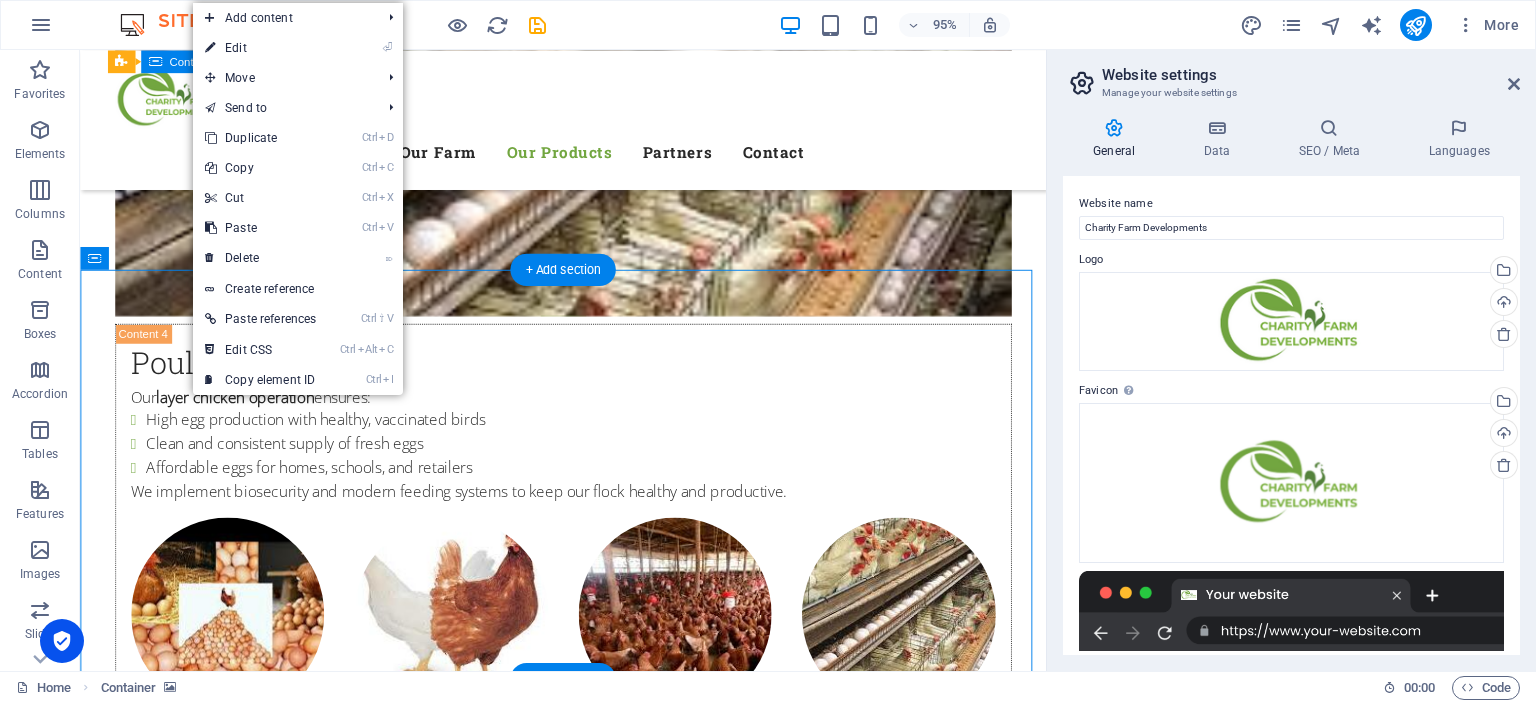 click at bounding box center [588, 2280] 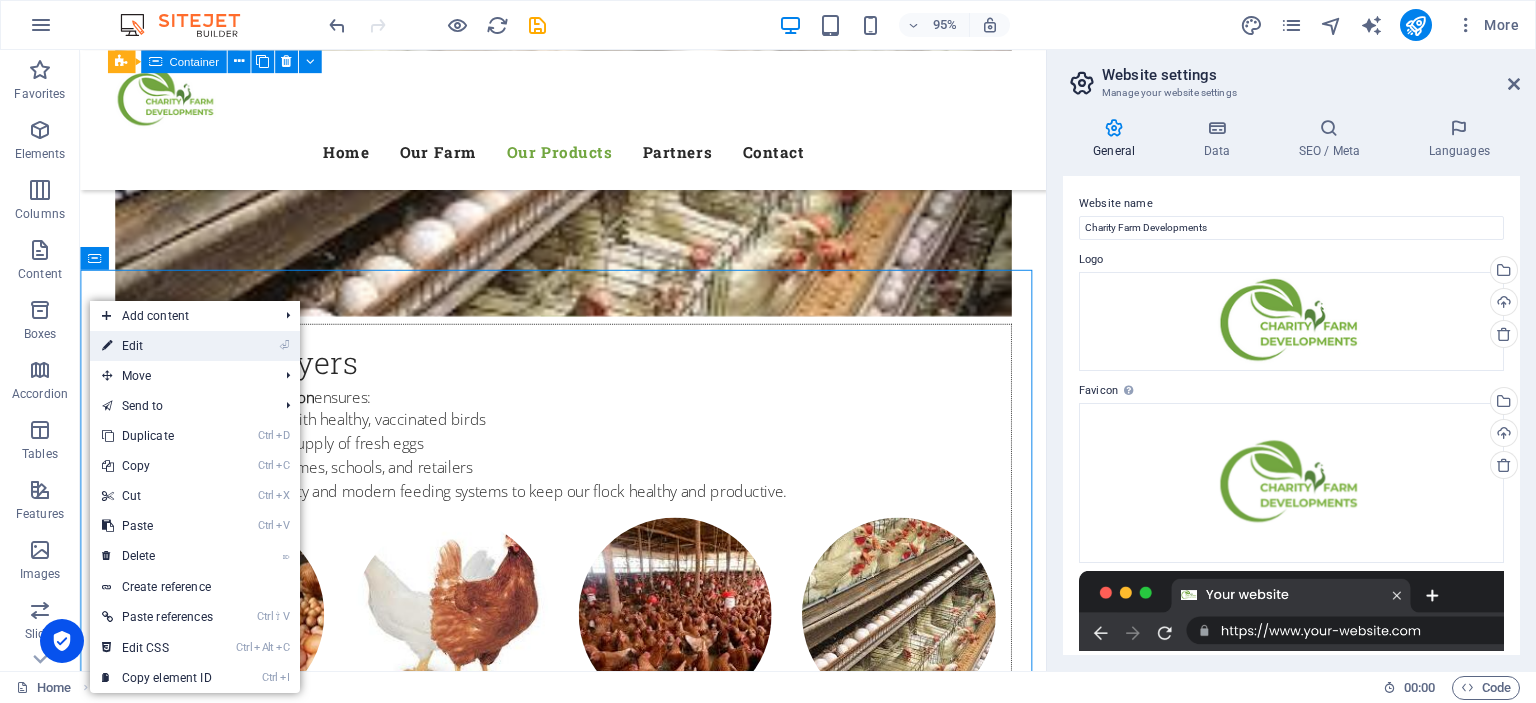 click on "⏎  Edit" at bounding box center (157, 346) 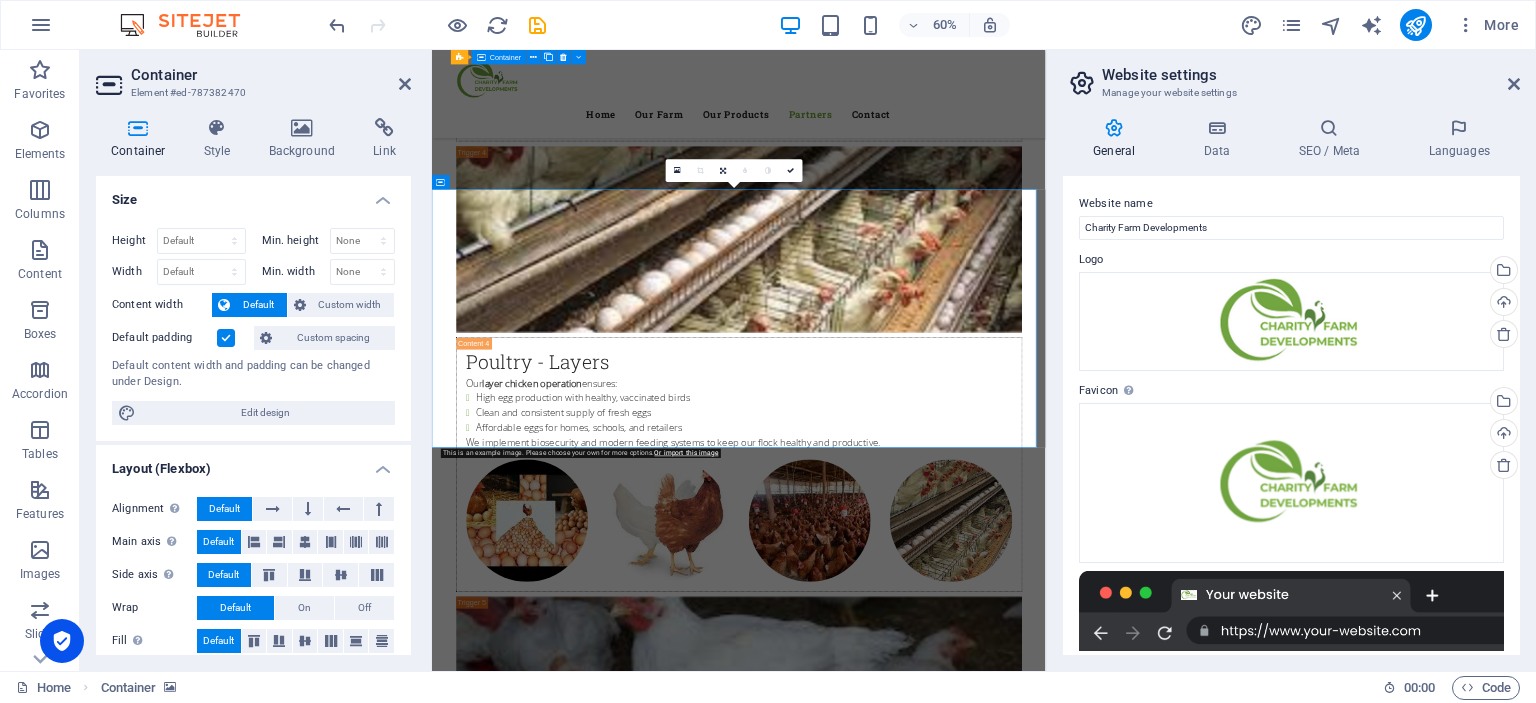 scroll, scrollTop: 5527, scrollLeft: 0, axis: vertical 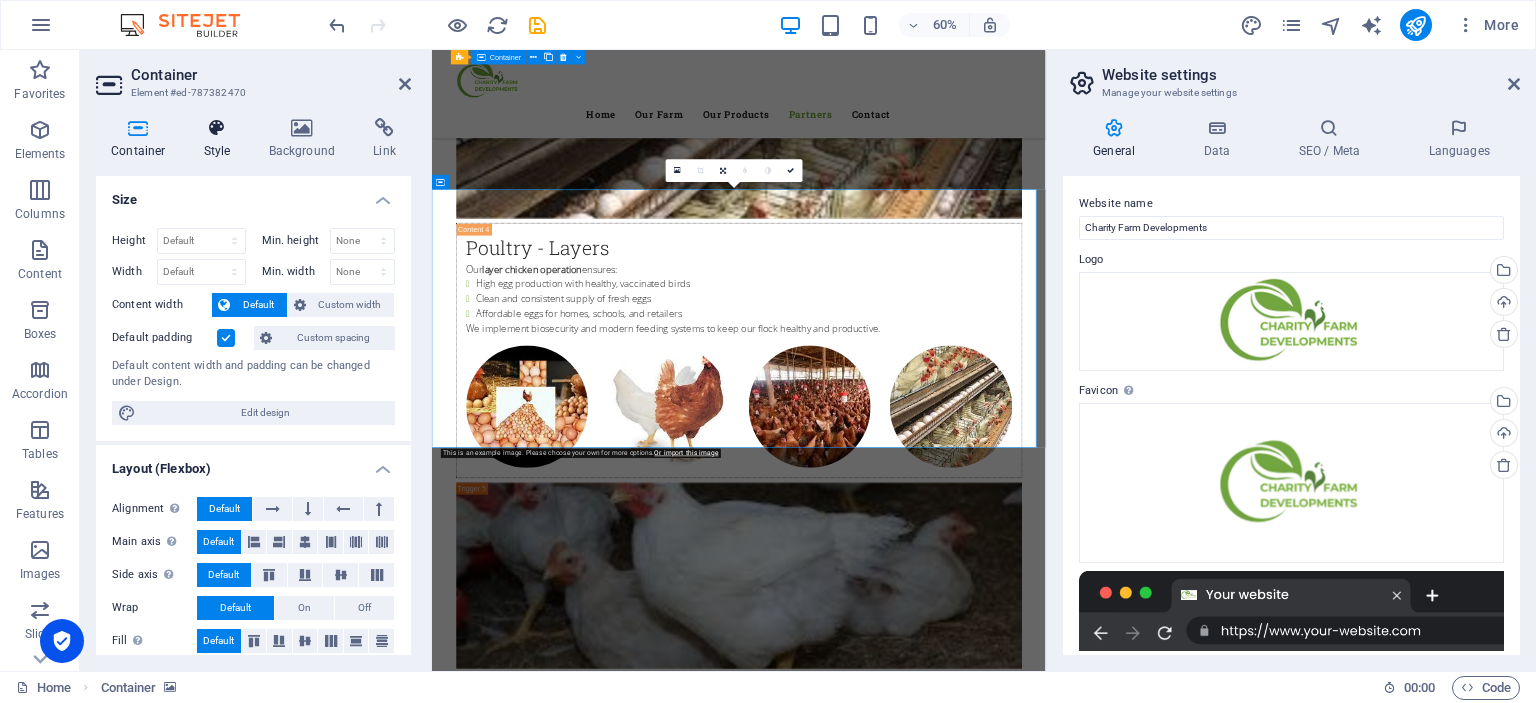 click at bounding box center [217, 128] 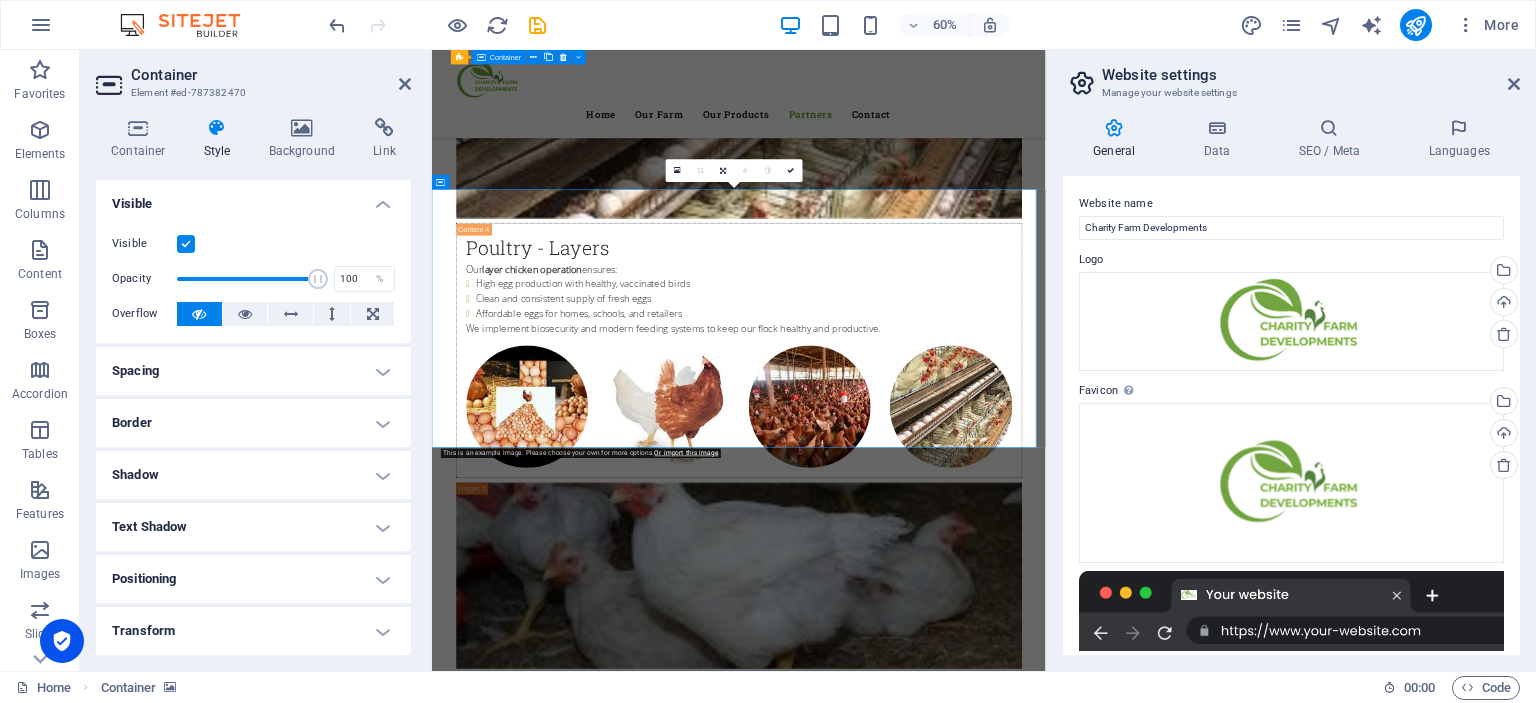 click at bounding box center [186, 244] 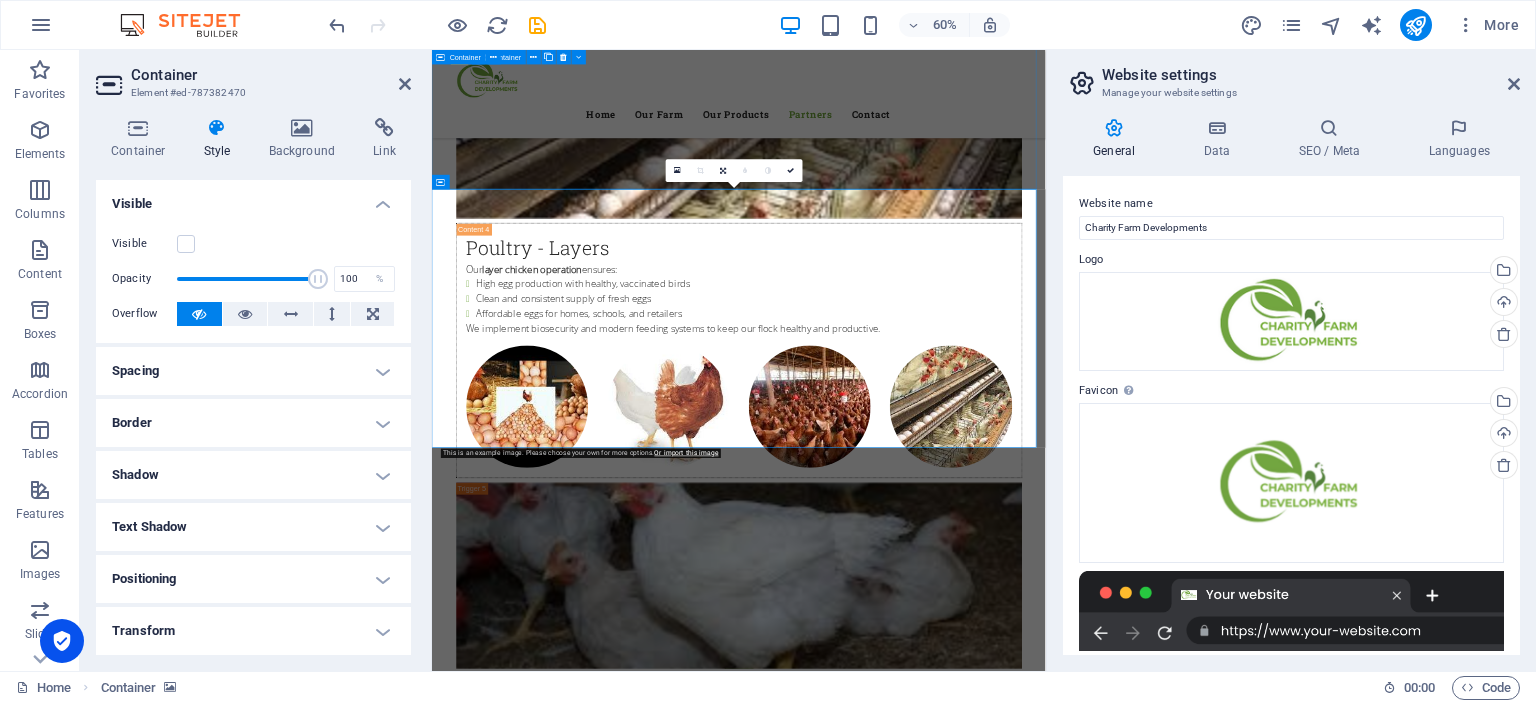 click on "Our  Services Best Services Worldwide Lorem ipsum dolor sit amet, consetetur sadipscing elitr, sed diam nonumy eirmod tempor invidunt ut labore et dolore magna aliquyam erat, sed diam voluptua.  Training Lorem ipsum dolor sit amet, consectetur adipisicing elit. Veritatis, dolorem! Get a quote Delivery Service Lorem ipsum dolor sit amet, consectetur adipisicing elit. Veritatis, dolorem! Get a quote Field Work Lorem ipsum dolor sit amet, consectetur adipisicing elit. Veritatis, dolorem! Get a quote" at bounding box center (943, 1869) 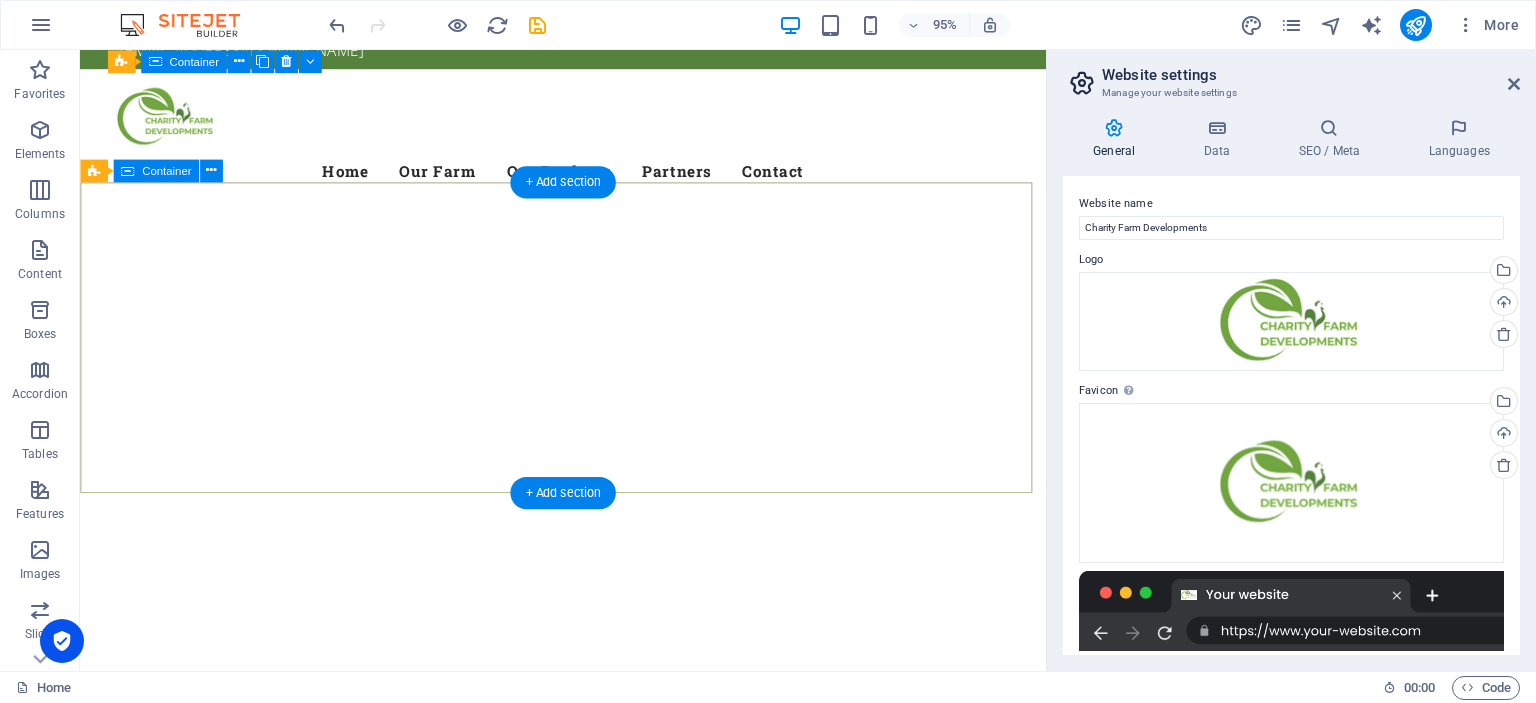 scroll, scrollTop: 0, scrollLeft: 0, axis: both 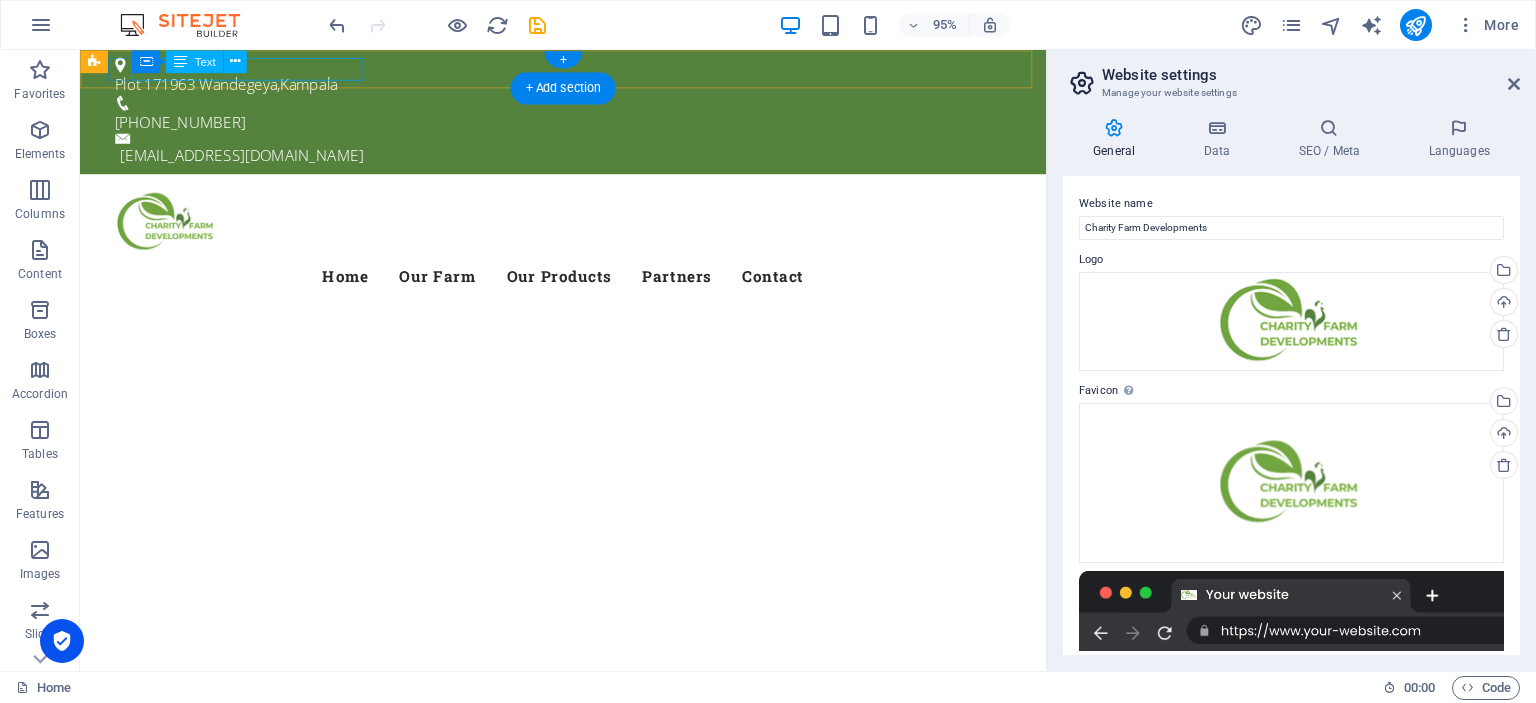 click on "Plot 171963 Wandegeya ,  [GEOGRAPHIC_DATA]" at bounding box center [581, 86] 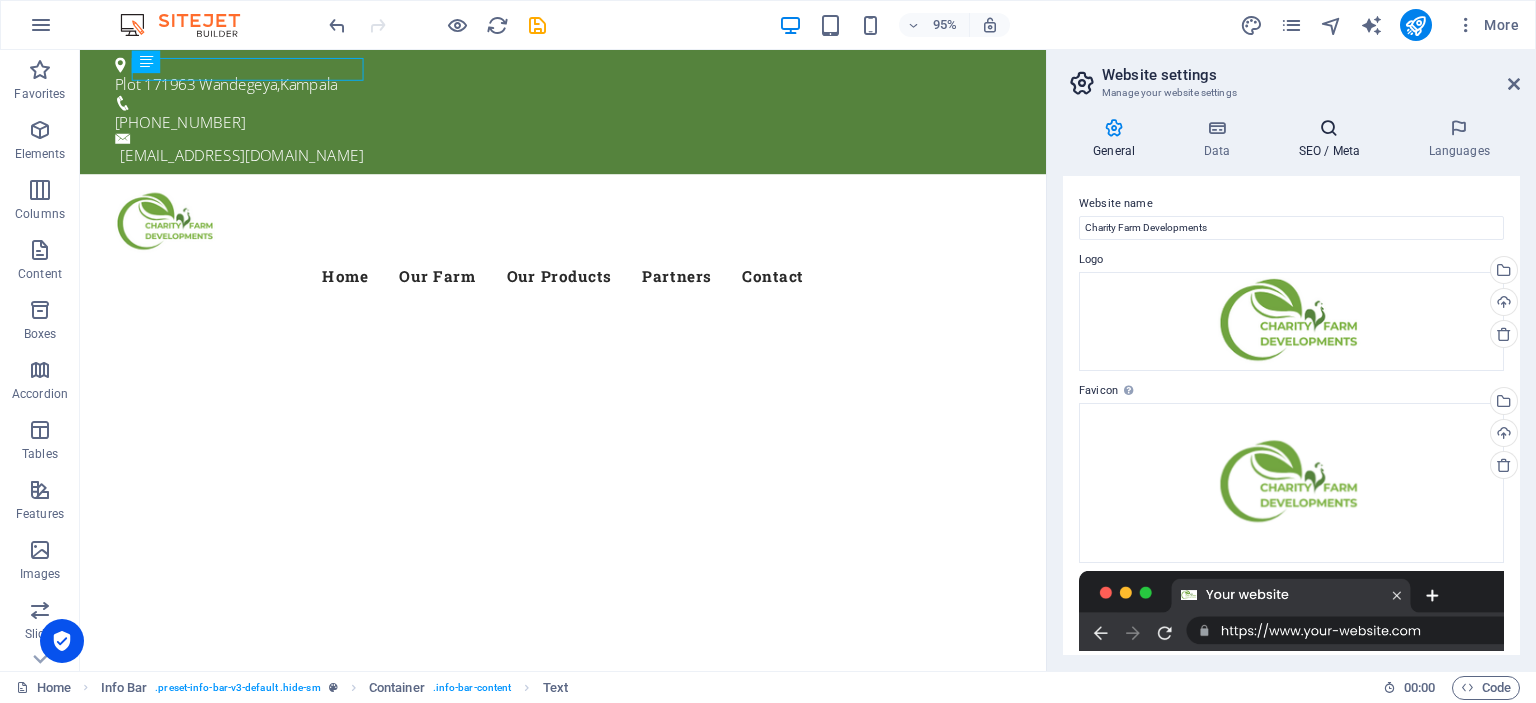 click on "SEO / Meta" at bounding box center (1333, 139) 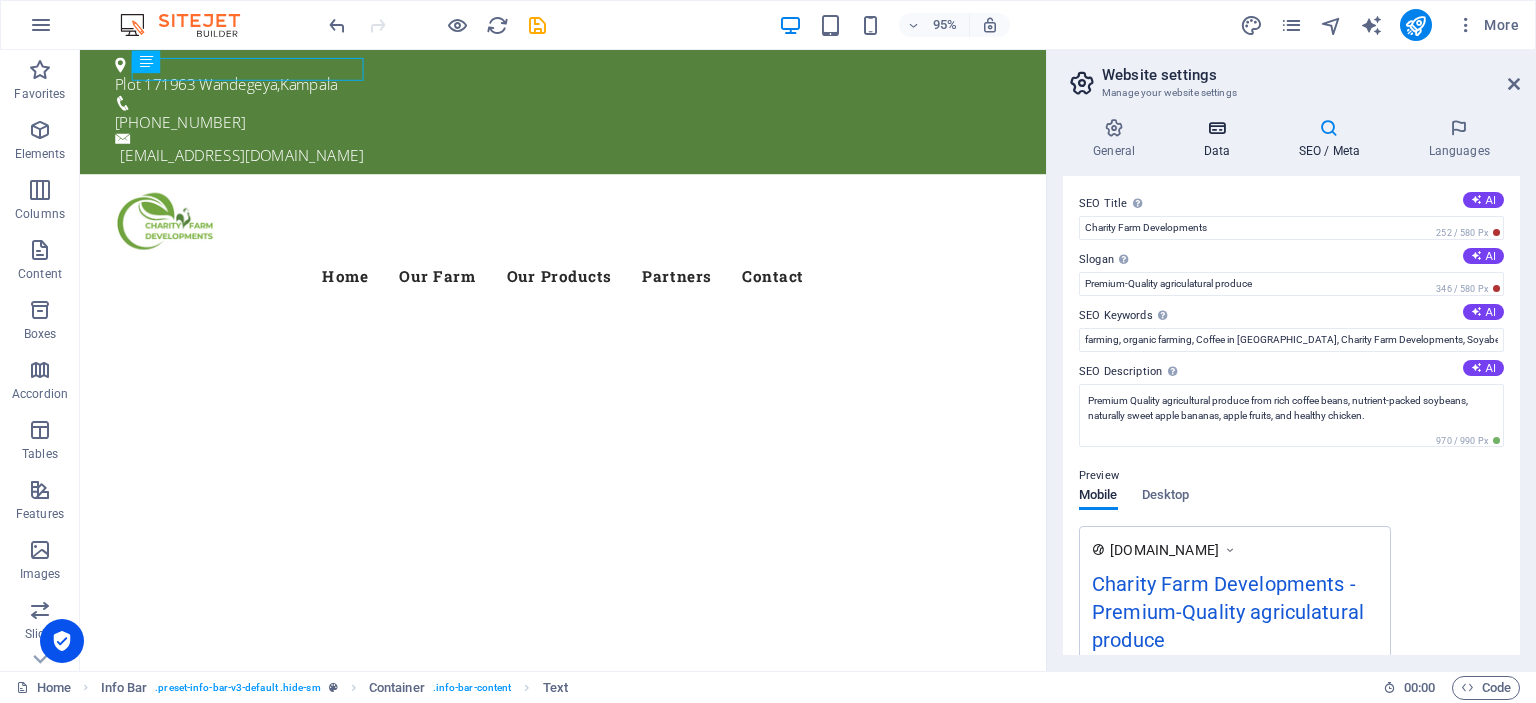 click on "Data" at bounding box center [1220, 139] 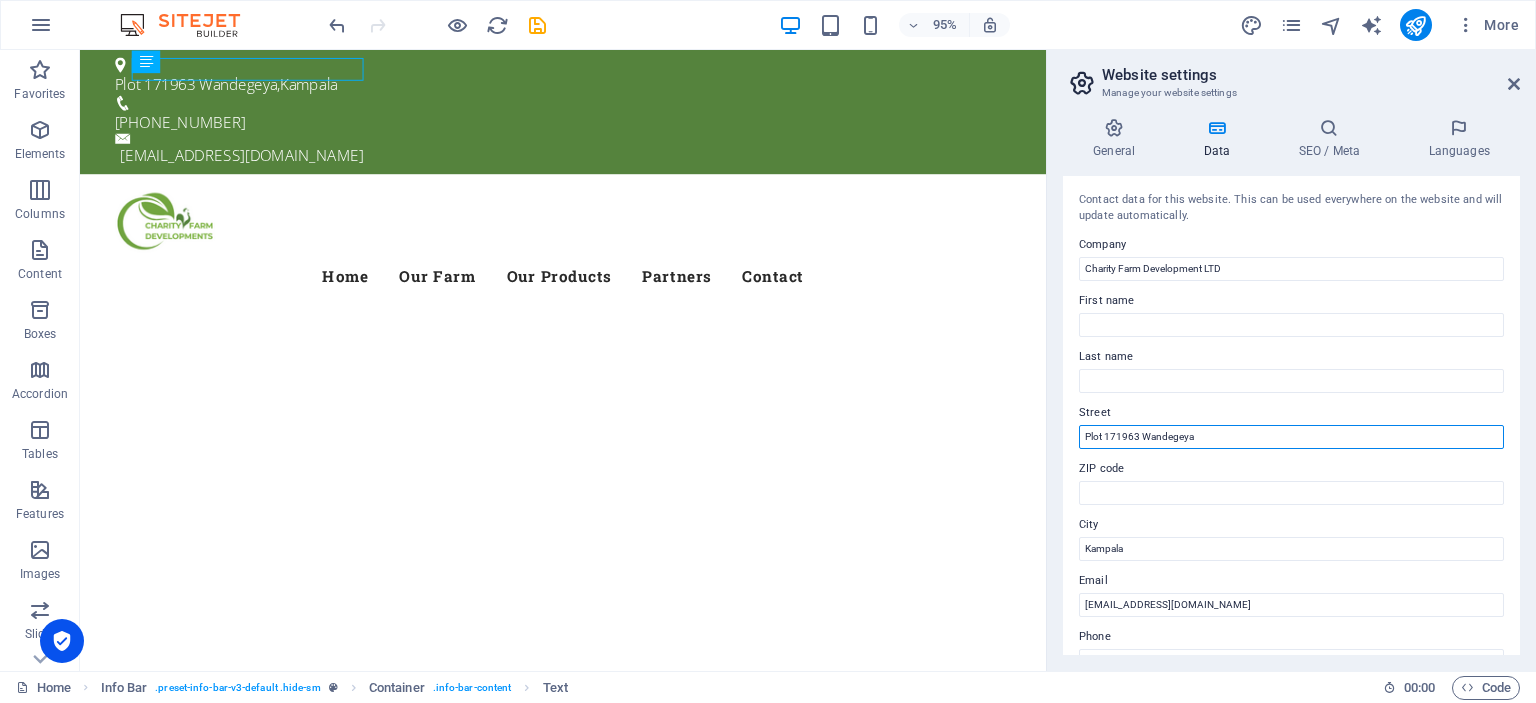 click on "Plot 171963 Wandegeya" at bounding box center (1291, 437) 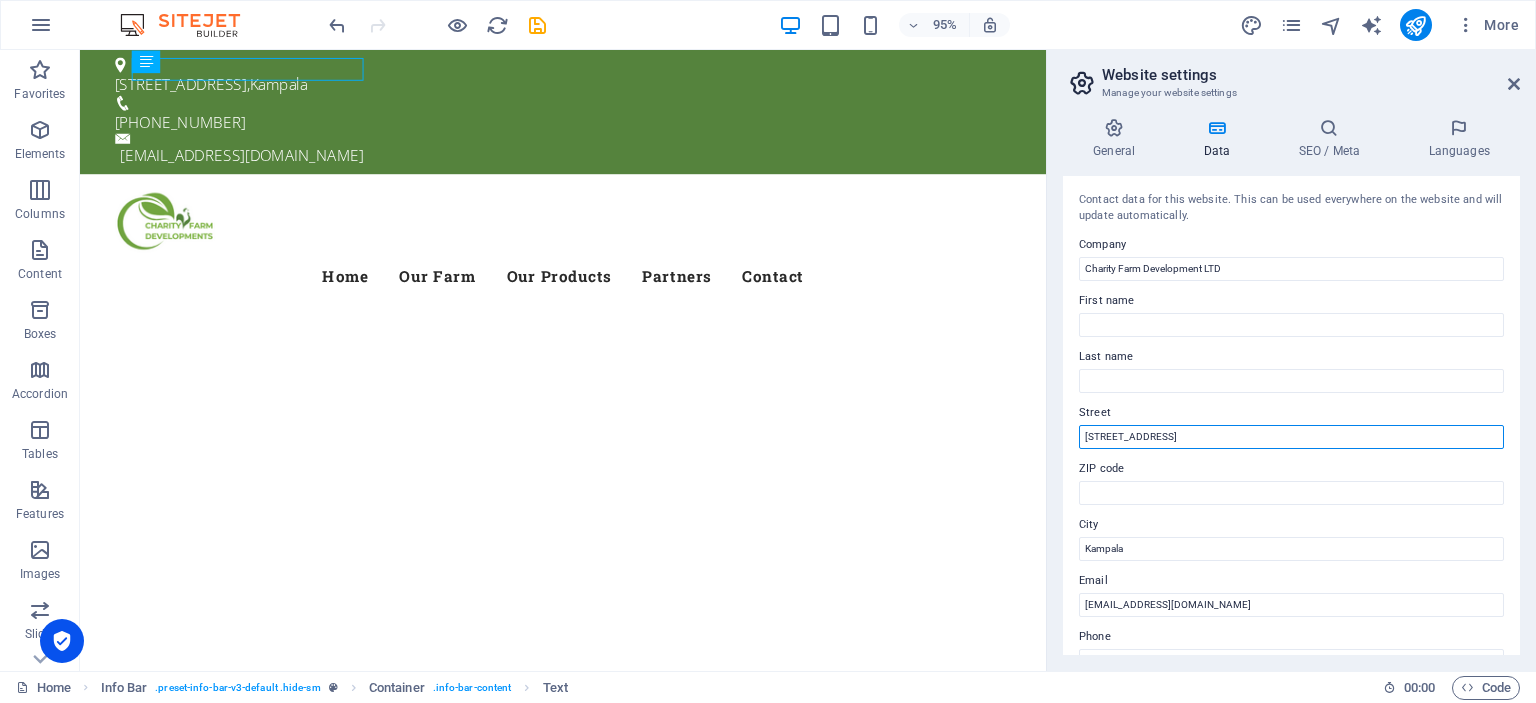 click on "[STREET_ADDRESS]" at bounding box center (1291, 437) 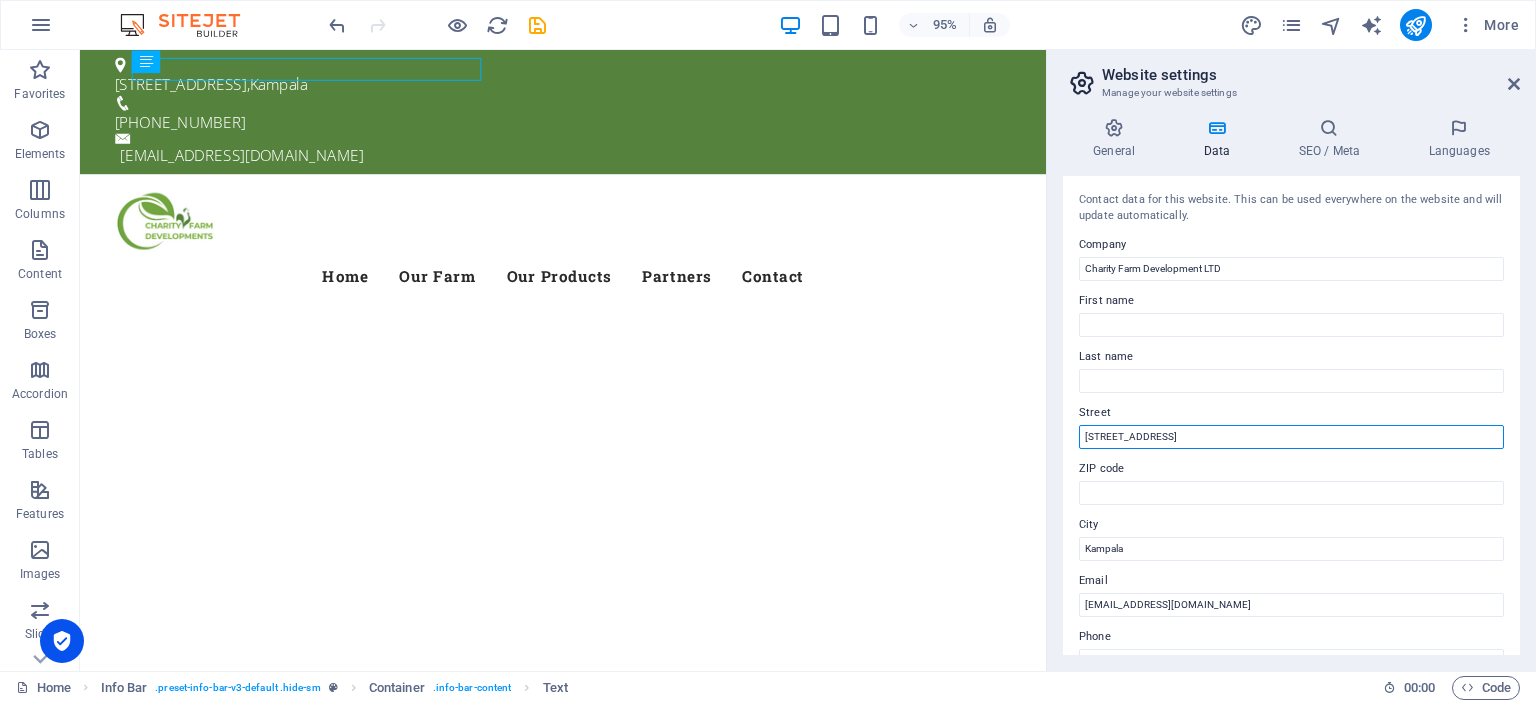 drag, startPoint x: 1276, startPoint y: 434, endPoint x: 1197, endPoint y: 434, distance: 79 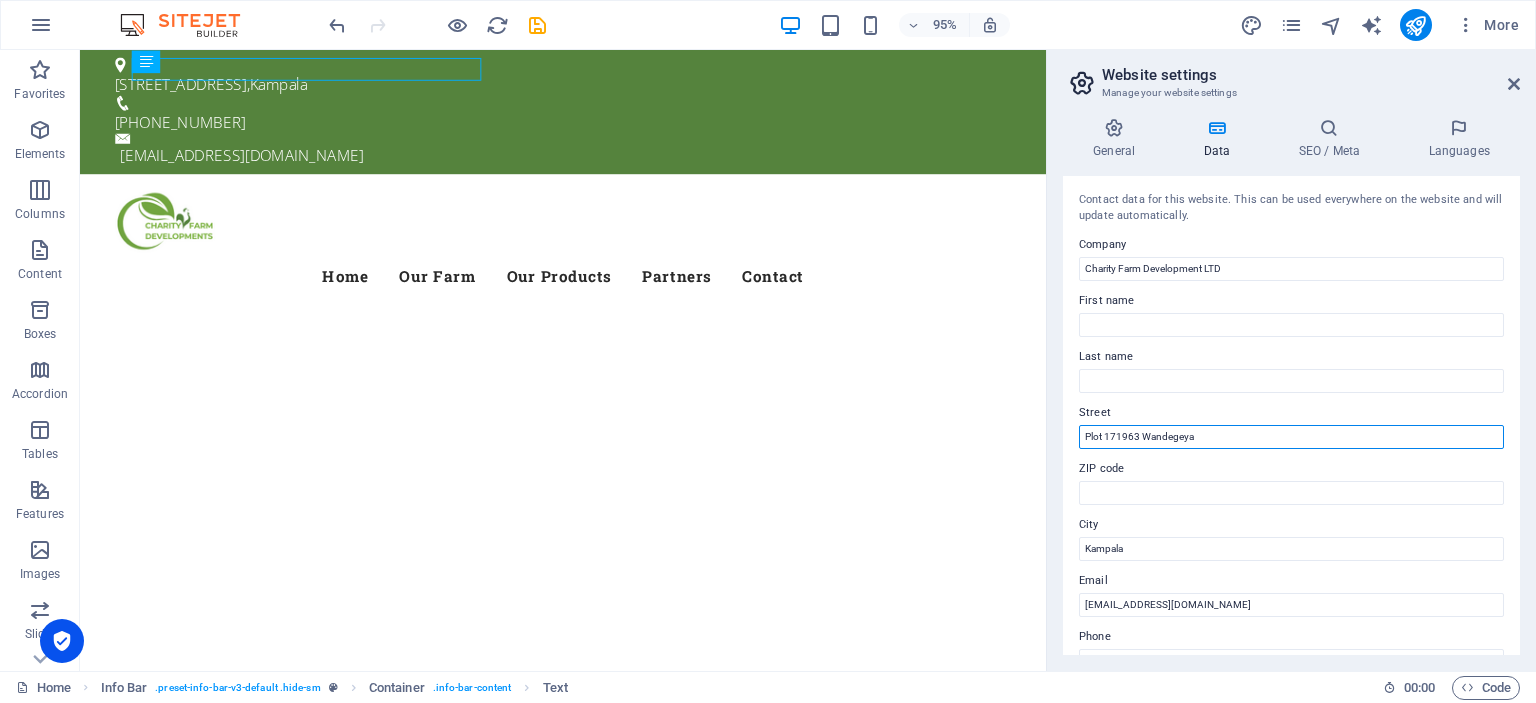 type on "Plot 171963 Wandegeya" 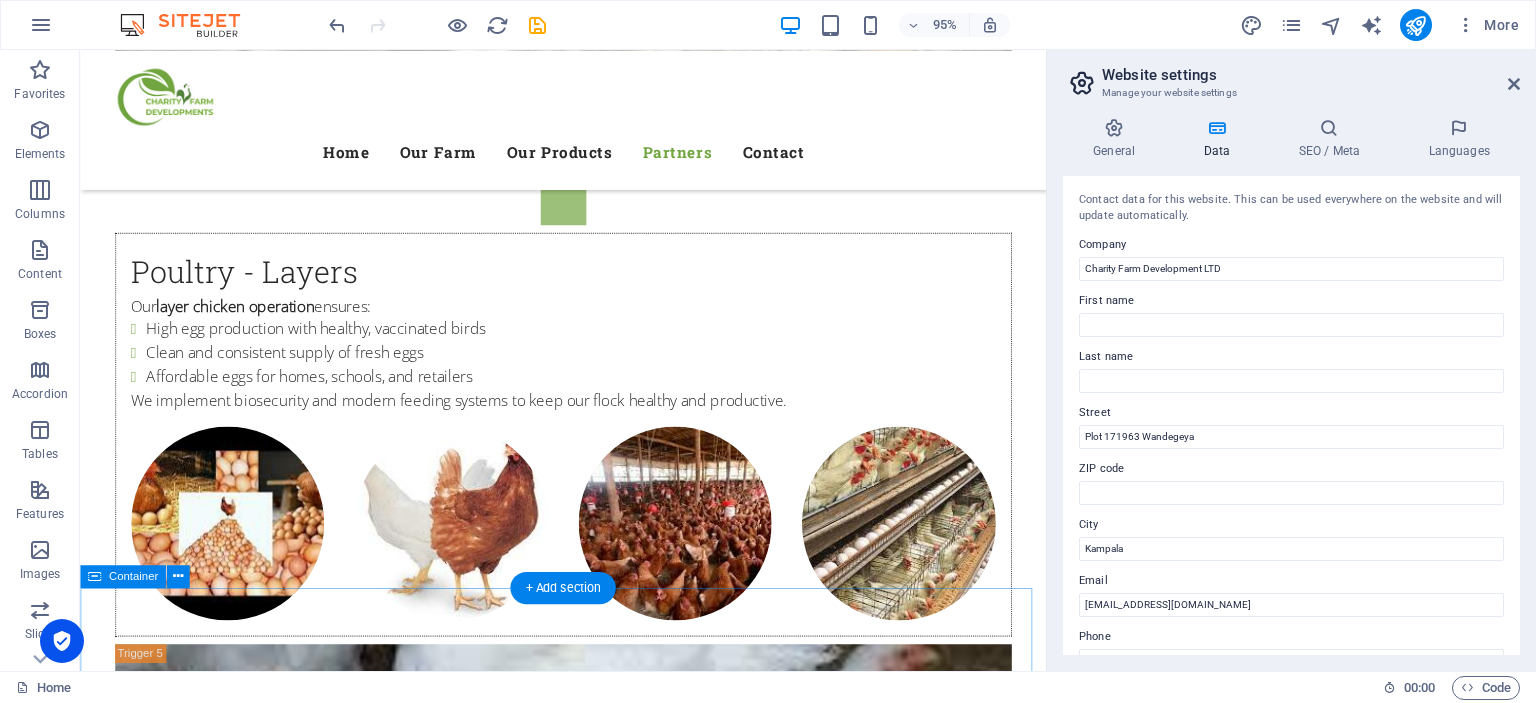 scroll, scrollTop: 5434, scrollLeft: 0, axis: vertical 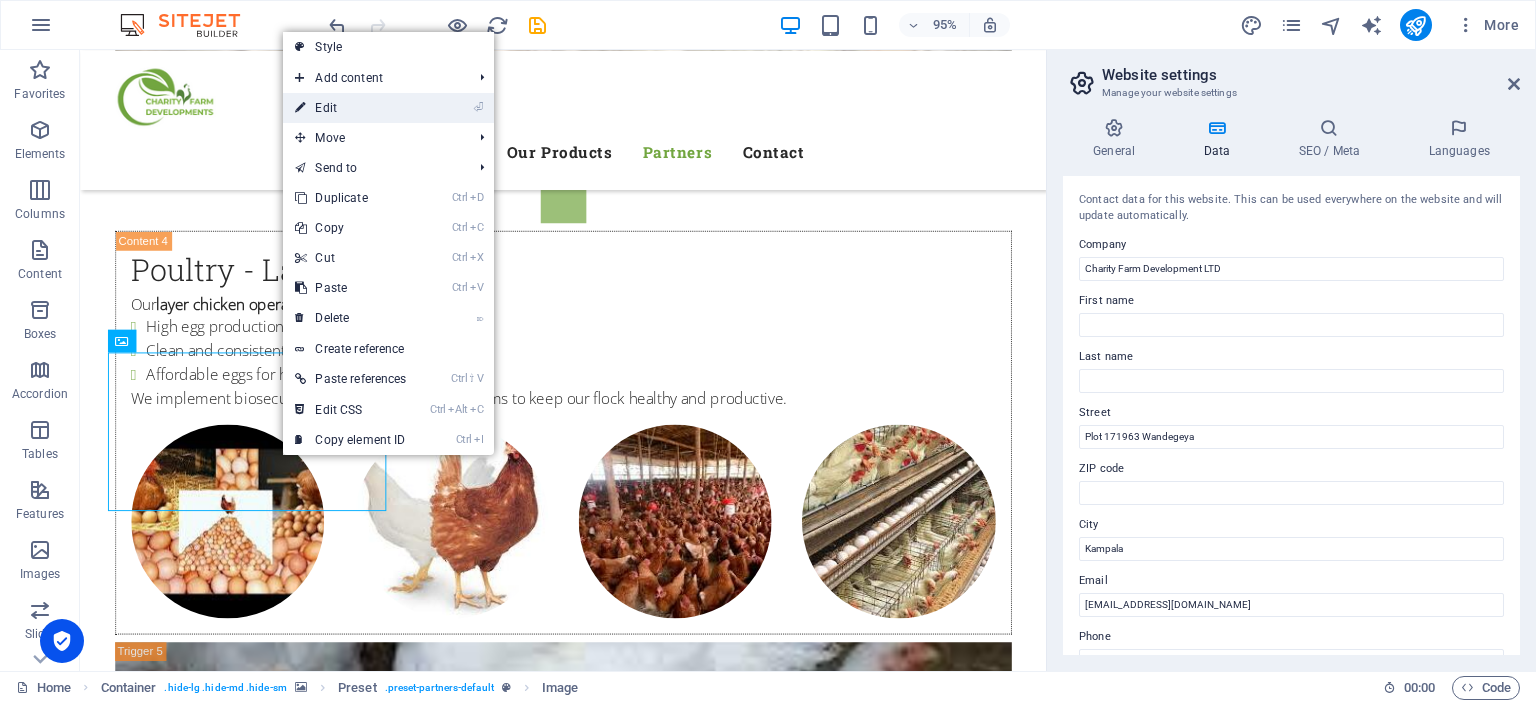 click on "⏎  Edit" at bounding box center (350, 108) 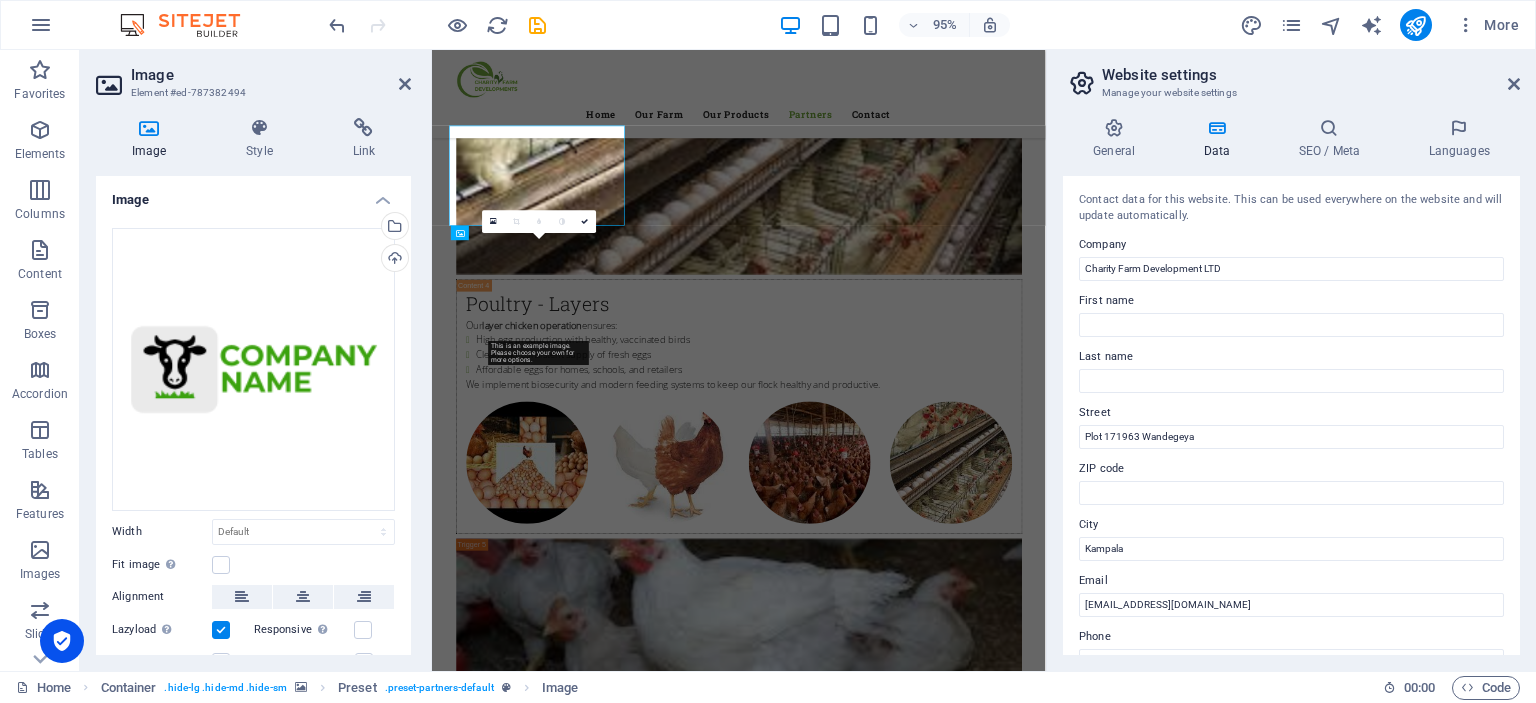scroll, scrollTop: 5625, scrollLeft: 0, axis: vertical 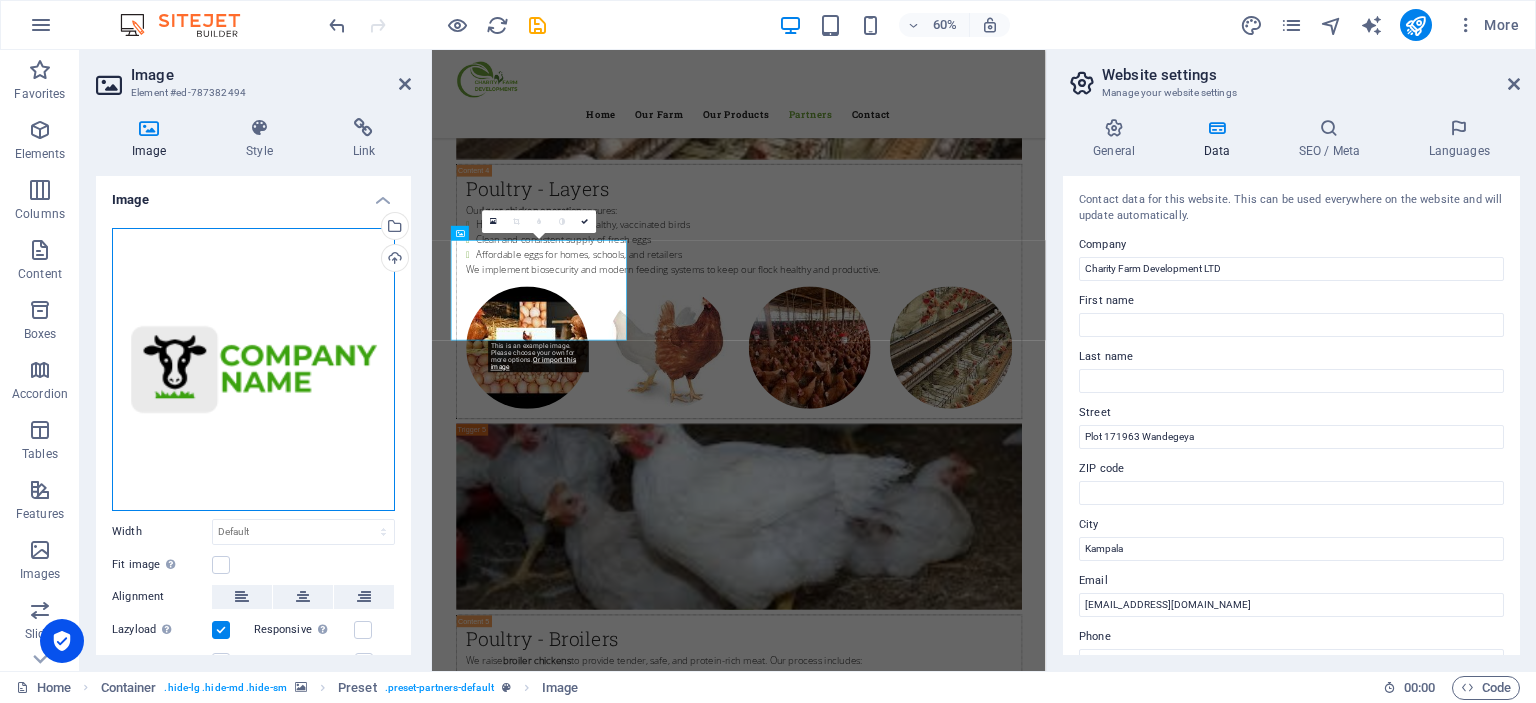 click on "Drag files here, click to choose files or select files from Files or our free stock photos & videos" at bounding box center (253, 369) 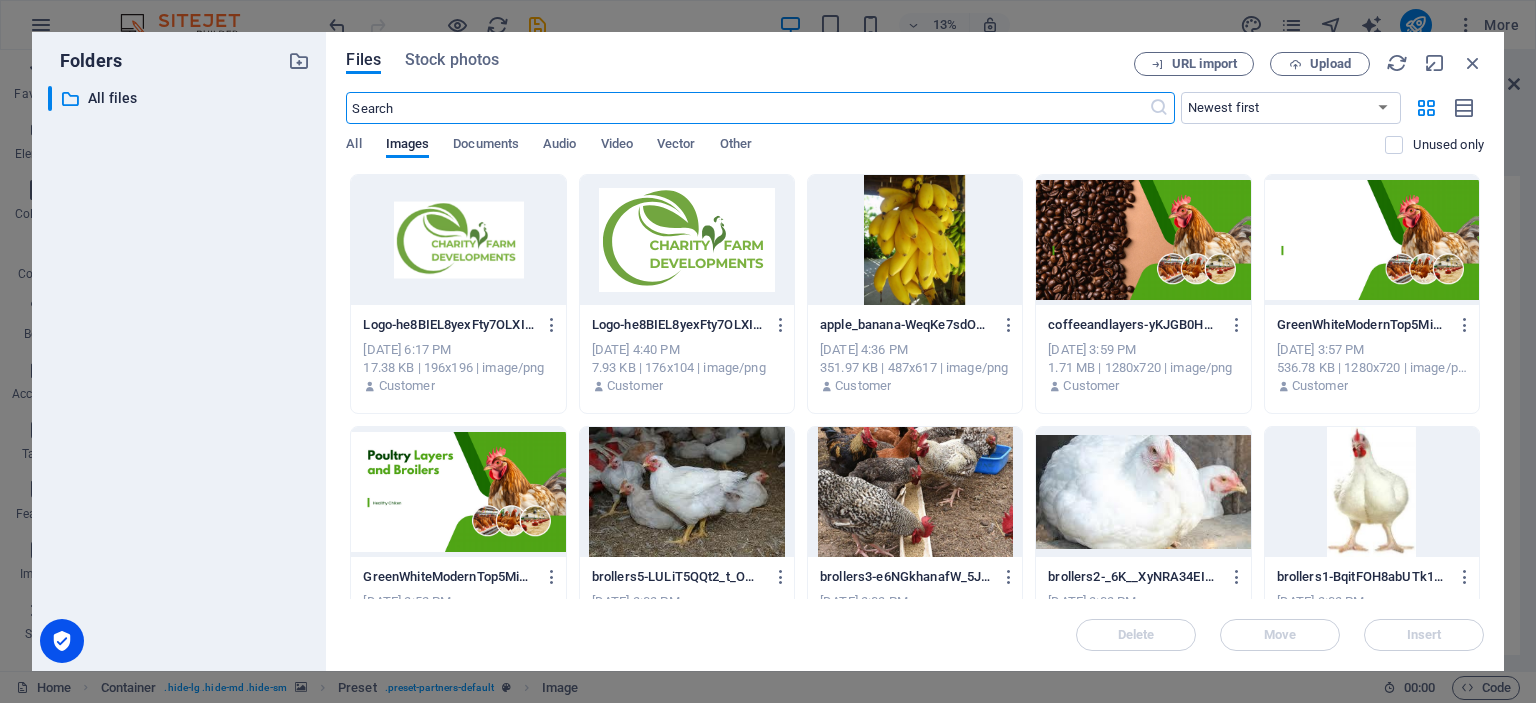 scroll, scrollTop: 4368, scrollLeft: 0, axis: vertical 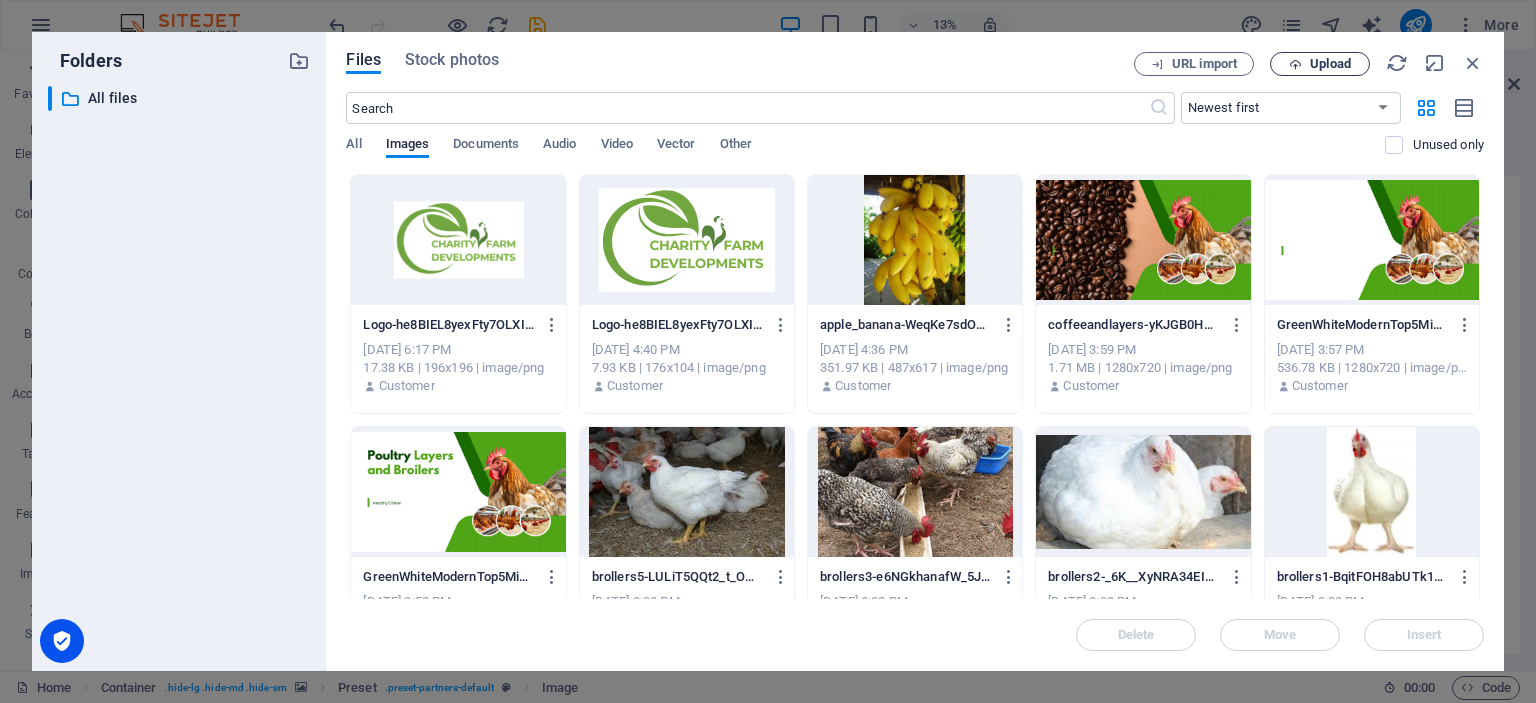 click on "Upload" at bounding box center (1330, 64) 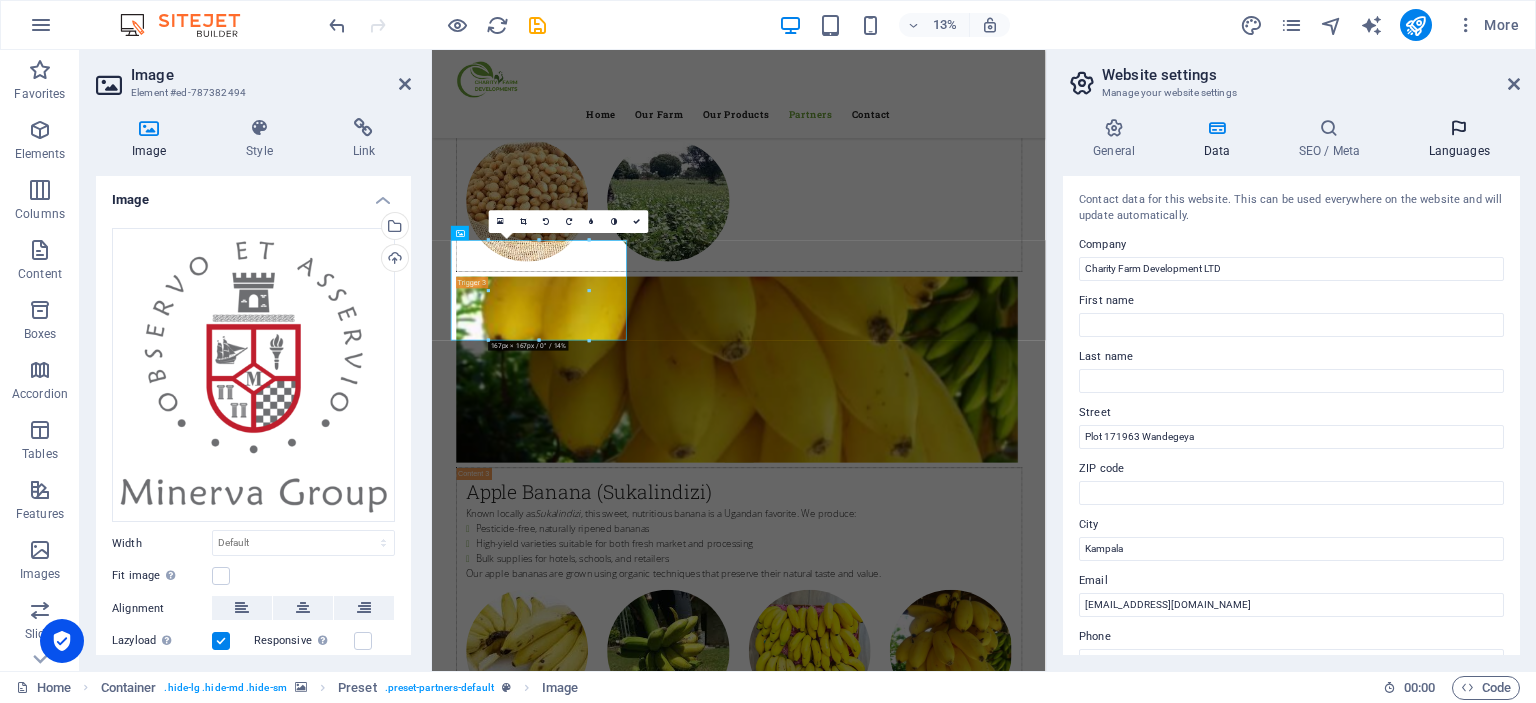 scroll, scrollTop: 5625, scrollLeft: 0, axis: vertical 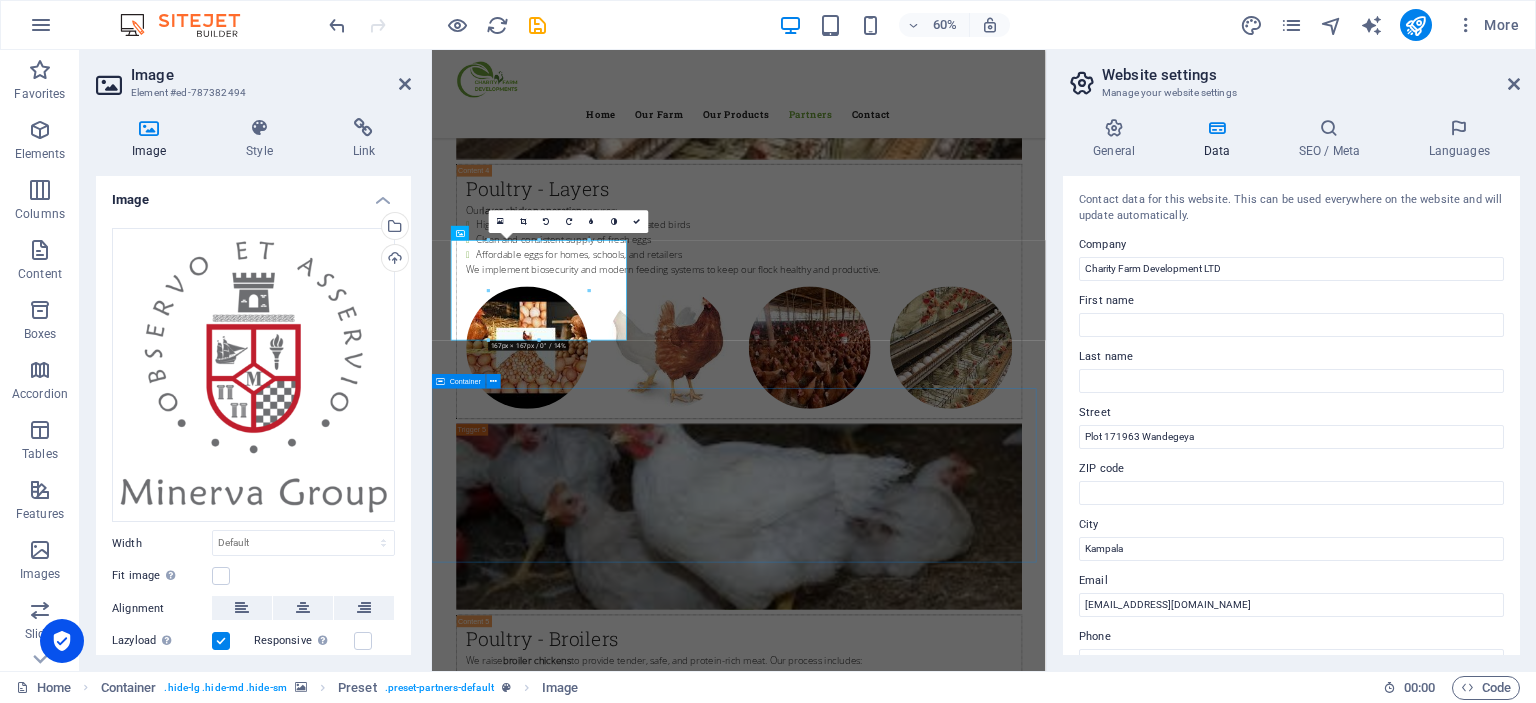 click on "You want to work with us? Are you a buyer, distributor, or organization looking to source quality agricultural products or collaborate on farming initiatives?  Contact us now" at bounding box center (943, 3340) 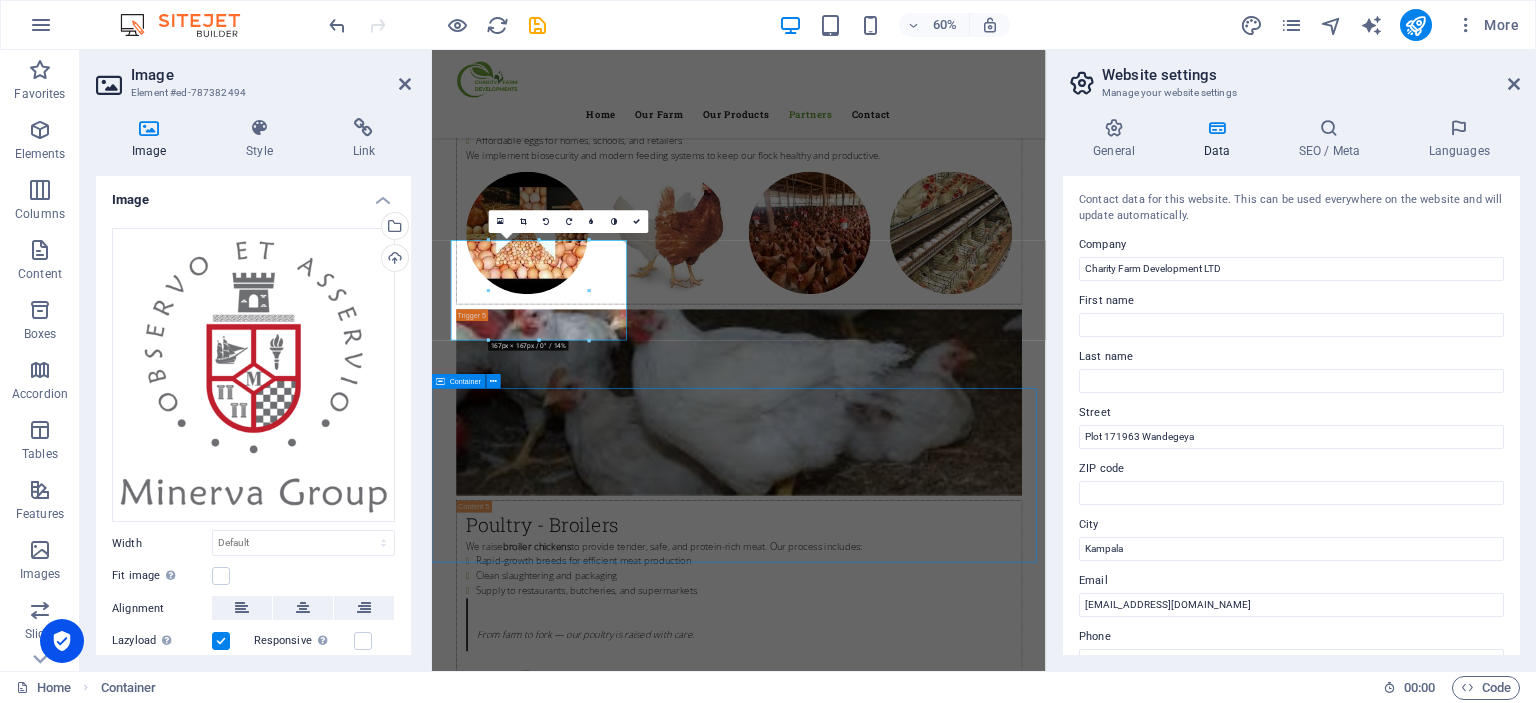 scroll, scrollTop: 5434, scrollLeft: 0, axis: vertical 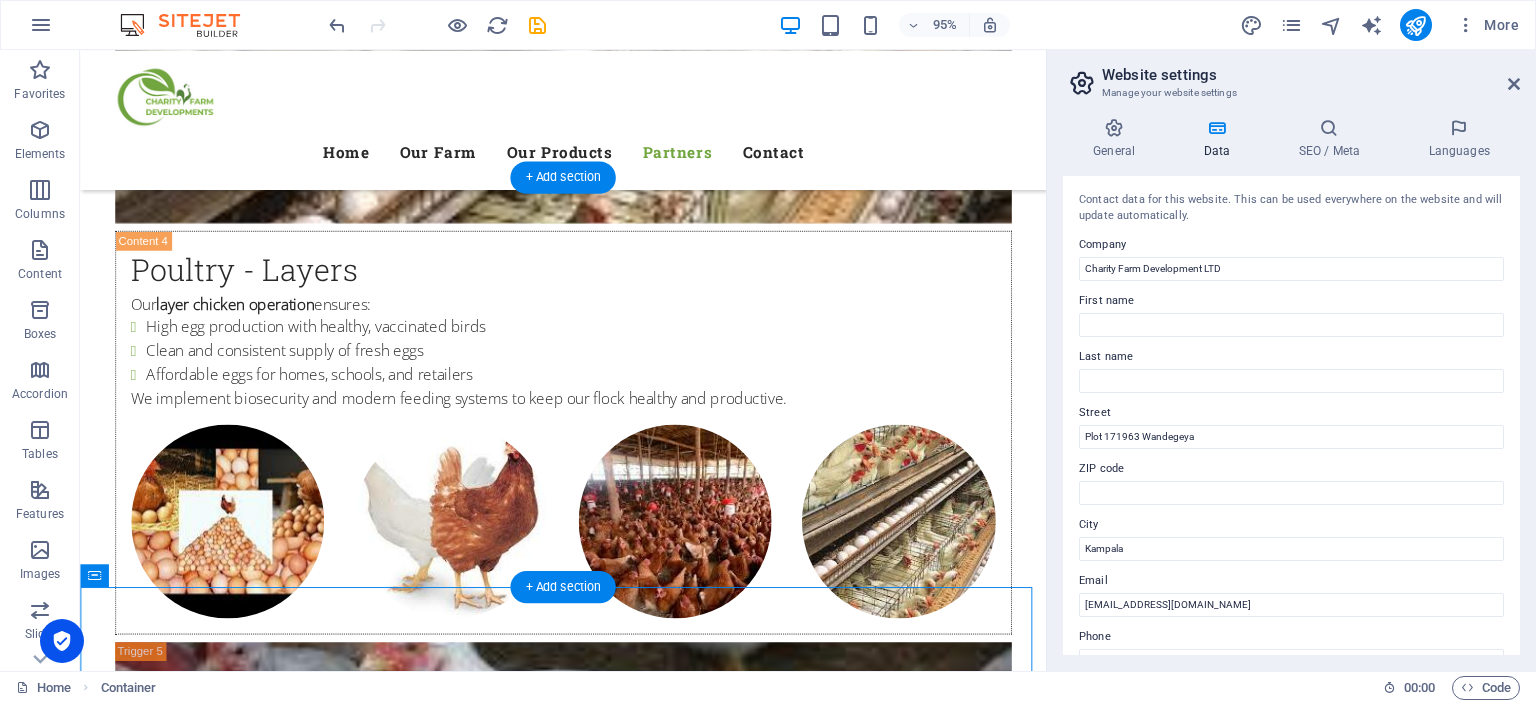 click at bounding box center (588, 2182) 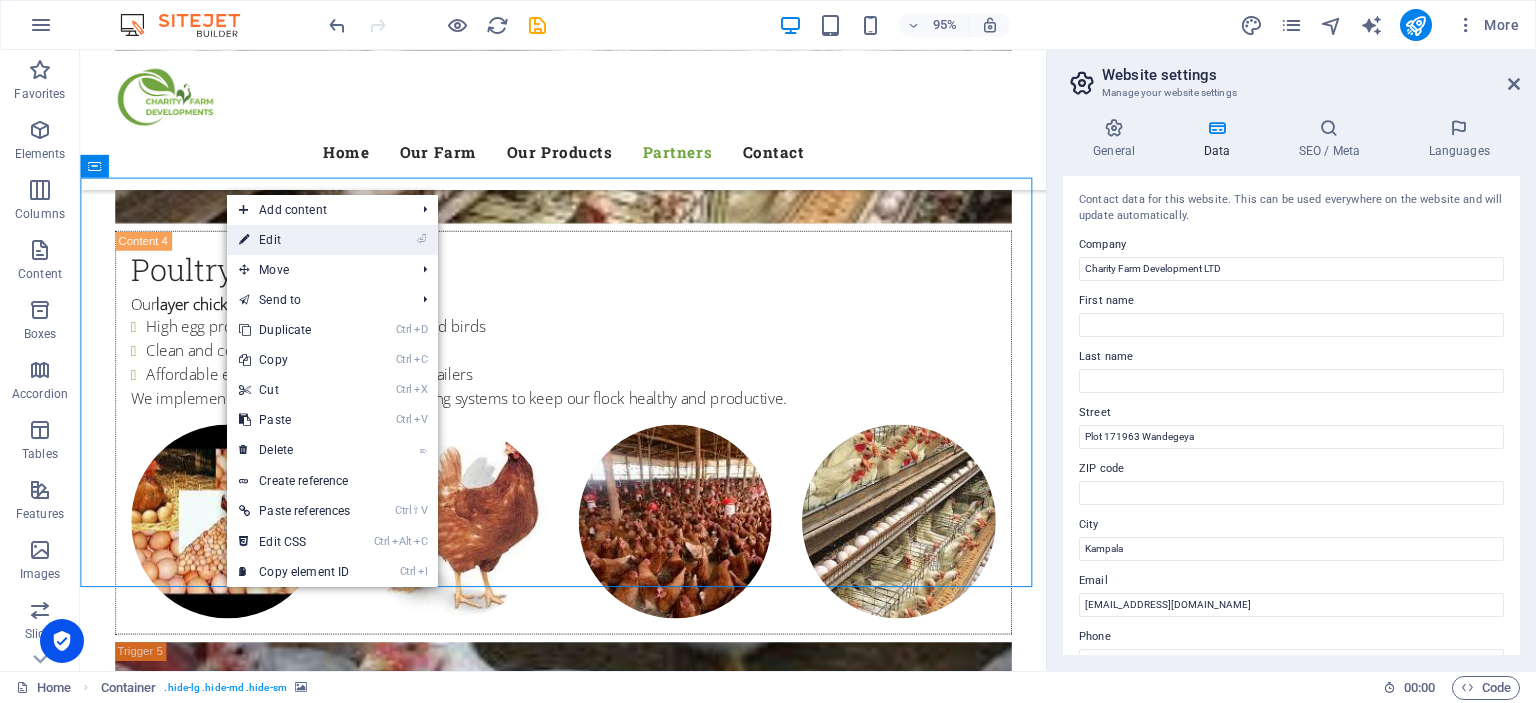 click on "⏎  Edit" at bounding box center [294, 240] 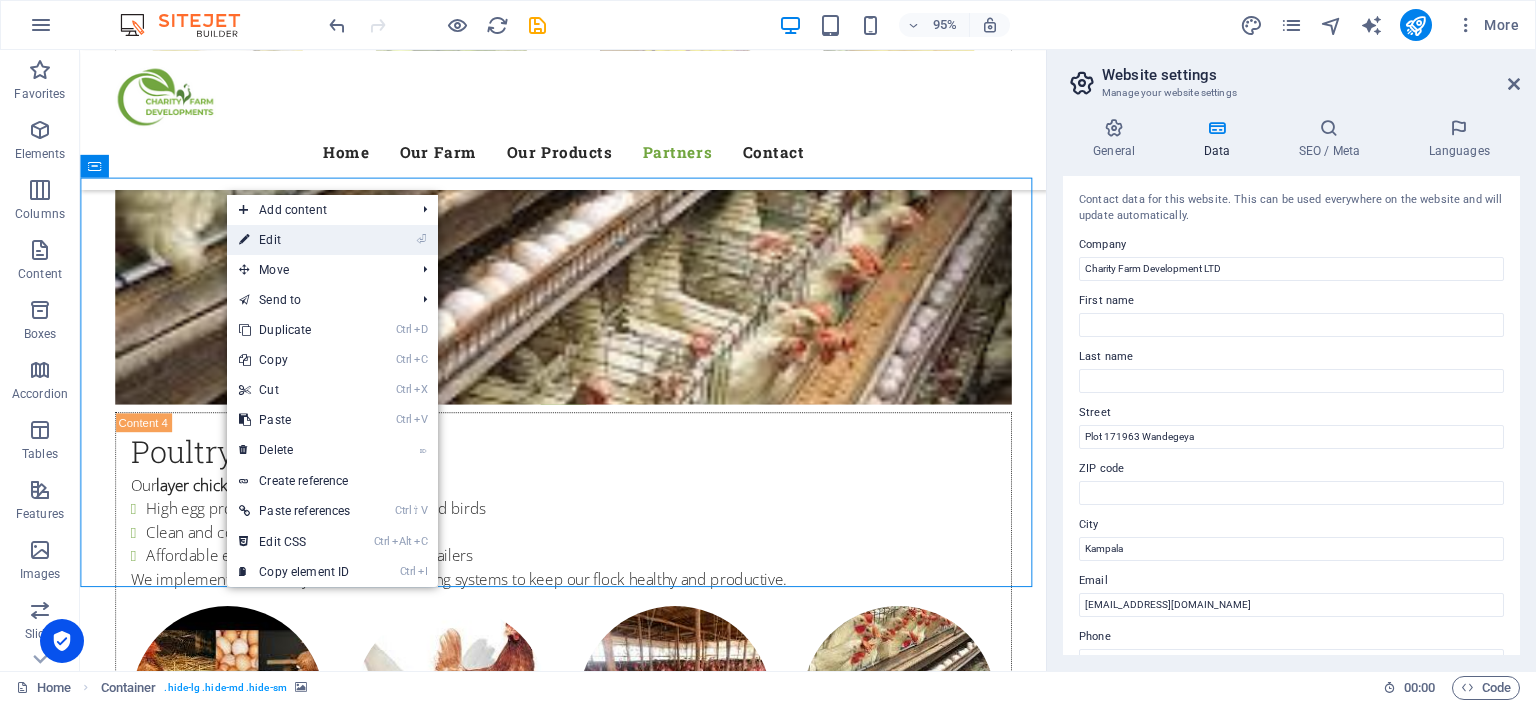 scroll, scrollTop: 5625, scrollLeft: 0, axis: vertical 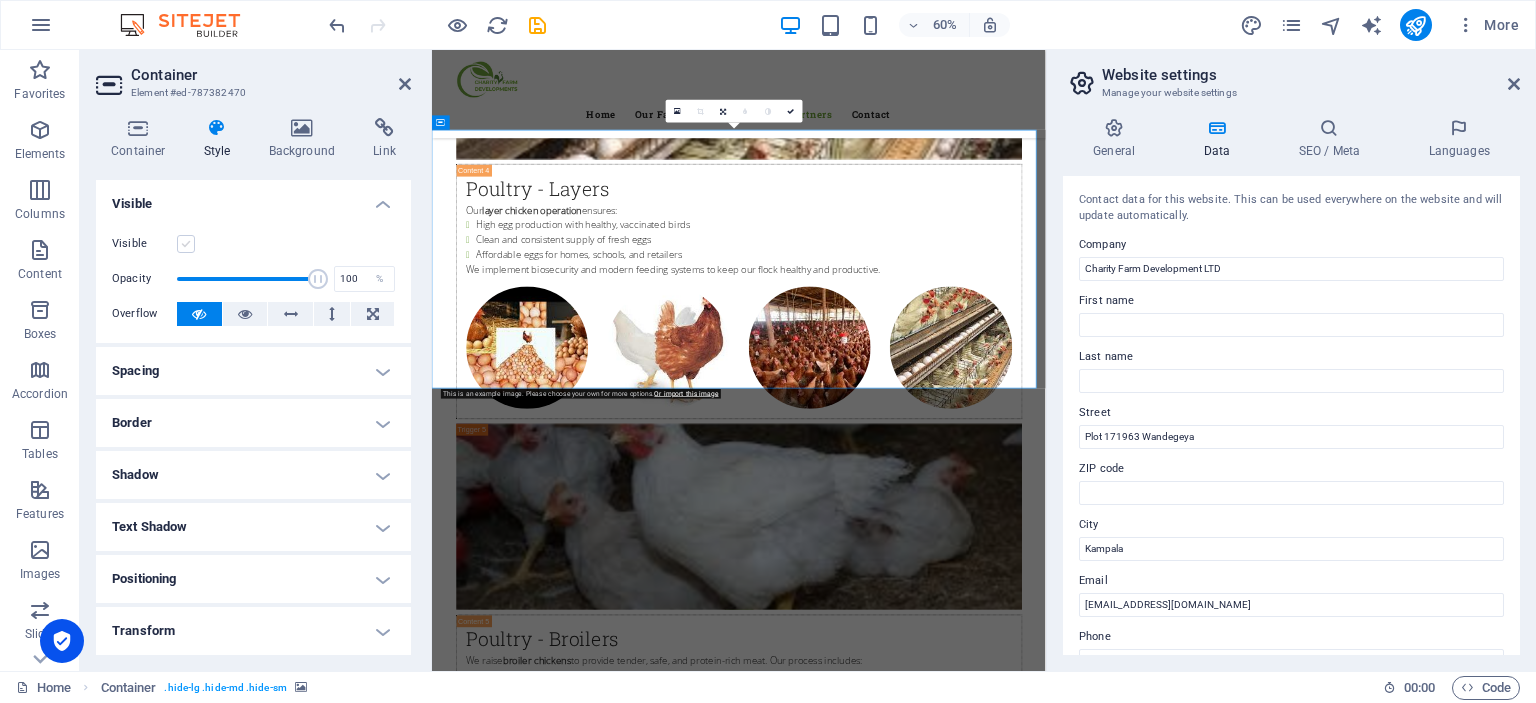click at bounding box center [186, 244] 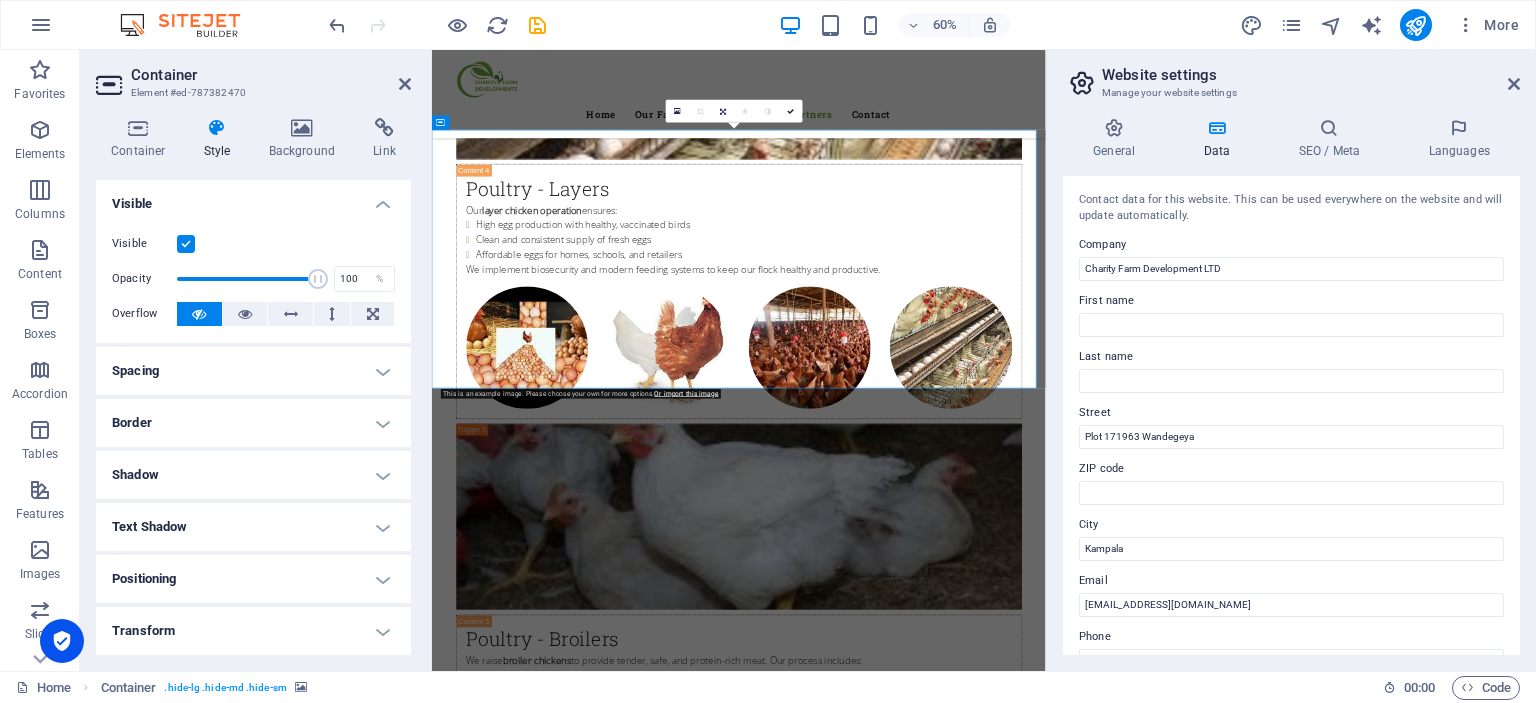 click at bounding box center (943, 2182) 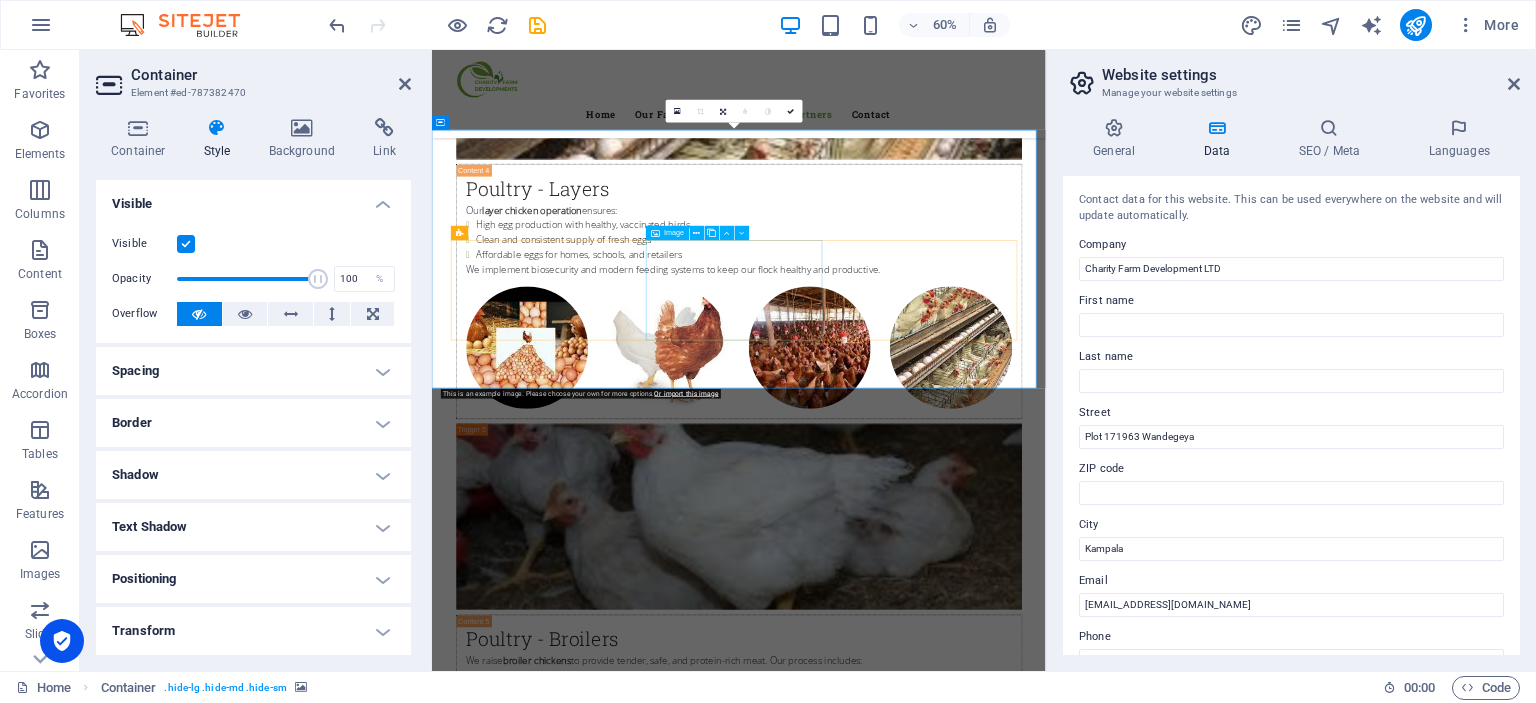 click at bounding box center [618, 2848] 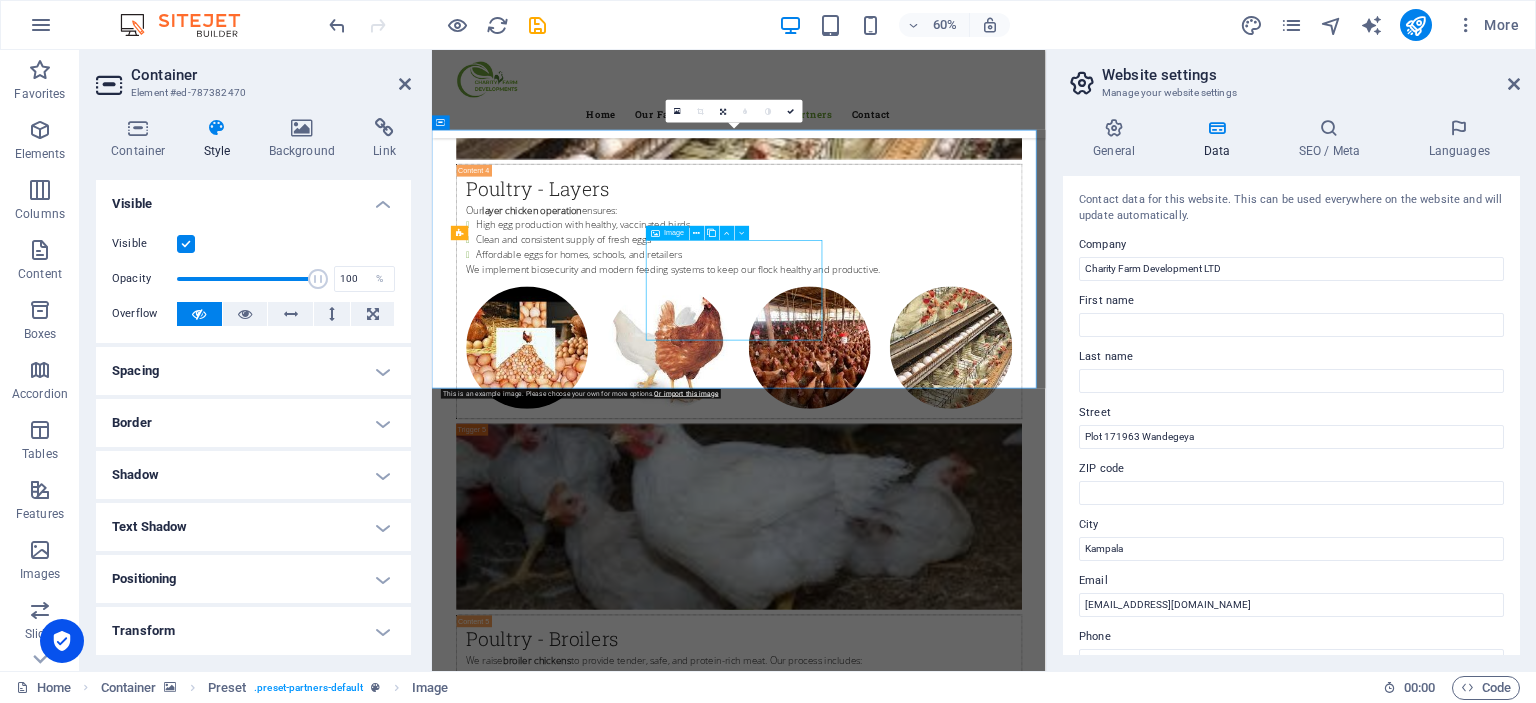 click at bounding box center [618, 2848] 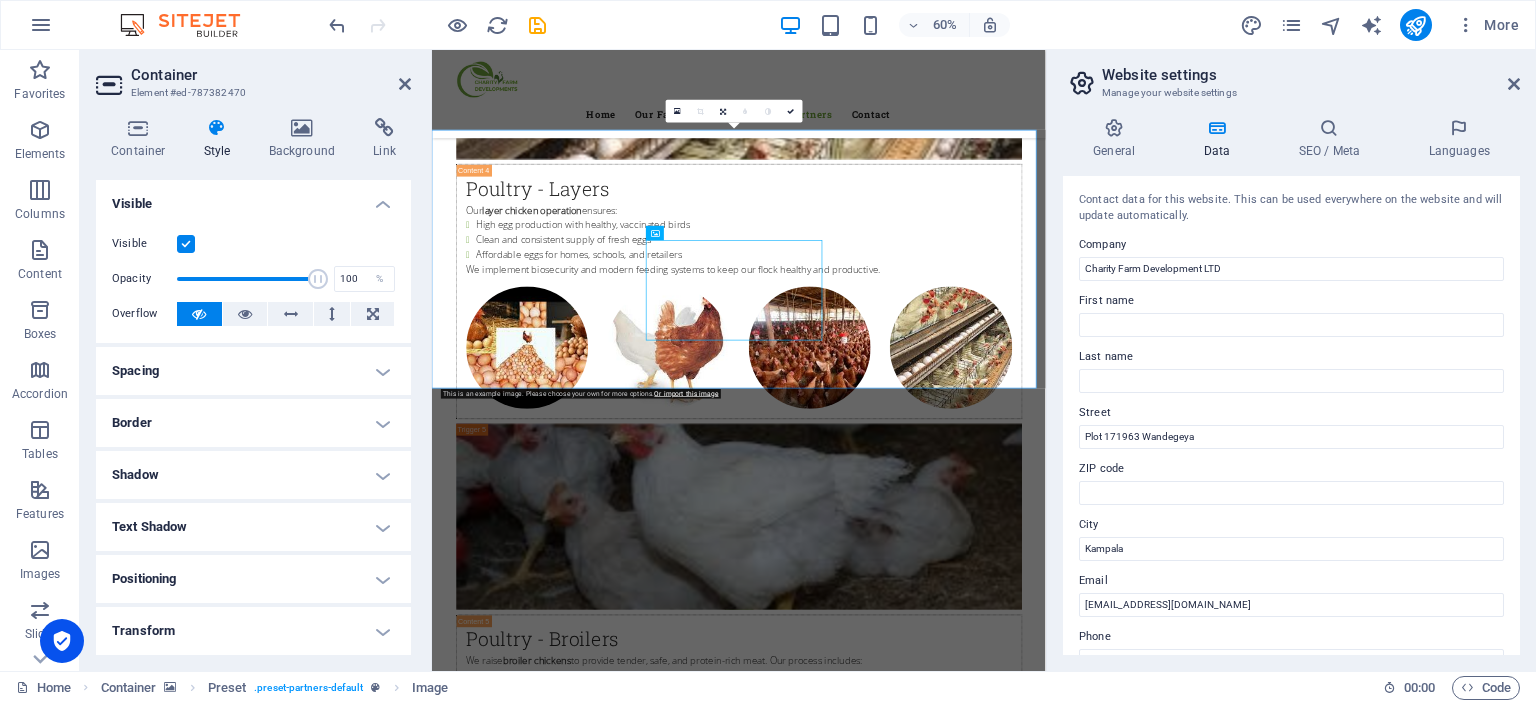 click at bounding box center (186, 244) 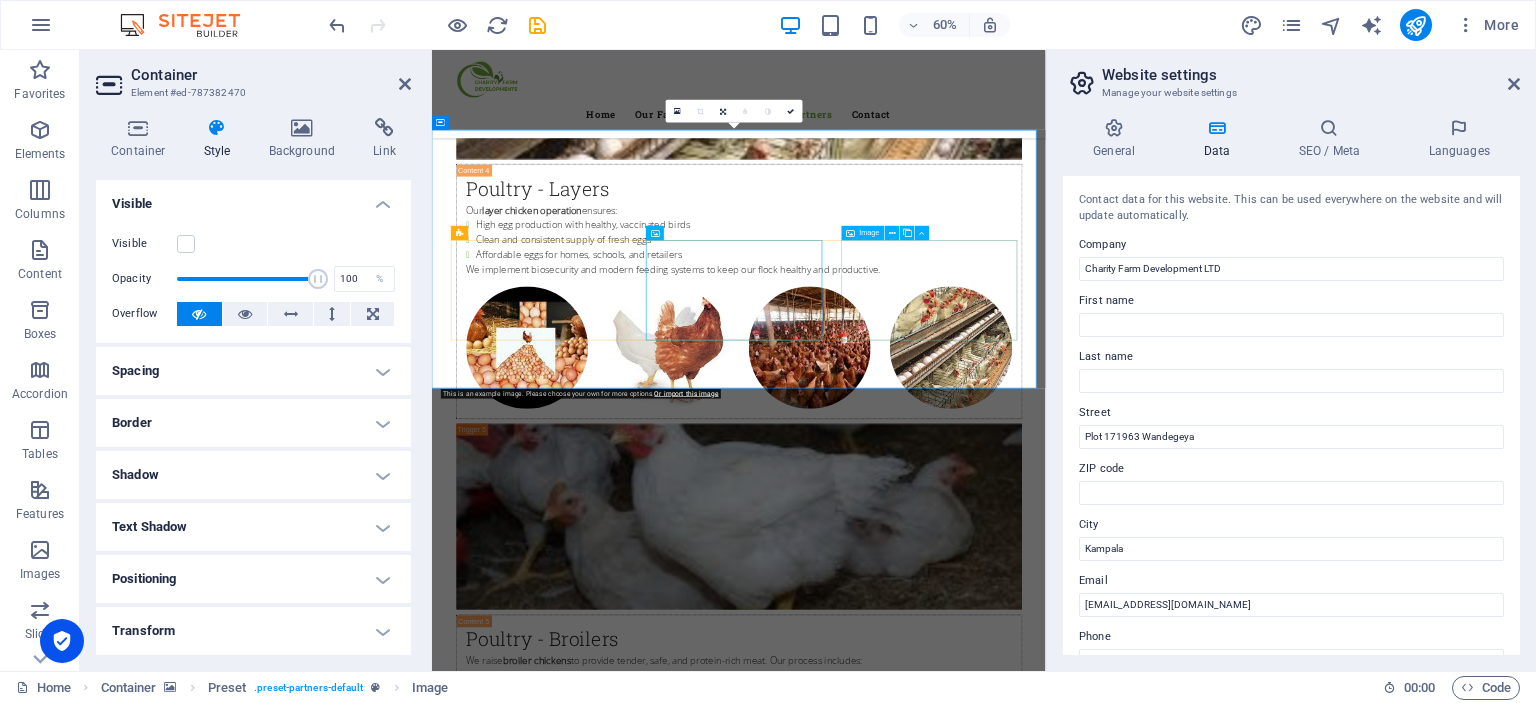 click at bounding box center (618, 3031) 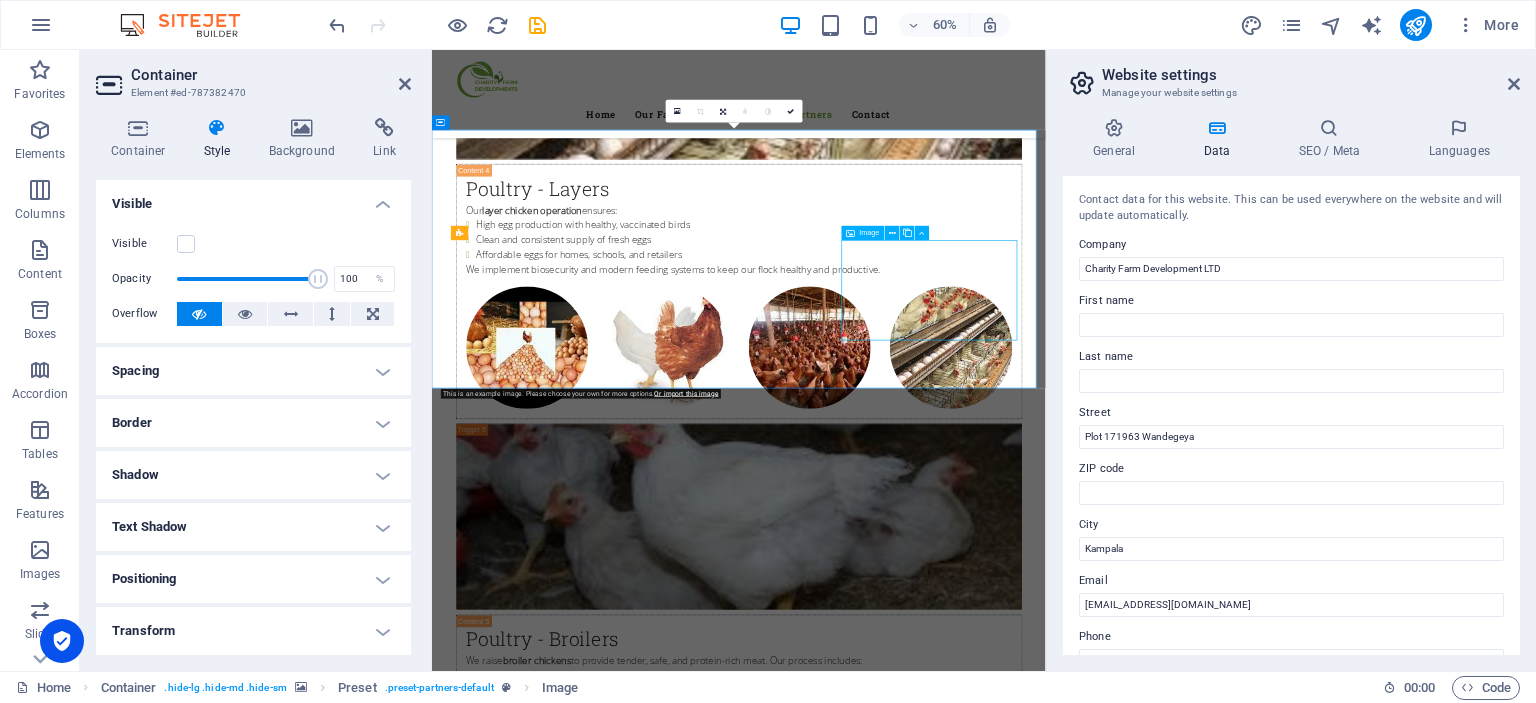 click at bounding box center [618, 3031] 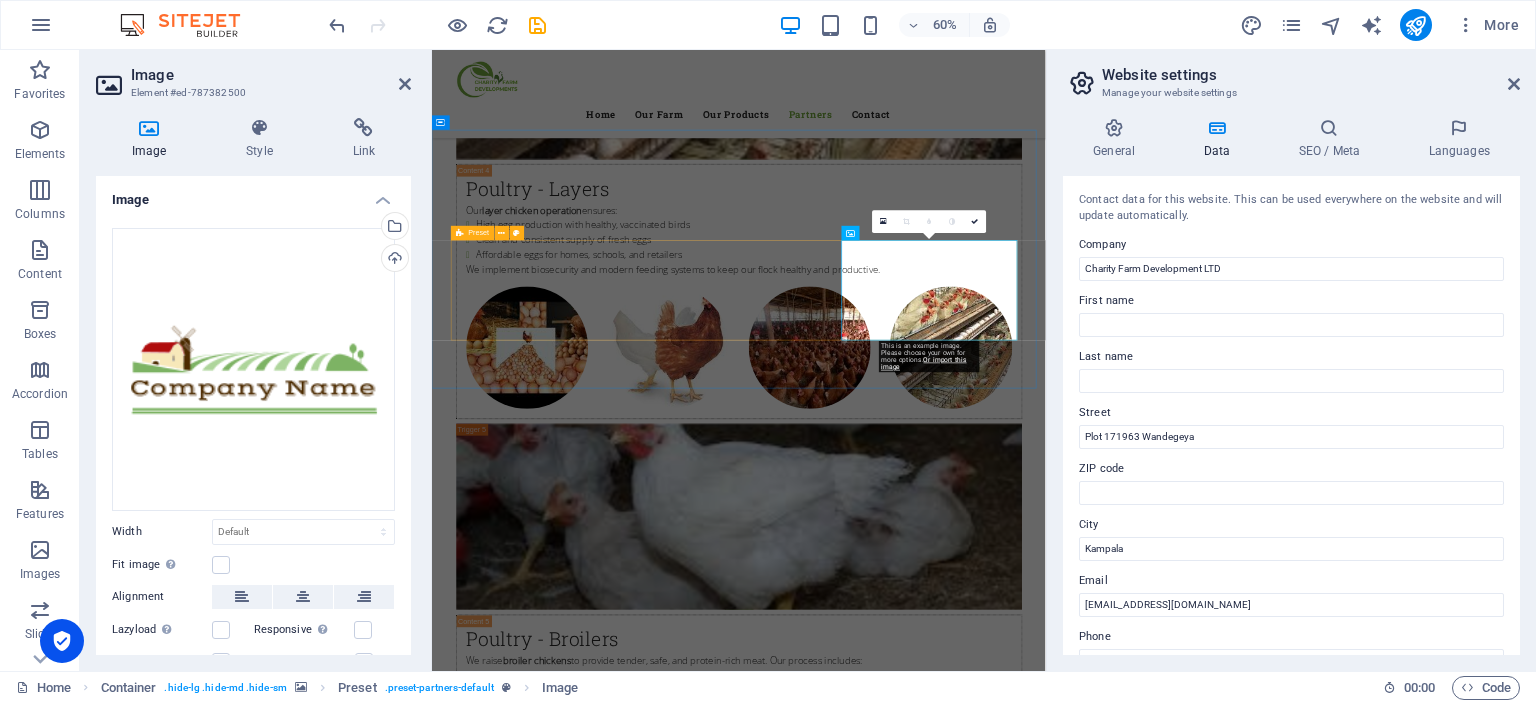 click at bounding box center (944, 2848) 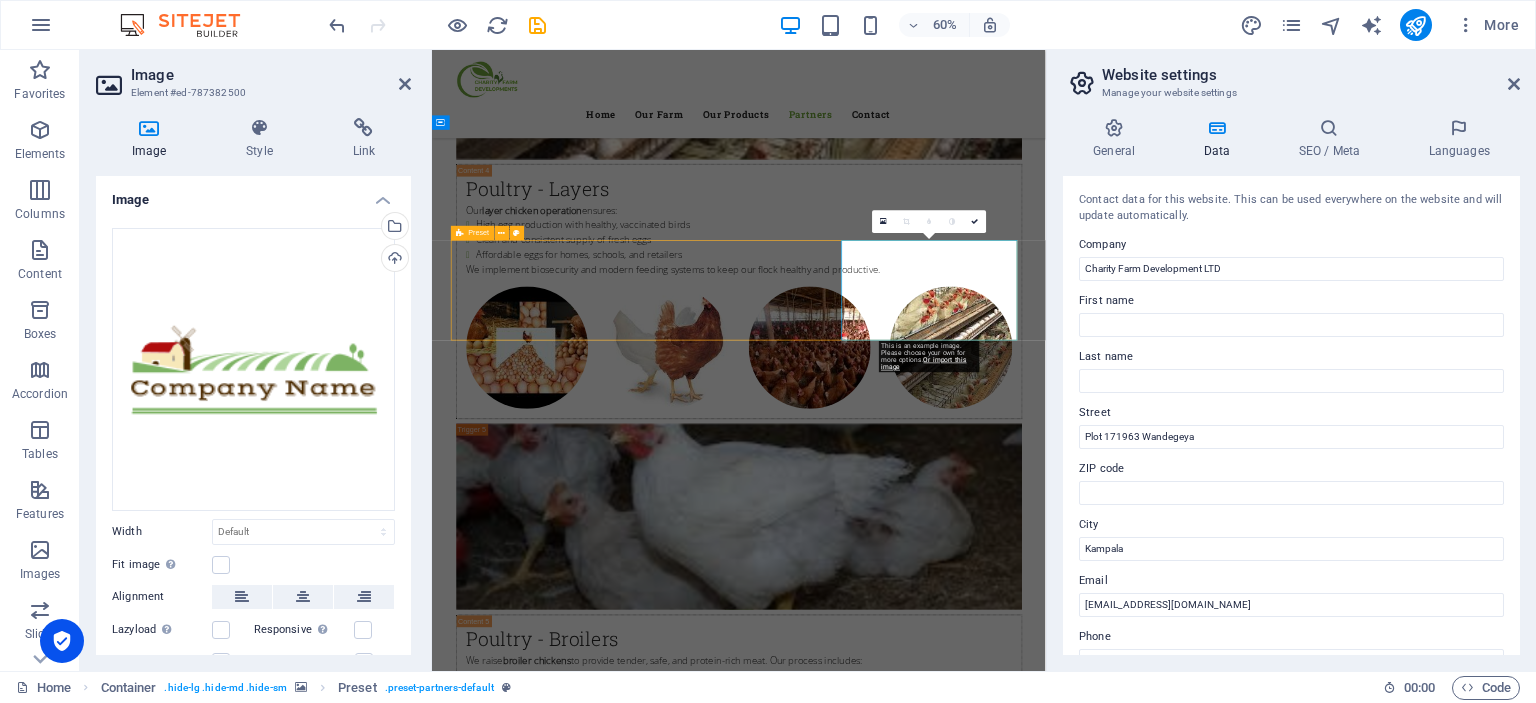 scroll, scrollTop: 5434, scrollLeft: 0, axis: vertical 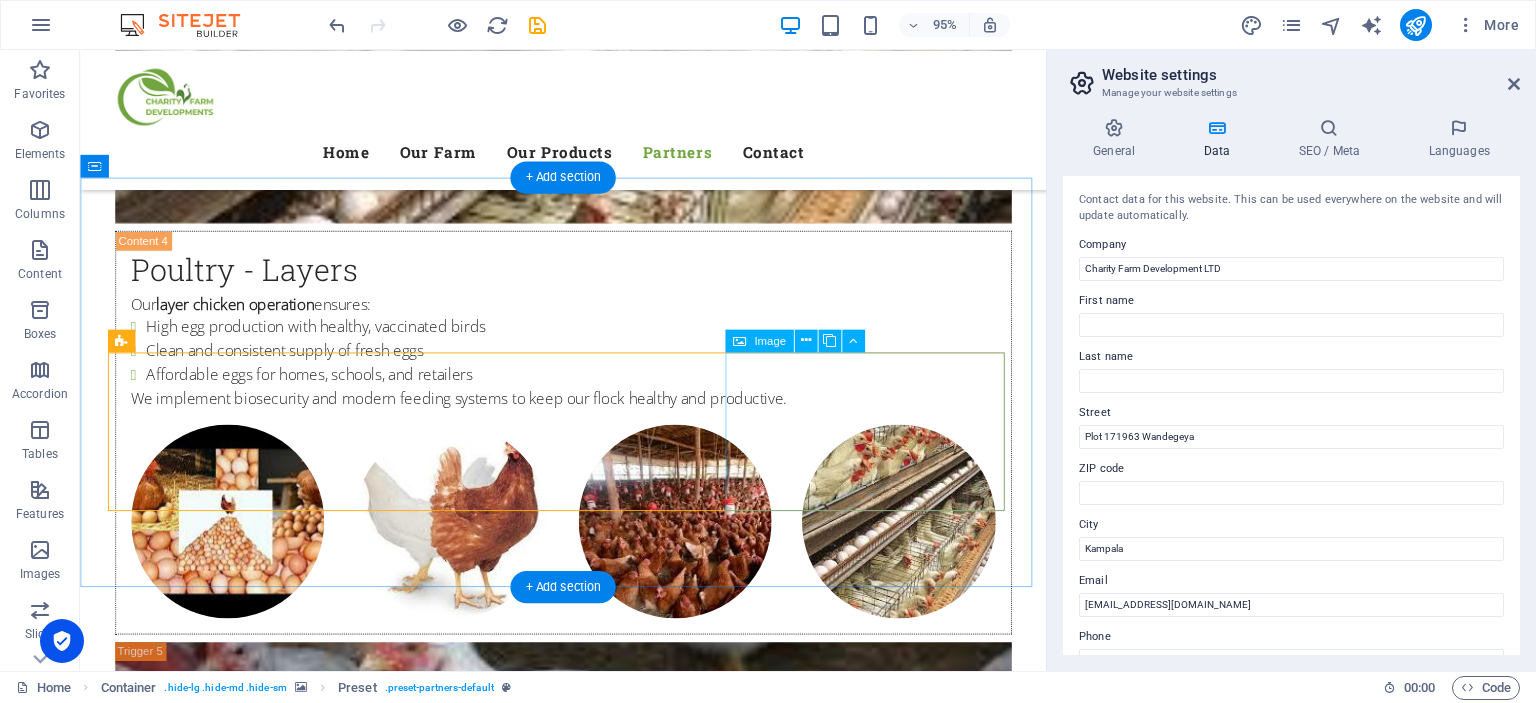 click at bounding box center (263, 3031) 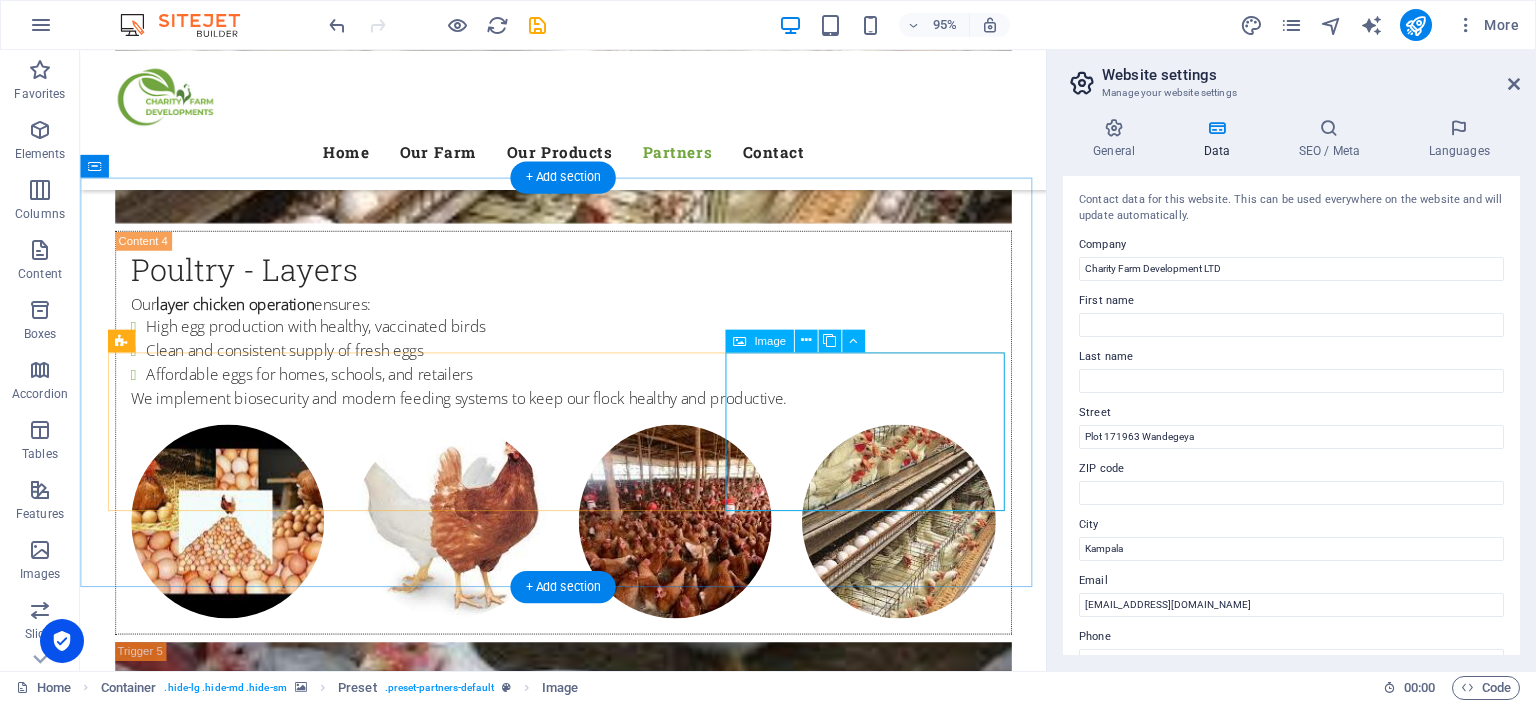 click at bounding box center [263, 3031] 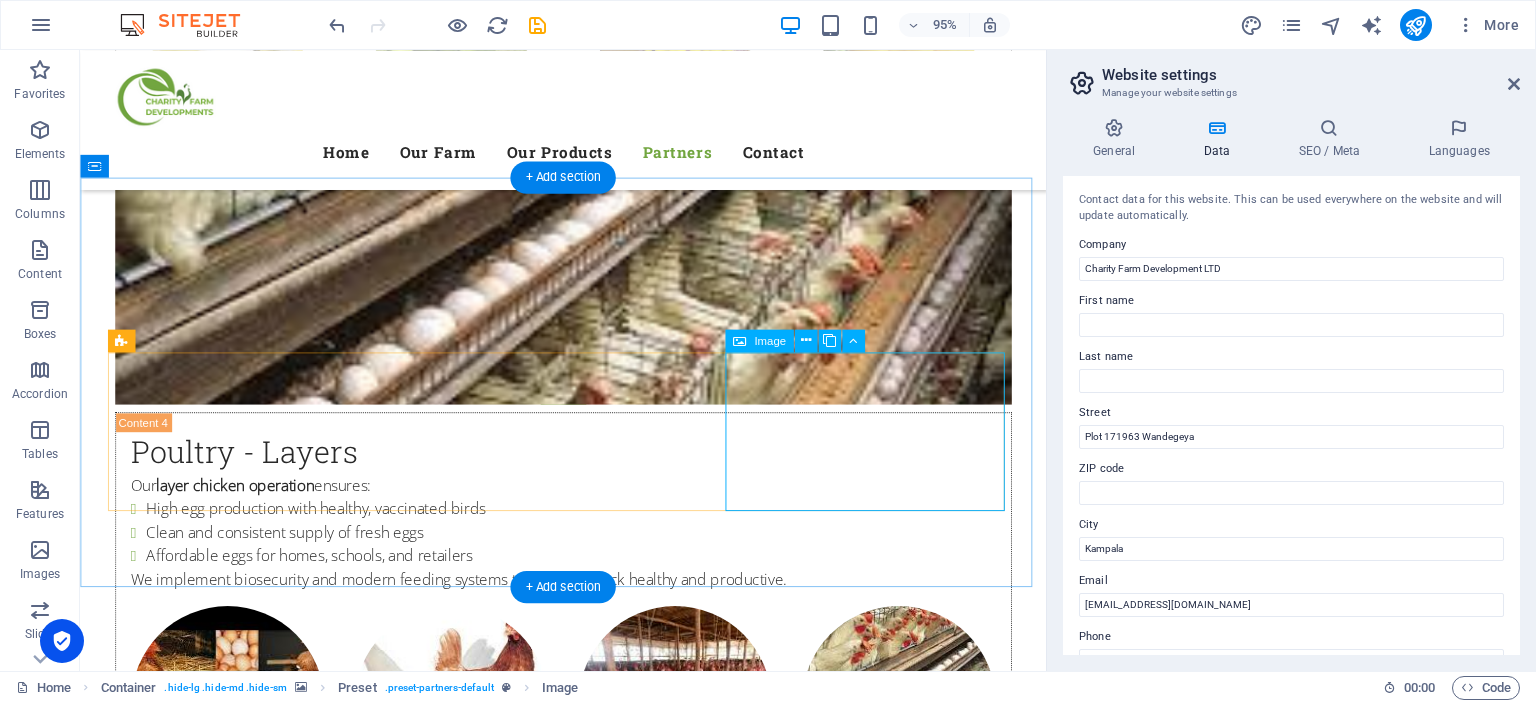 scroll, scrollTop: 5625, scrollLeft: 0, axis: vertical 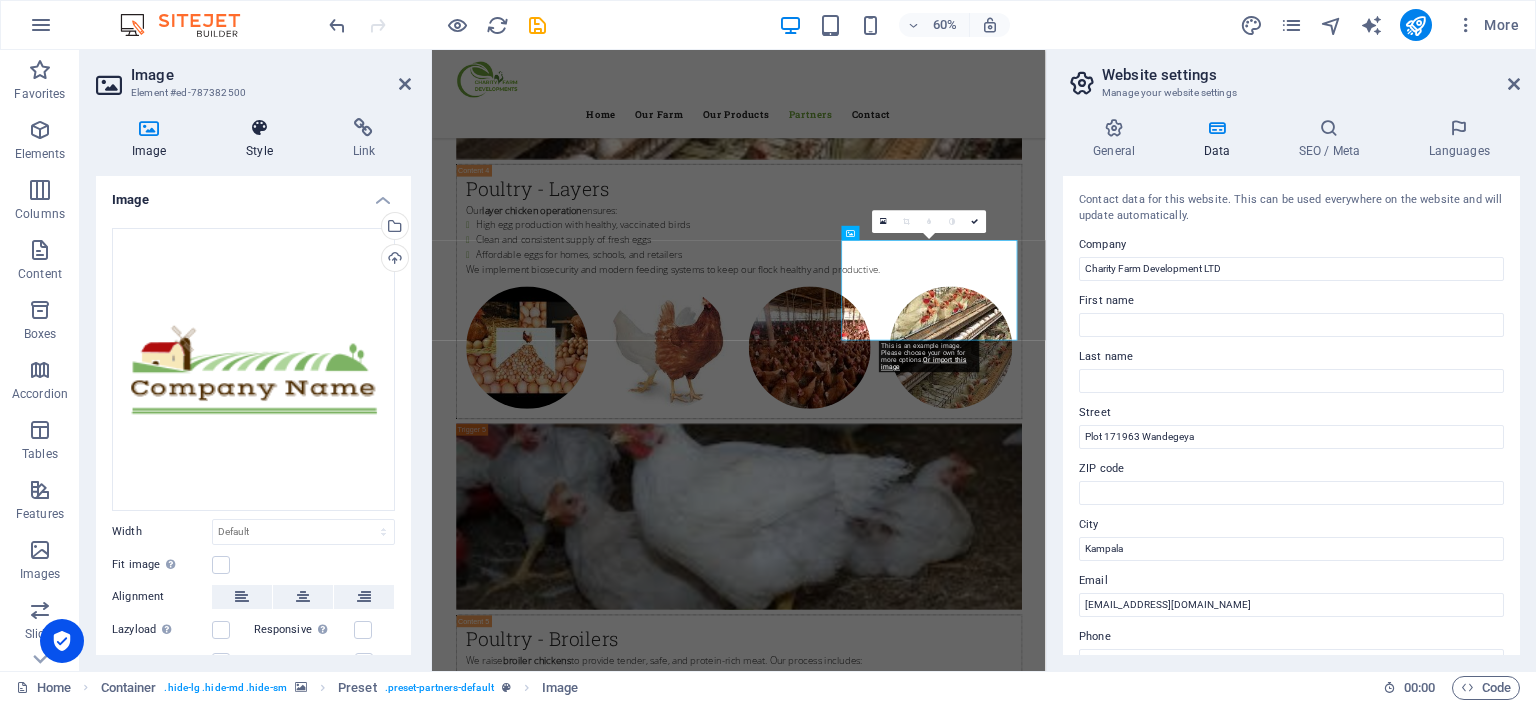 click on "Style" at bounding box center (263, 139) 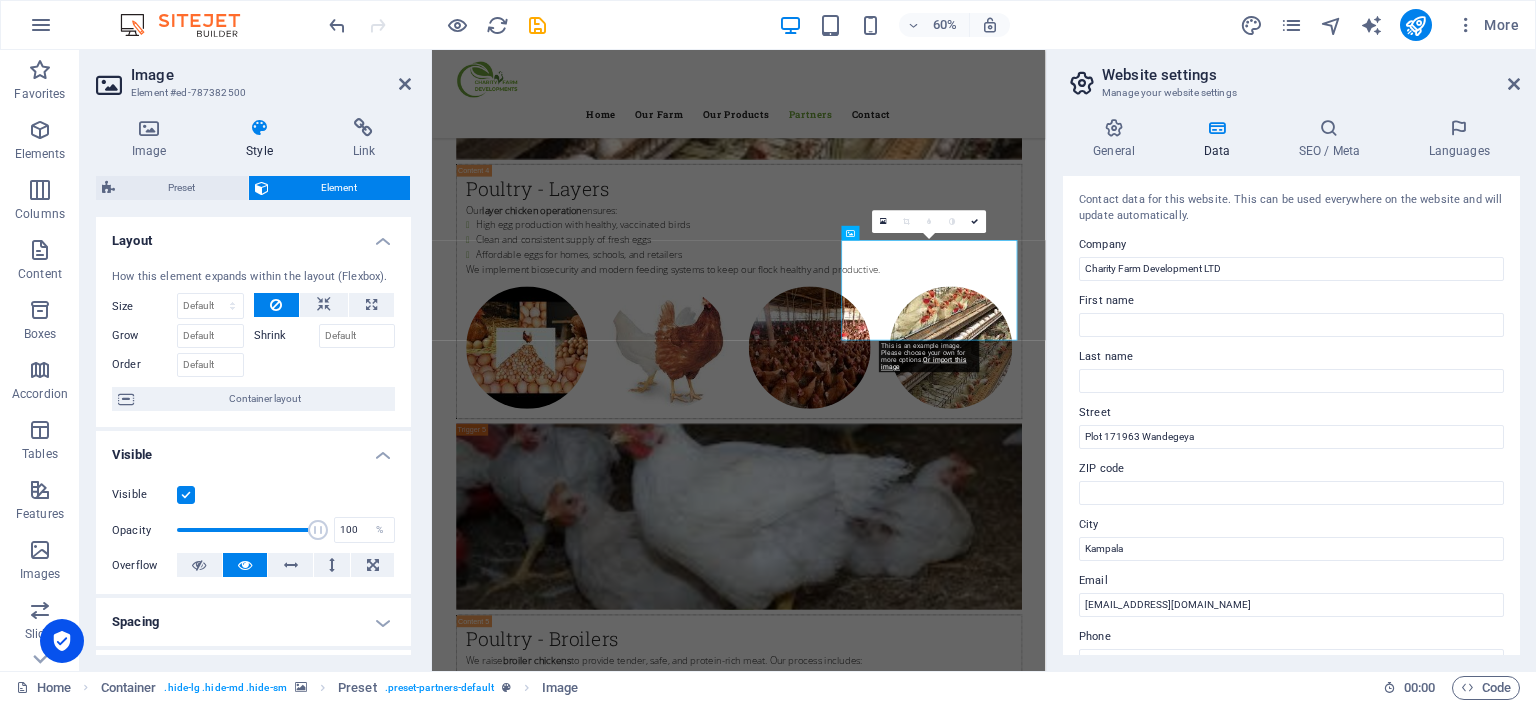 click at bounding box center [186, 495] 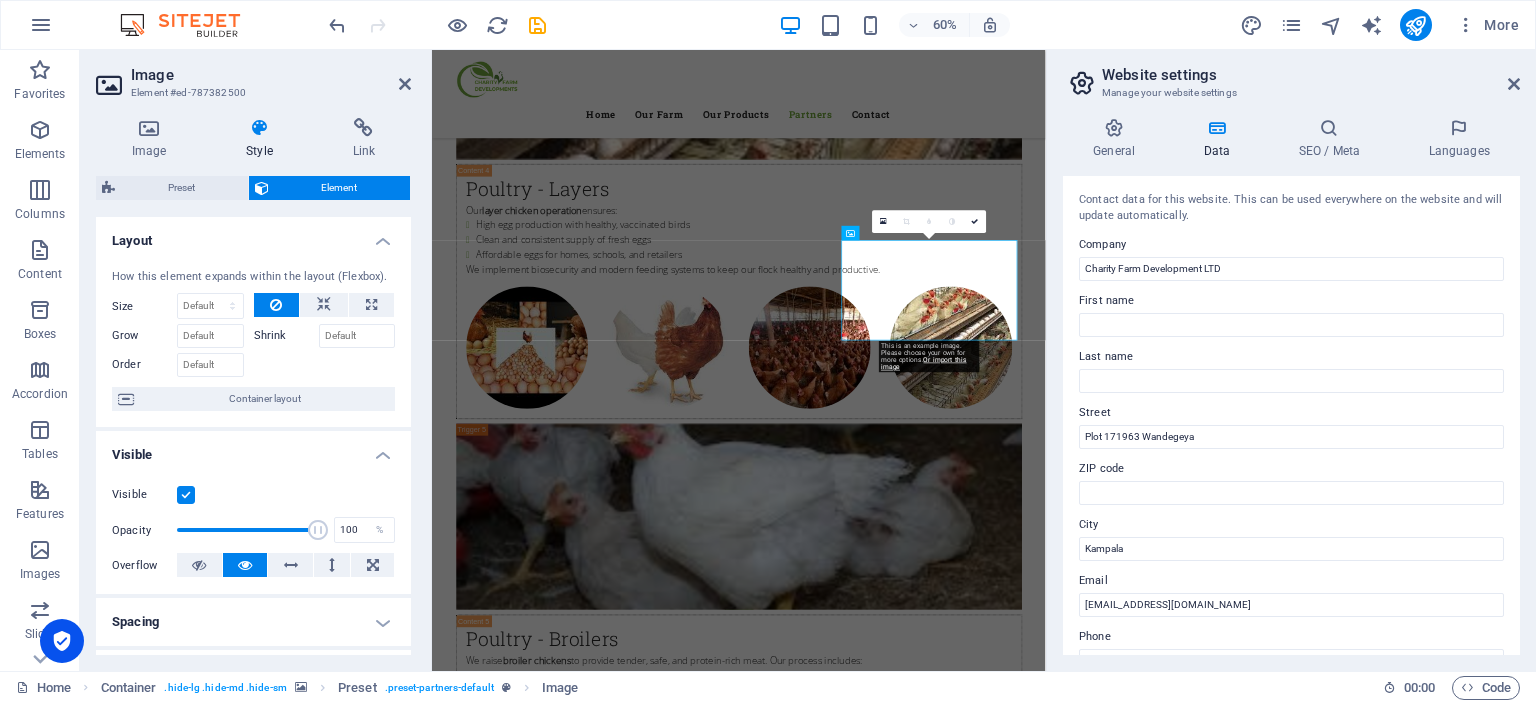 click on "Visible" at bounding box center (0, 0) 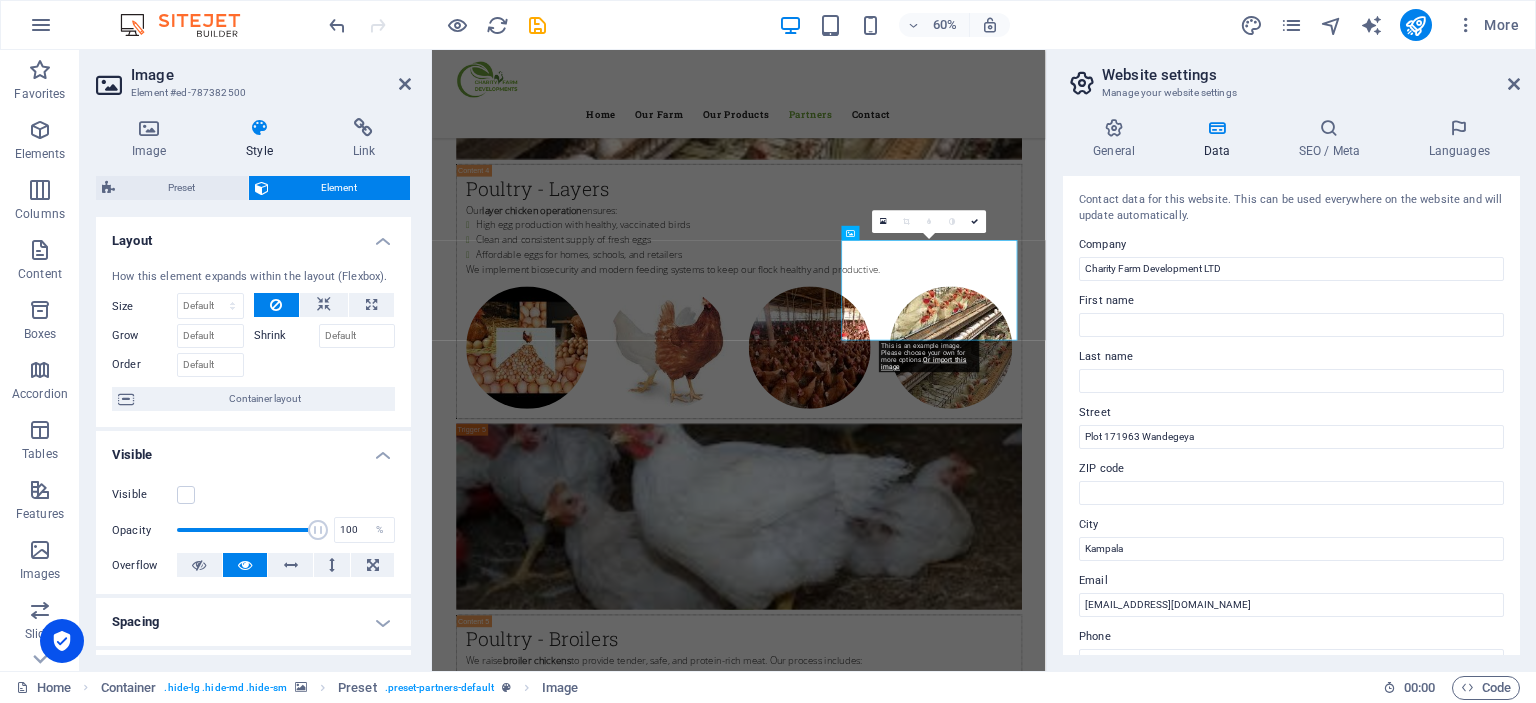 click at bounding box center [943, 2182] 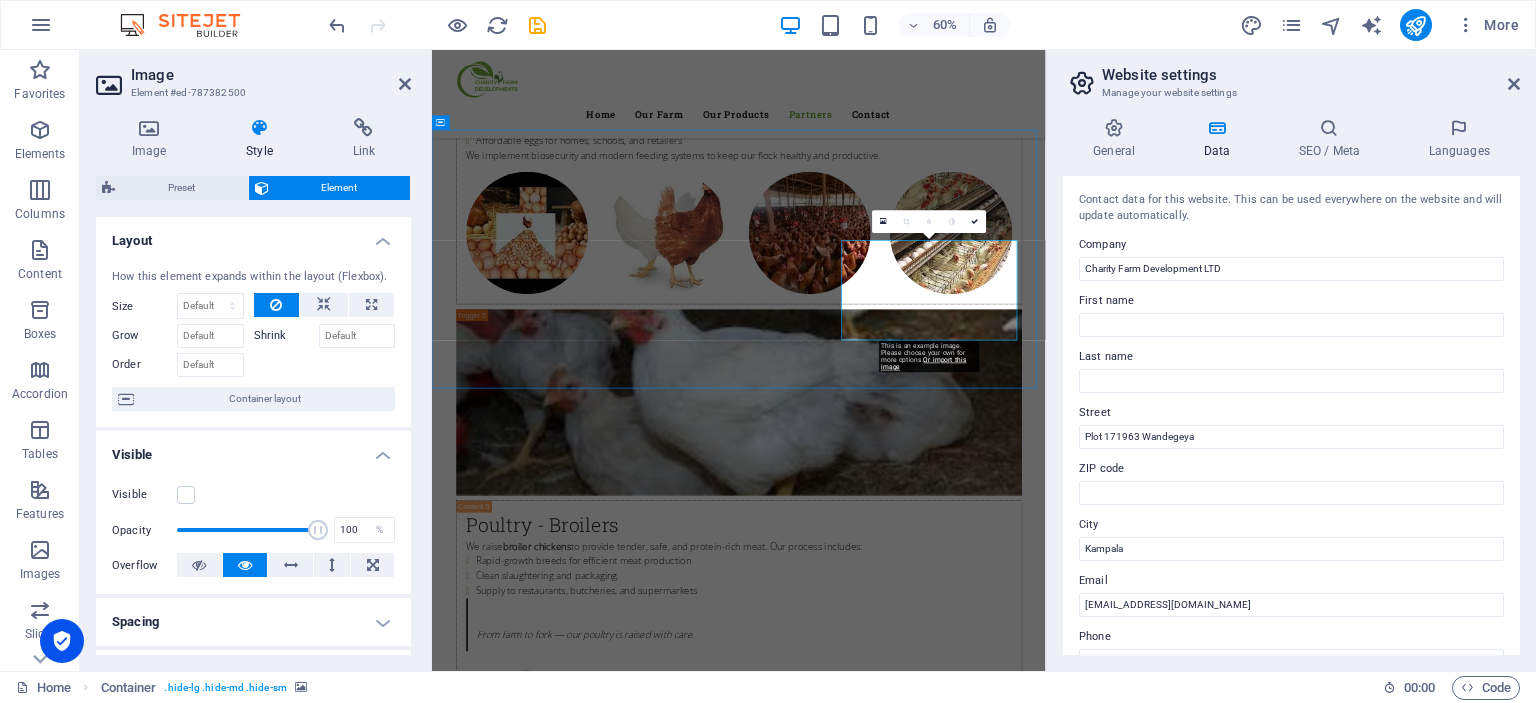 scroll, scrollTop: 5434, scrollLeft: 0, axis: vertical 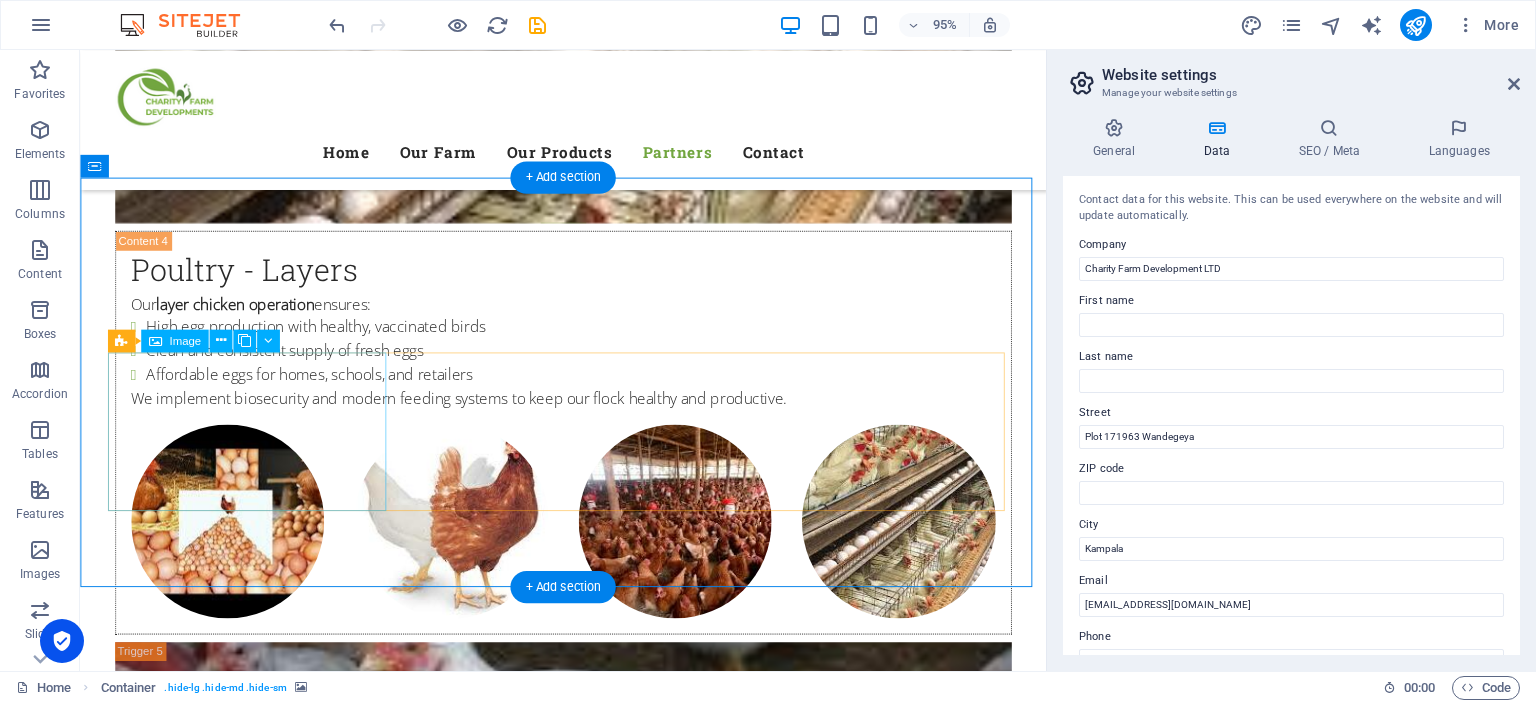 click at bounding box center (263, 2665) 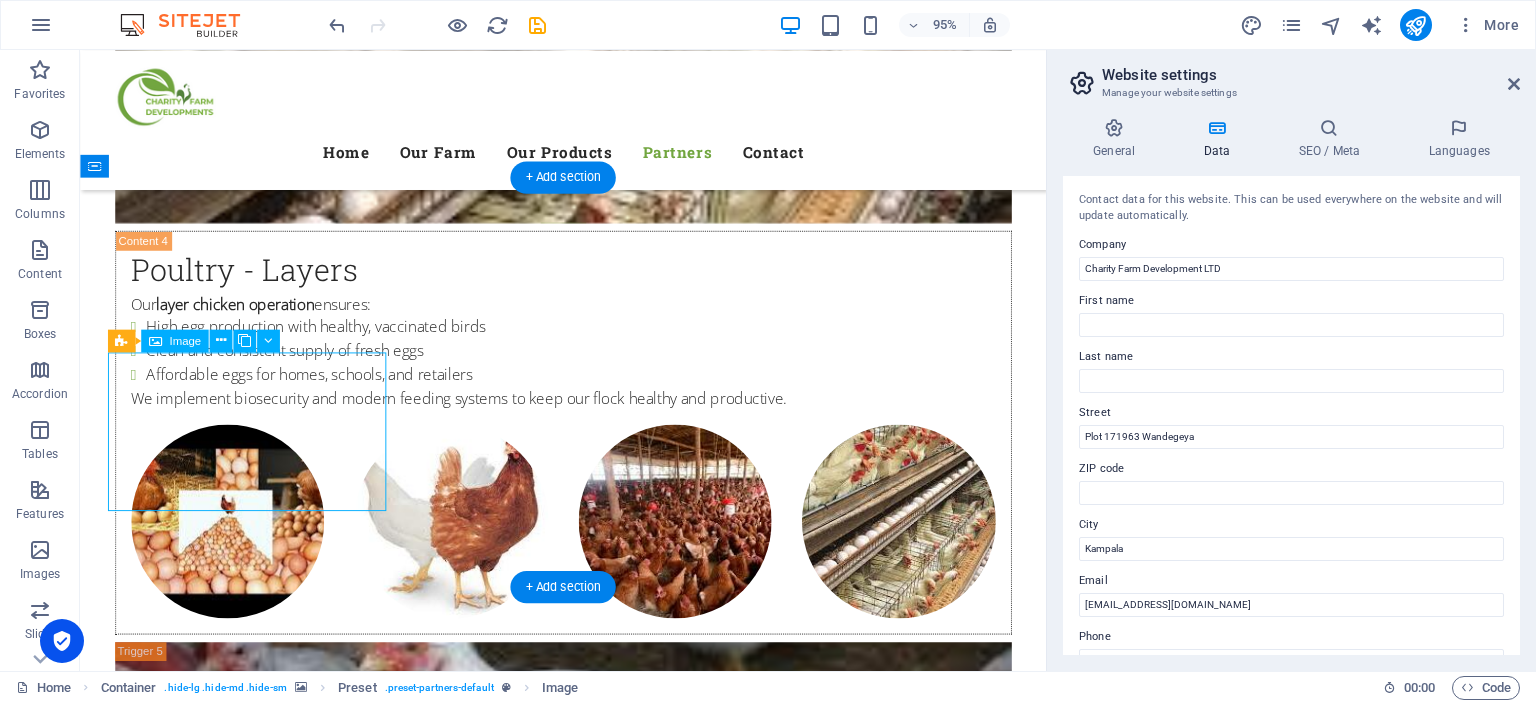 click at bounding box center (263, 2665) 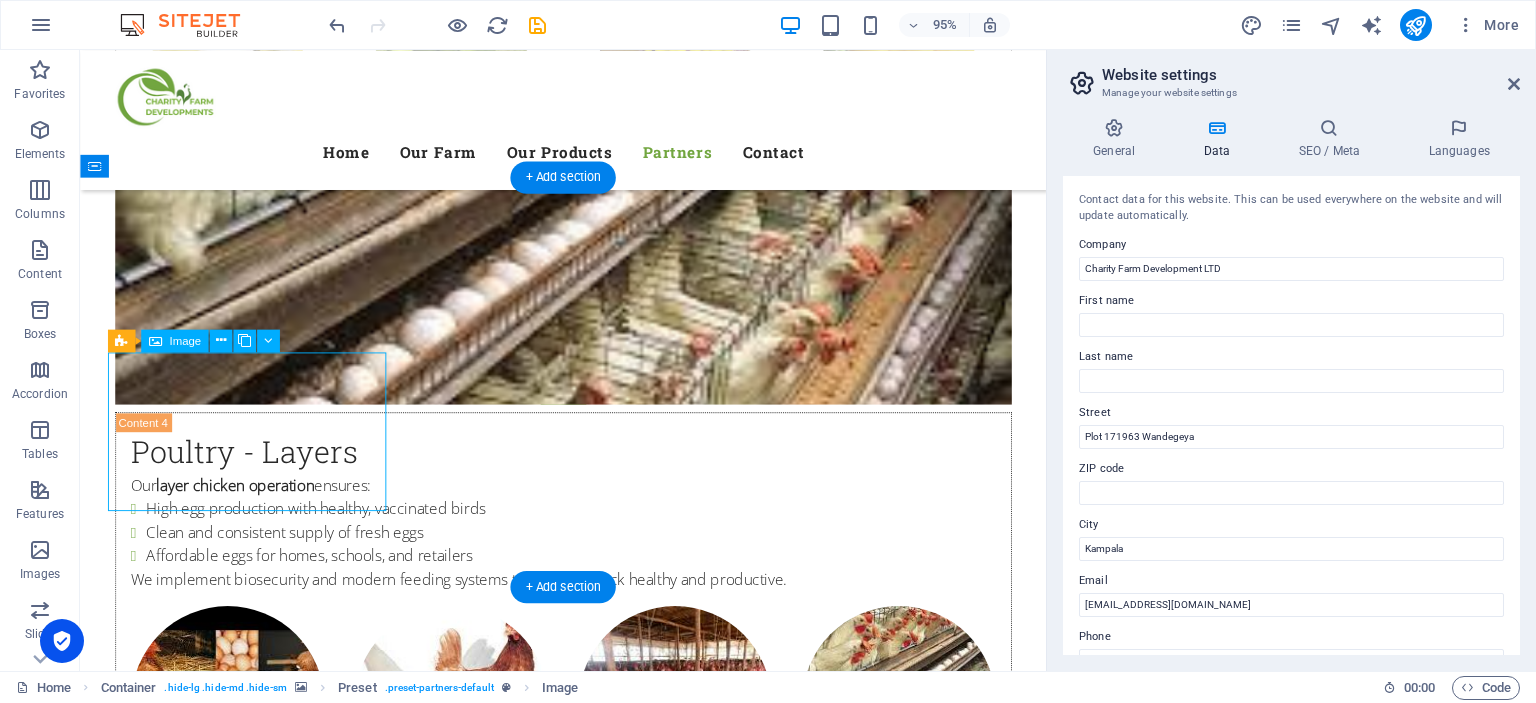 scroll, scrollTop: 5625, scrollLeft: 0, axis: vertical 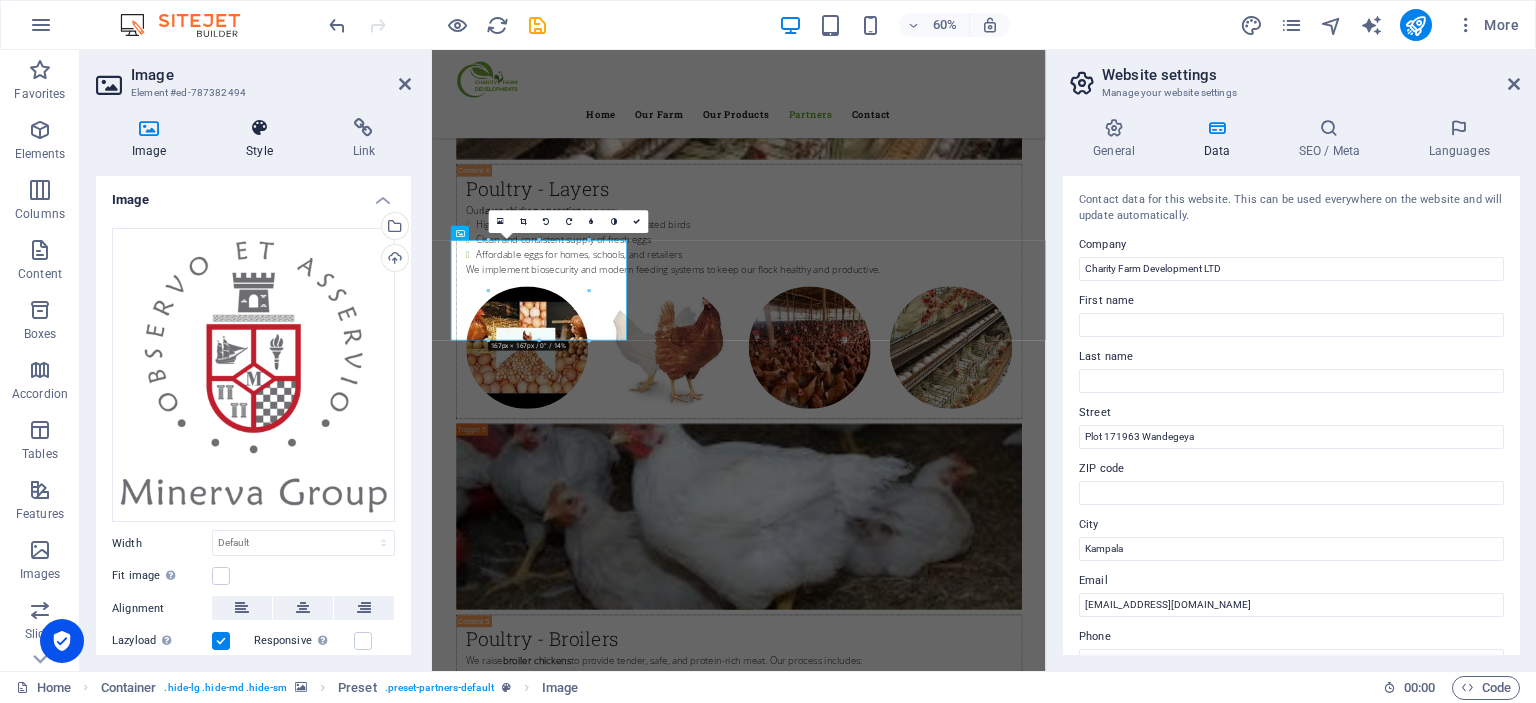 click at bounding box center (259, 128) 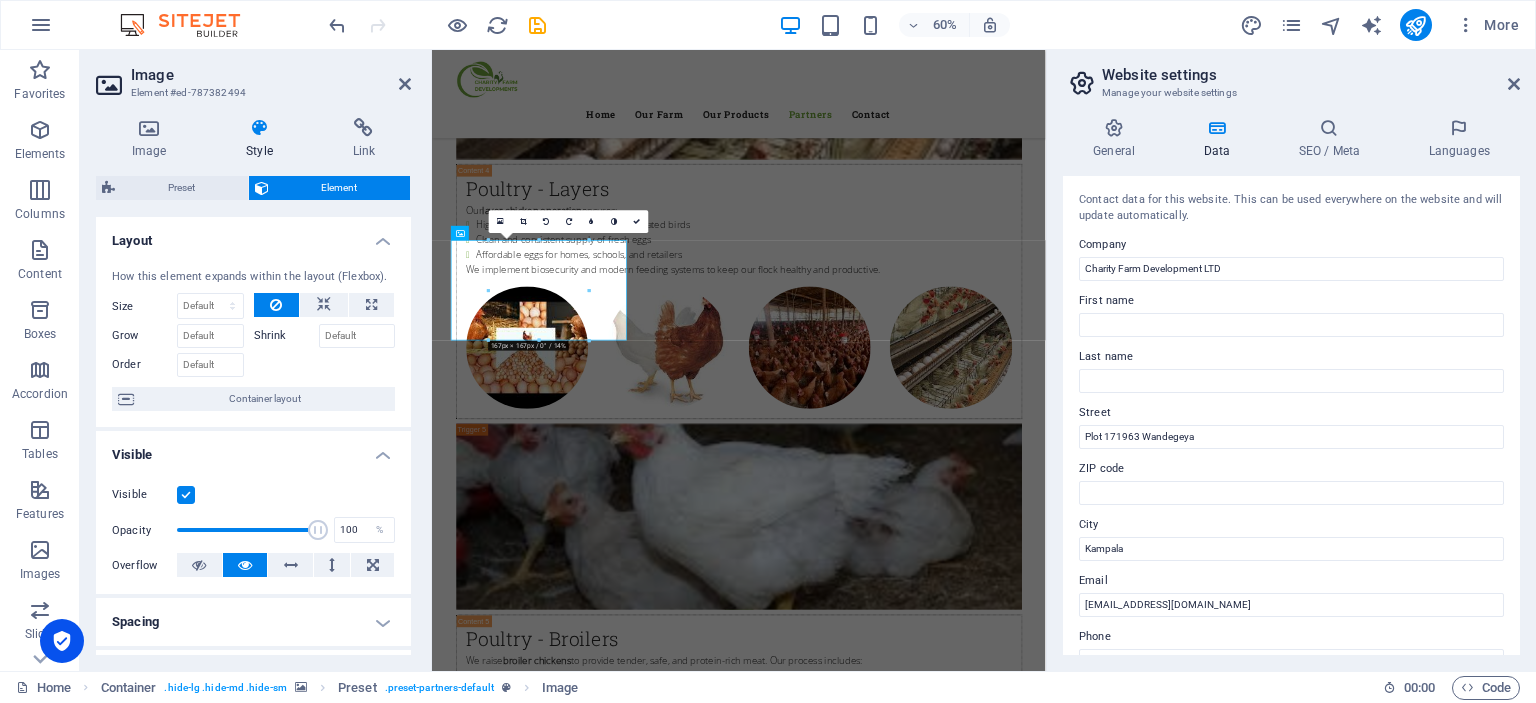 click at bounding box center [943, 2182] 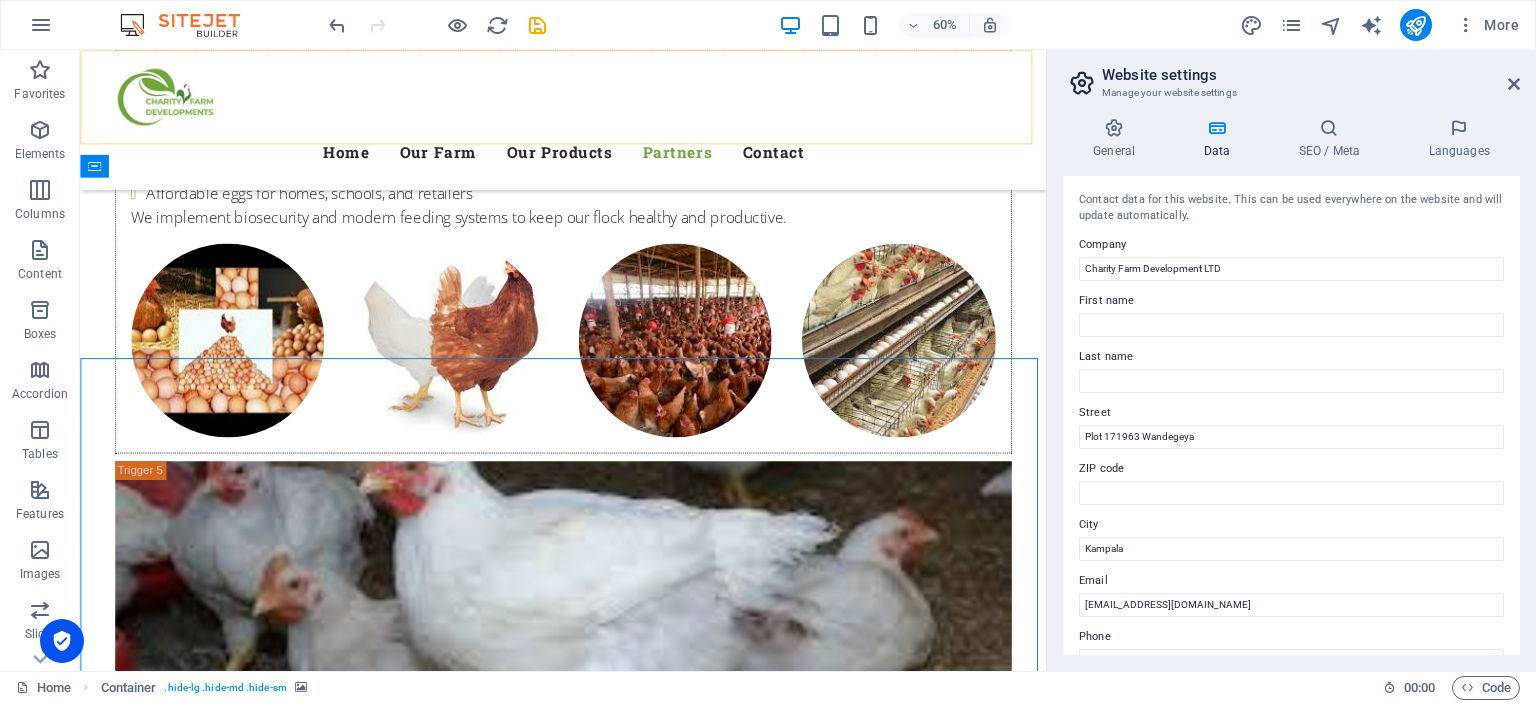 scroll, scrollTop: 5434, scrollLeft: 0, axis: vertical 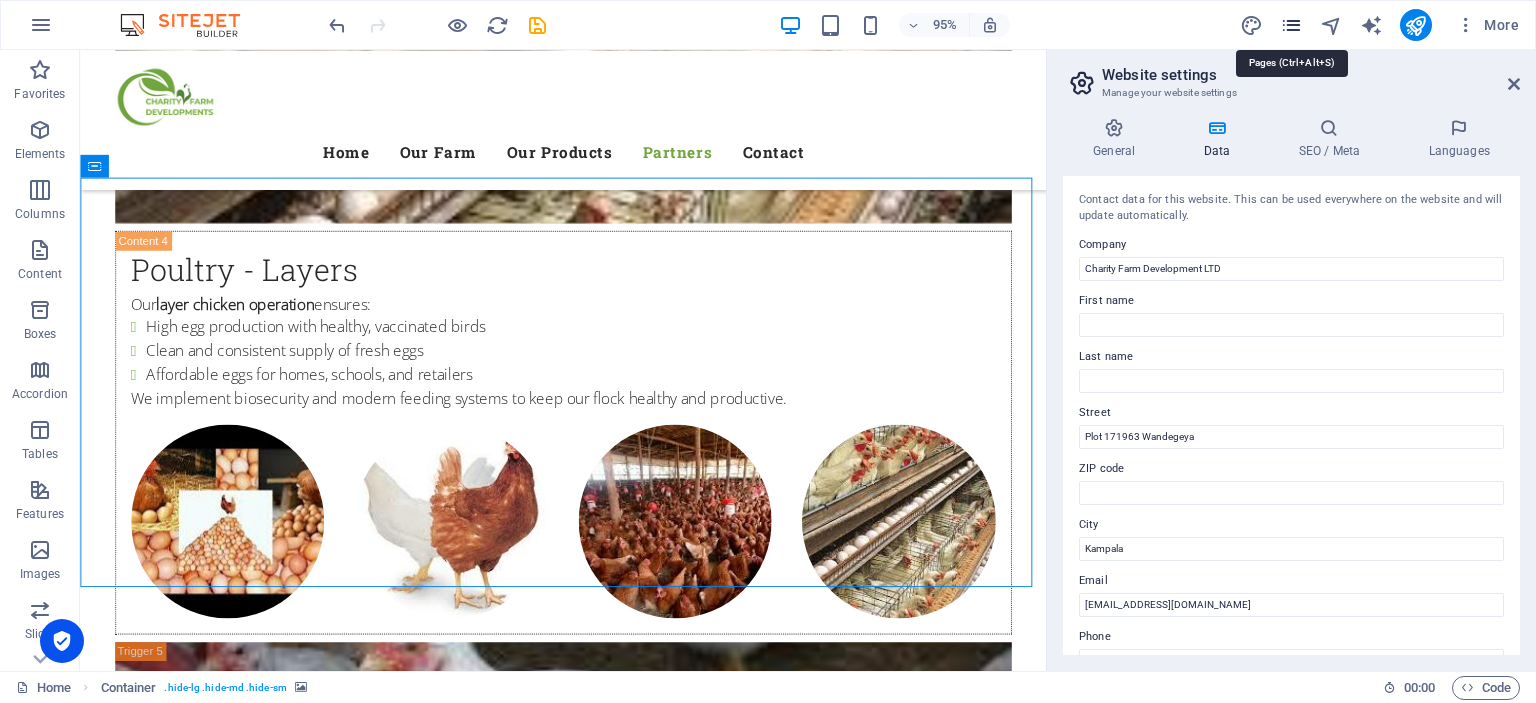 click at bounding box center (1291, 25) 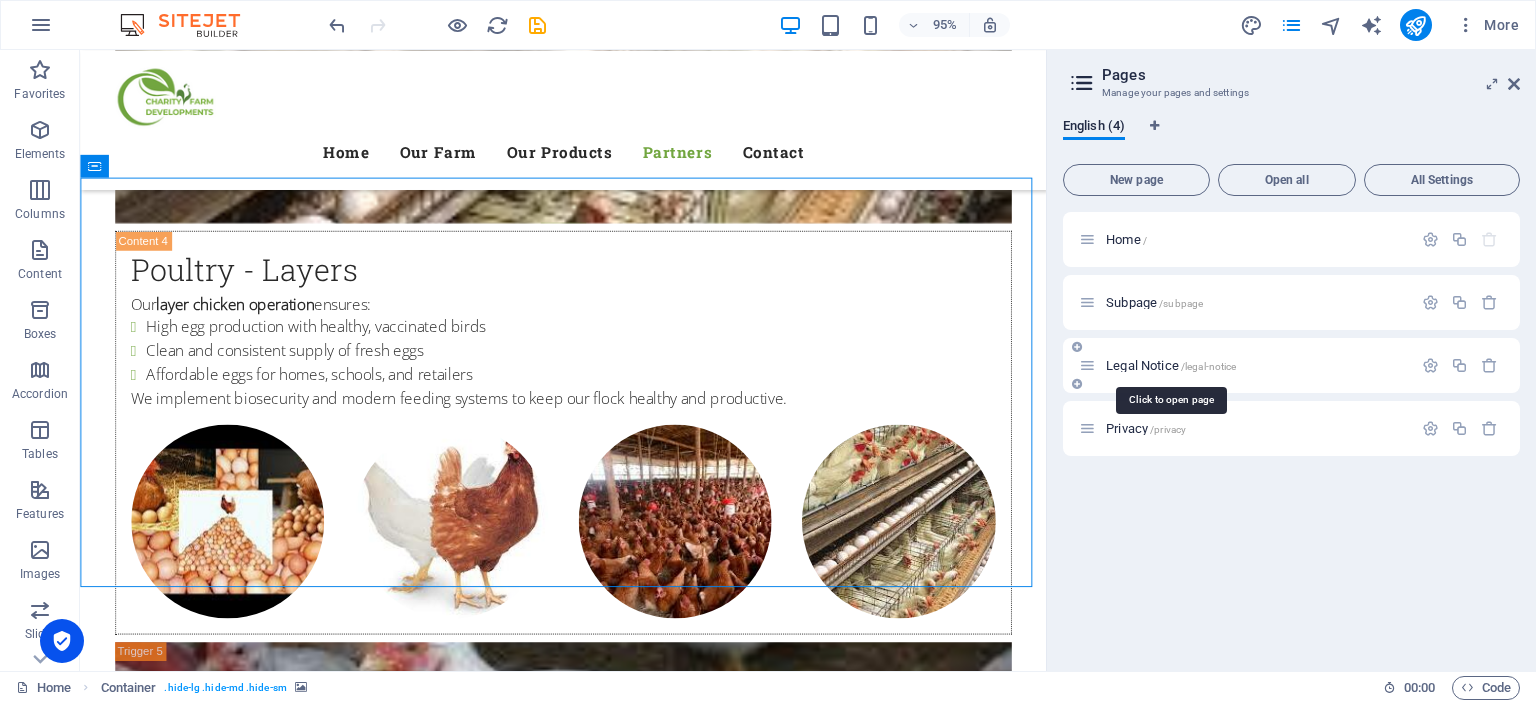 click on "Legal Notice /legal-notice" at bounding box center (1171, 365) 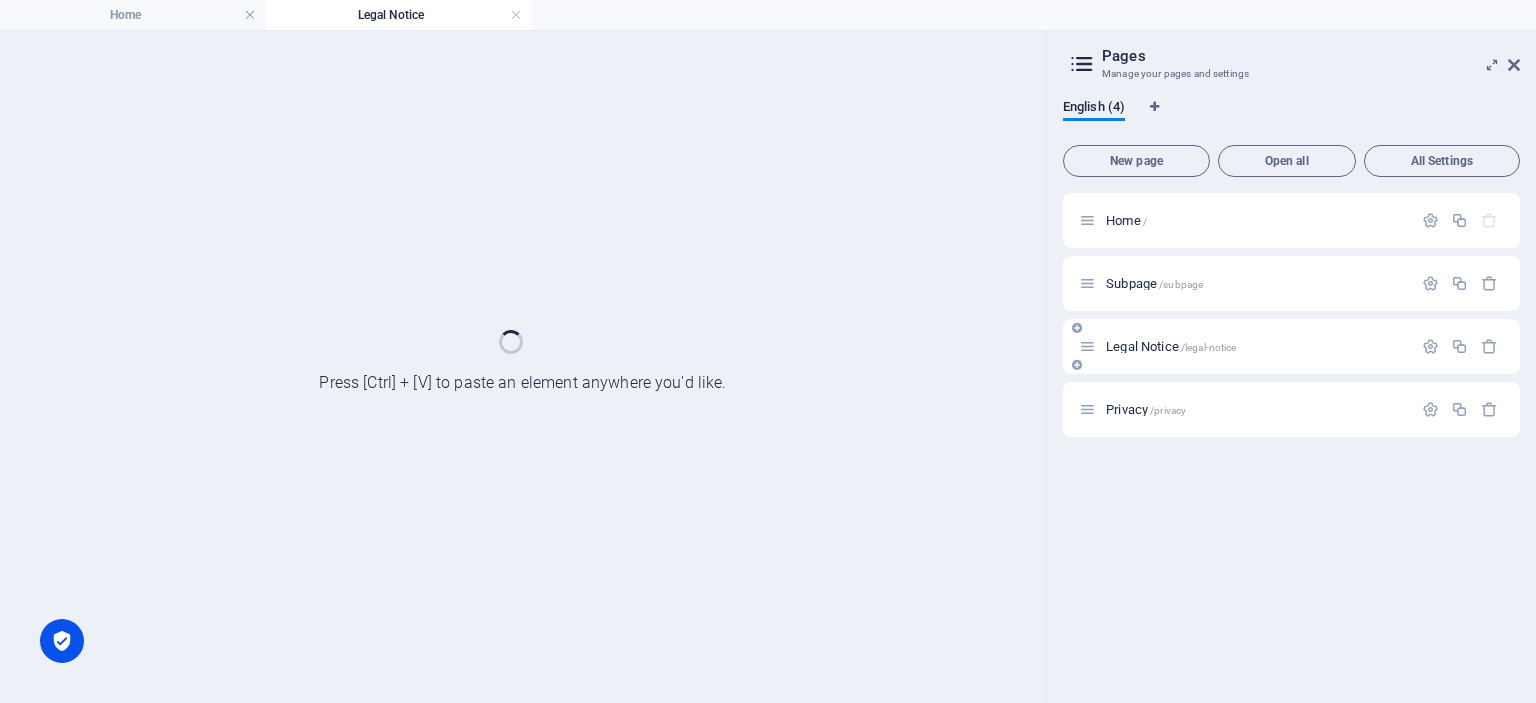 scroll, scrollTop: 0, scrollLeft: 0, axis: both 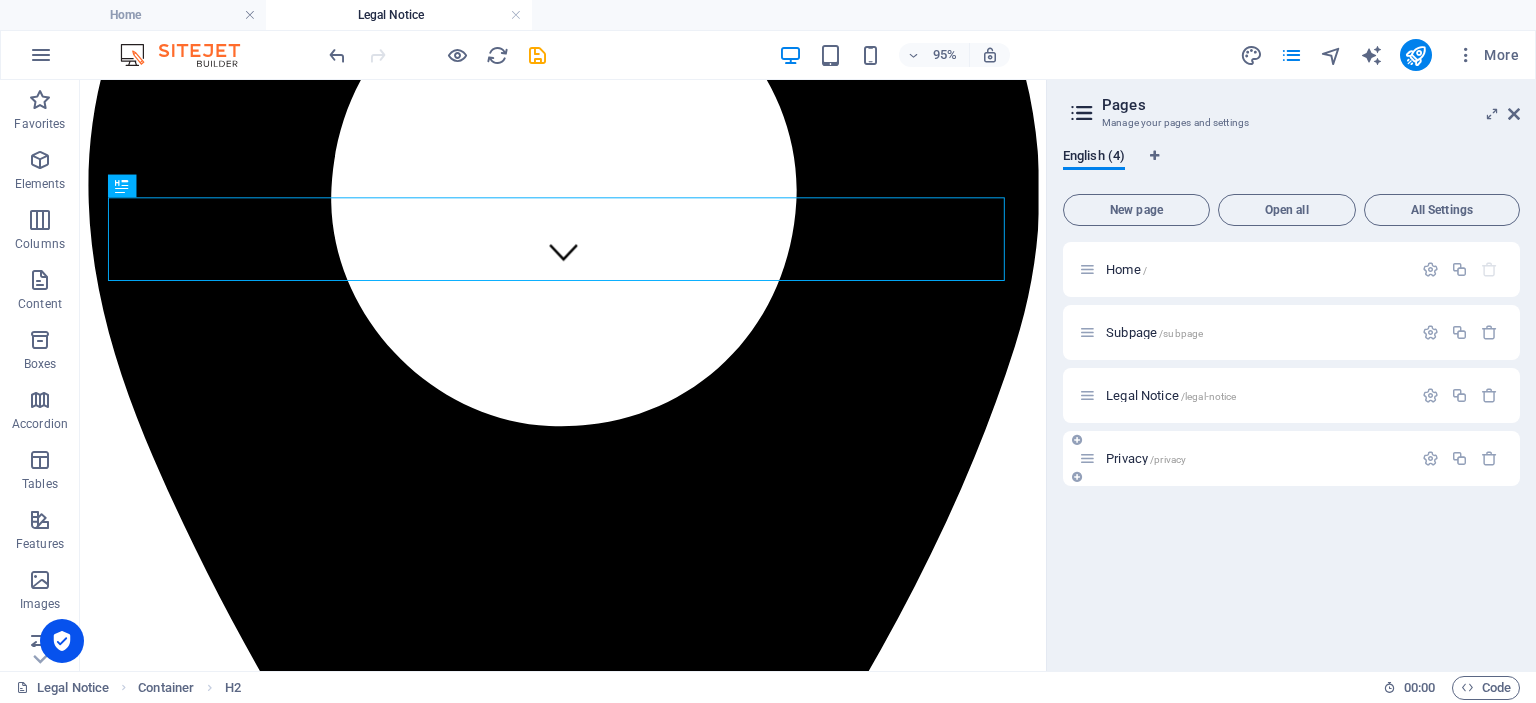 click on "Privacy /privacy" at bounding box center [1146, 458] 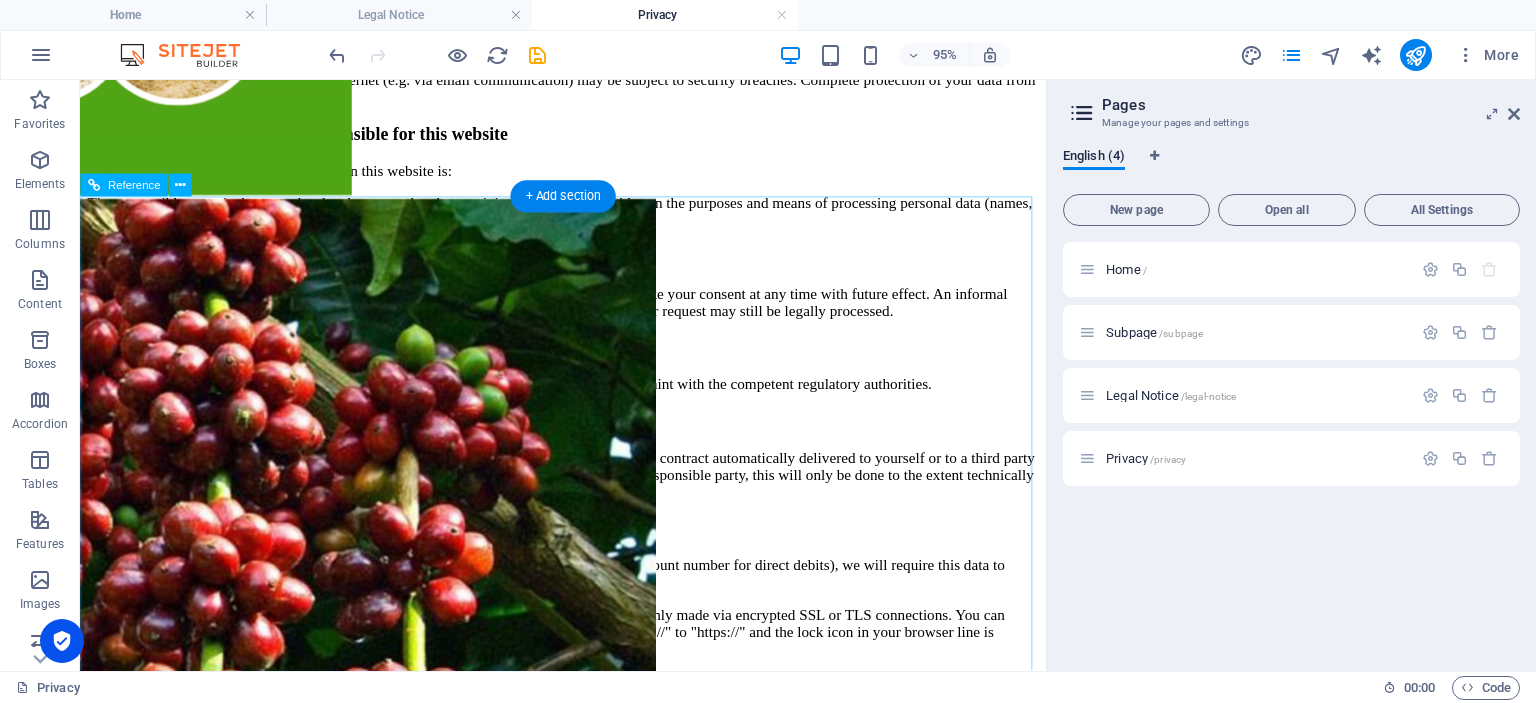 scroll, scrollTop: 6582, scrollLeft: 0, axis: vertical 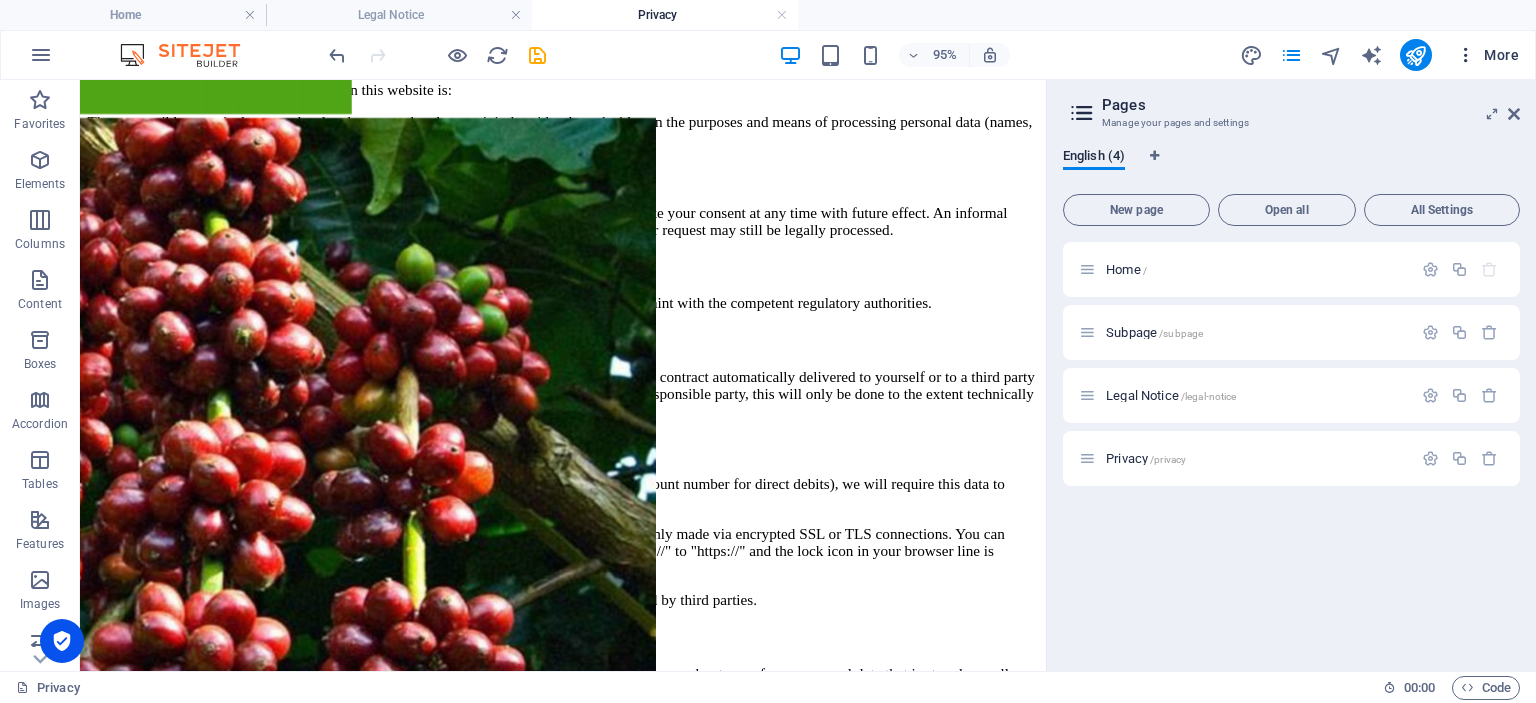 click on "More" at bounding box center [1487, 55] 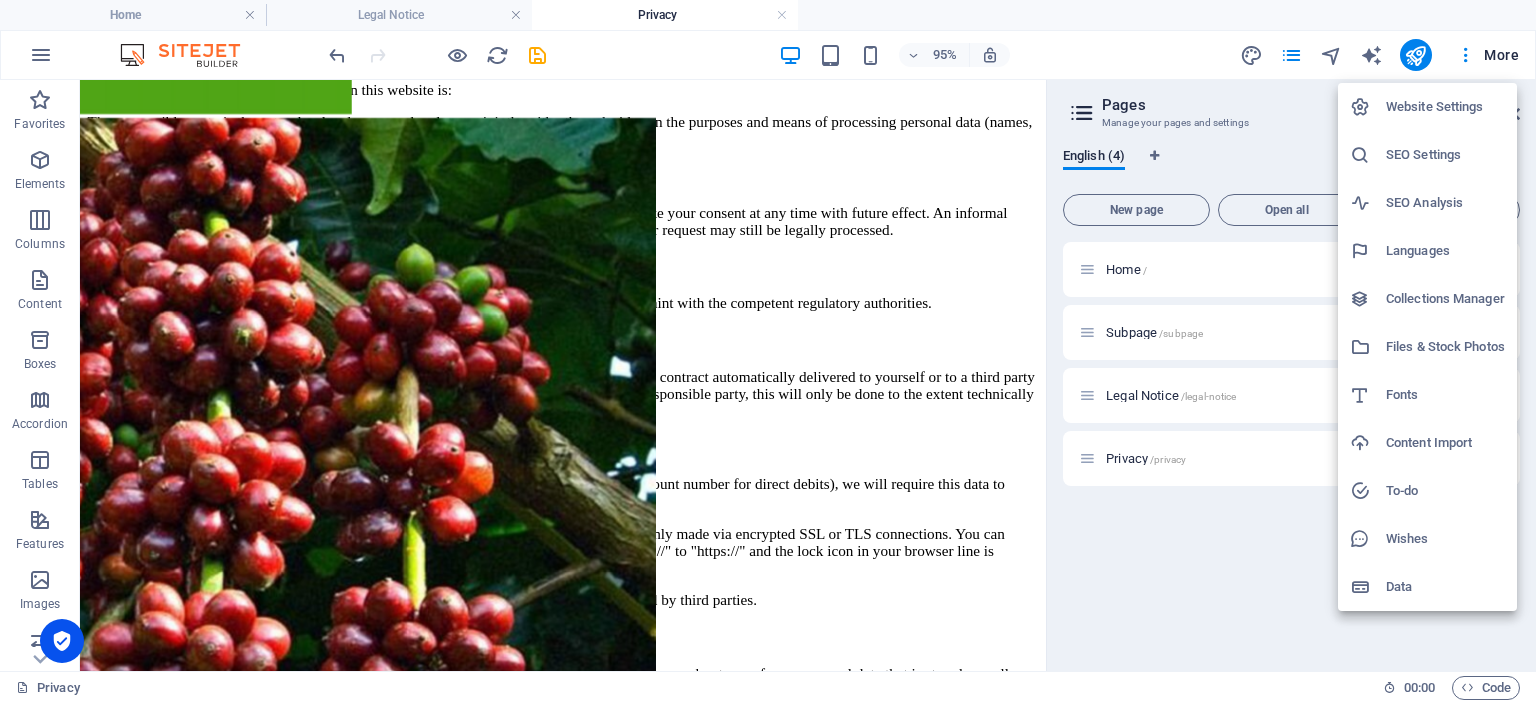 click on "Website Settings" at bounding box center [1445, 107] 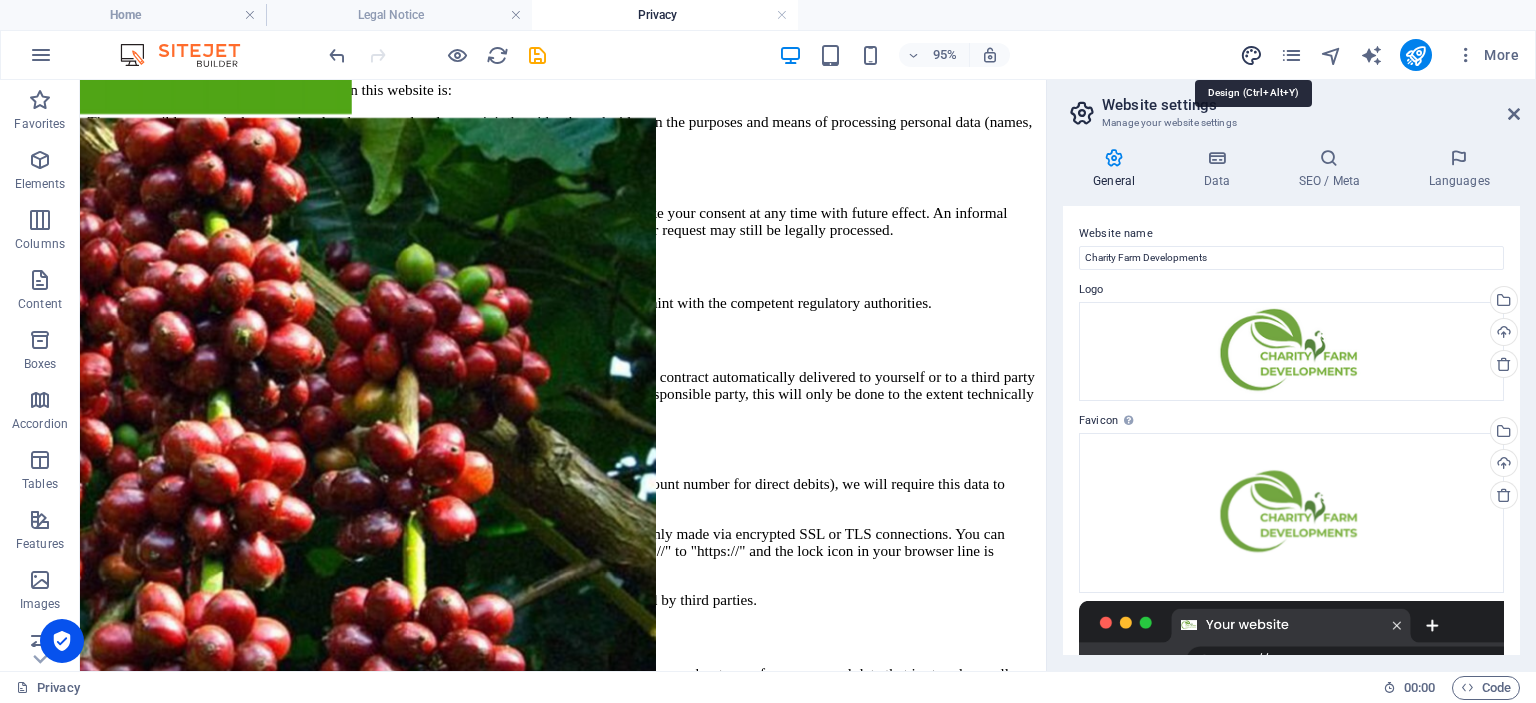 click at bounding box center [1251, 55] 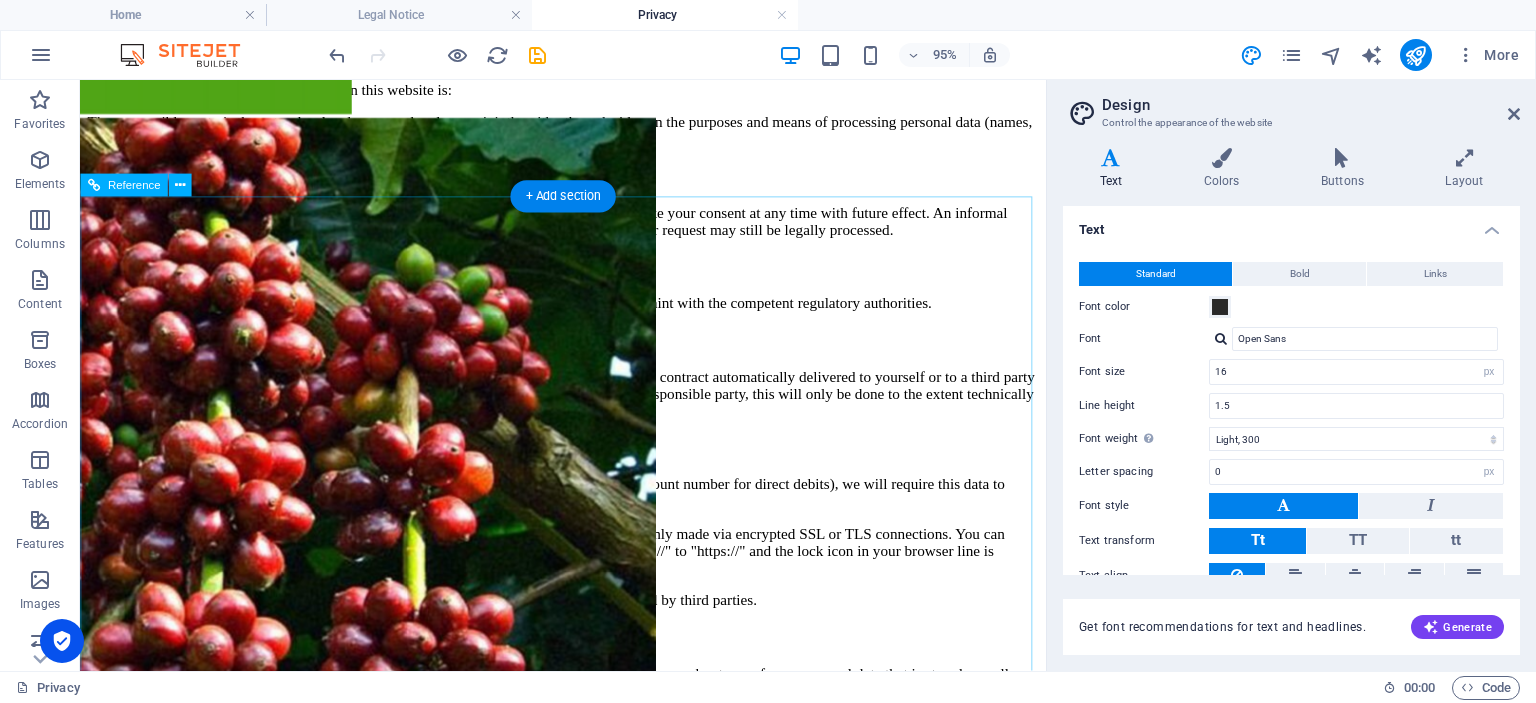 scroll, scrollTop: 6951, scrollLeft: 0, axis: vertical 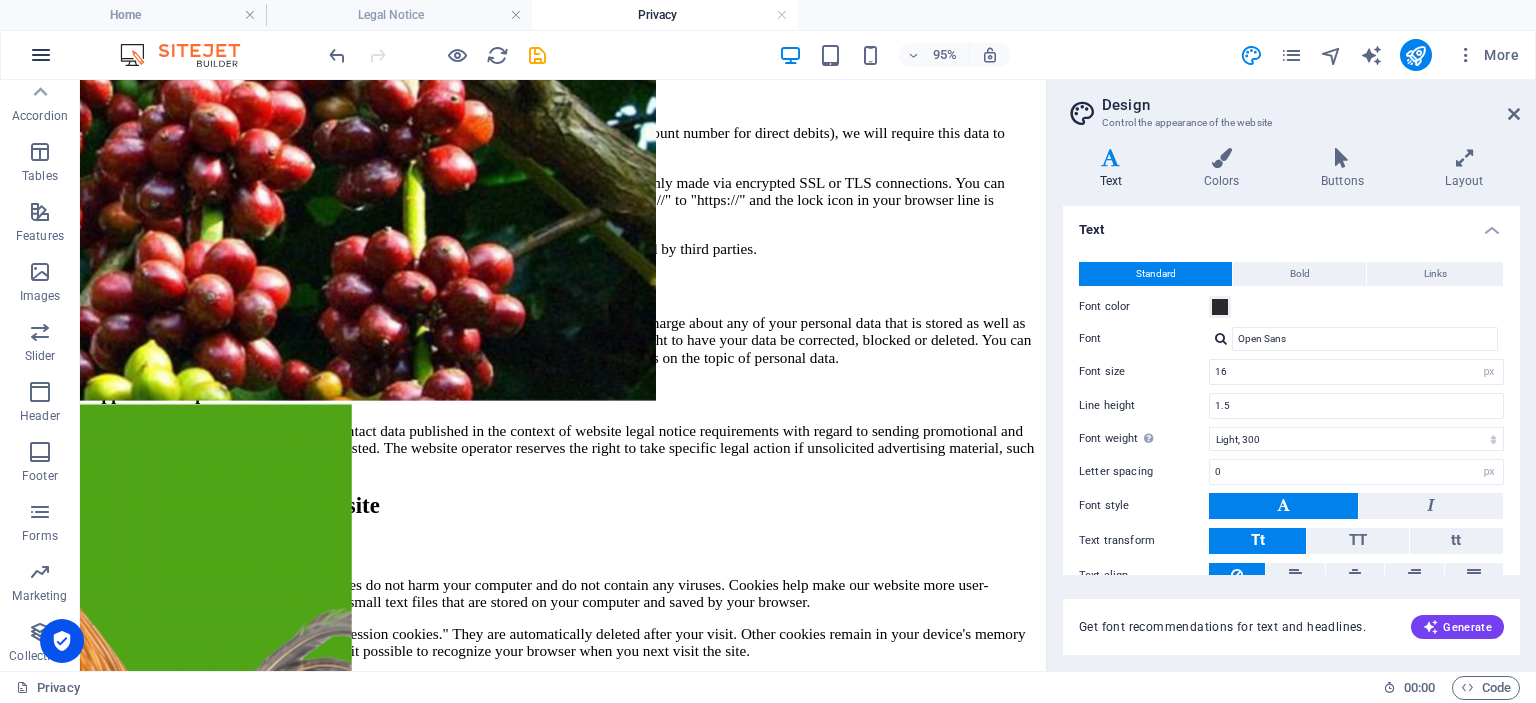 click at bounding box center [41, 55] 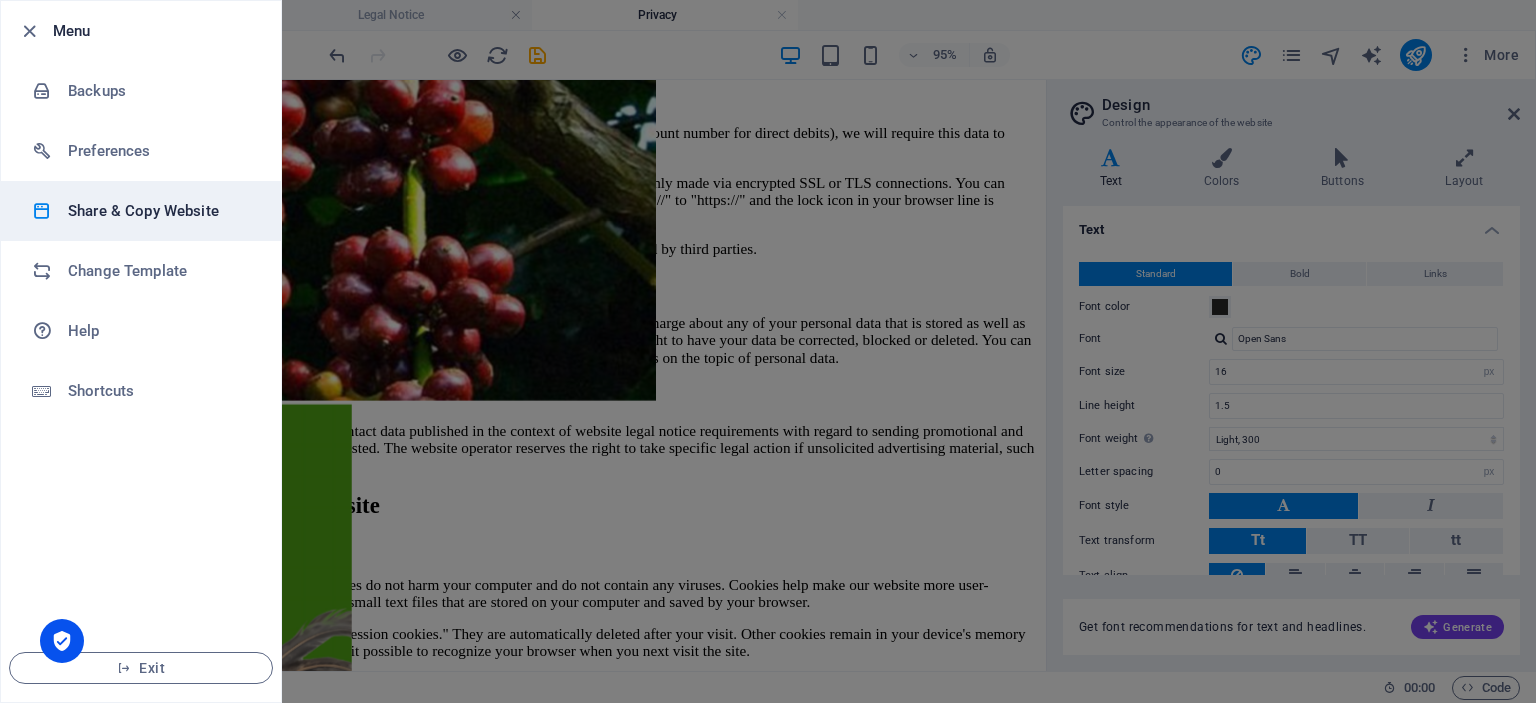 click on "Share & Copy Website" at bounding box center [160, 211] 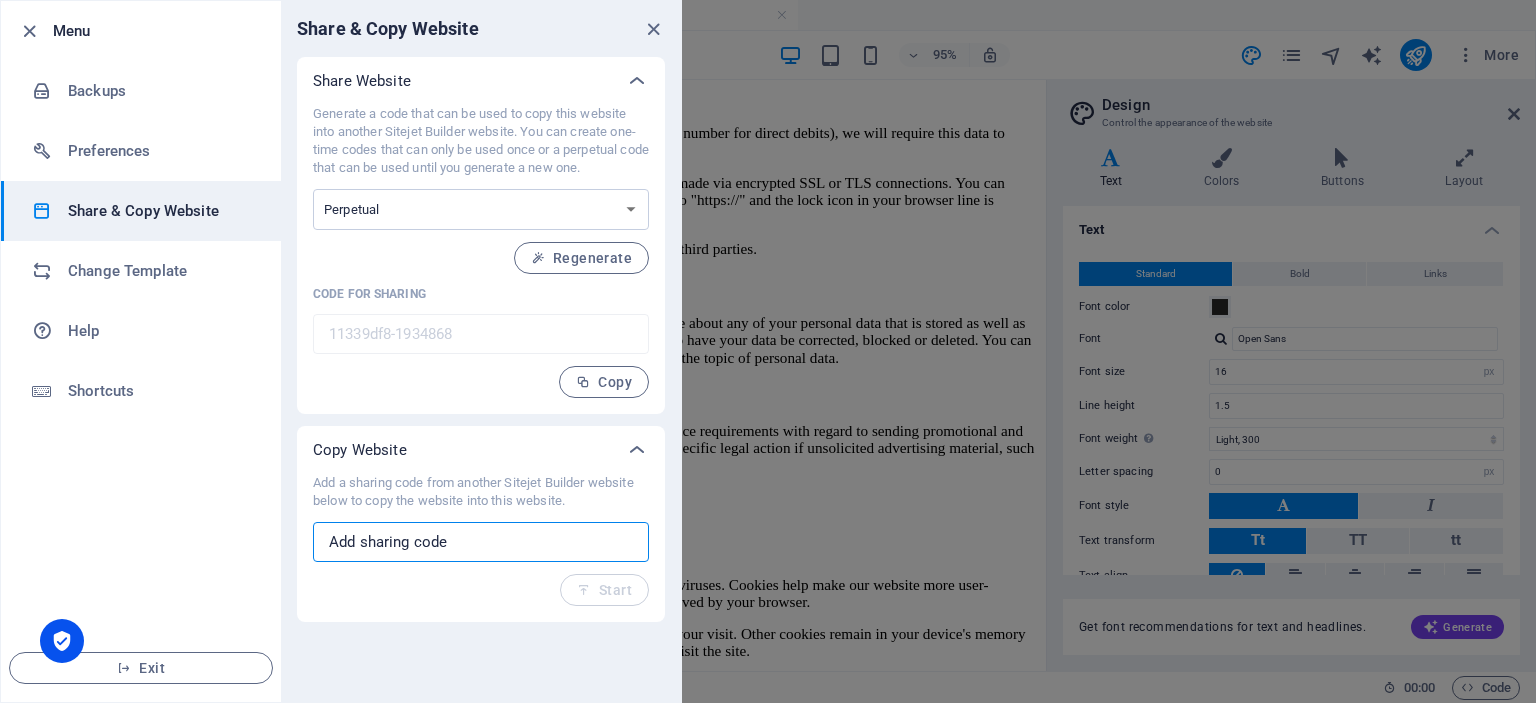 click at bounding box center [481, 542] 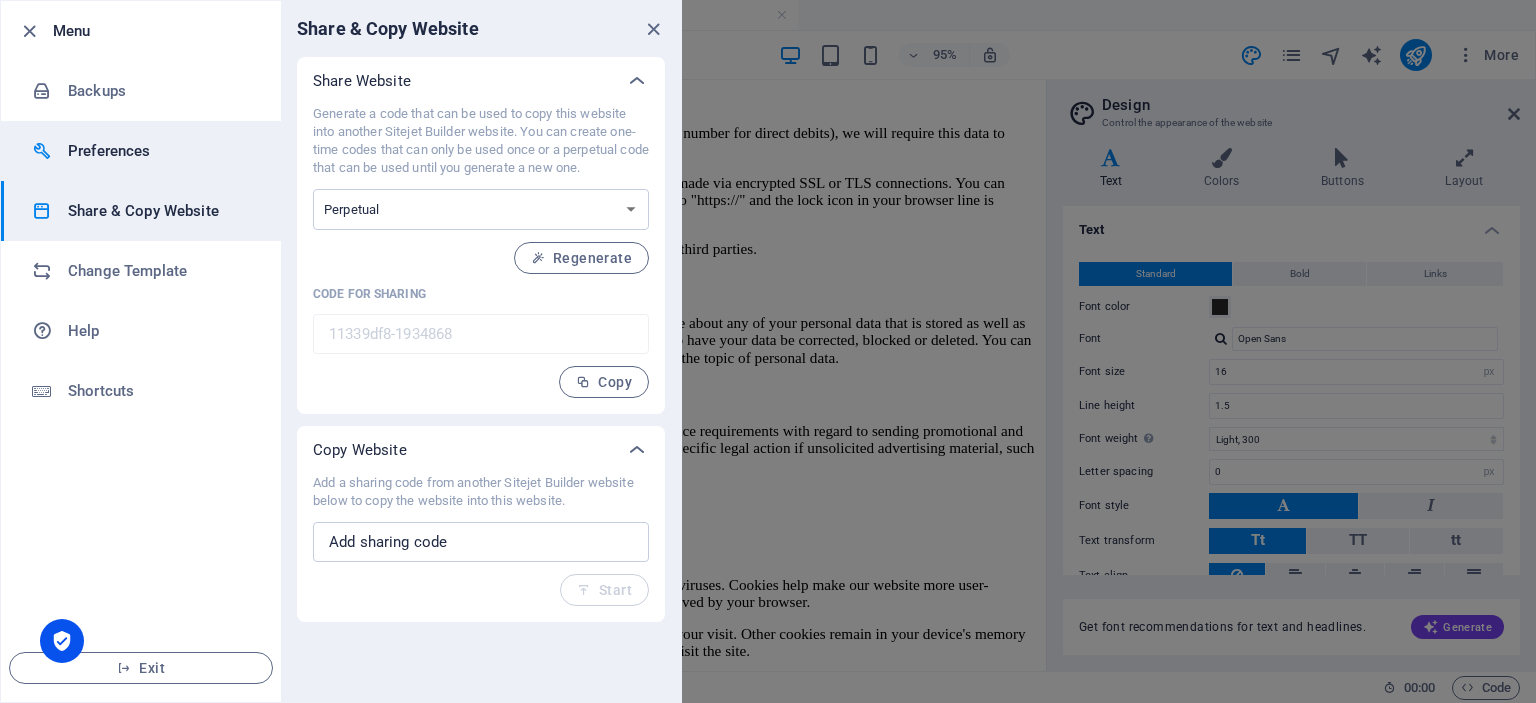 click on "Preferences" at bounding box center (141, 151) 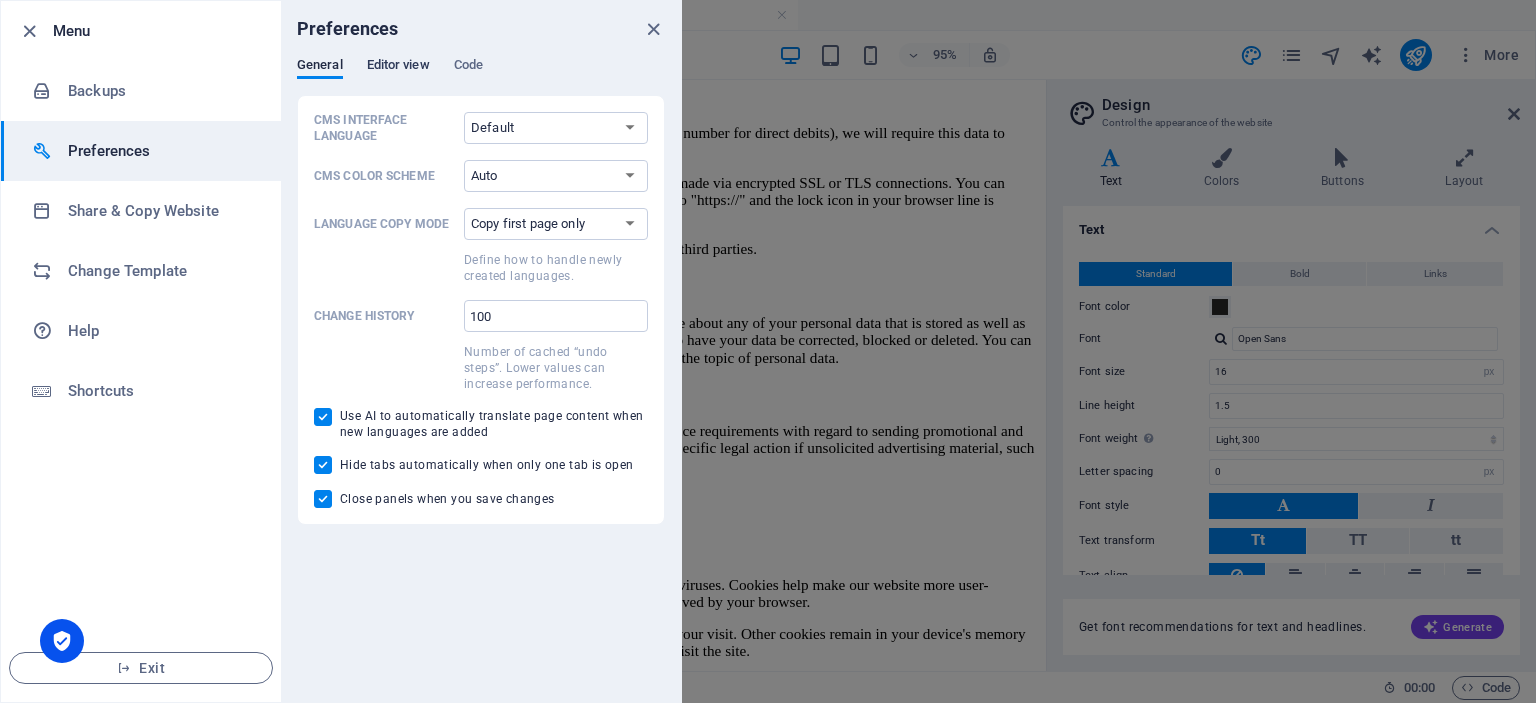 click on "Editor view" at bounding box center (398, 67) 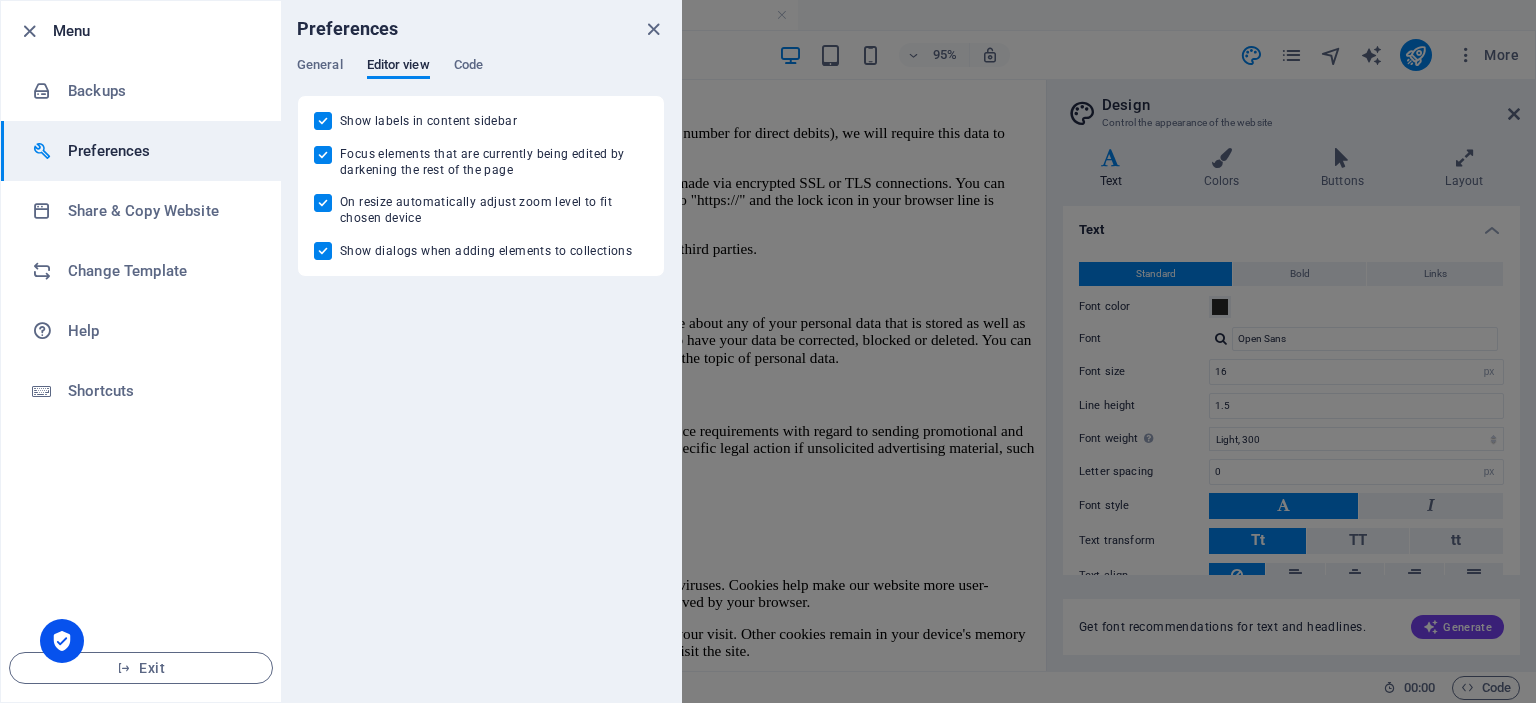 click on "General Editor view Code" at bounding box center (481, 76) 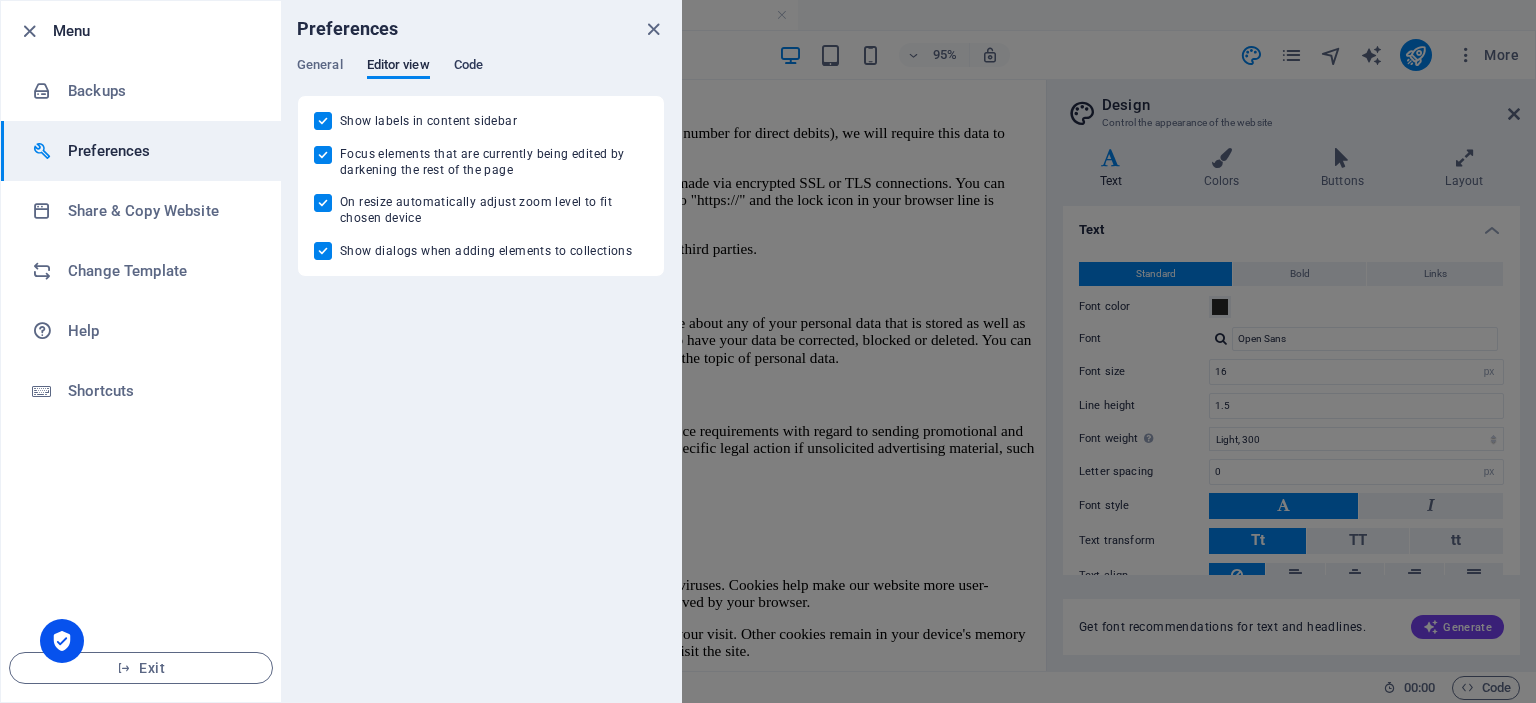 click on "Code" at bounding box center (468, 67) 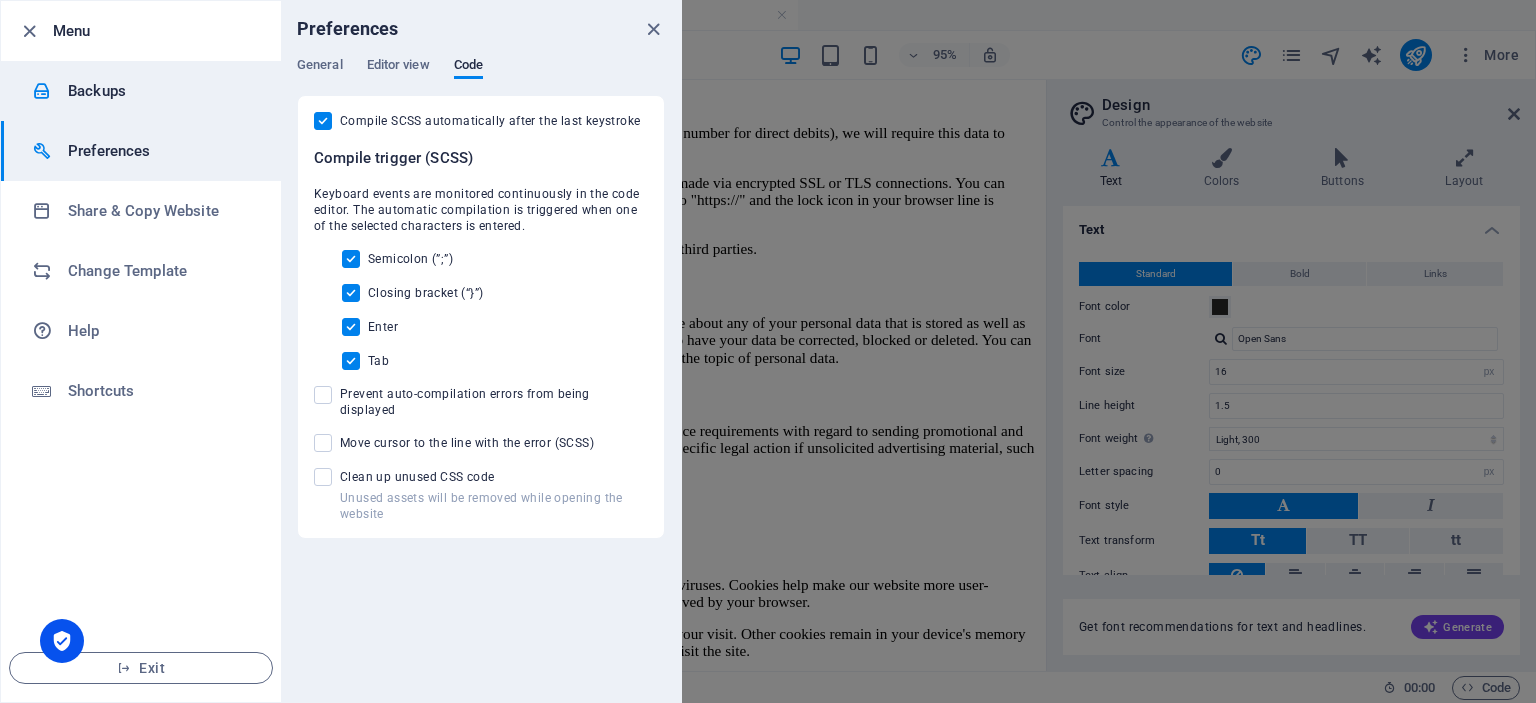 click on "Backups" at bounding box center [160, 91] 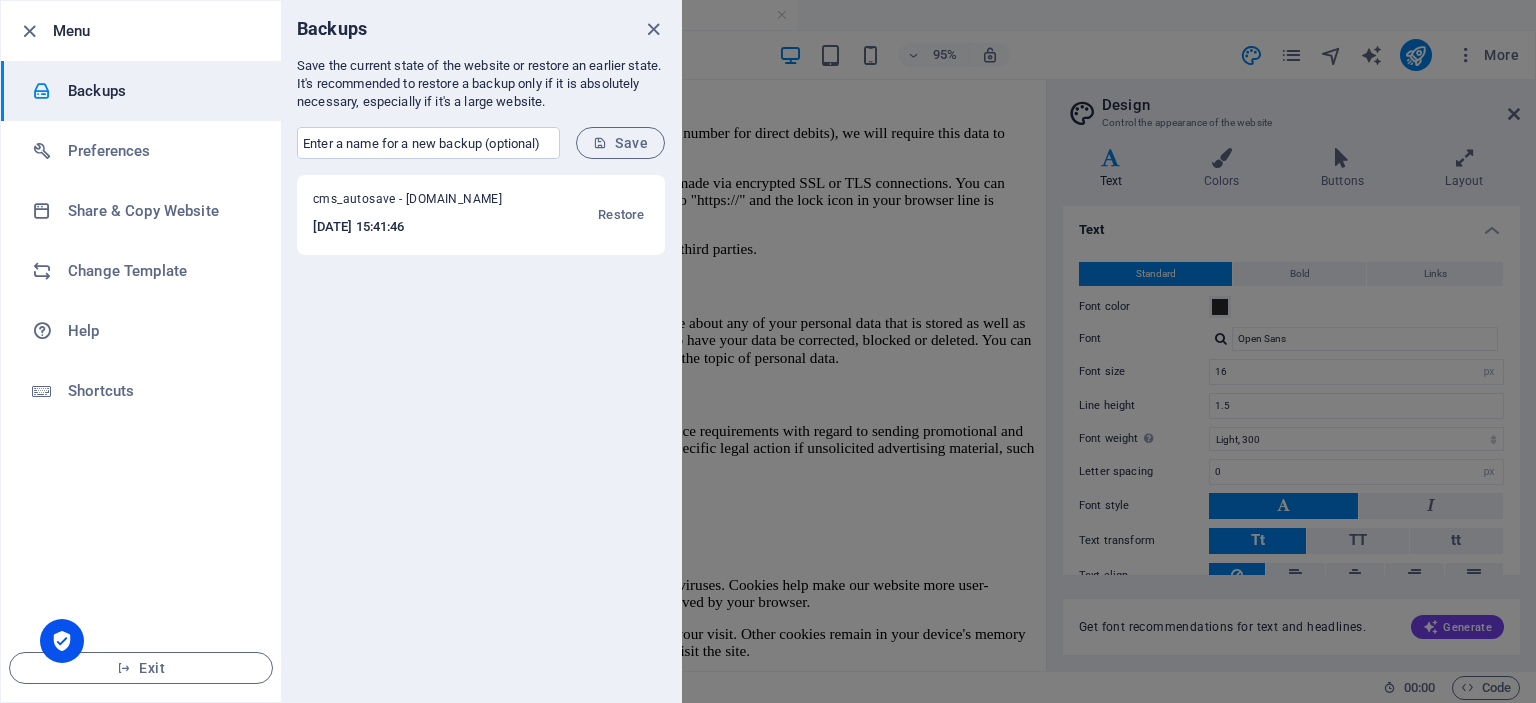 click on "Menu" at bounding box center (141, 31) 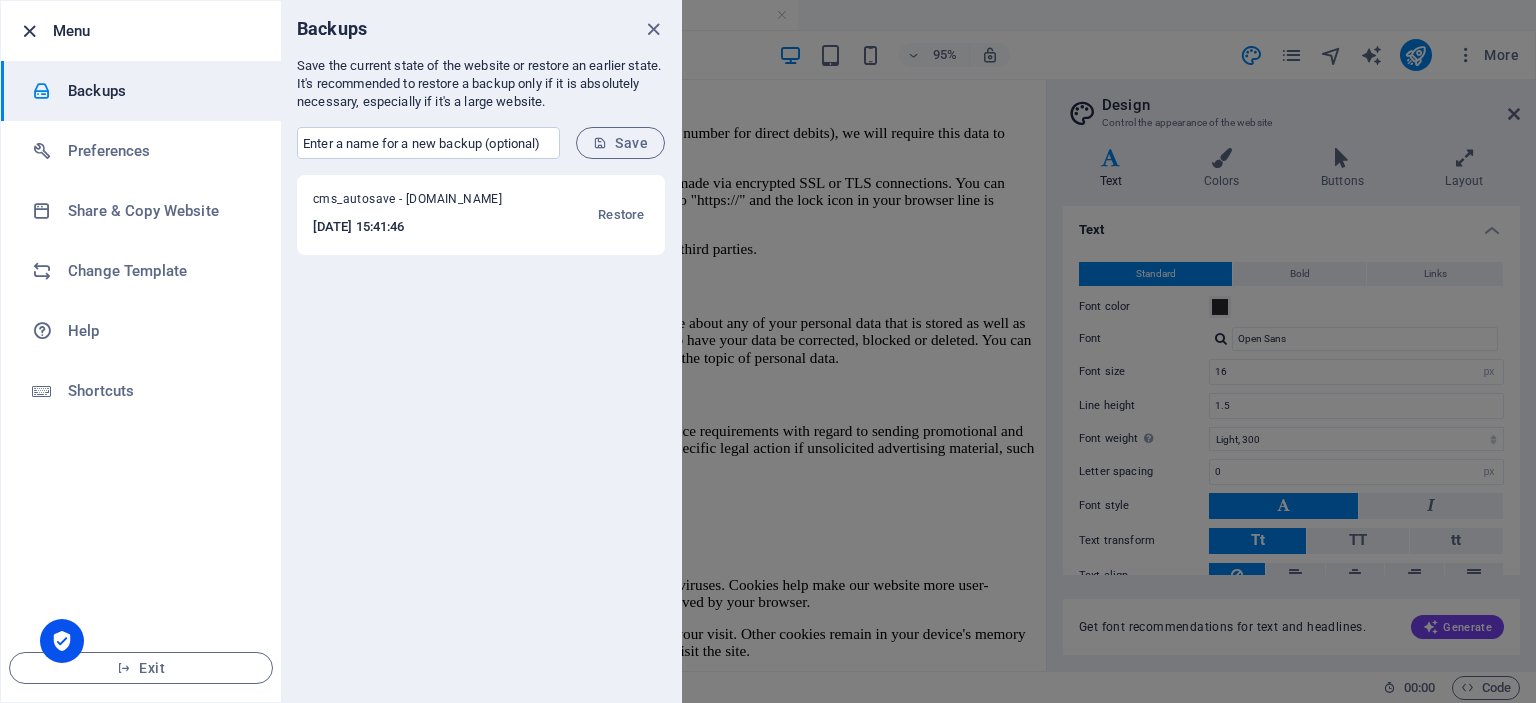 click at bounding box center [29, 31] 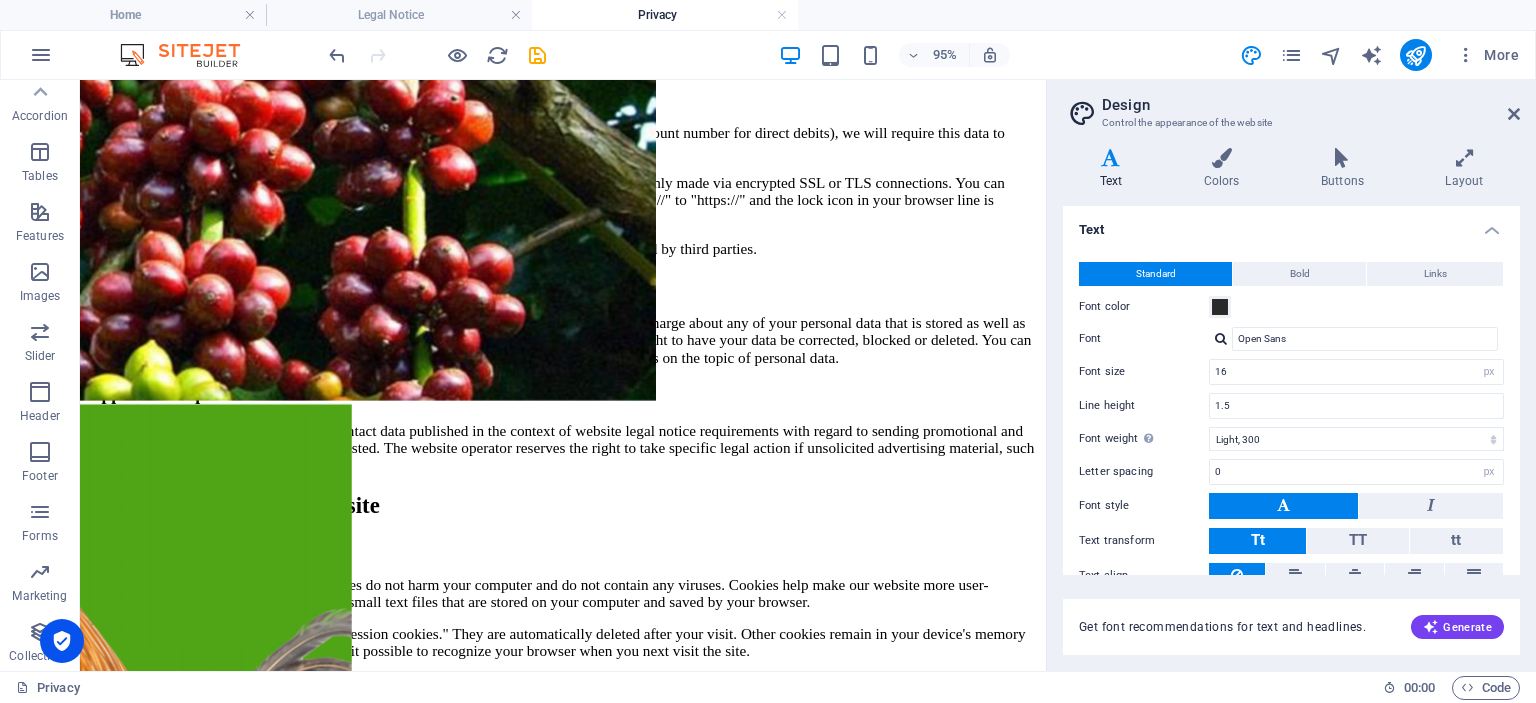 click on "Privacy" at bounding box center [665, 15] 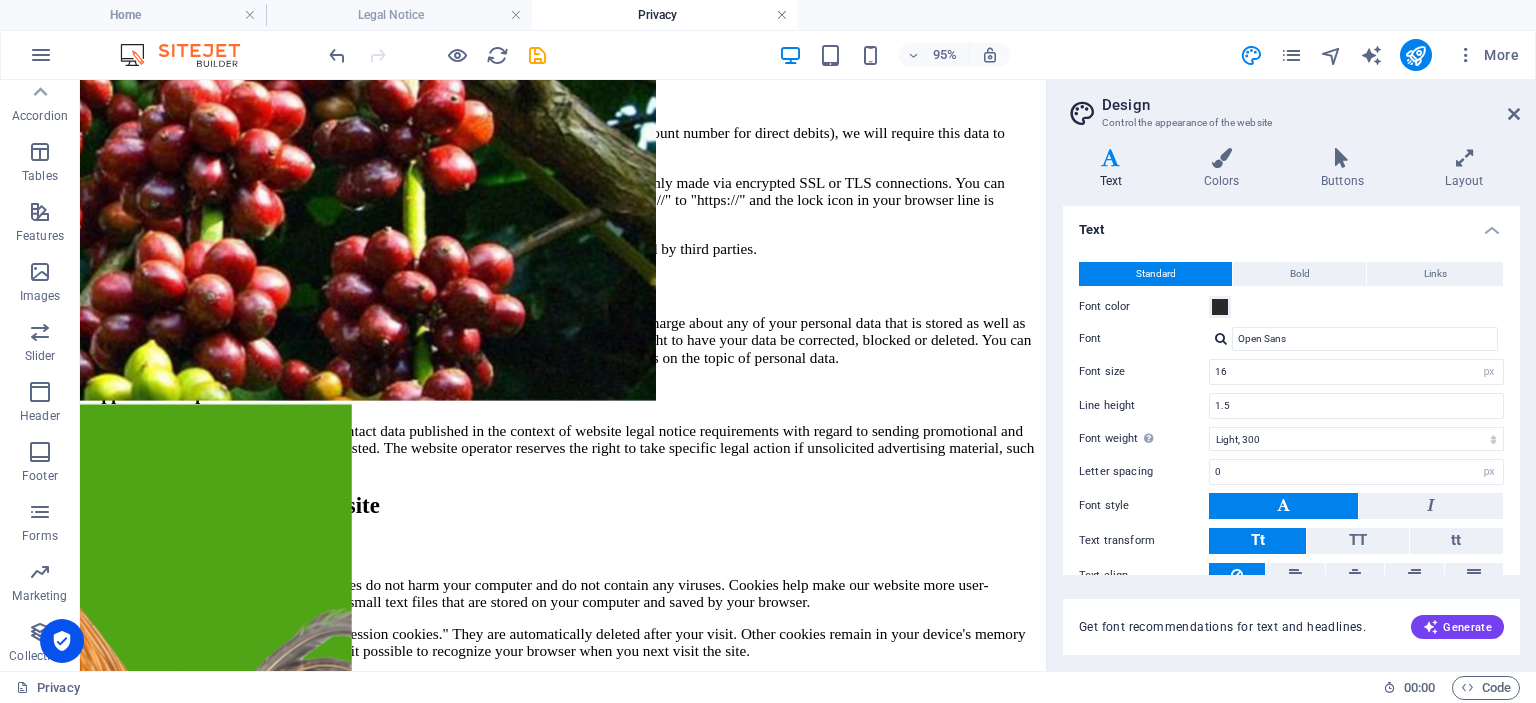 click at bounding box center [782, 15] 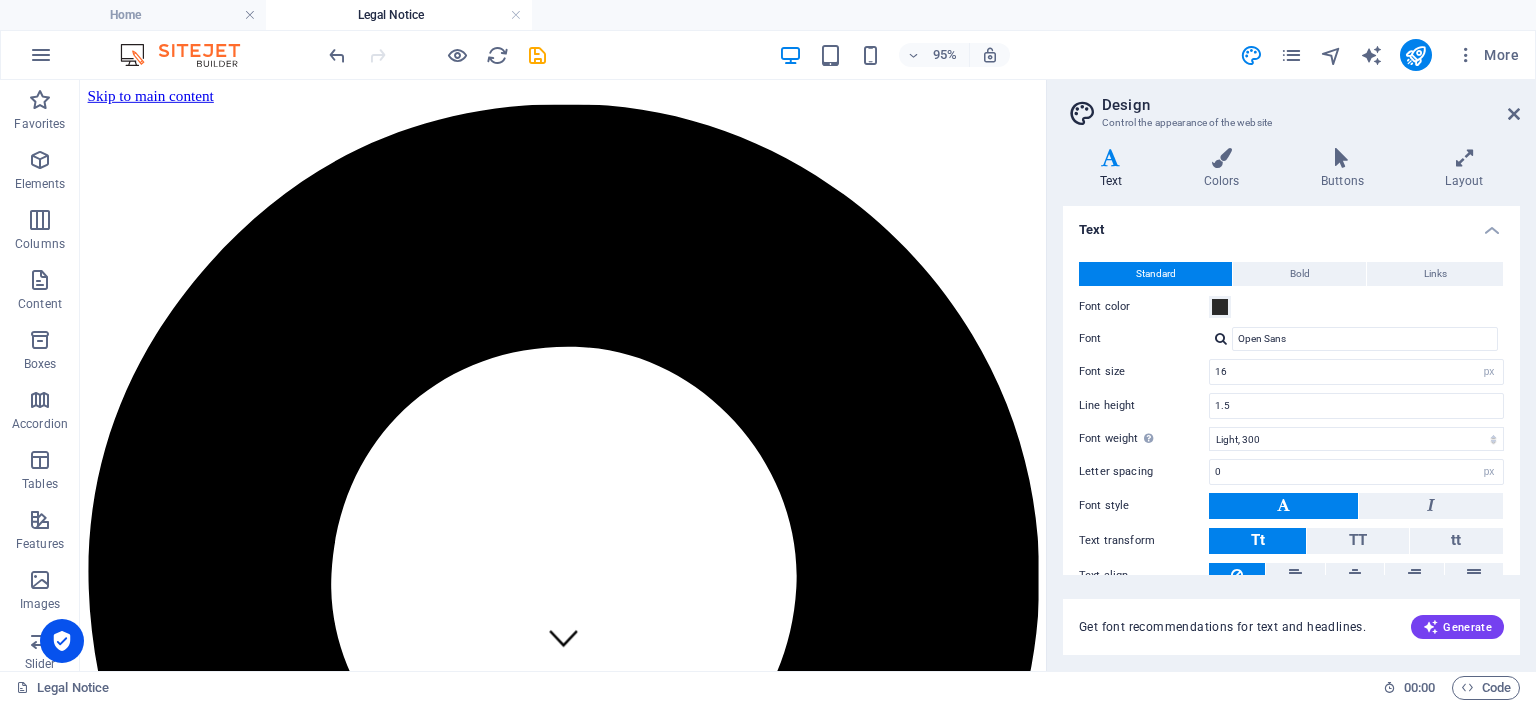 scroll, scrollTop: 408, scrollLeft: 0, axis: vertical 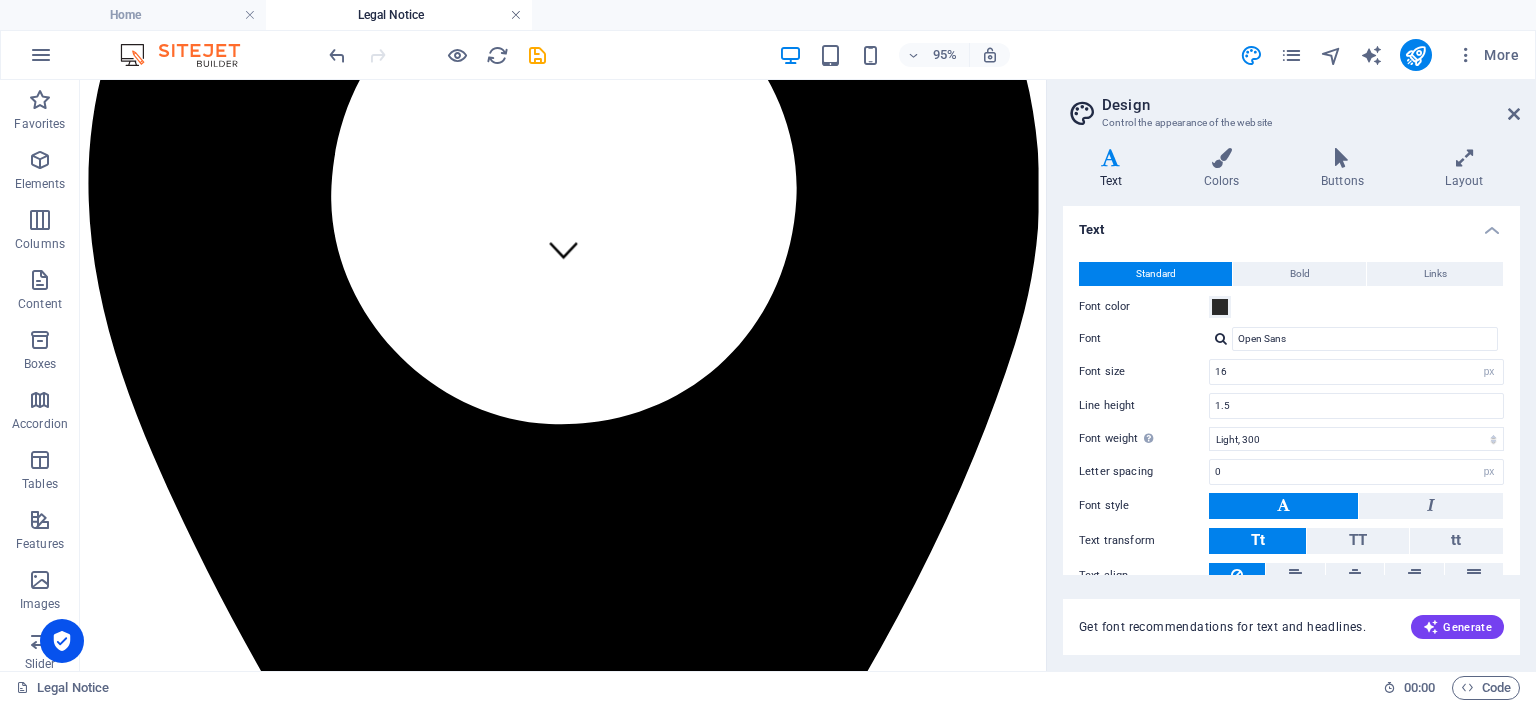 click at bounding box center [516, 15] 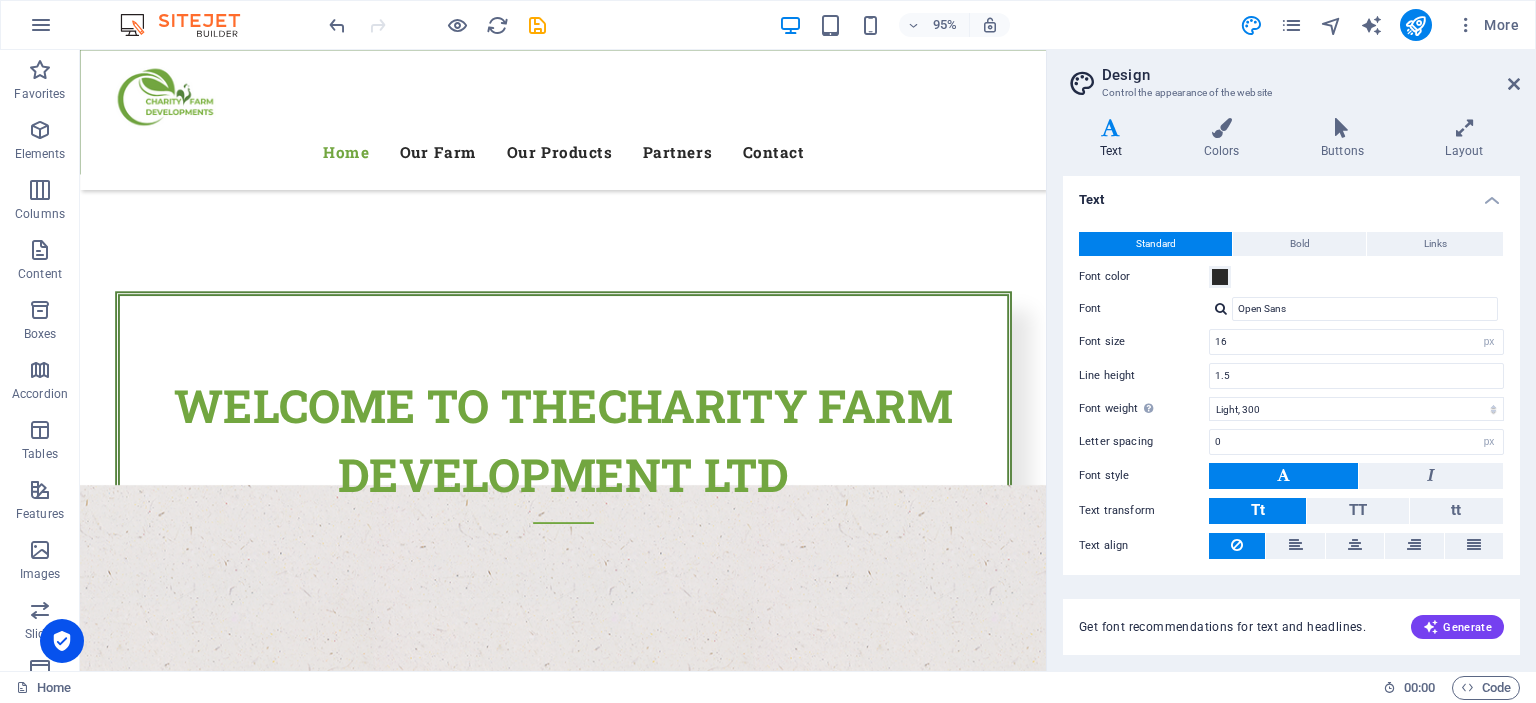 scroll, scrollTop: 5482, scrollLeft: 0, axis: vertical 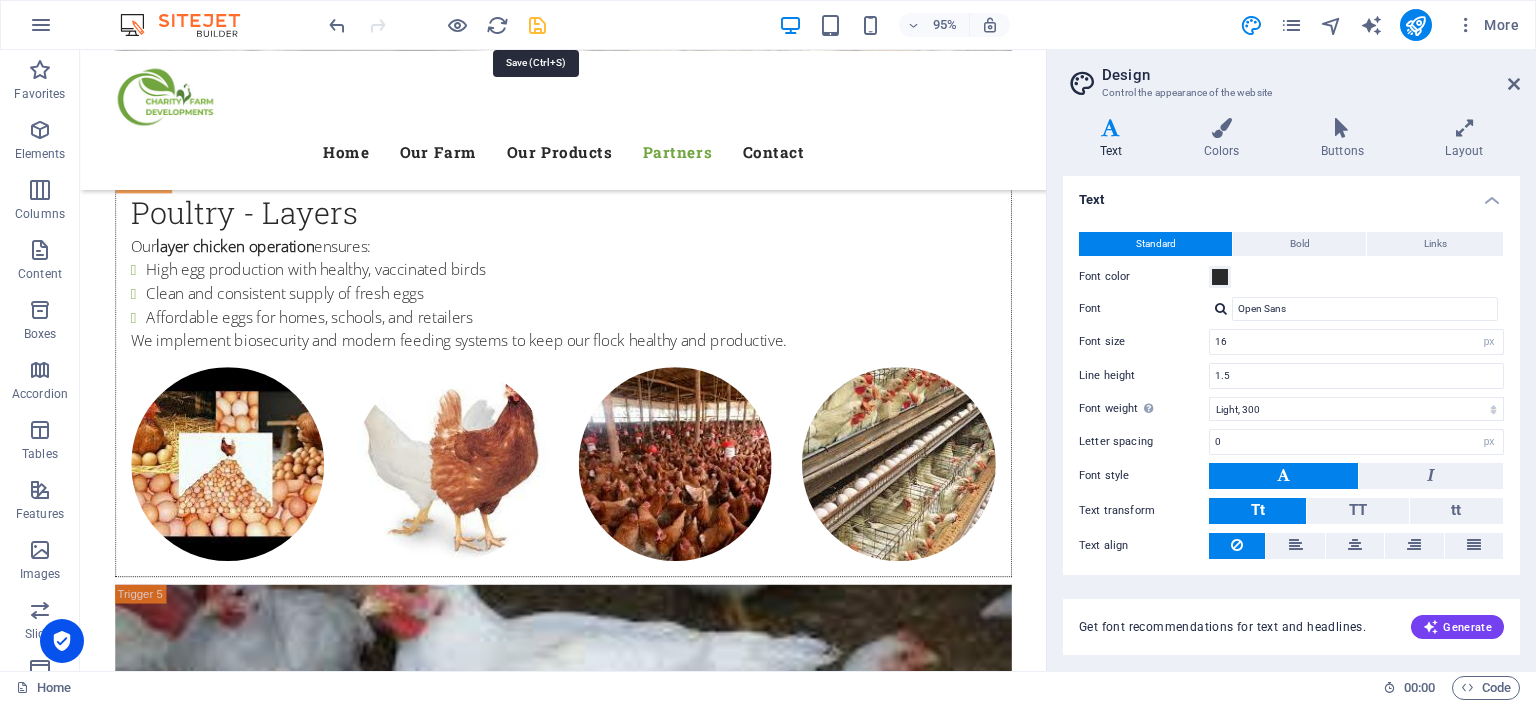 click at bounding box center (537, 25) 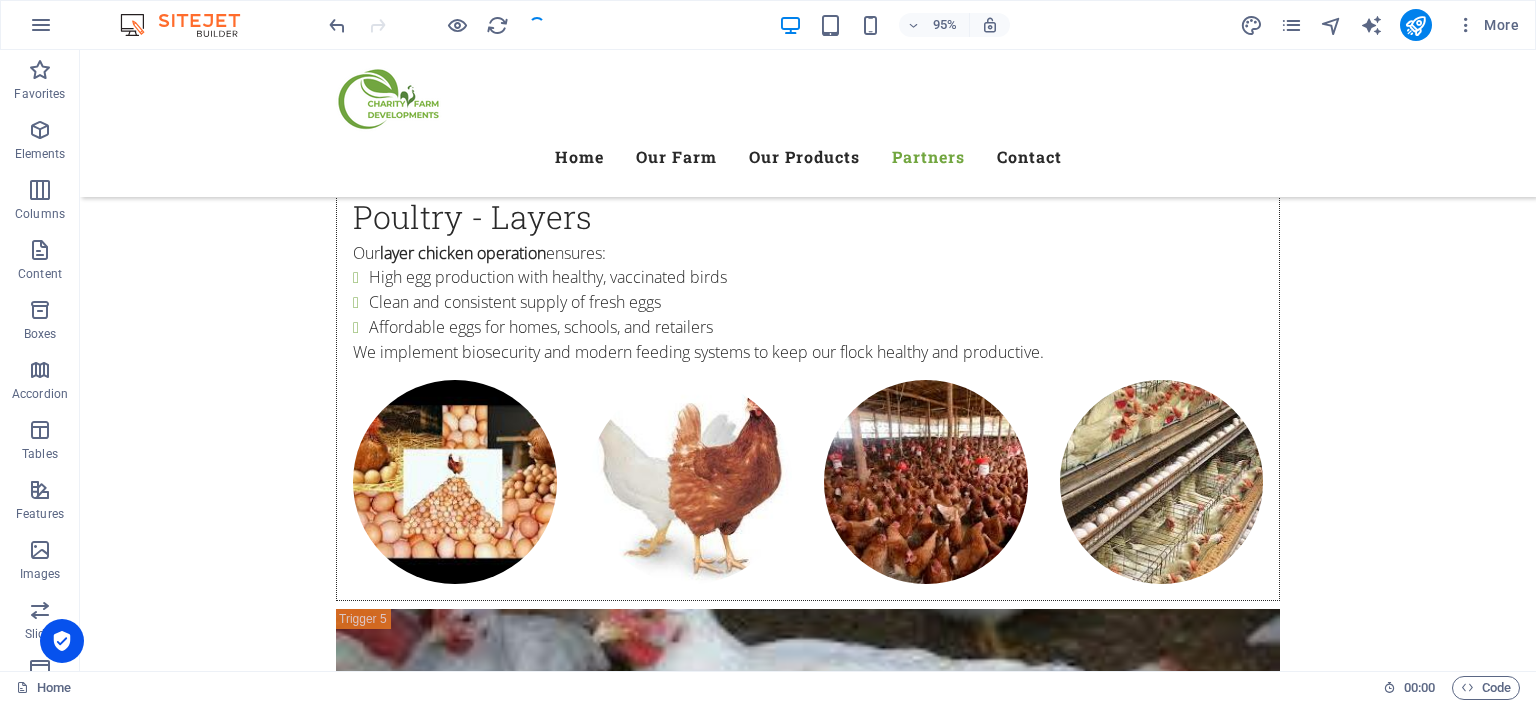 scroll, scrollTop: 5466, scrollLeft: 0, axis: vertical 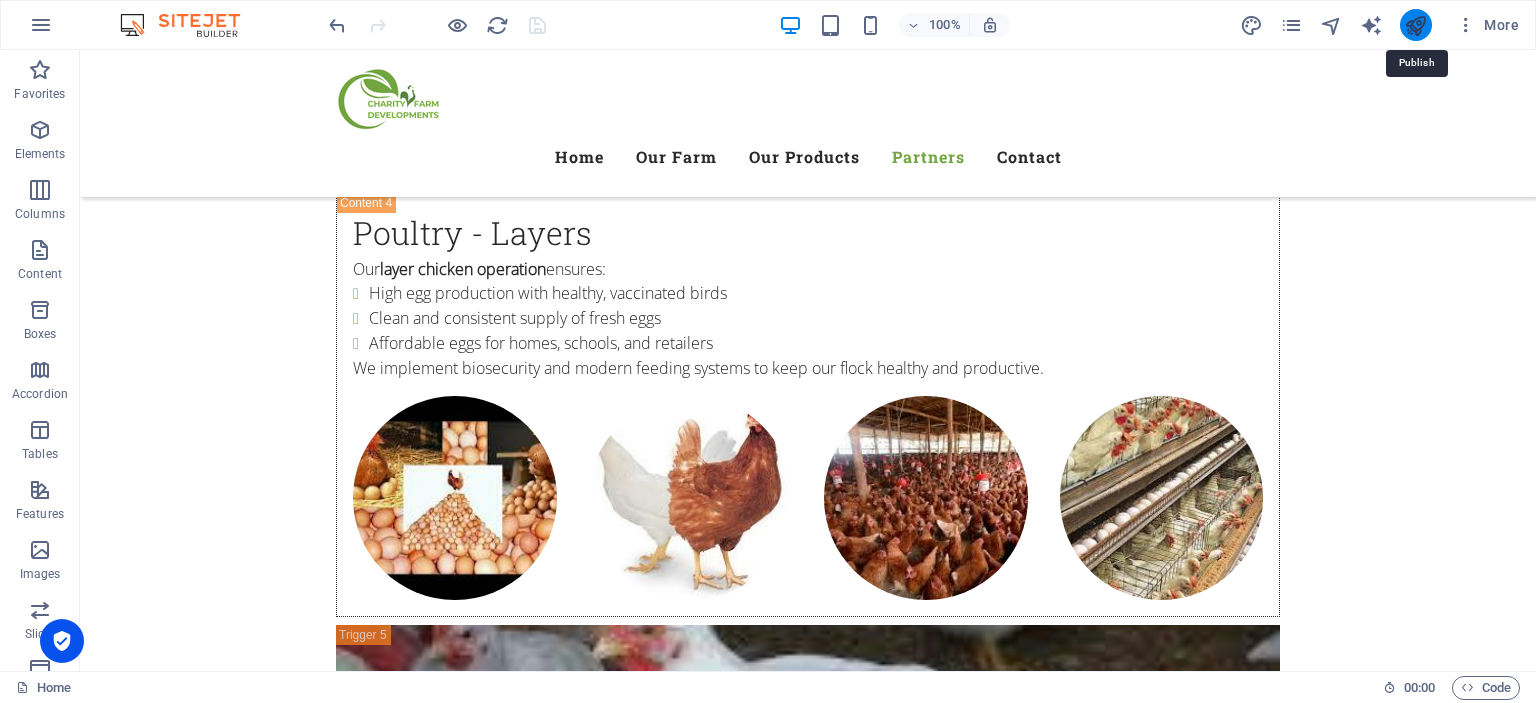 click at bounding box center [1415, 25] 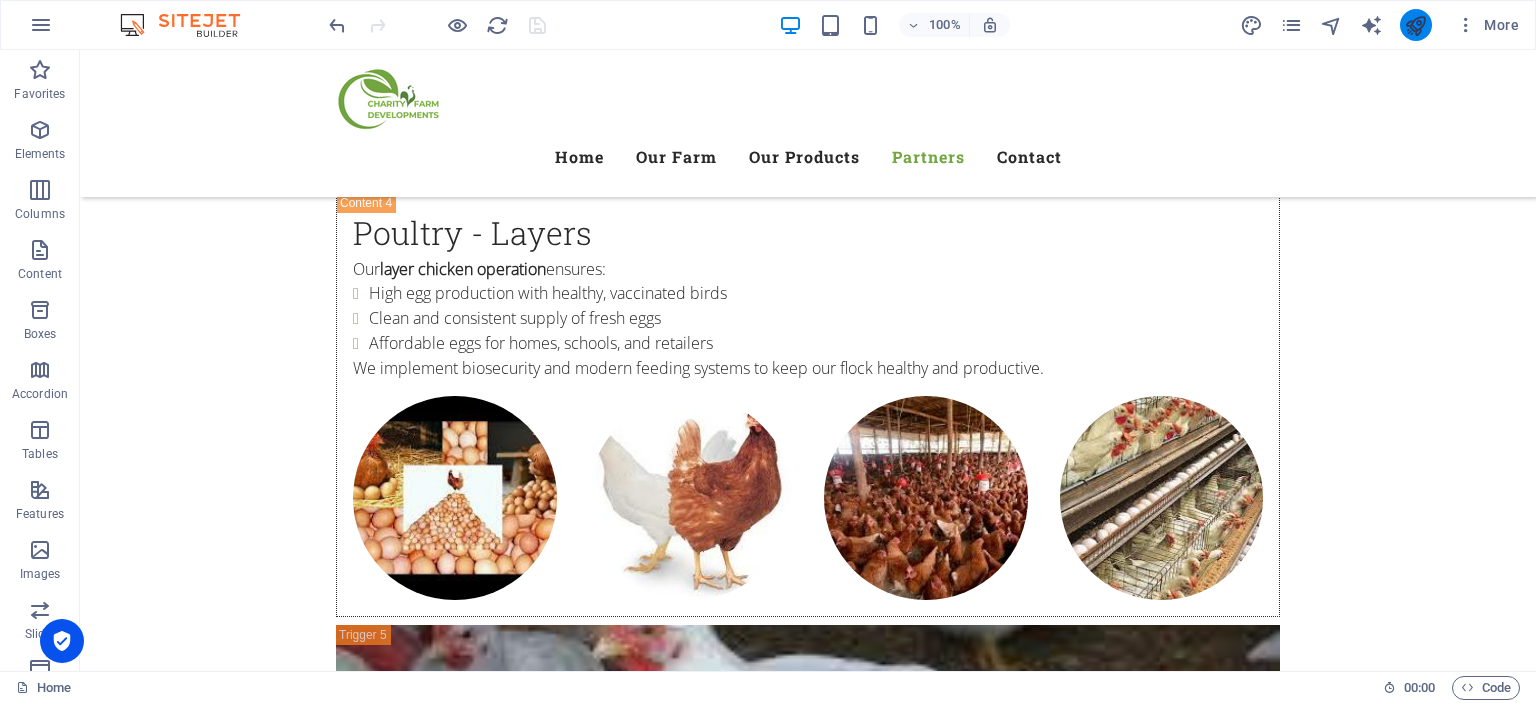 click at bounding box center (1416, 25) 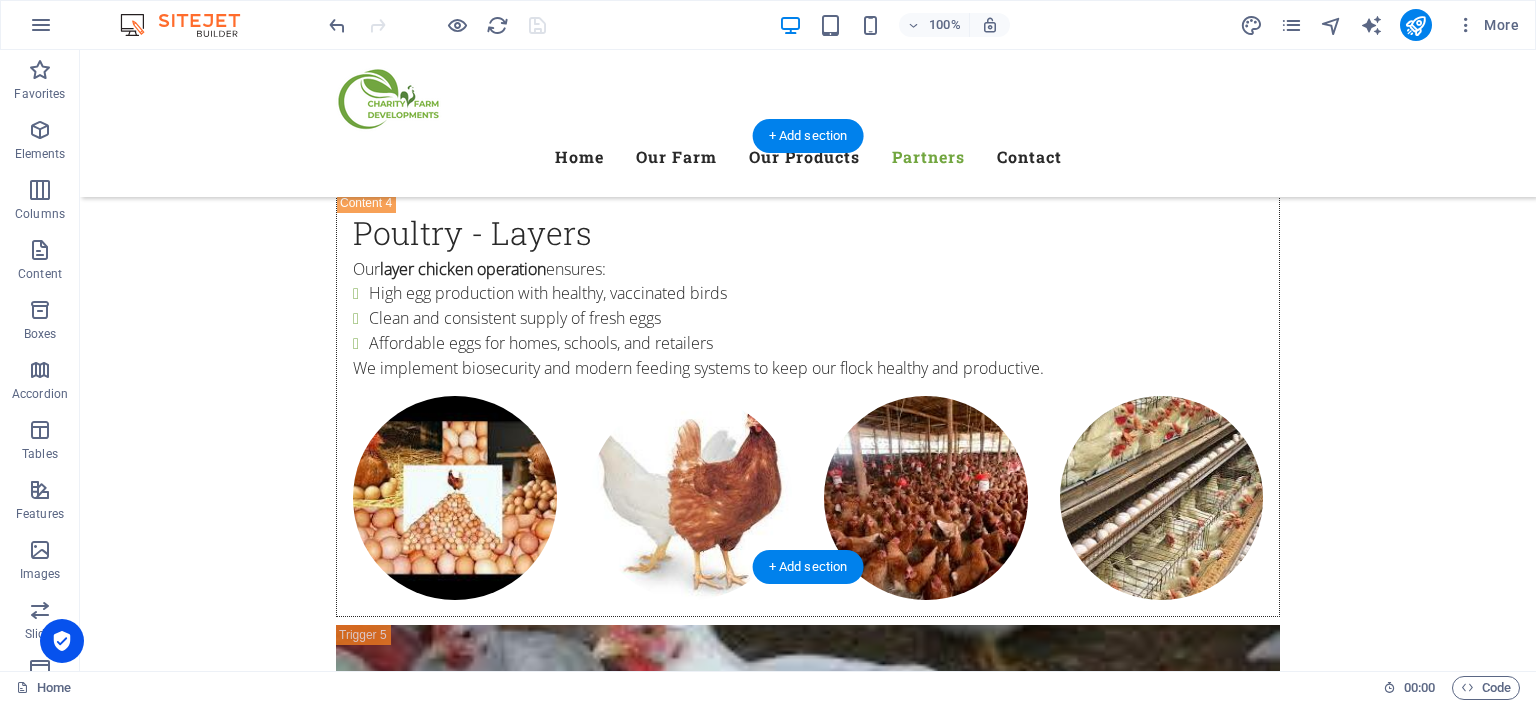 click at bounding box center [808, 2134] 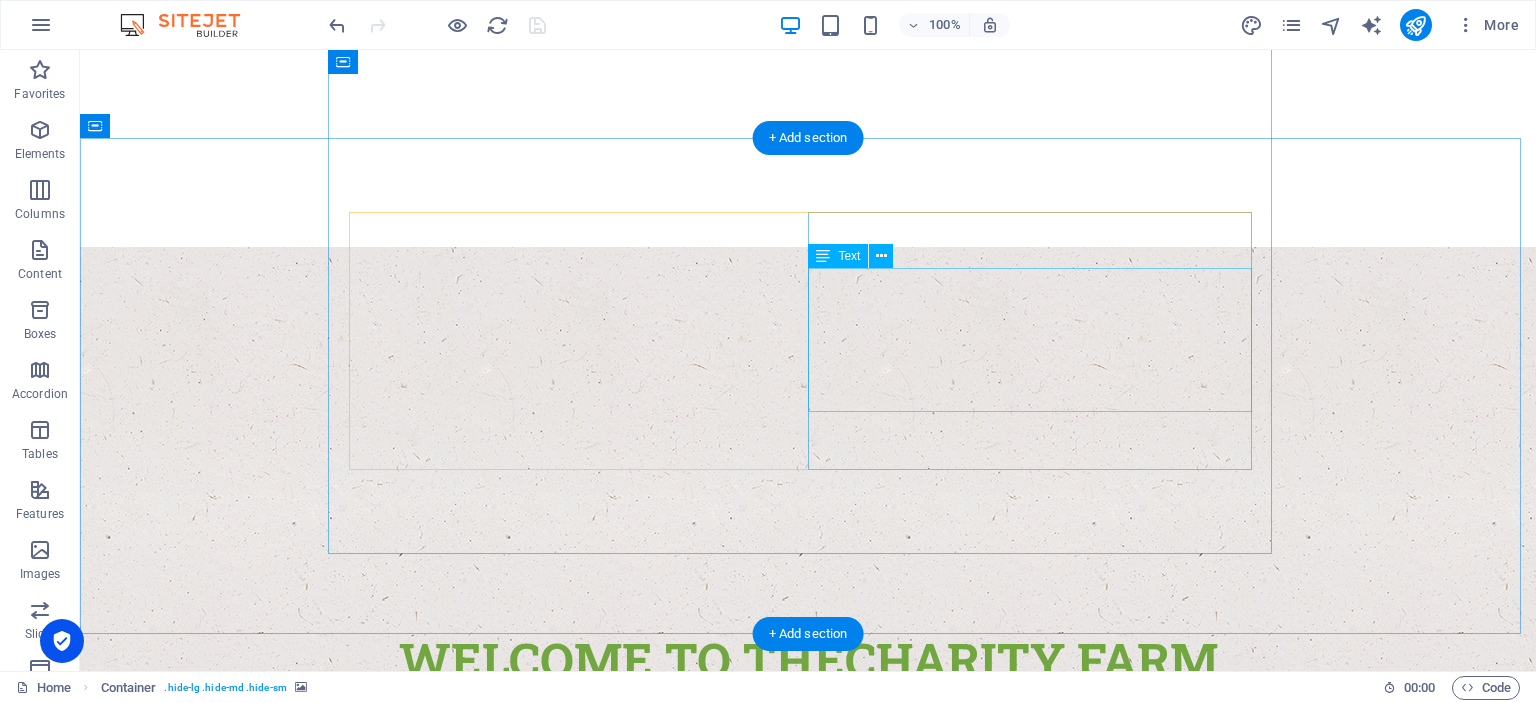 scroll, scrollTop: 0, scrollLeft: 0, axis: both 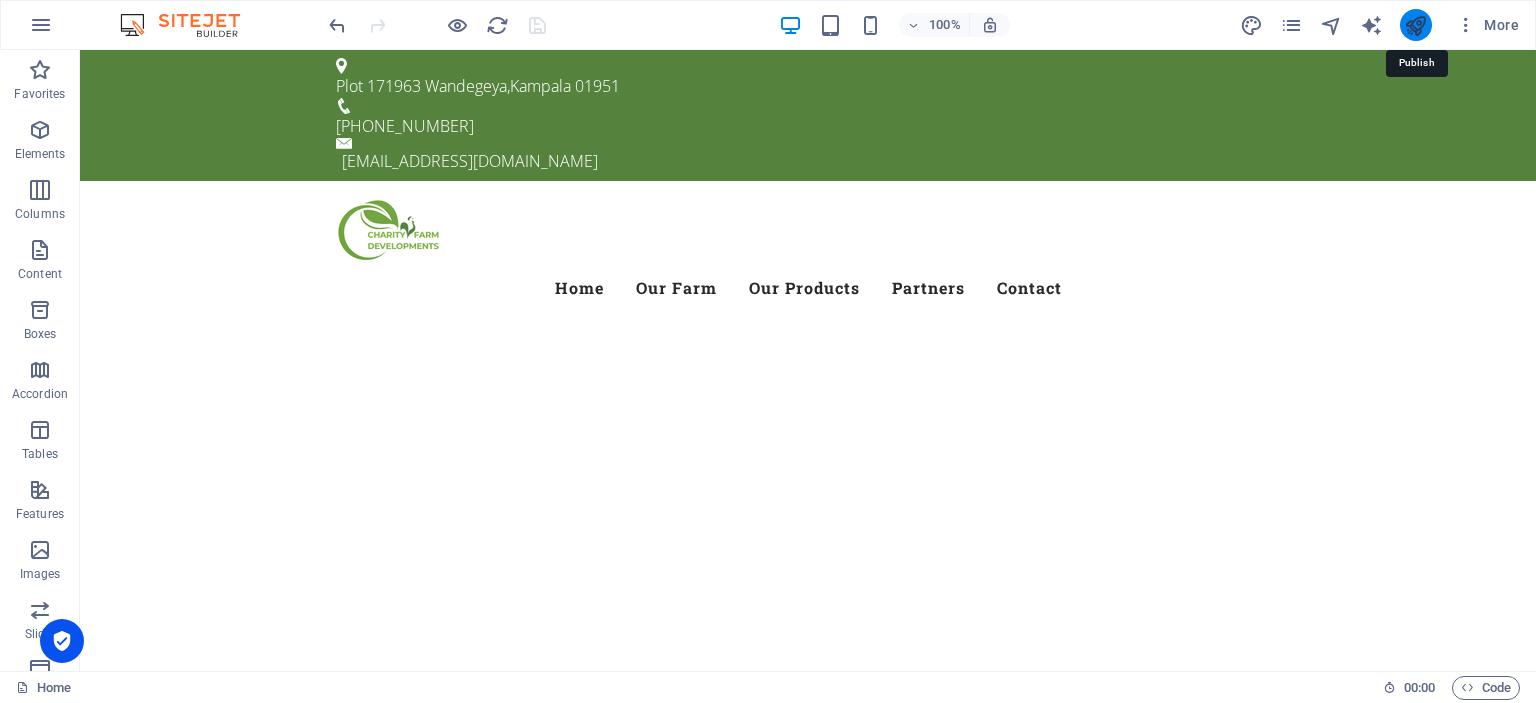 click at bounding box center (1415, 25) 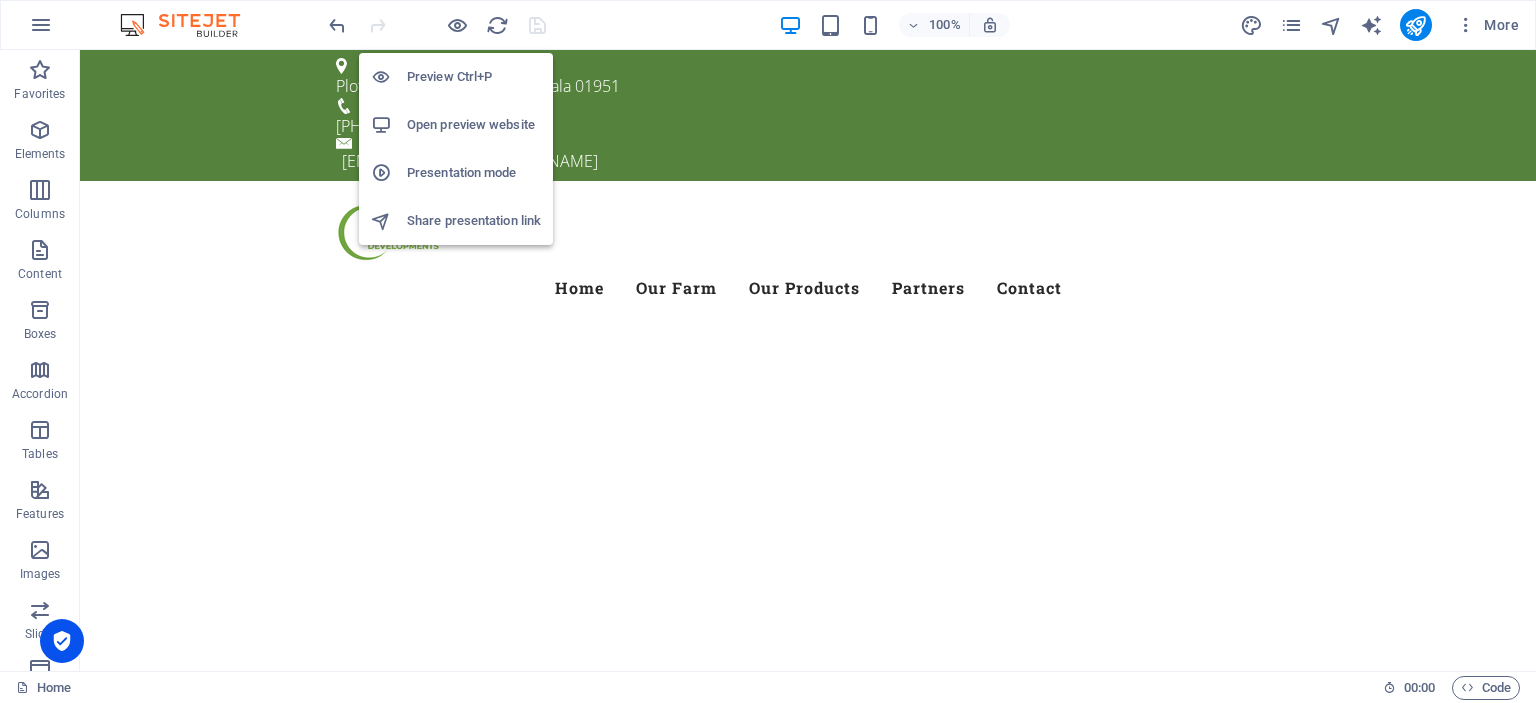 click on "Preview Ctrl+P" at bounding box center [474, 77] 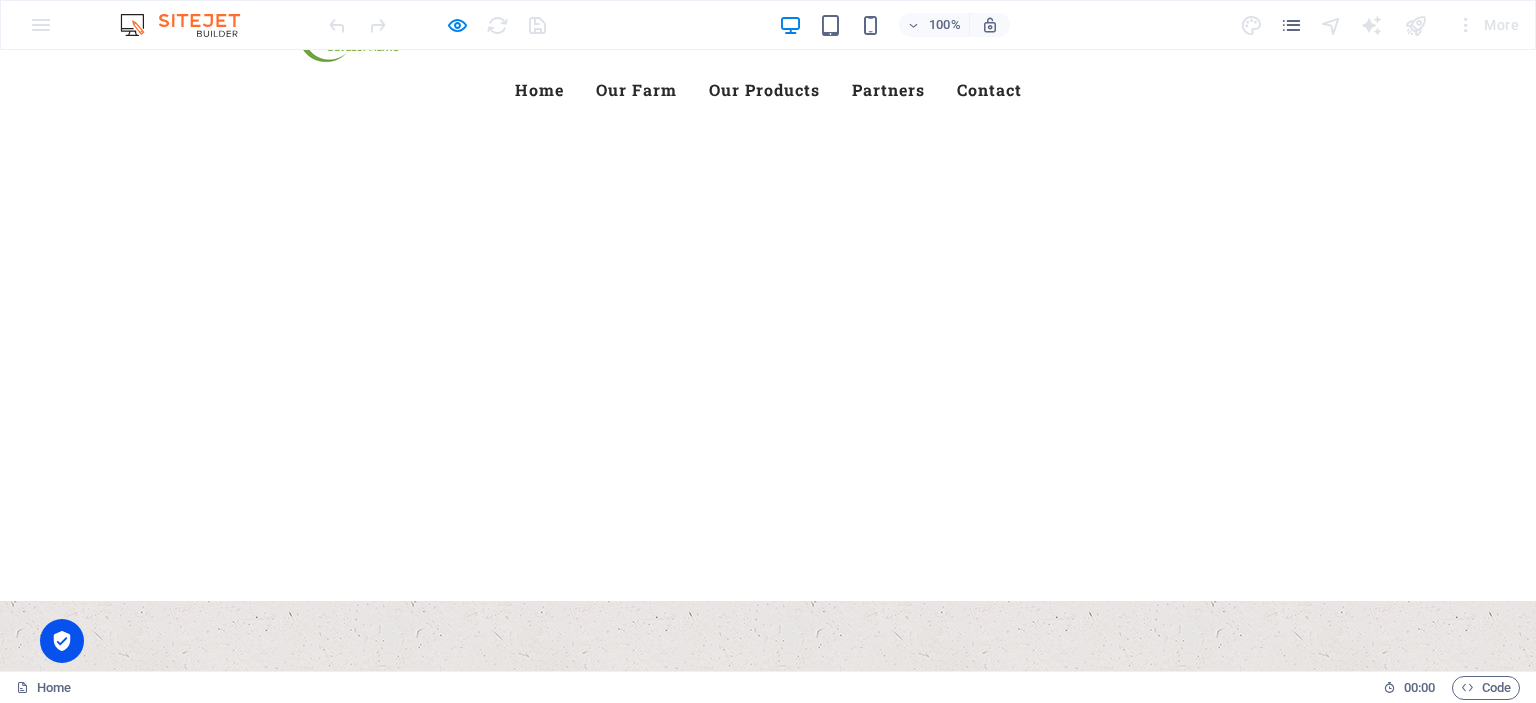 scroll, scrollTop: 196, scrollLeft: 0, axis: vertical 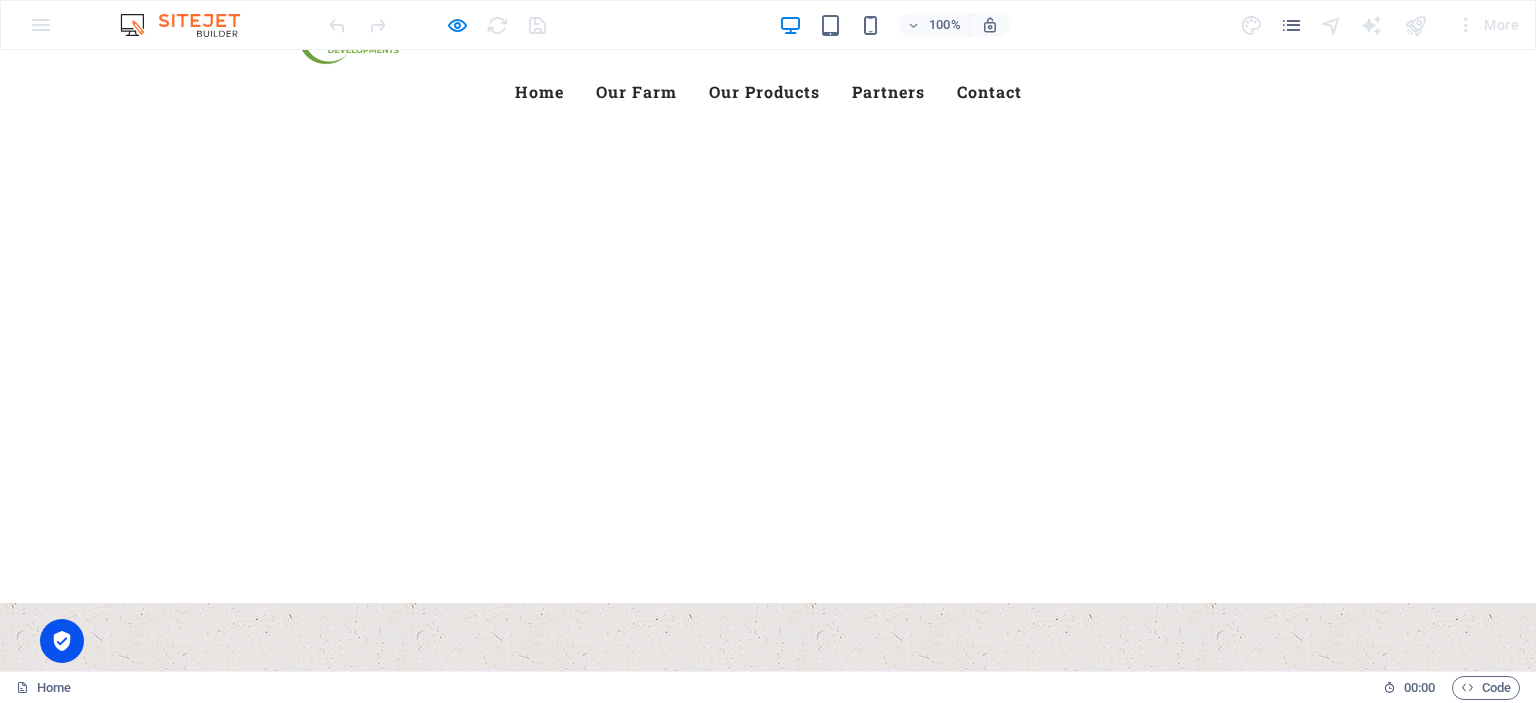 click on "learn more" at bounding box center [768, 1313] 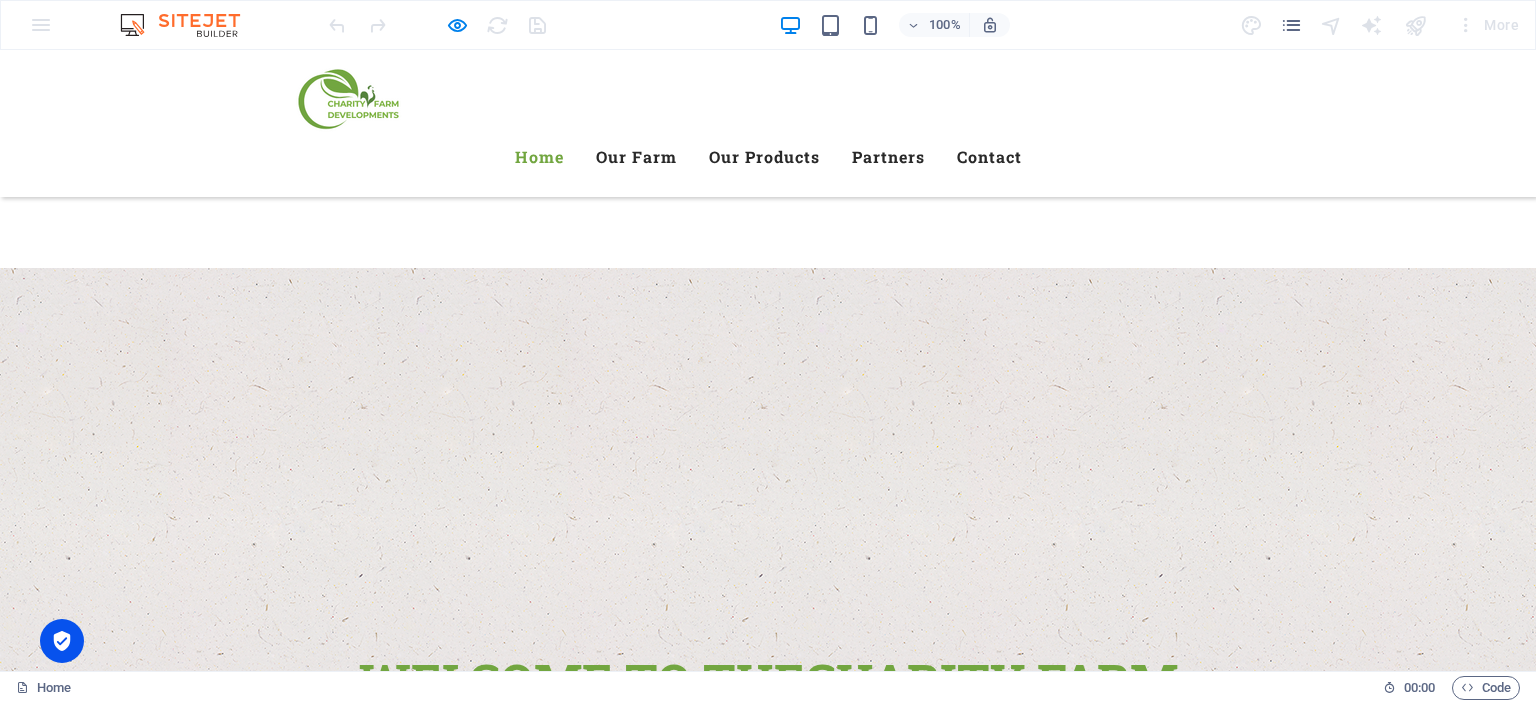 scroll, scrollTop: 325, scrollLeft: 0, axis: vertical 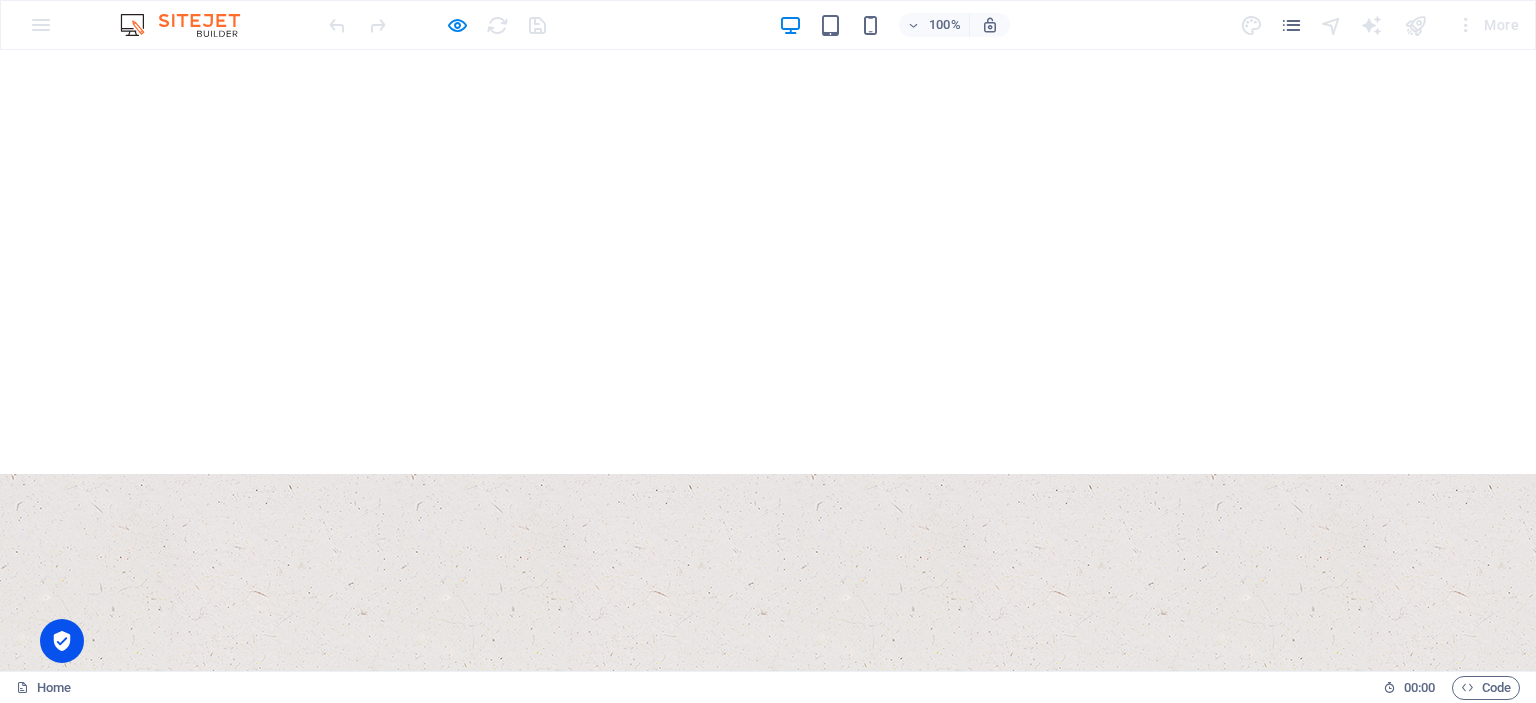 click on "our Products" at bounding box center (768, 1378) 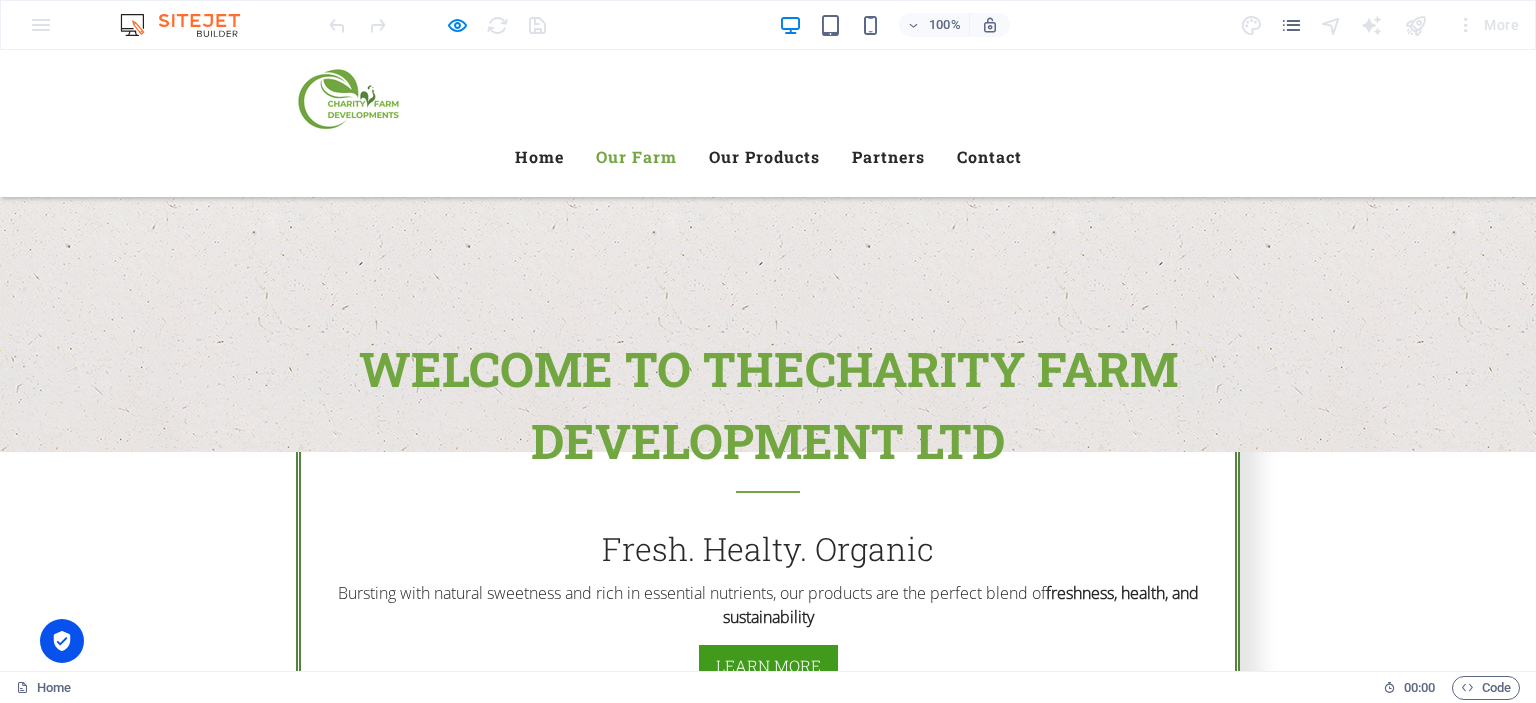 scroll, scrollTop: 741, scrollLeft: 0, axis: vertical 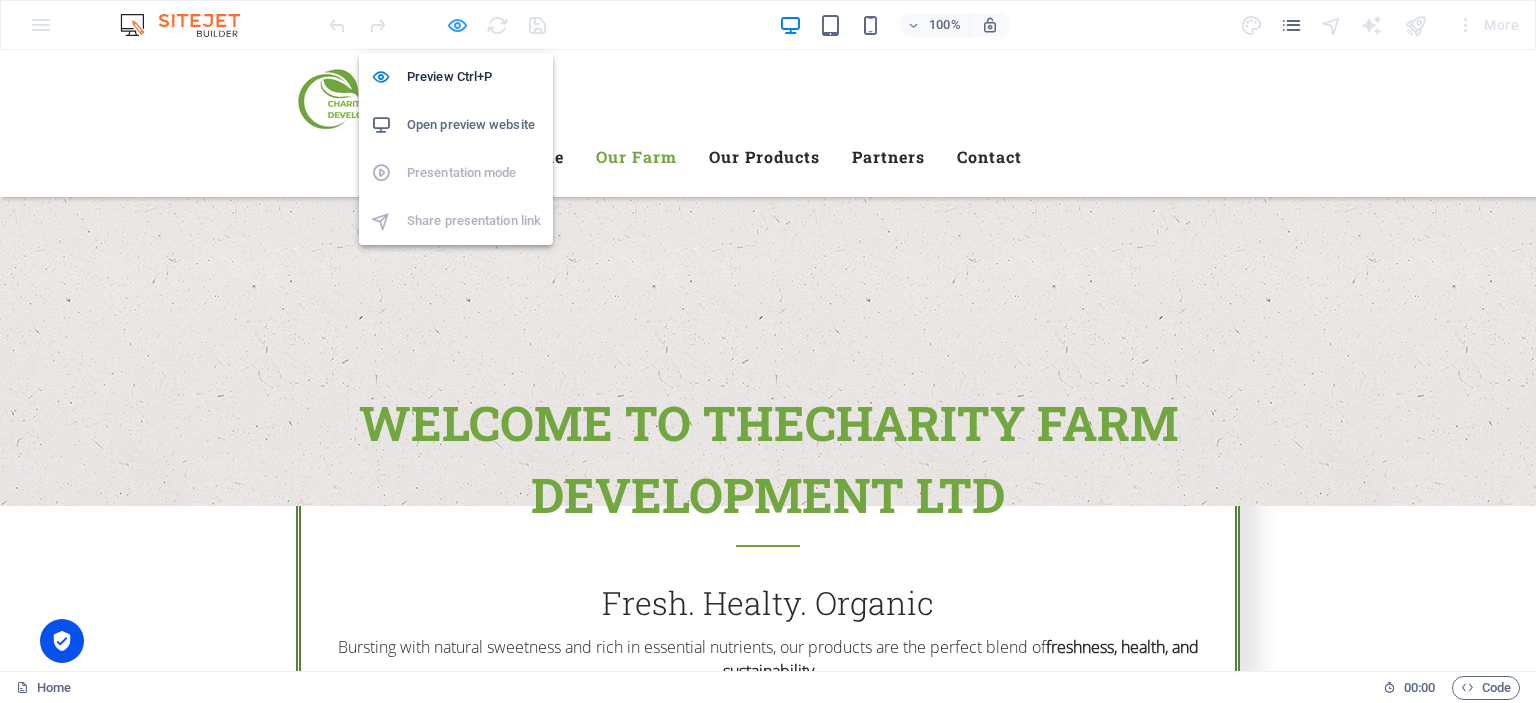 click at bounding box center [457, 25] 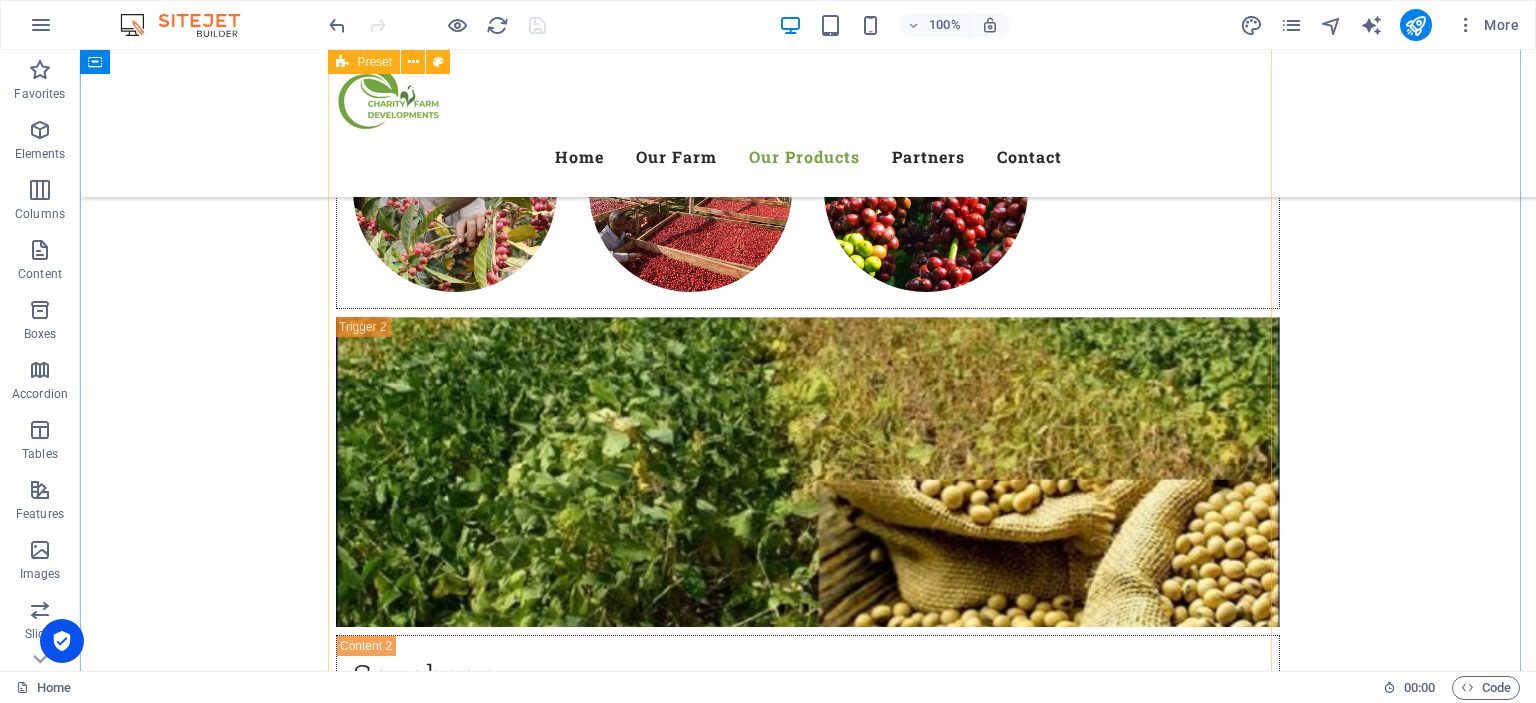 scroll, scrollTop: 3525, scrollLeft: 0, axis: vertical 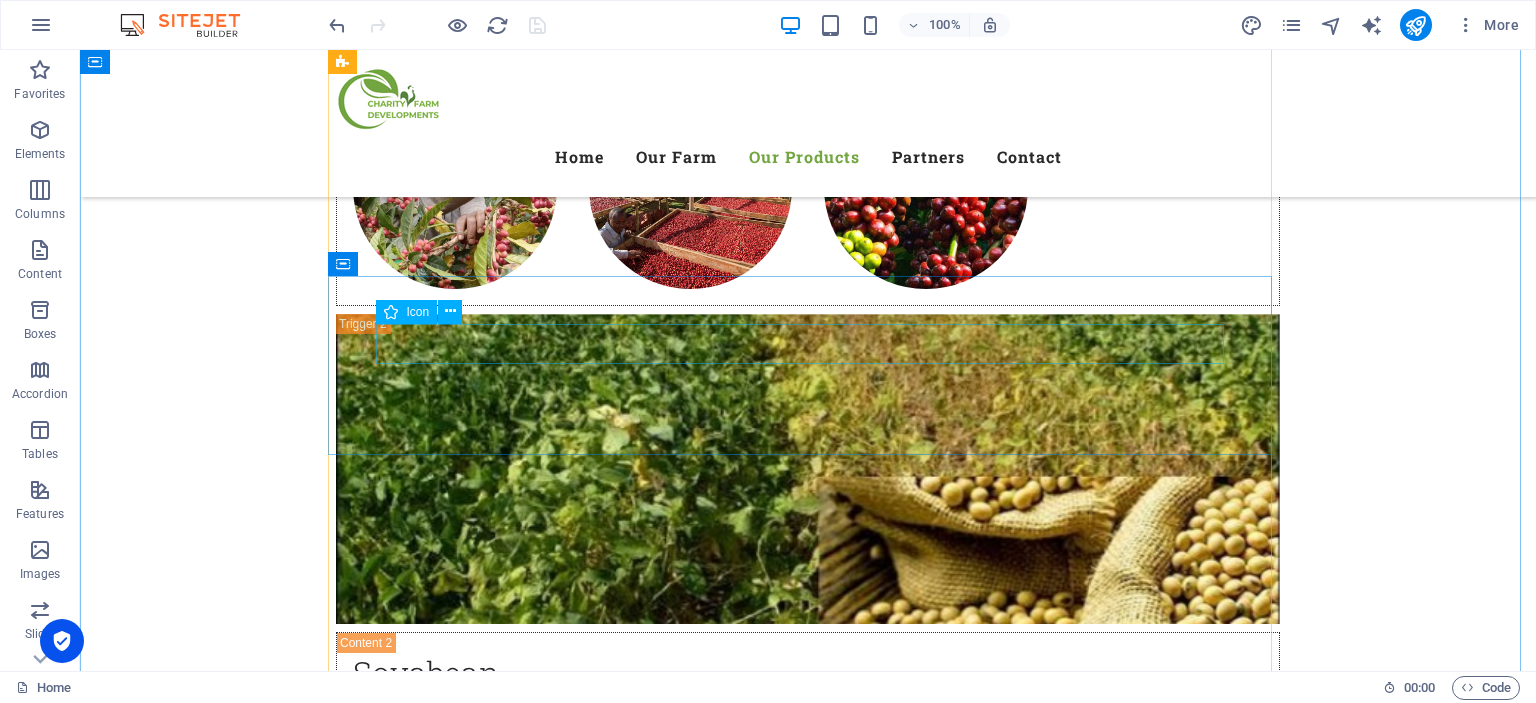 click at bounding box center (808, 2038) 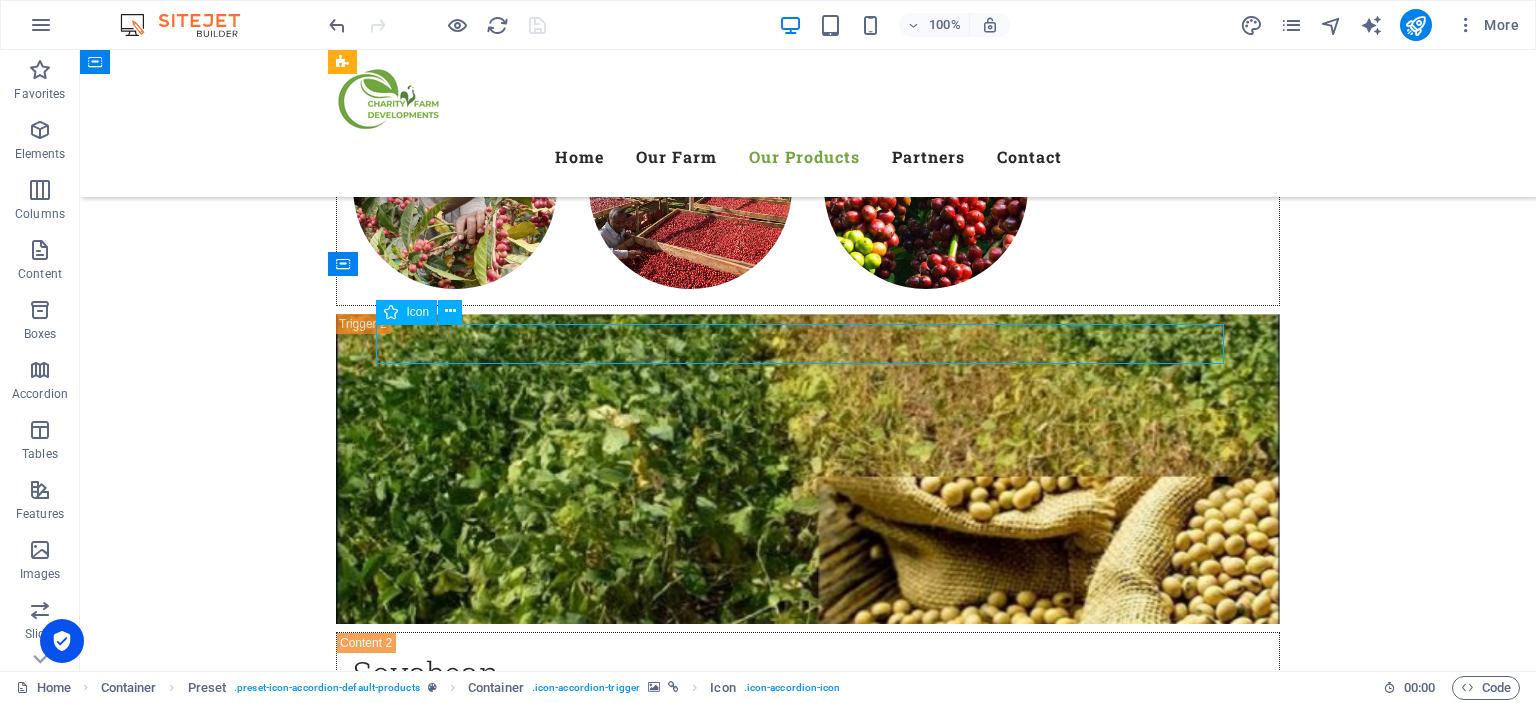 click at bounding box center [808, 2038] 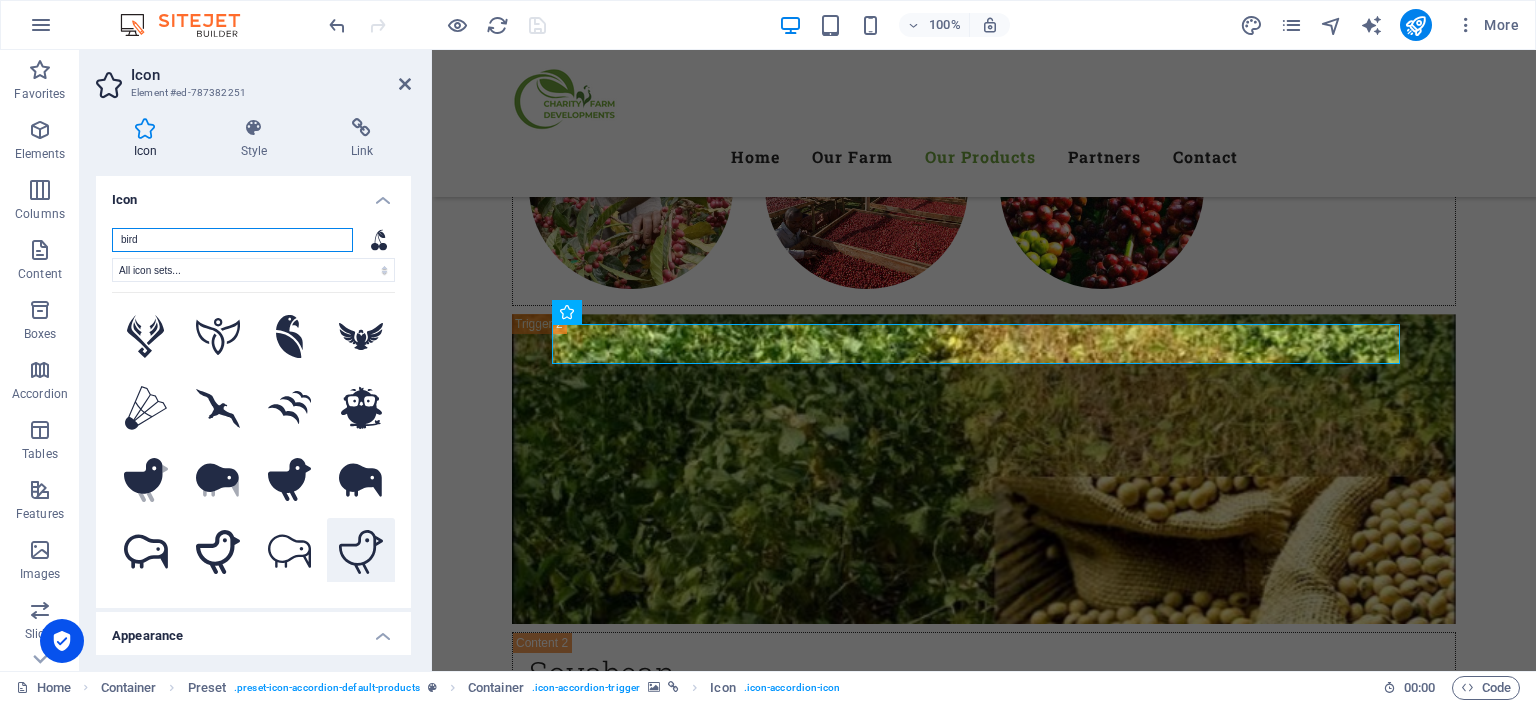 type on "bird" 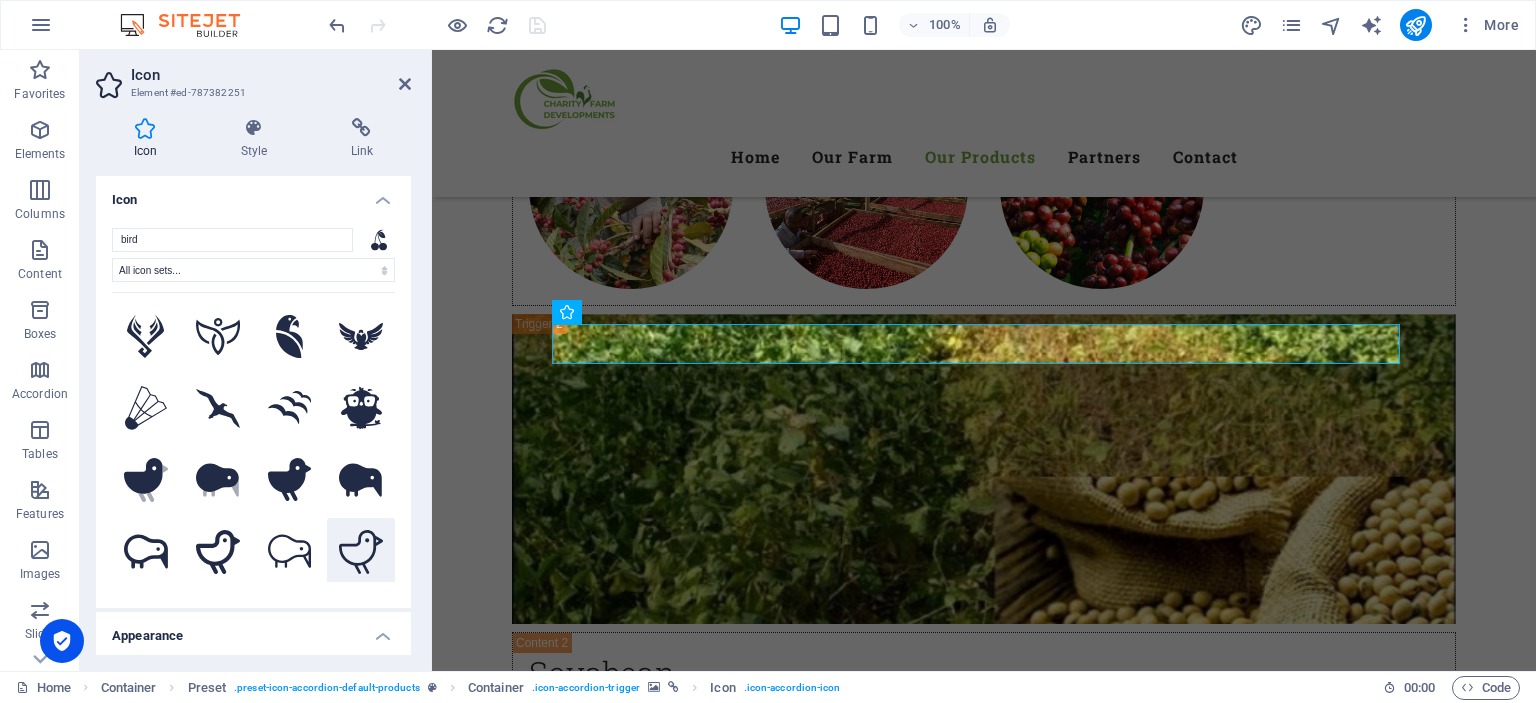 click 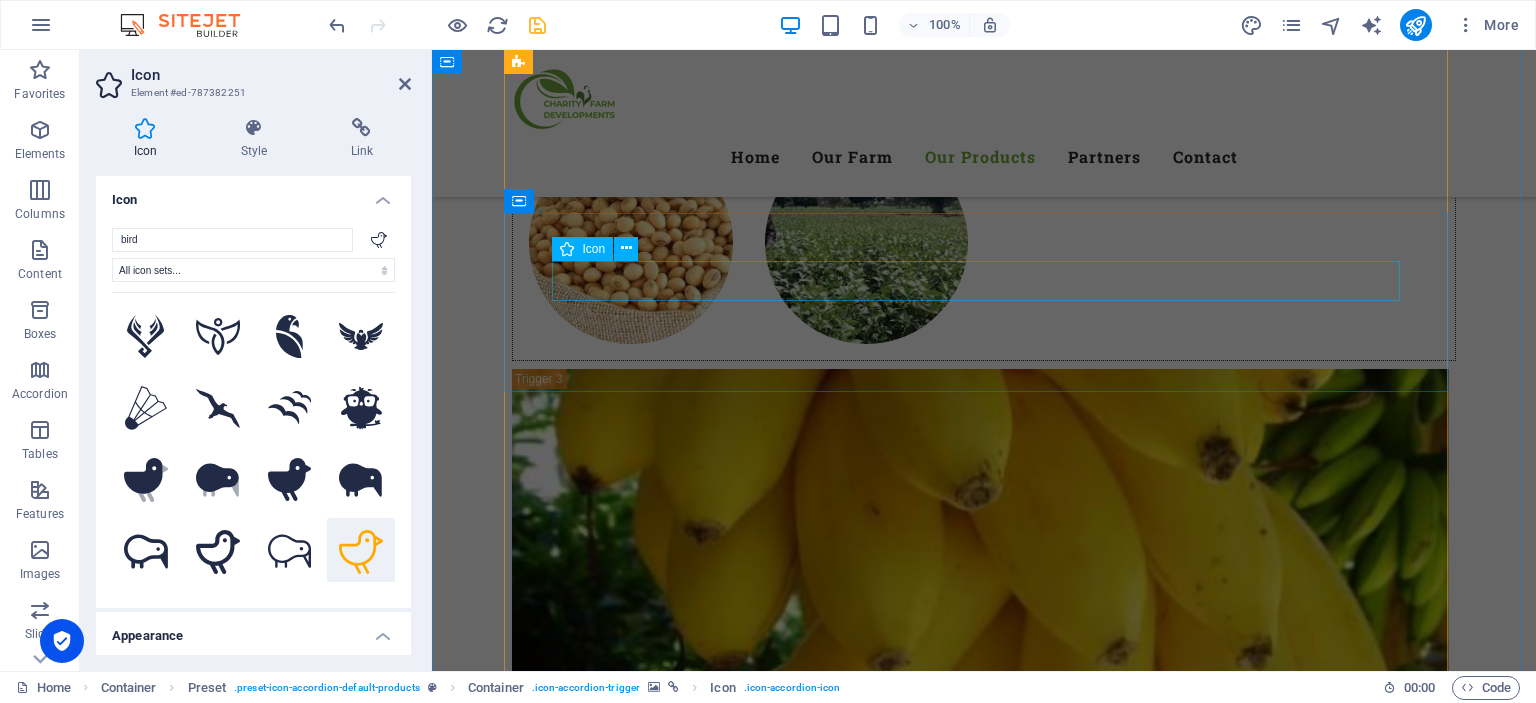 scroll, scrollTop: 4219, scrollLeft: 0, axis: vertical 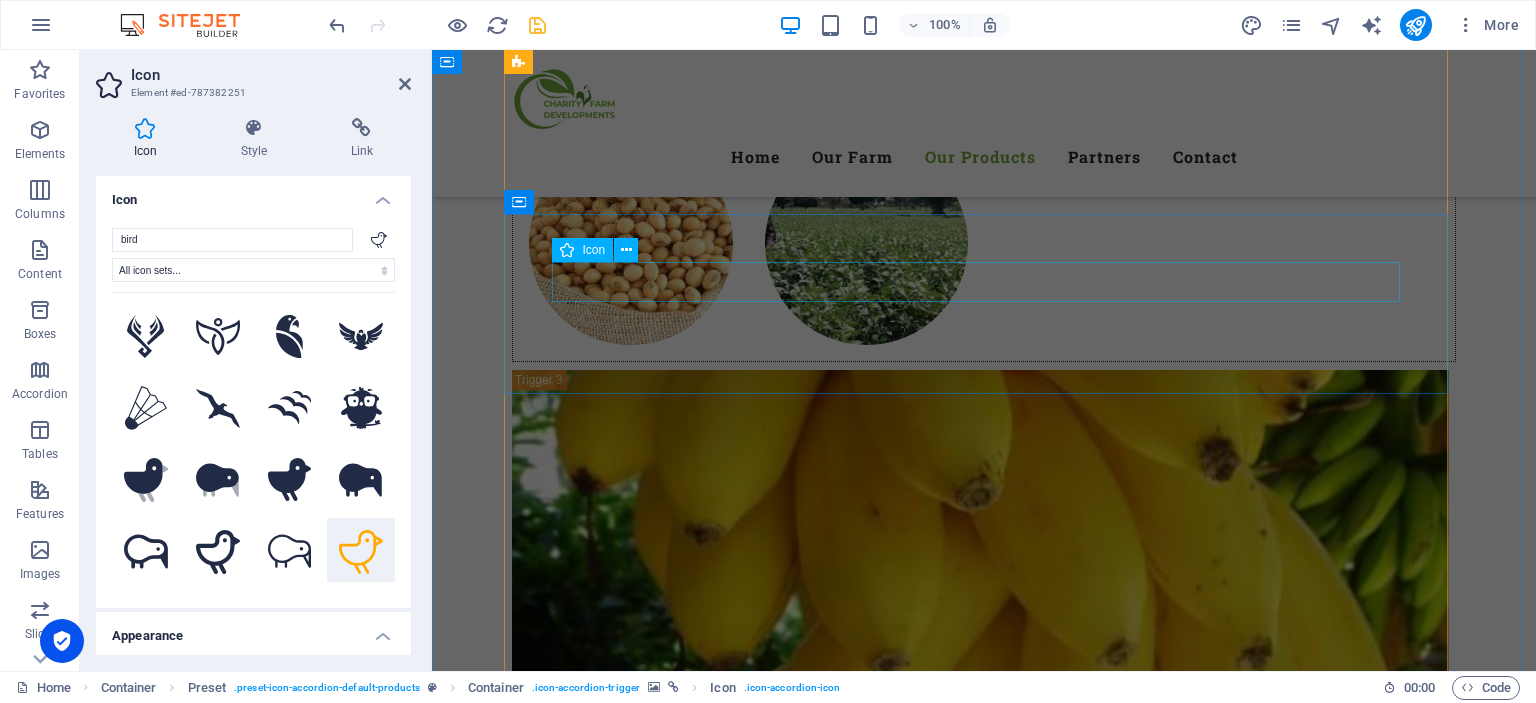 click at bounding box center (984, 2095) 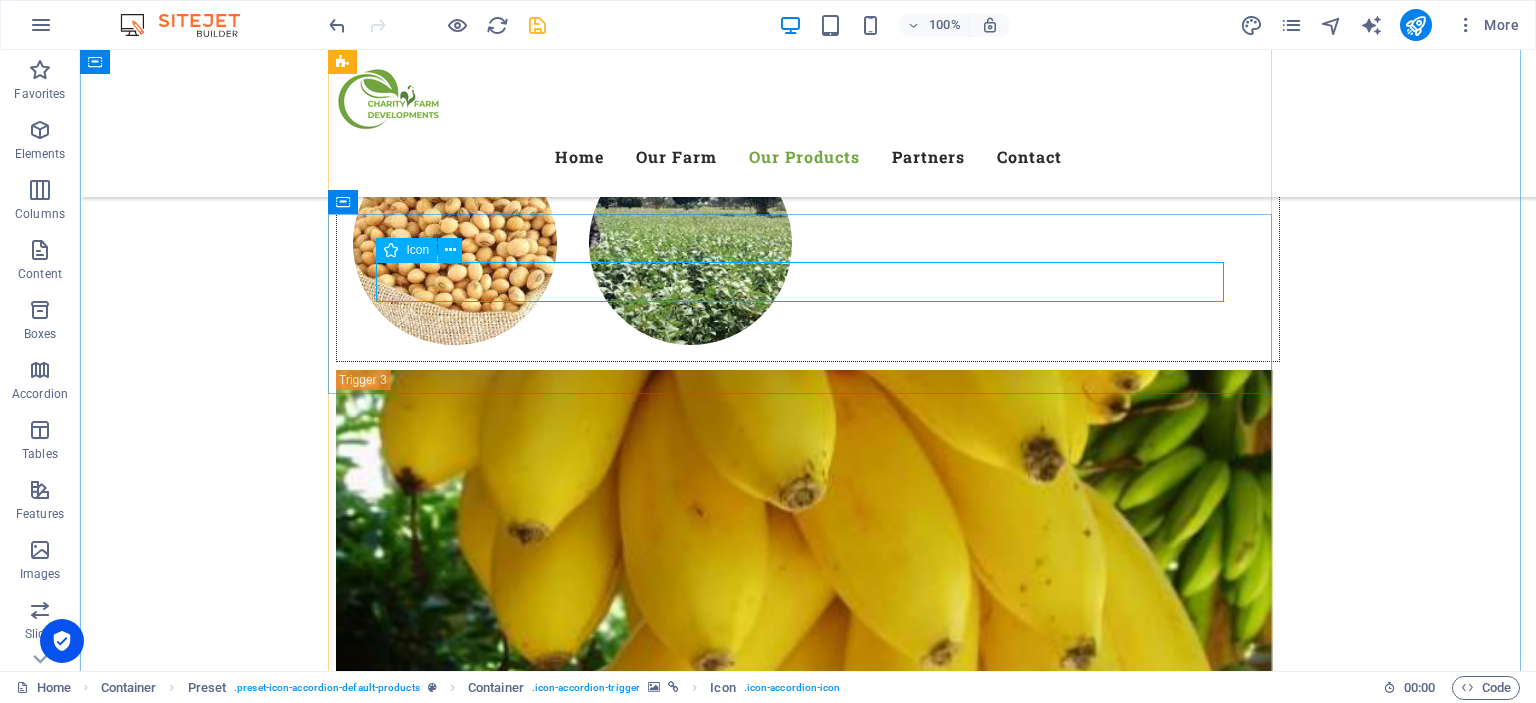 click at bounding box center [808, 2095] 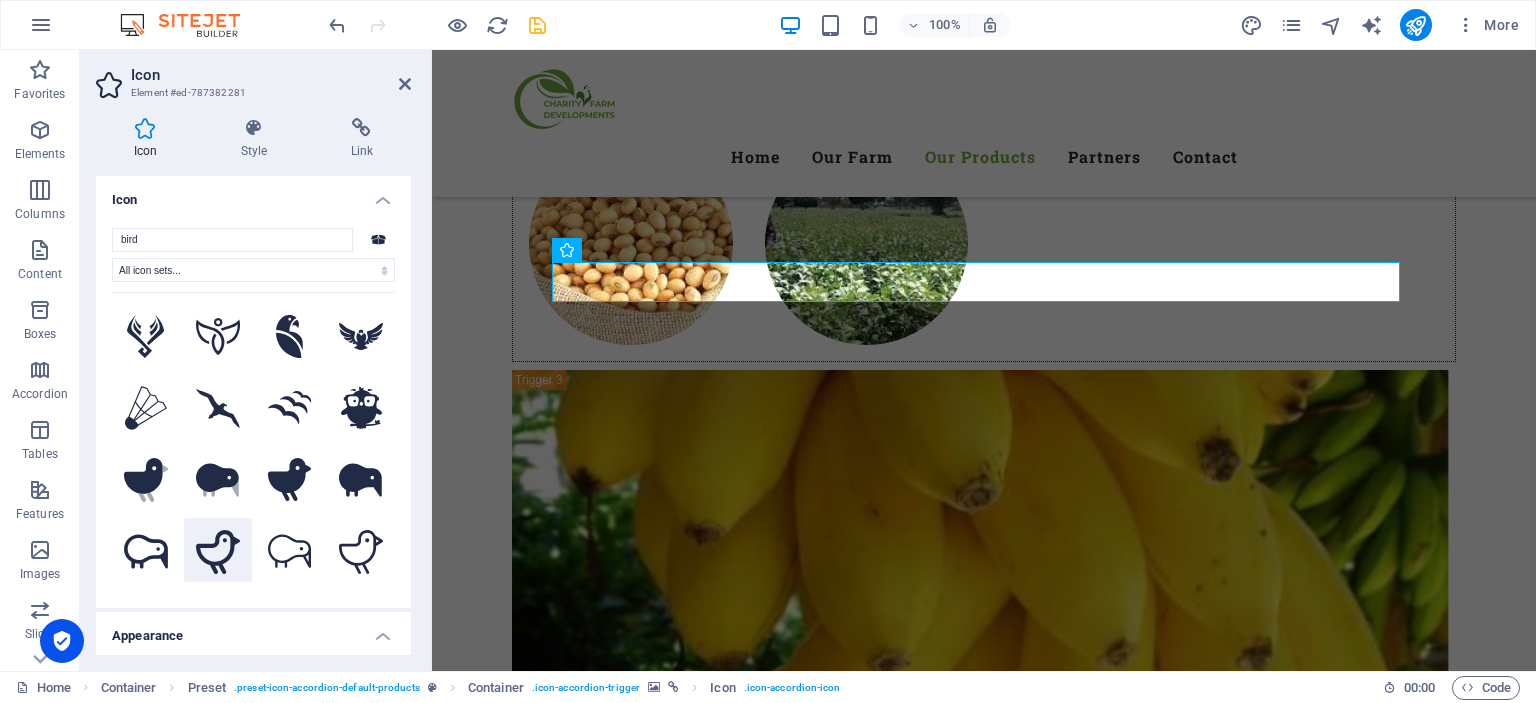 type on "bird" 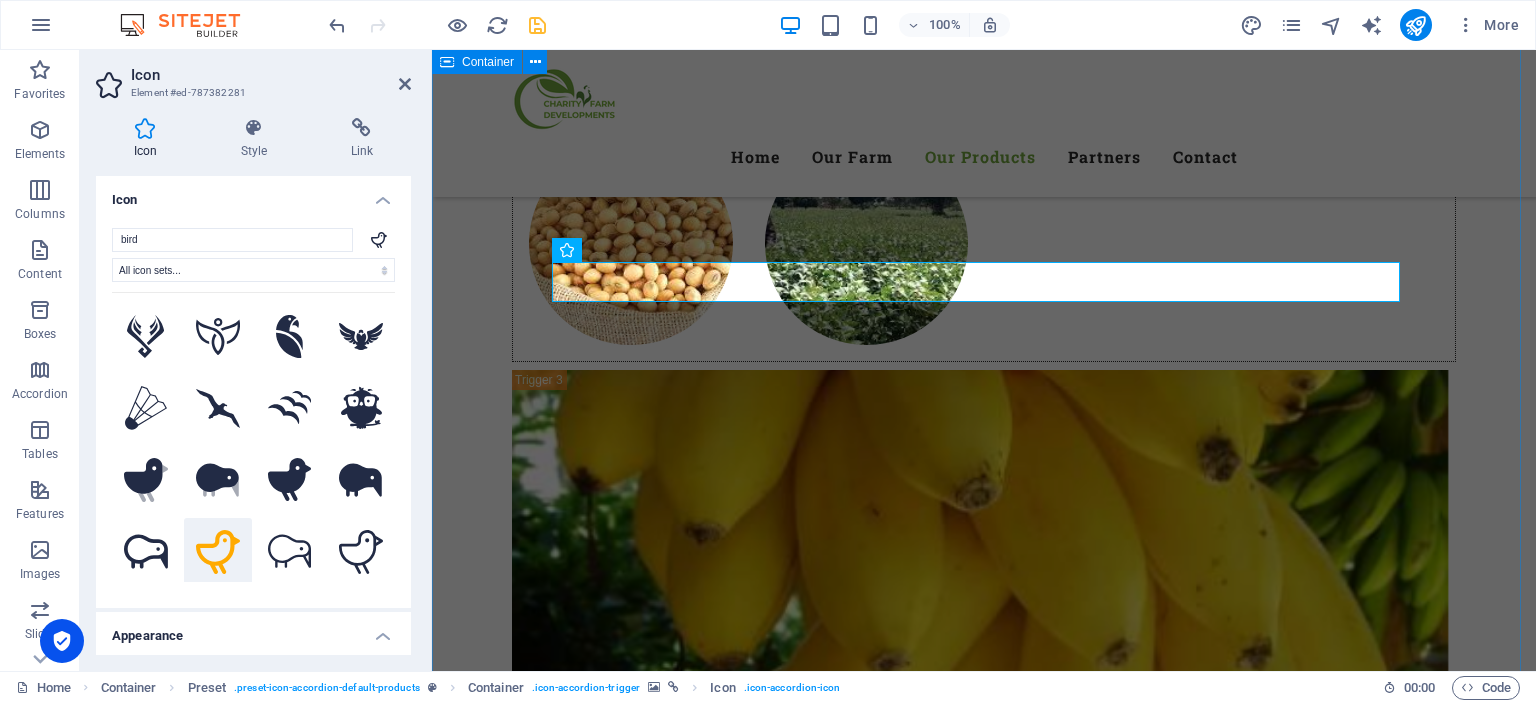 click on "Our  Products What we offer We specialize in  high-value crops  and  poultry production , ensuring both quality and consistency in everything we grow and raise  COffee Coffee We cultivate  high-quality Arabica and Robusta coffee , grown on fertile Ugandan soils under optimal climatic conditions. Our coffee is: Organically grown with sustainable practices Carefully harvested and processed to preserve aroma and flavor Available for local and international markets From the seed to the cup — we grow excellence. Soyabean Soyabean Soybeans are a key crop in our sustainability mission. We grow  non-GMO, protein-rich soybeans  used for: Animal feed production Human consumption Agricultural value addition We work with local cooperatives to support value chain development and promote food security. .fa-secondary{opacity:.4} Apple Banana (Sukalindizi) Apple Banana (Sukalindizi) Known locally as  Sukalindizi , this sweet, nutritious banana is a [DEMOGRAPHIC_DATA] favorite. We produce: Pesticide-free, naturally ripened bananas" at bounding box center (984, 625) 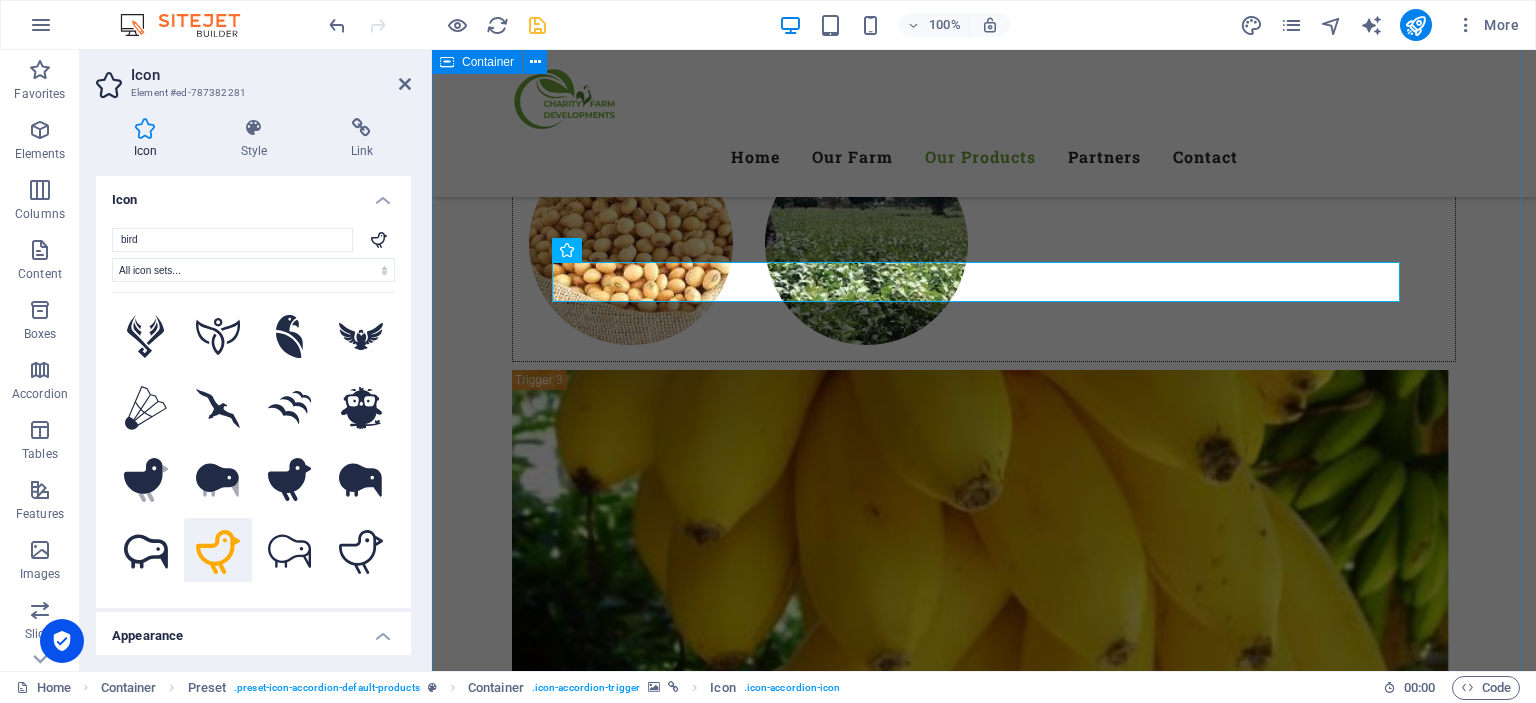 click on "Our  Products What we offer We specialize in  high-value crops  and  poultry production , ensuring both quality and consistency in everything we grow and raise  COffee Coffee We cultivate  high-quality Arabica and Robusta coffee , grown on fertile Ugandan soils under optimal climatic conditions. Our coffee is: Organically grown with sustainable practices Carefully harvested and processed to preserve aroma and flavor Available for local and international markets From the seed to the cup — we grow excellence. Soyabean Soyabean Soybeans are a key crop in our sustainability mission. We grow  non-GMO, protein-rich soybeans  used for: Animal feed production Human consumption Agricultural value addition We work with local cooperatives to support value chain development and promote food security. .fa-secondary{opacity:.4} Apple Banana (Sukalindizi) Apple Banana (Sukalindizi) Known locally as  Sukalindizi , this sweet, nutritious banana is a [DEMOGRAPHIC_DATA] favorite. We produce: Pesticide-free, naturally ripened bananas" at bounding box center (984, 625) 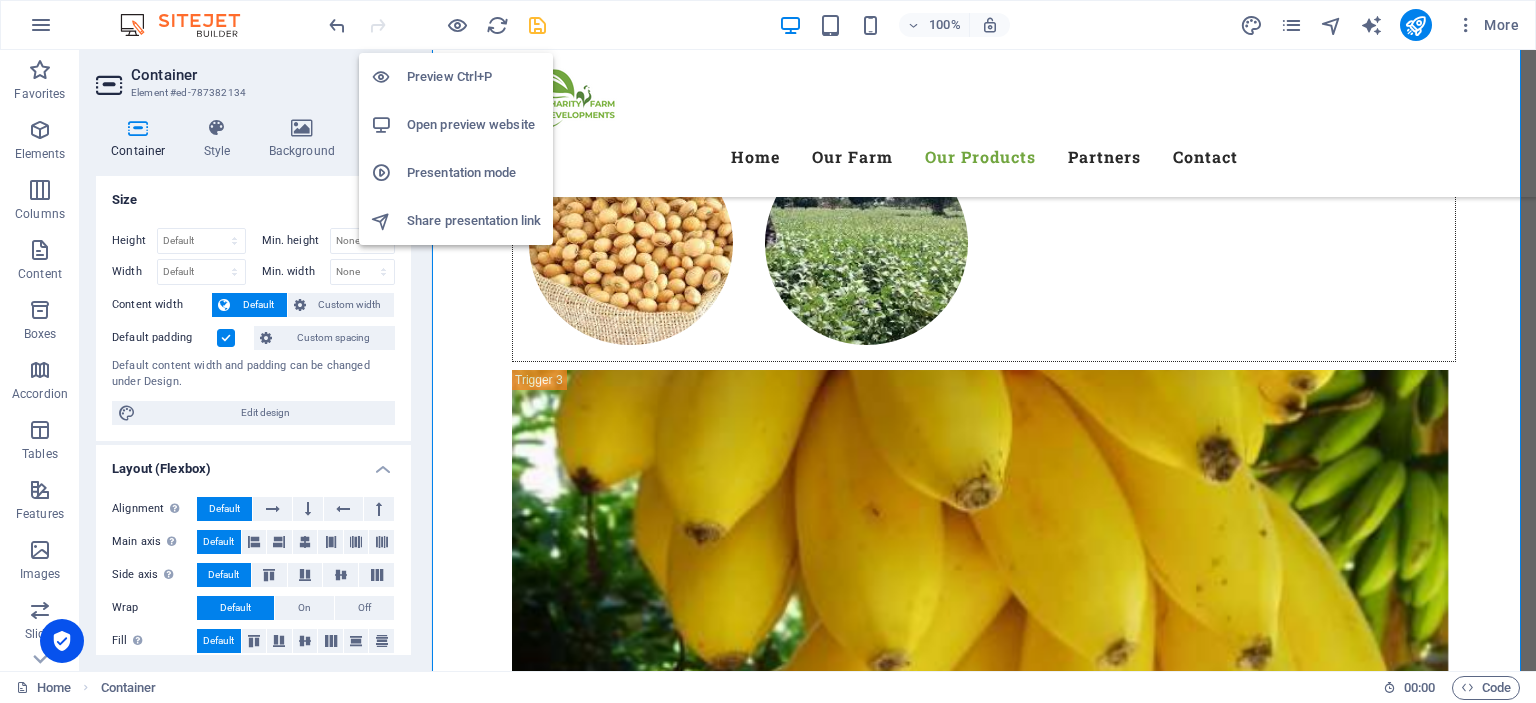 click on "Preview Ctrl+P" at bounding box center [474, 77] 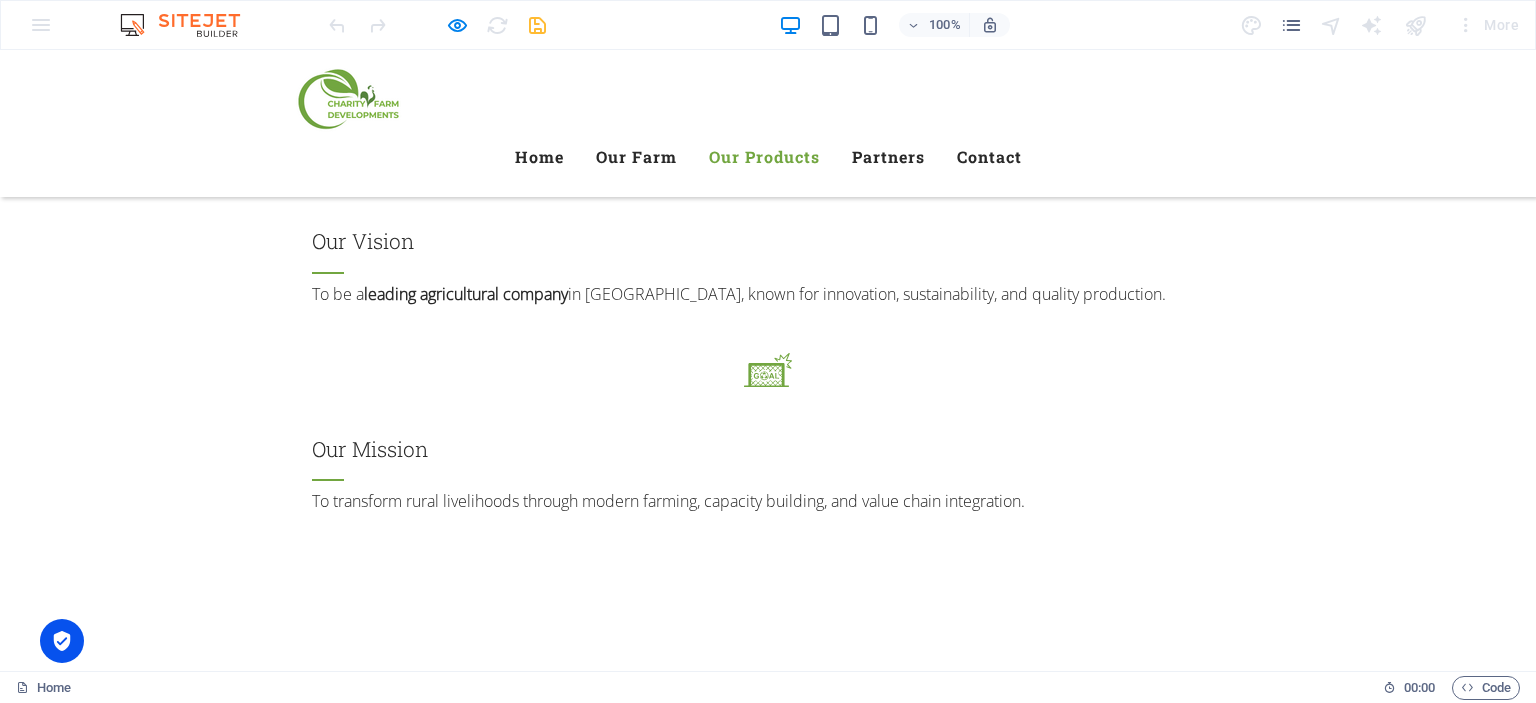 scroll, scrollTop: 2091, scrollLeft: 0, axis: vertical 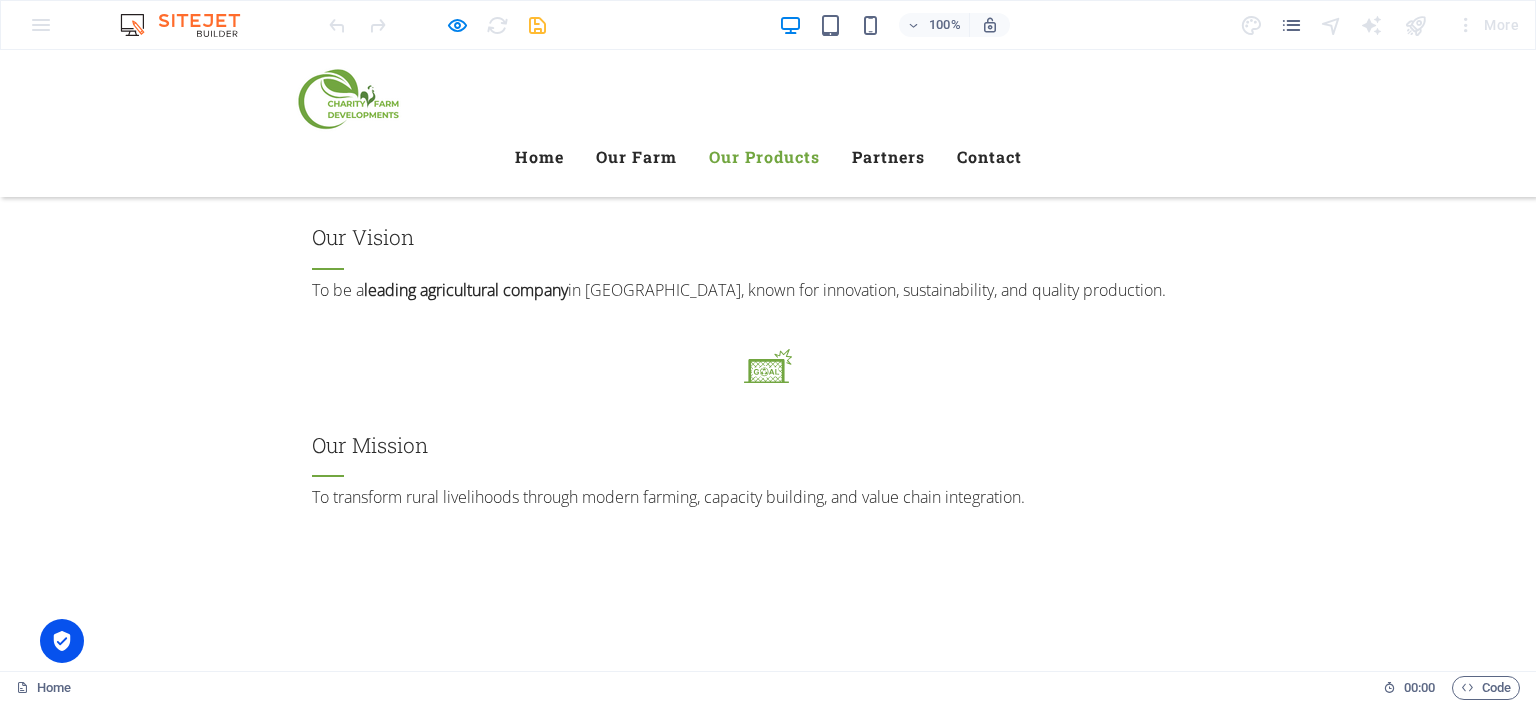 click on "Contact us now" at bounding box center (768, 2850) 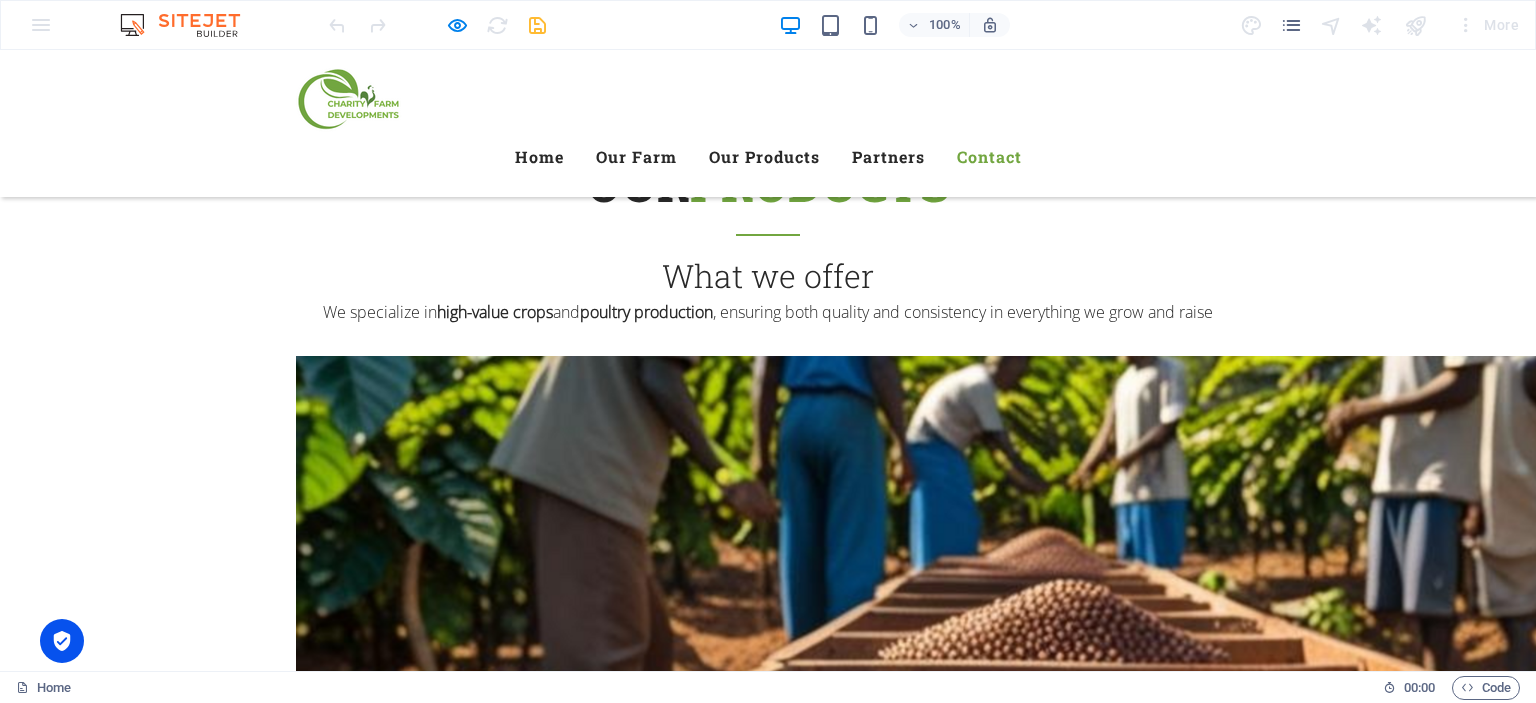 scroll, scrollTop: 2629, scrollLeft: 0, axis: vertical 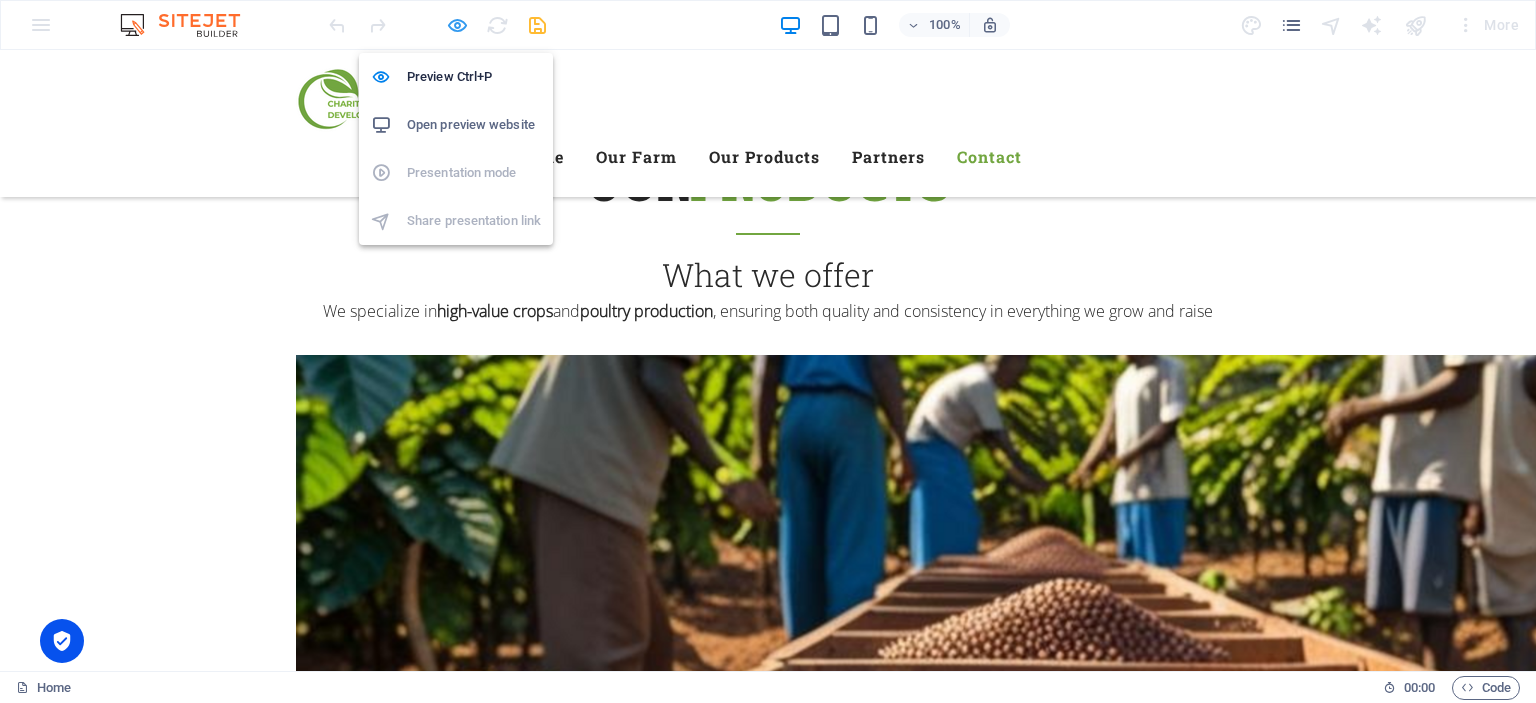 click at bounding box center (457, 25) 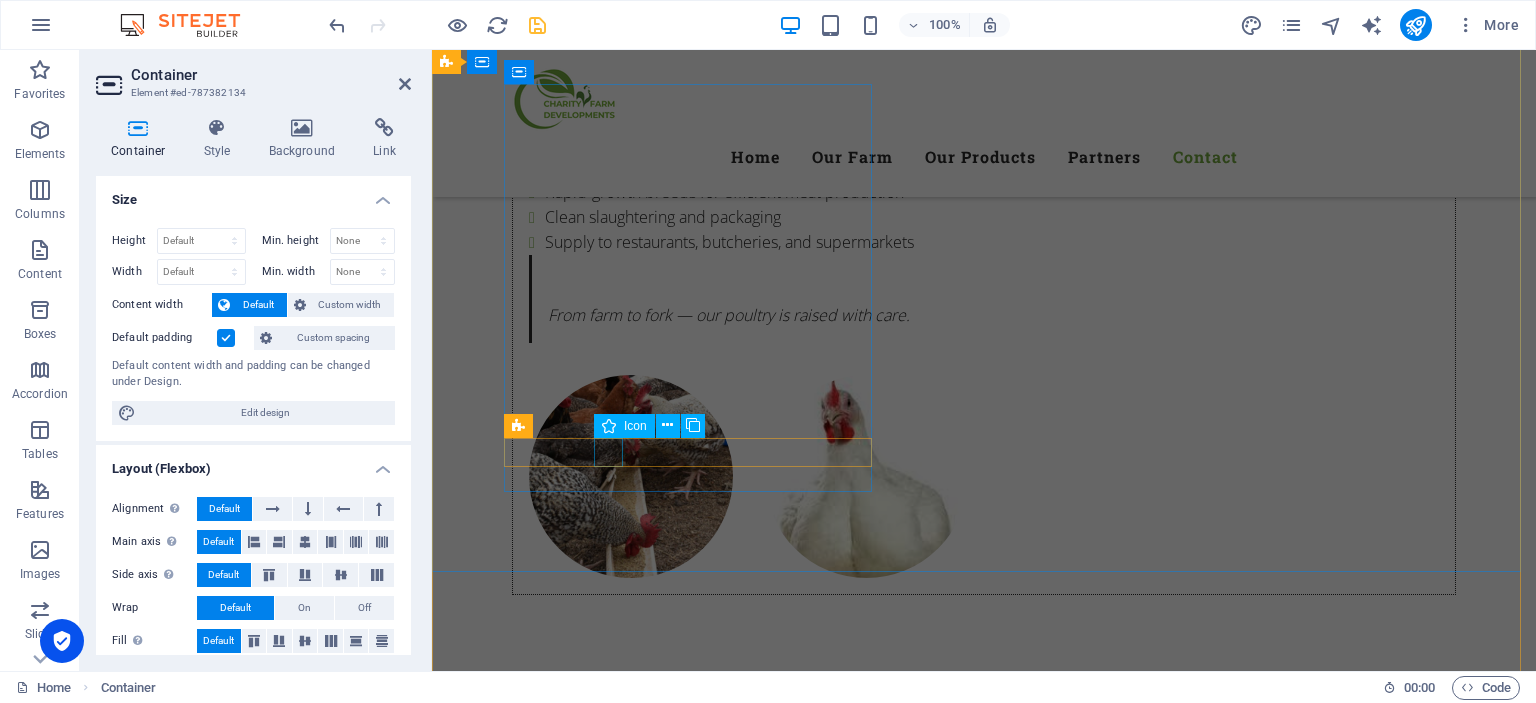 scroll, scrollTop: 6070, scrollLeft: 0, axis: vertical 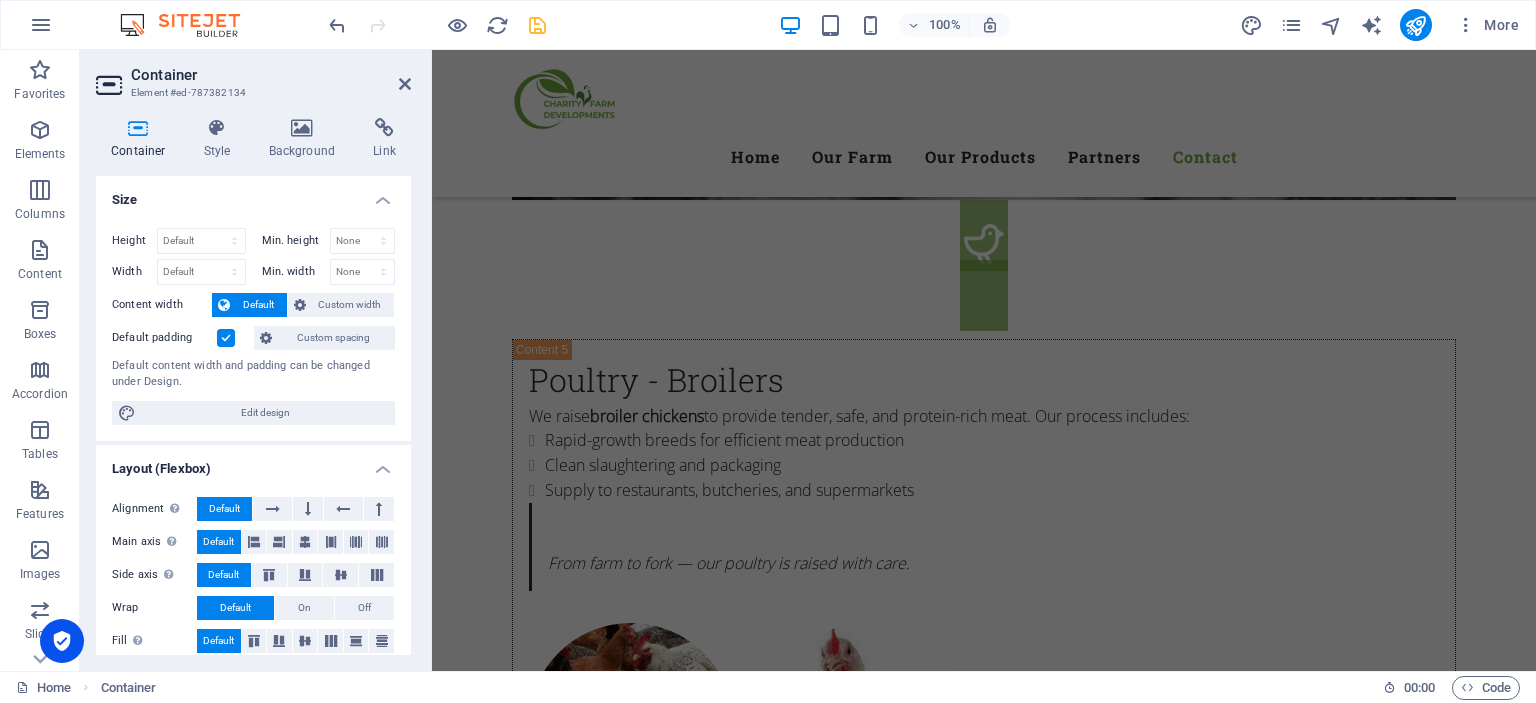 click at bounding box center (984, 3117) 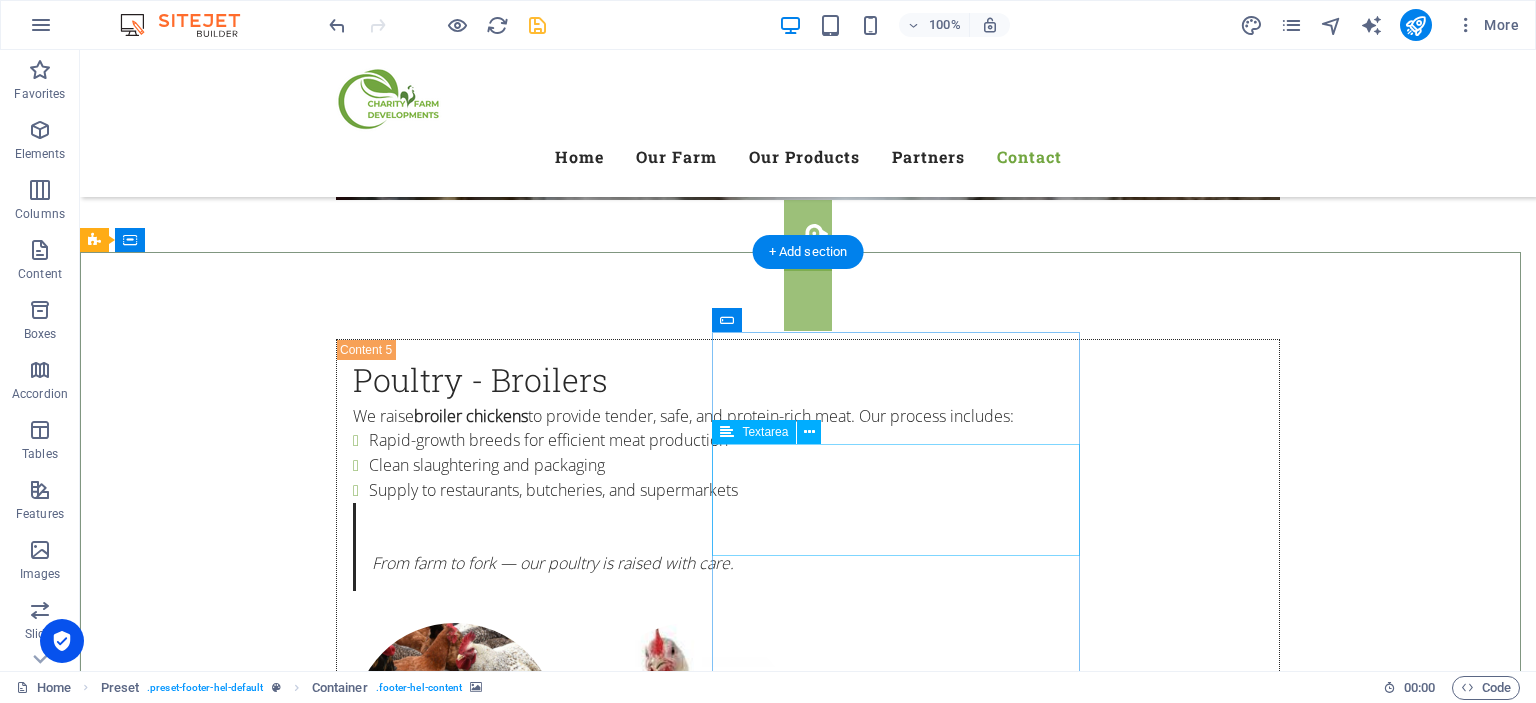 click 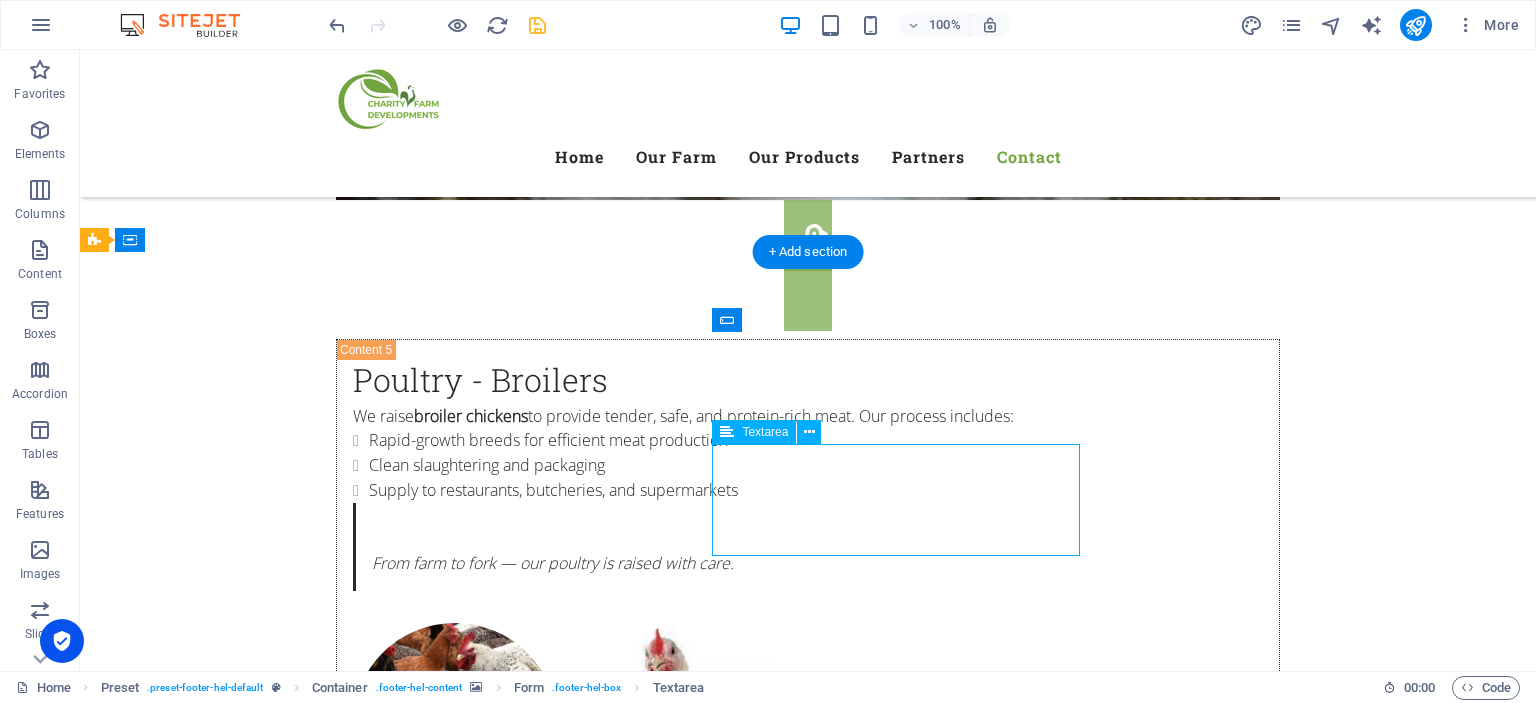 click 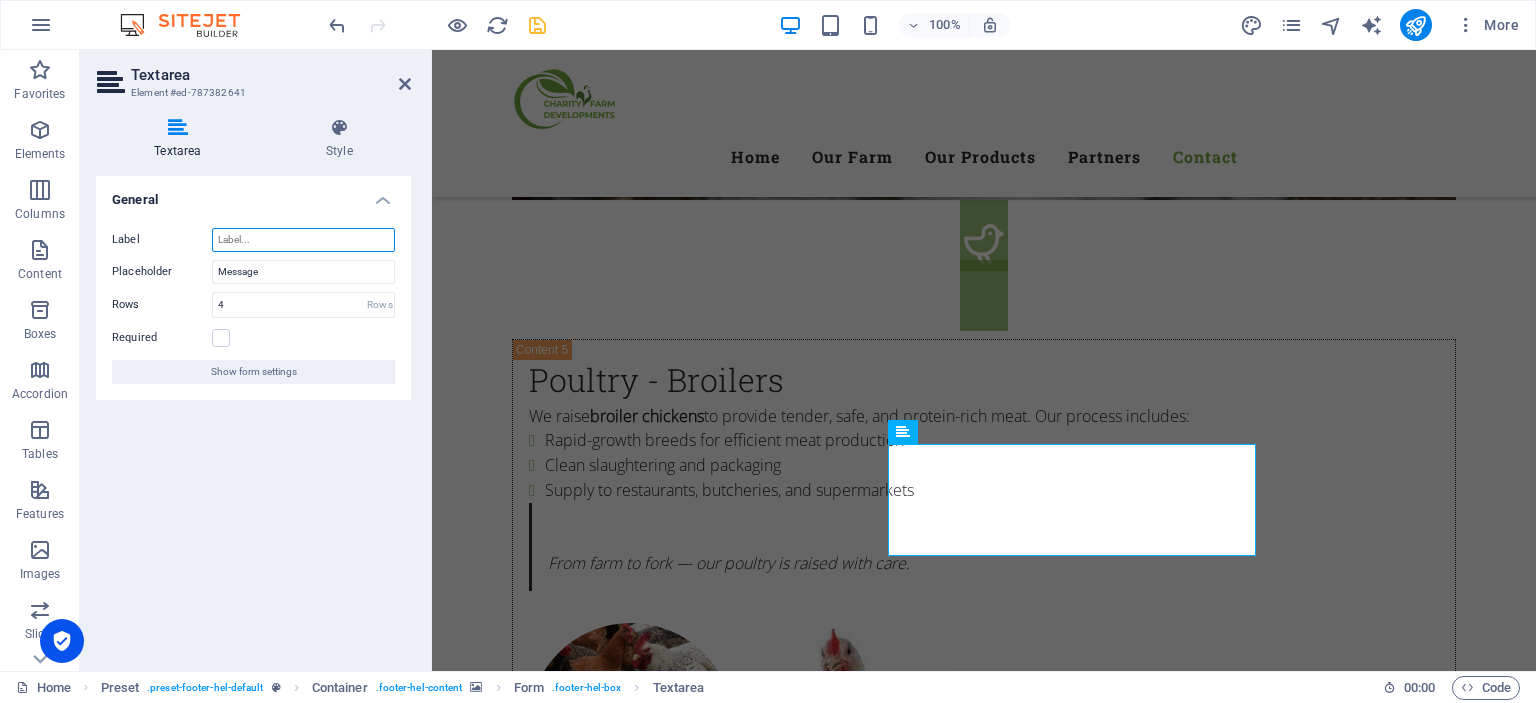 click on "Label" at bounding box center [303, 240] 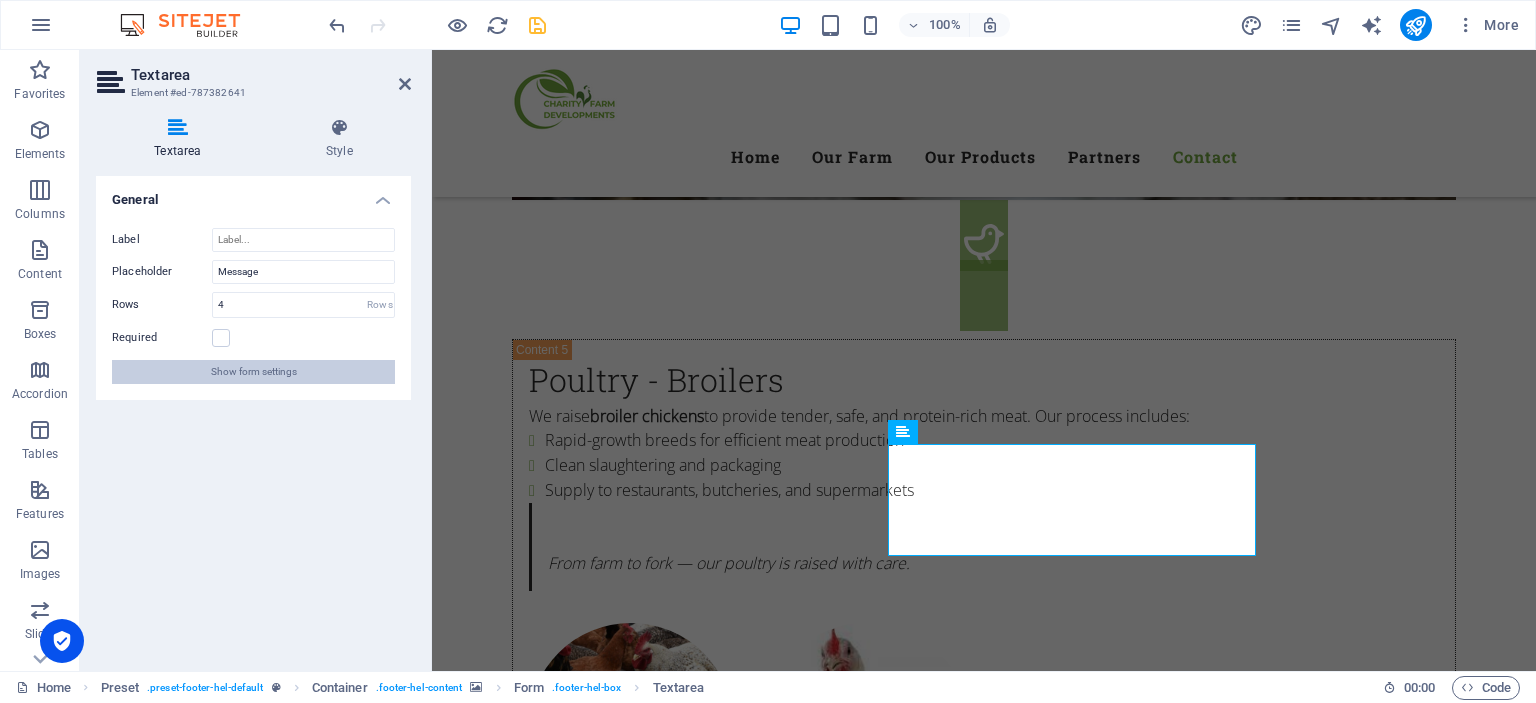 click on "Show form settings" at bounding box center (254, 372) 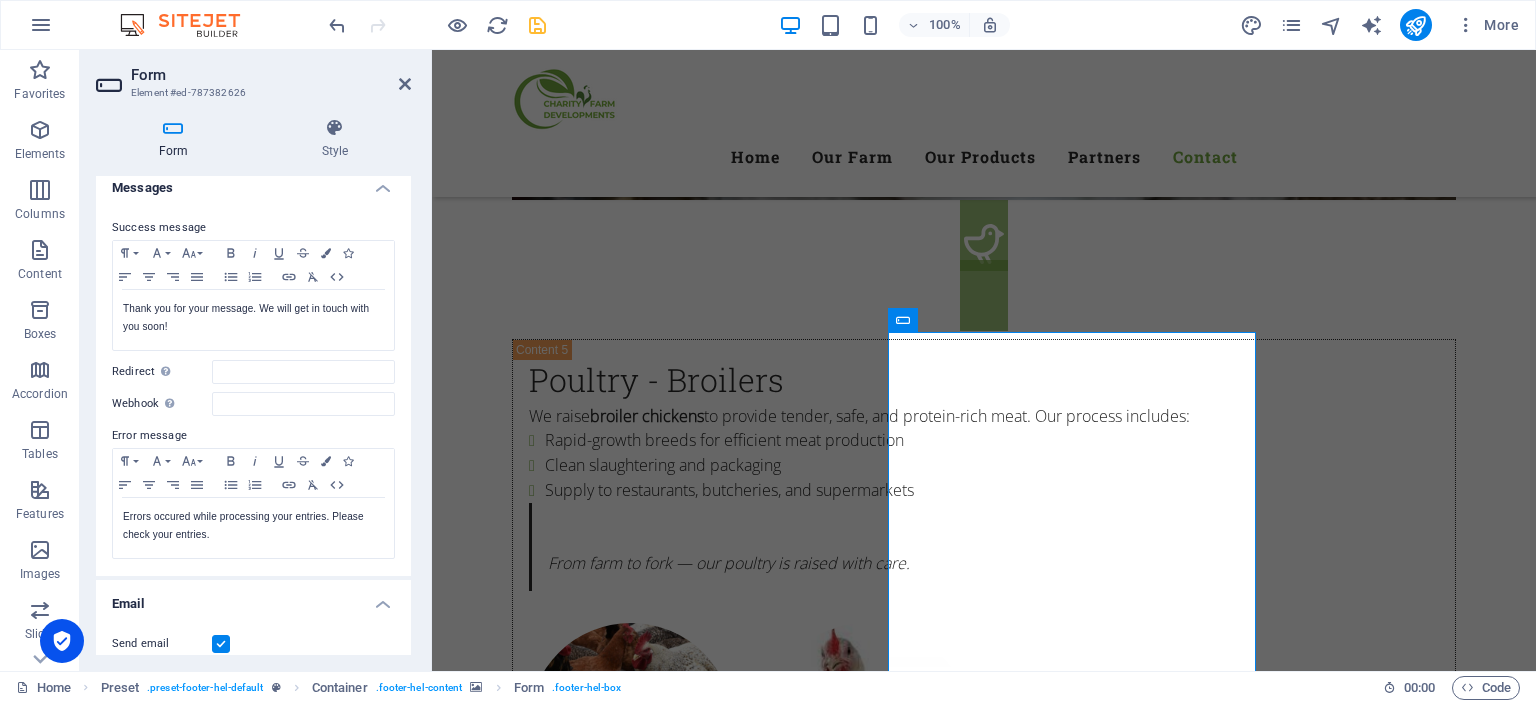 scroll, scrollTop: 0, scrollLeft: 0, axis: both 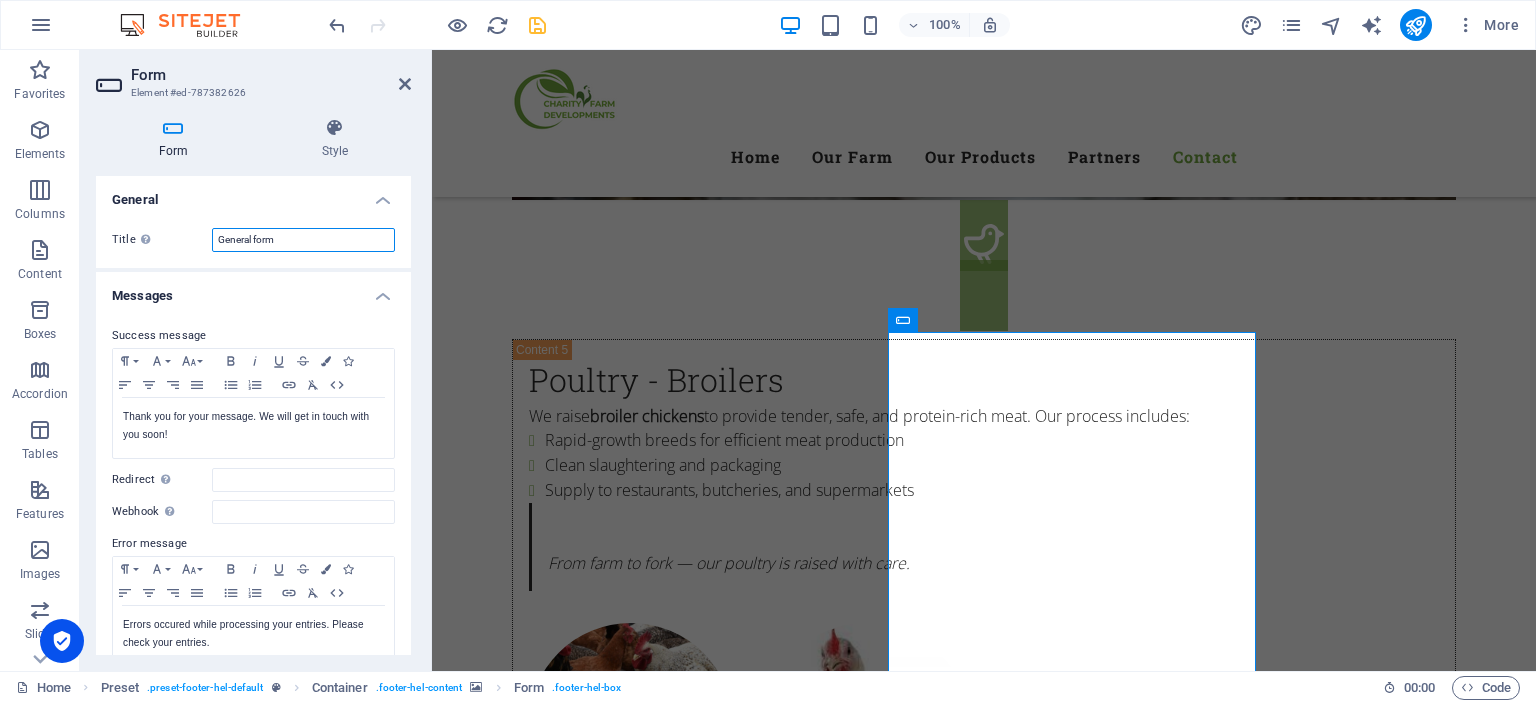 click on "General form" at bounding box center [303, 240] 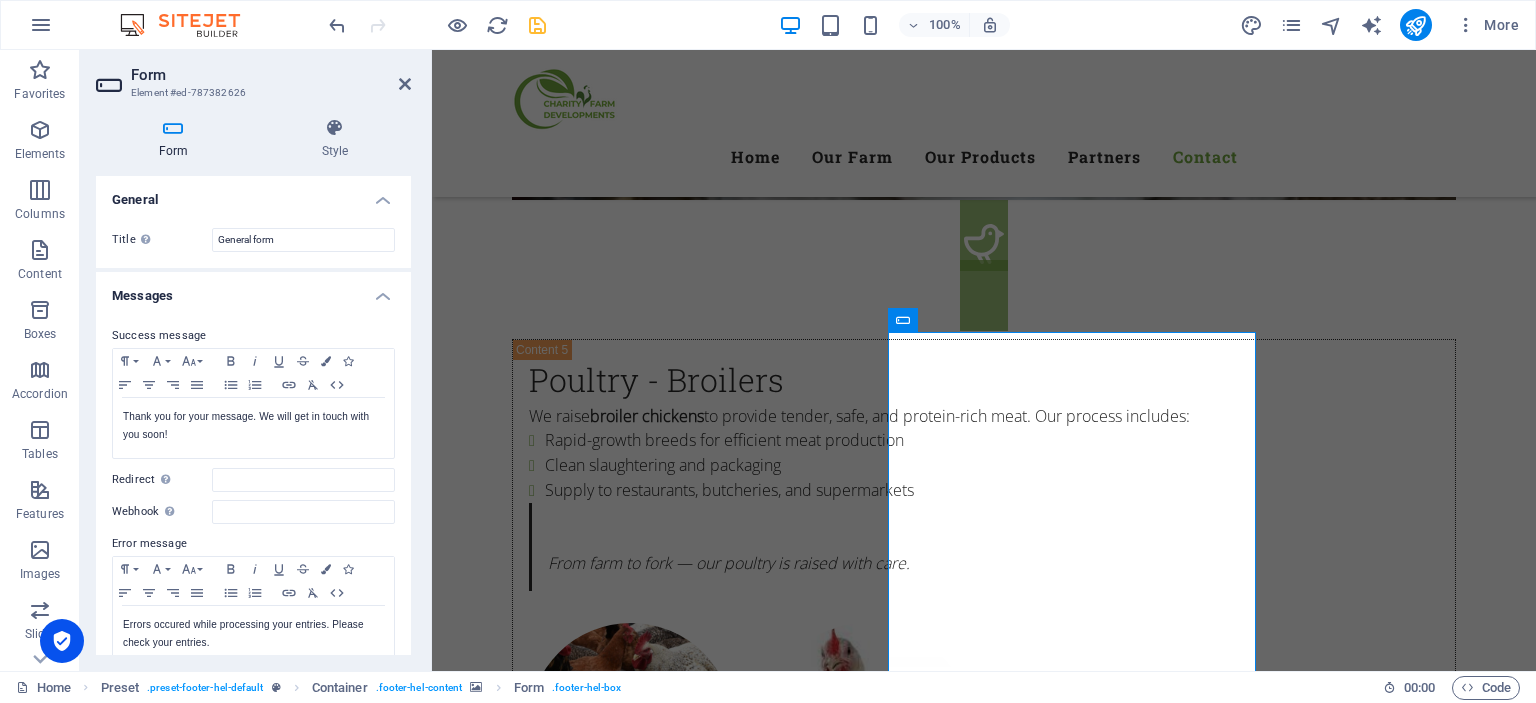 click on "Form" at bounding box center [177, 139] 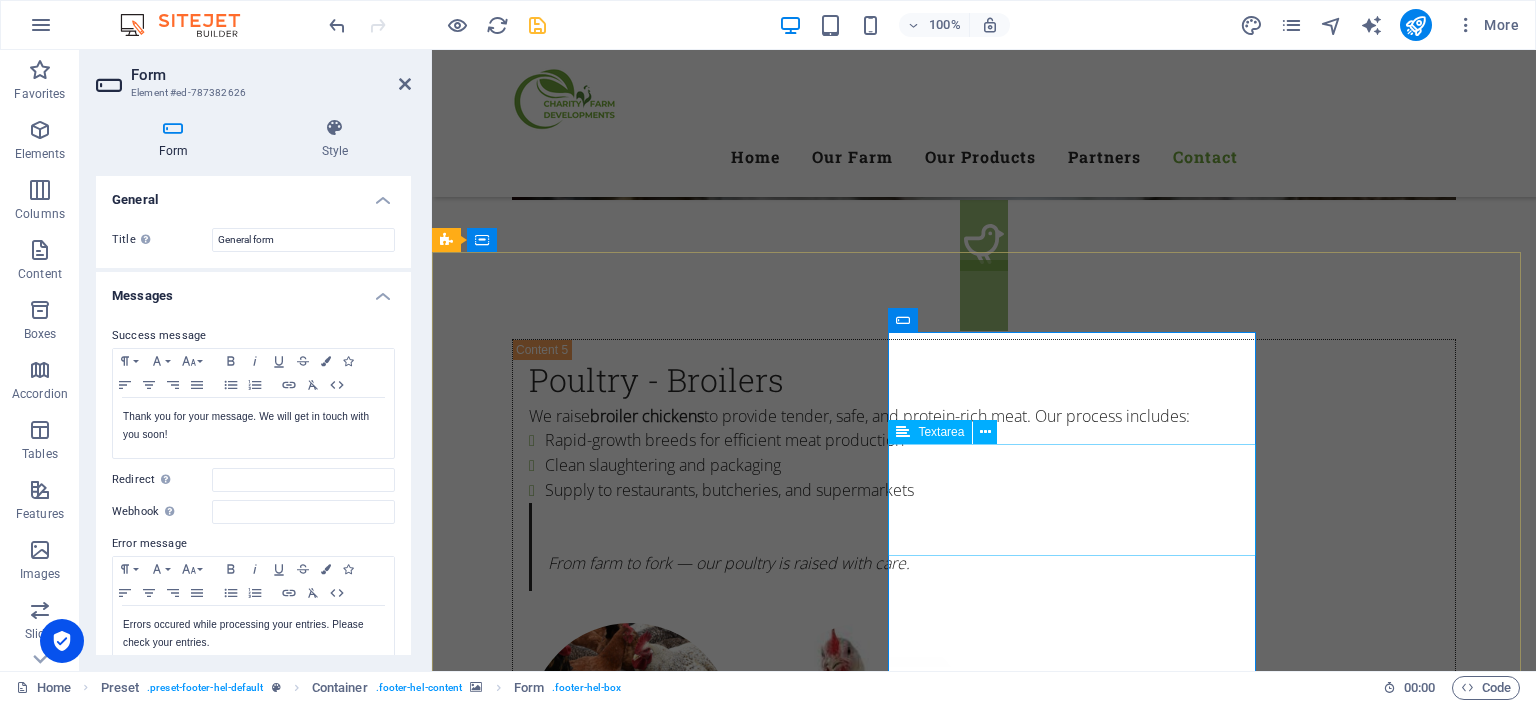click 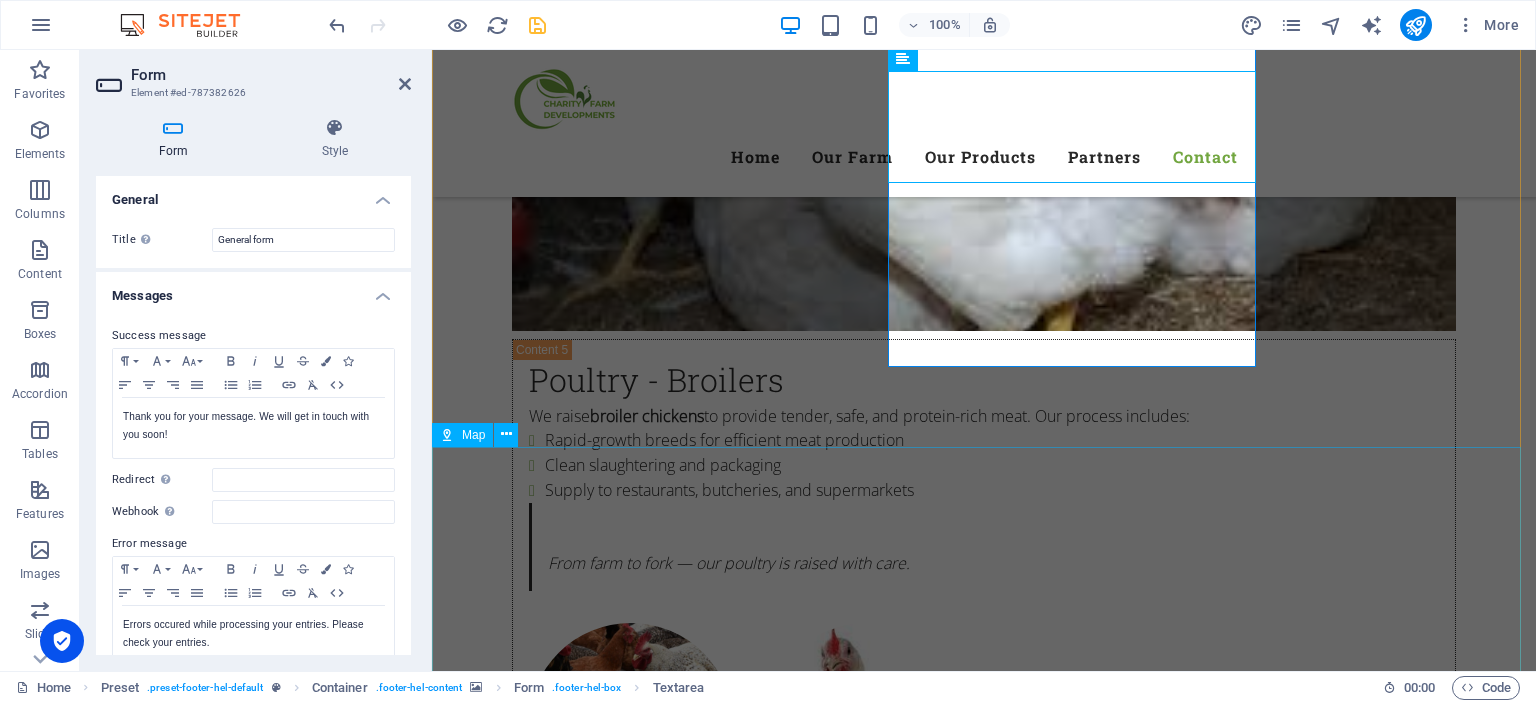 scroll, scrollTop: 6477, scrollLeft: 0, axis: vertical 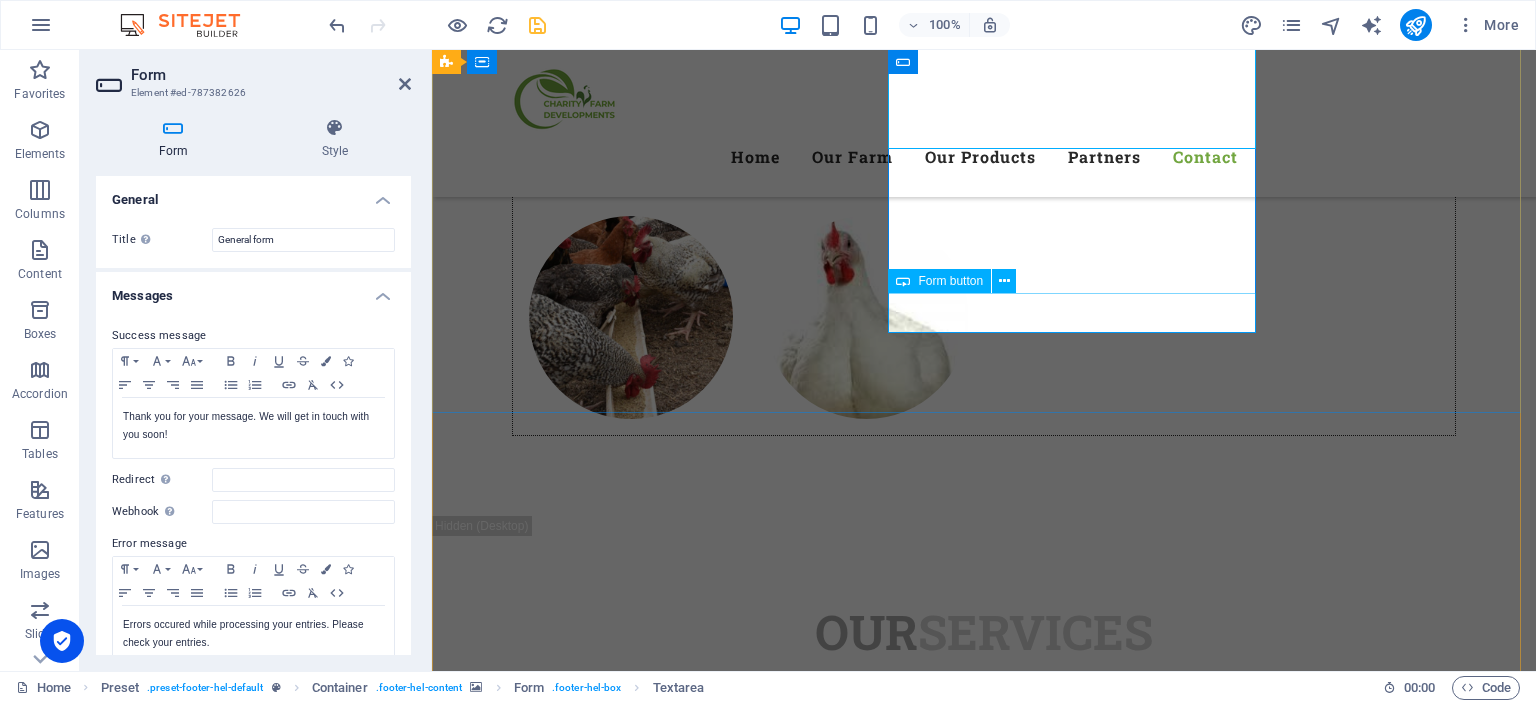 click on "Submit" 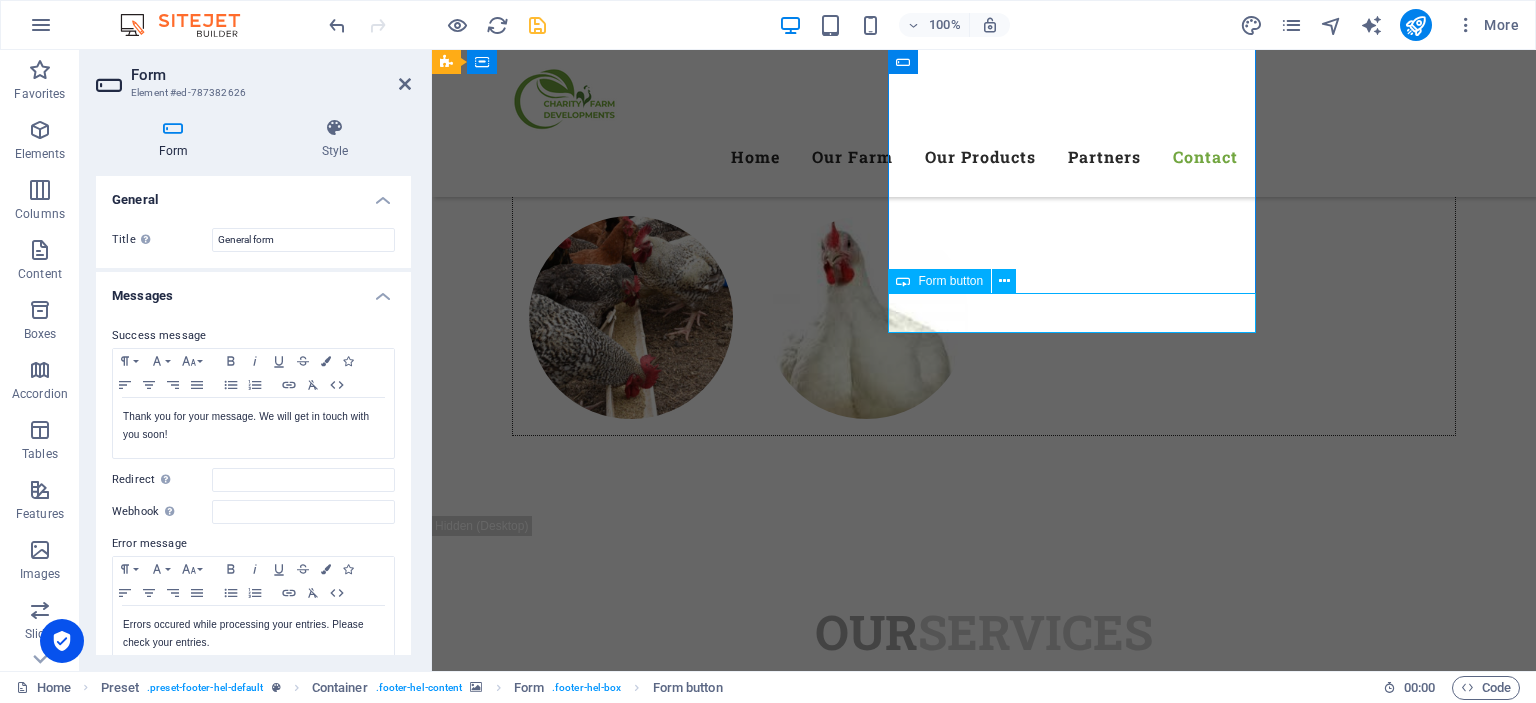 click on "Submit" 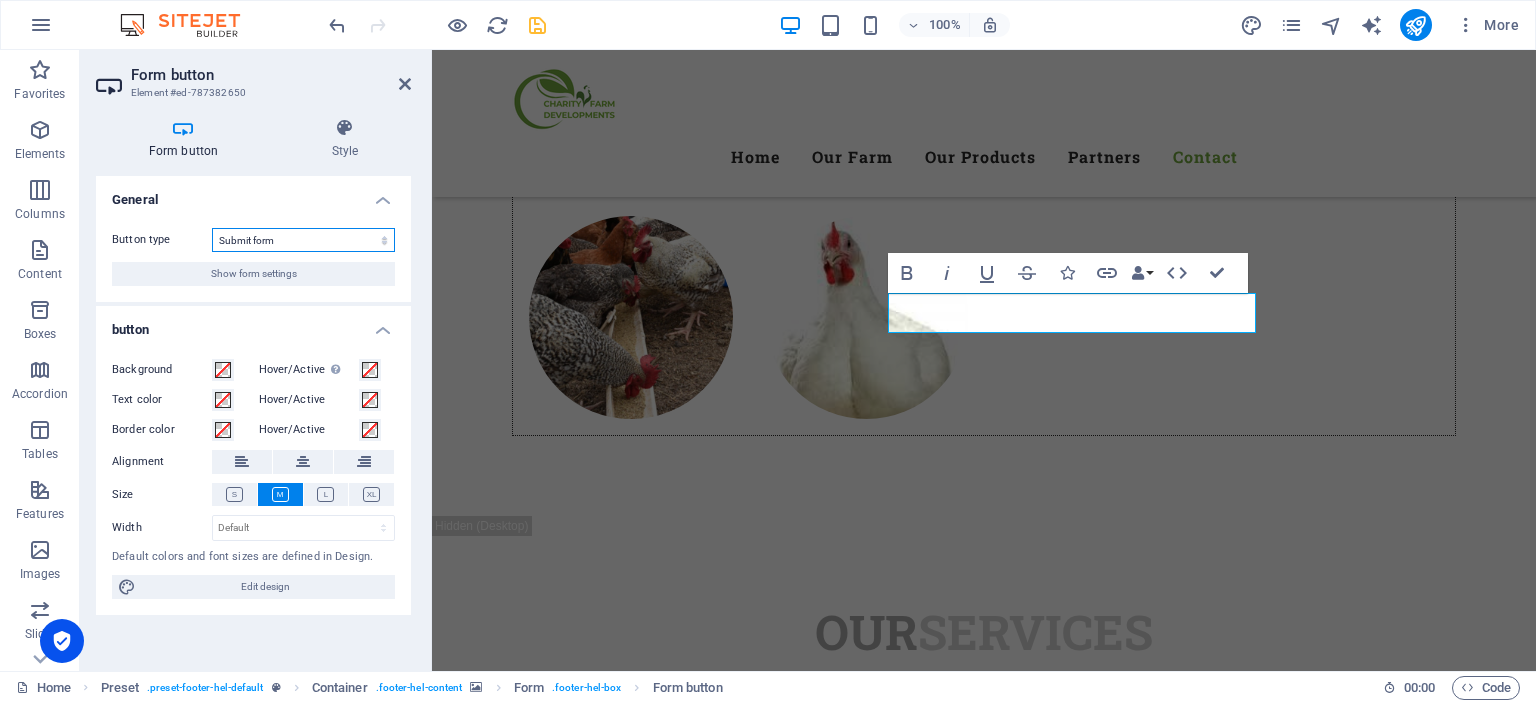click on "Submit form Reset form No action" at bounding box center [303, 240] 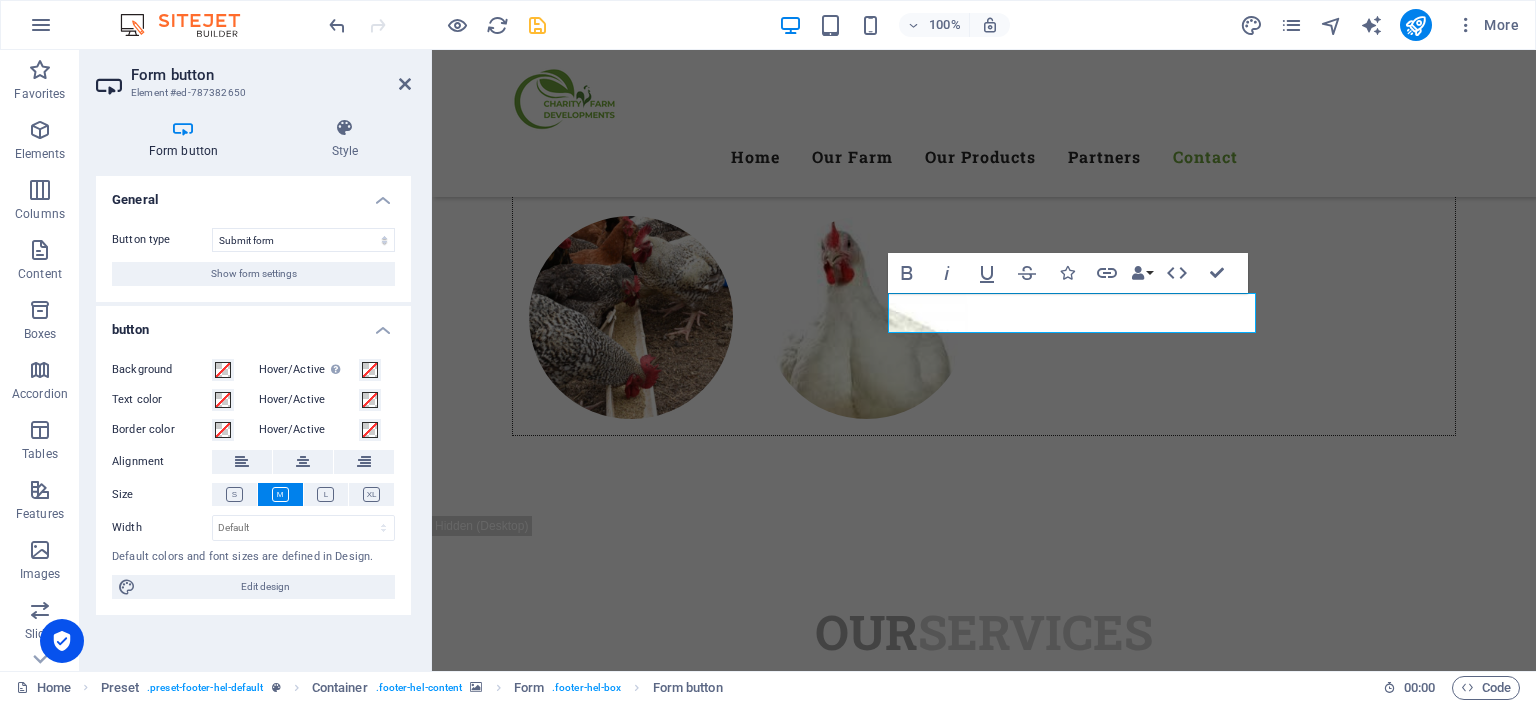 click on "Button type" at bounding box center [162, 240] 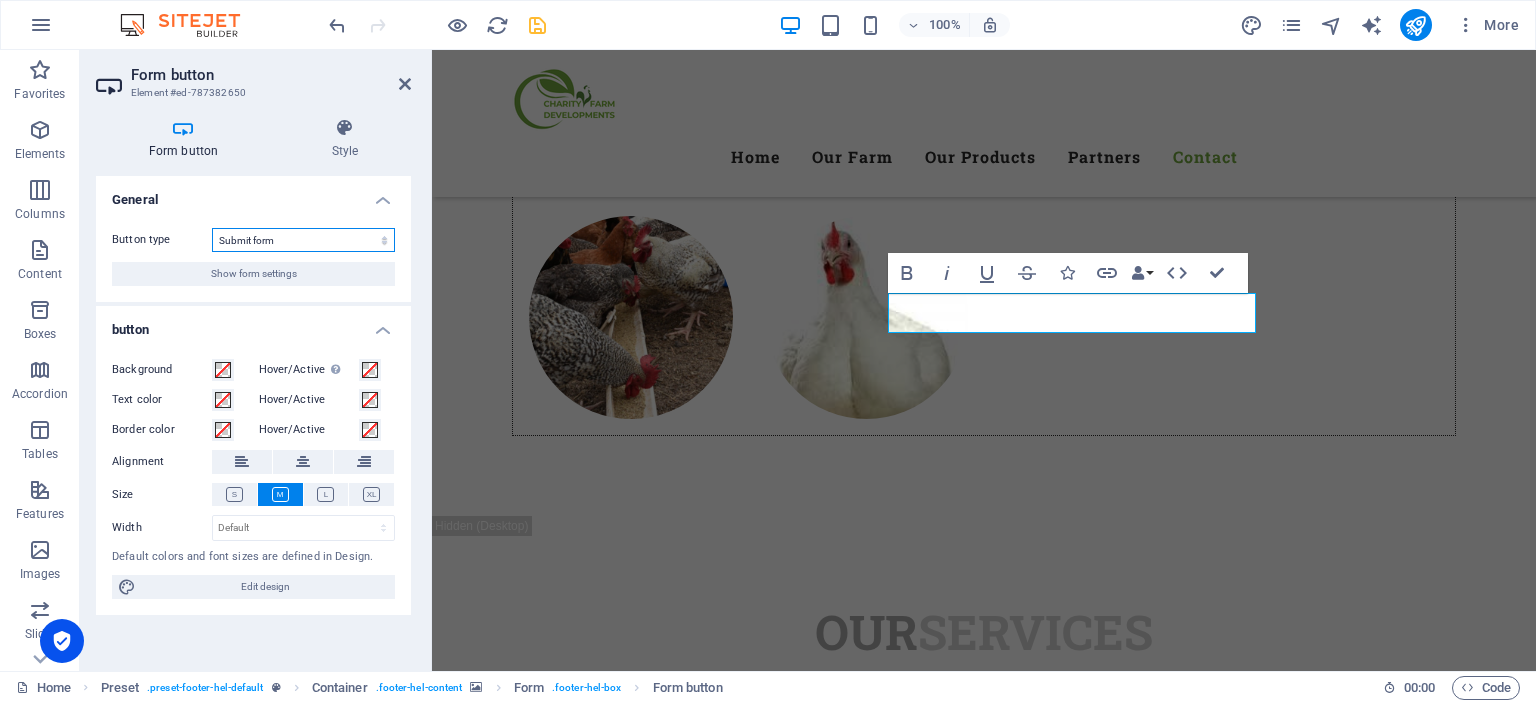 click on "Submit form Reset form No action" at bounding box center (303, 240) 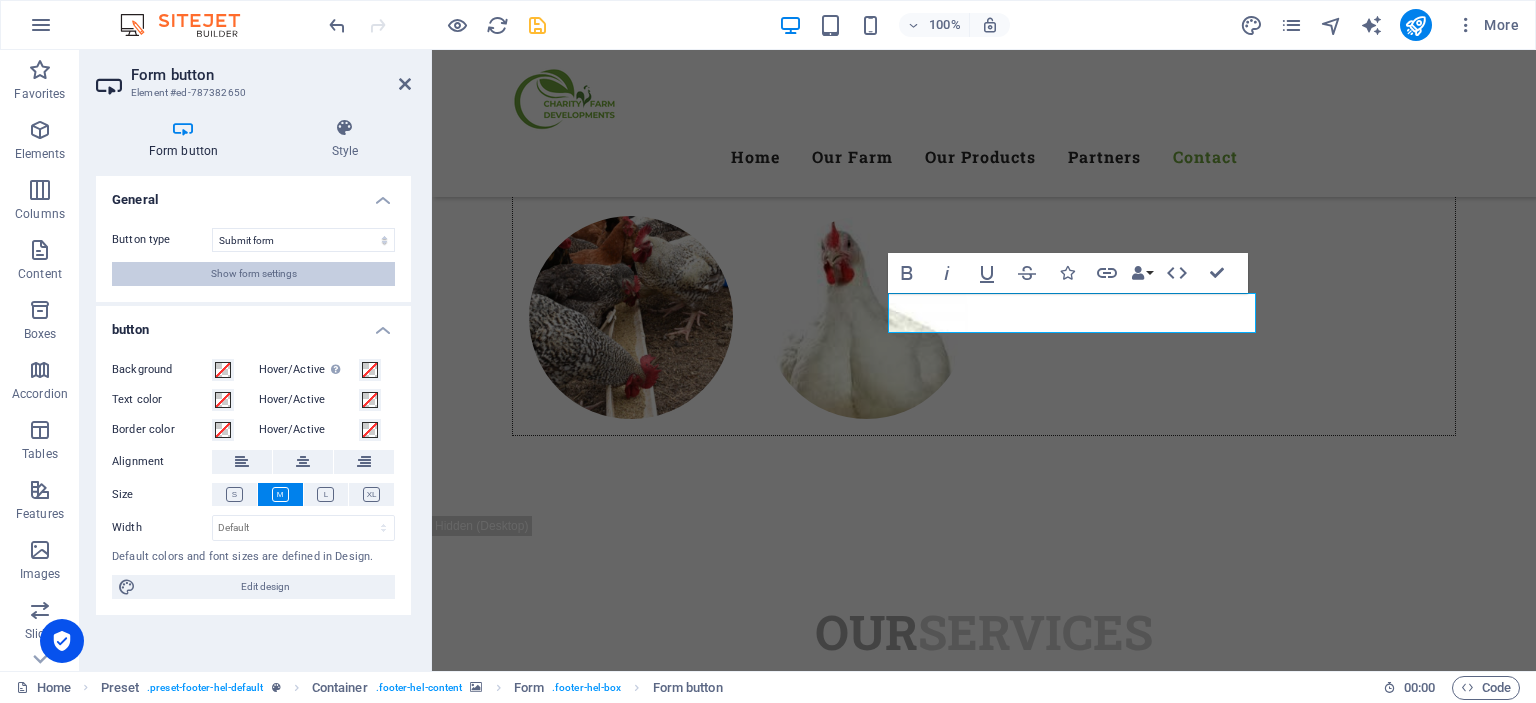 click on "Show form settings" at bounding box center (253, 274) 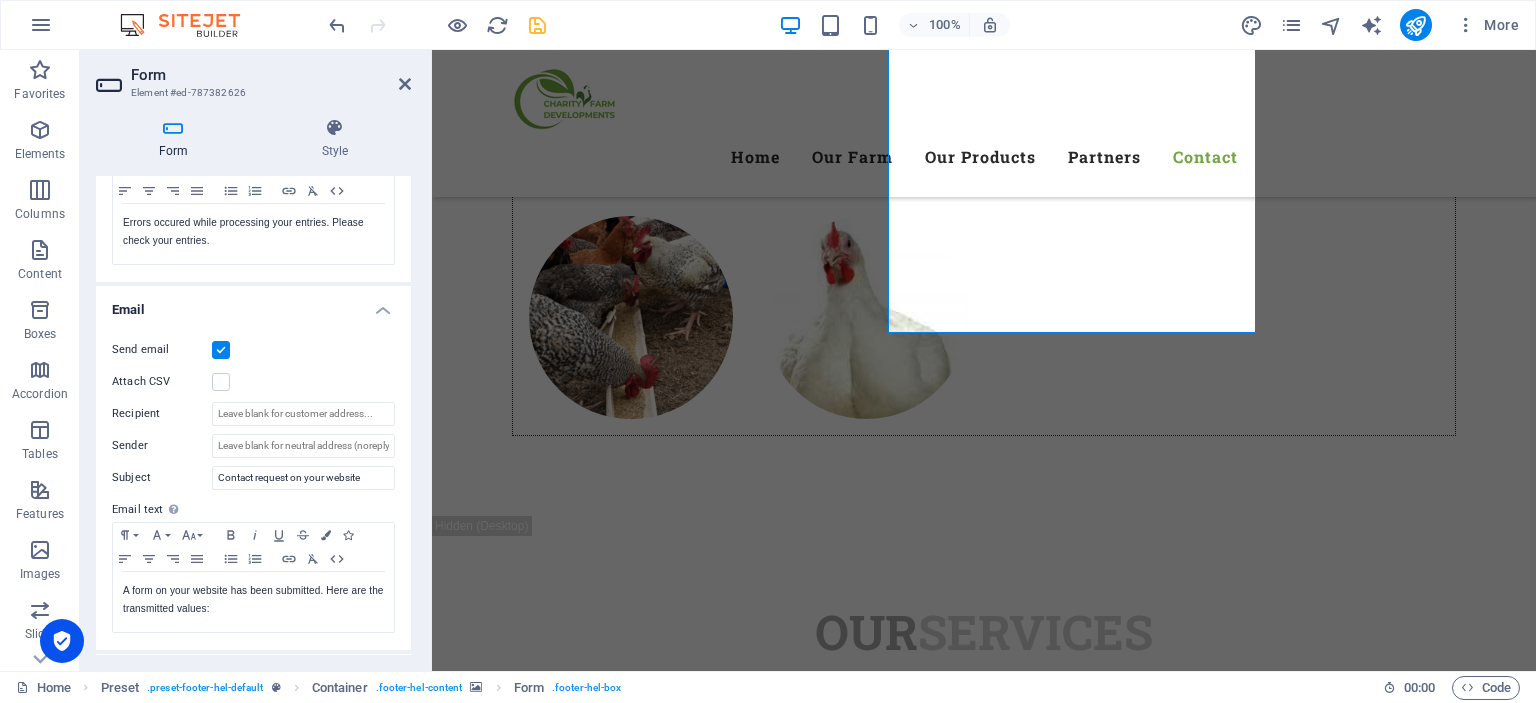 scroll, scrollTop: 406, scrollLeft: 0, axis: vertical 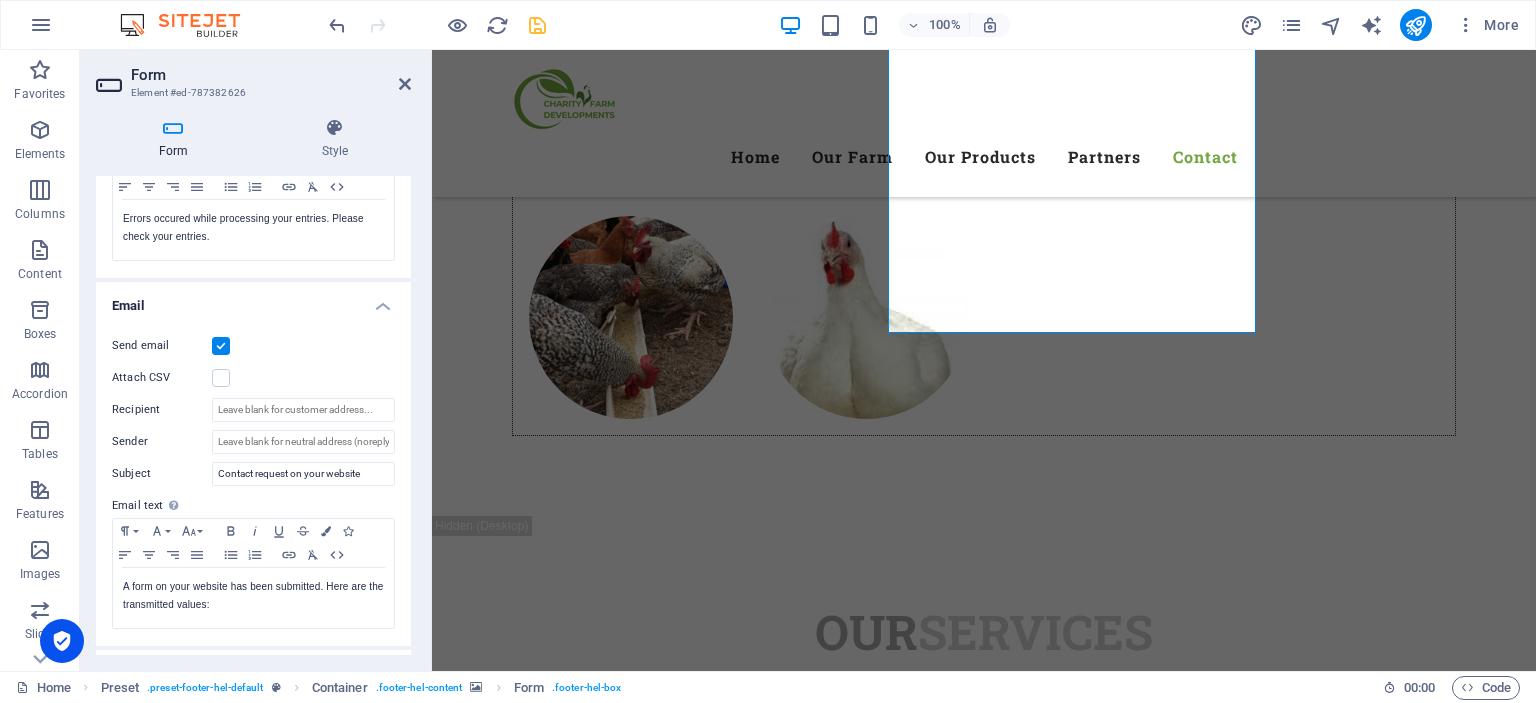 click on "Send email Attach CSV Recipient Sender Subject Contact request on your website Email text Define text to be sent if form inputs should be sent by email. Paragraph Format Normal Heading 1 Heading 2 Heading 3 Heading 4 Heading 5 Heading 6 Code Font Family Arial [US_STATE] Impact Tahoma Times New Roman Verdana Open Sans Roboto Slab Font Size 8 9 10 11 12 14 18 24 30 36 48 60 72 96 Bold Italic Underline Strikethrough Colors Icons Align Left Align Center Align Right Align Justify Unordered List Ordered List Insert Link Clear Formatting HTML A form on your website has been submitted. Here are the transmitted values: Text of the email..." at bounding box center (253, 482) 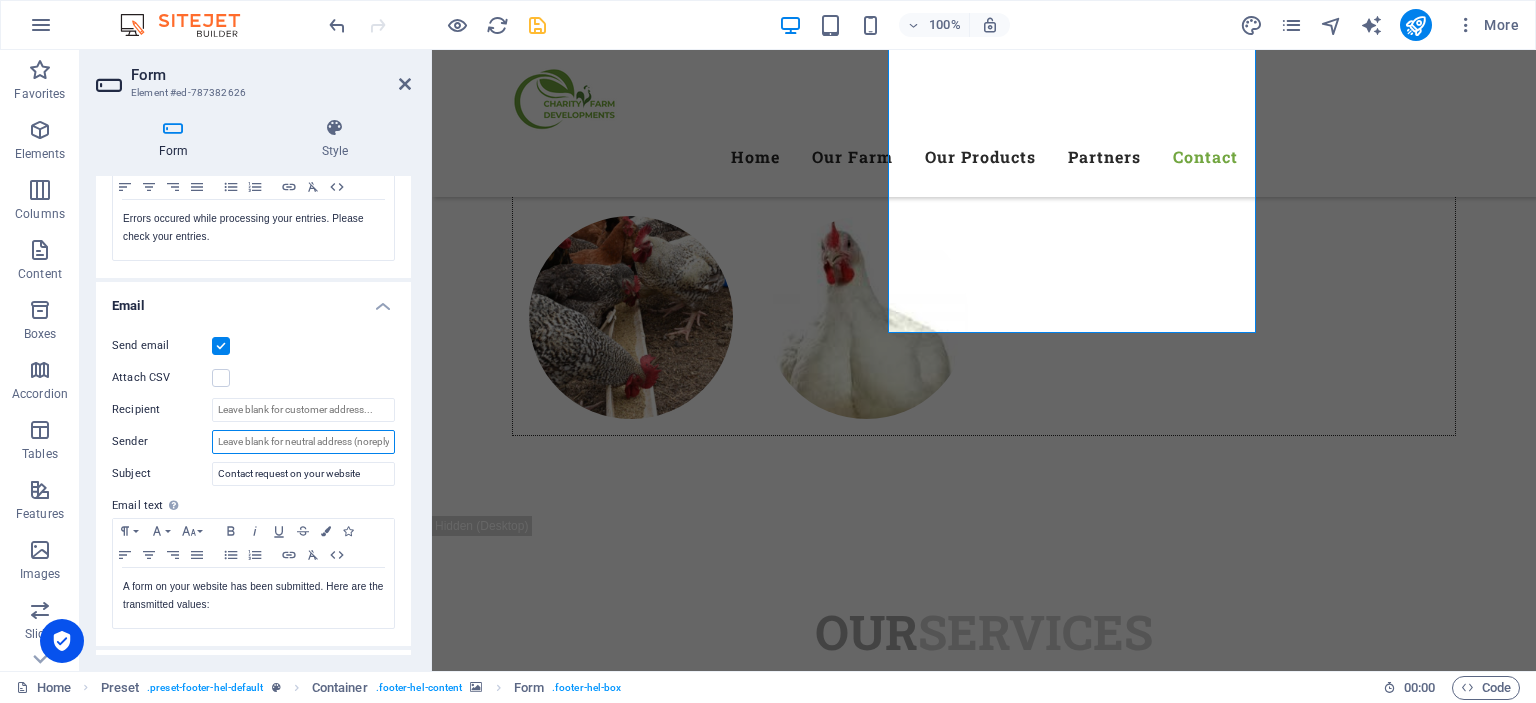 click on "Sender" at bounding box center [303, 442] 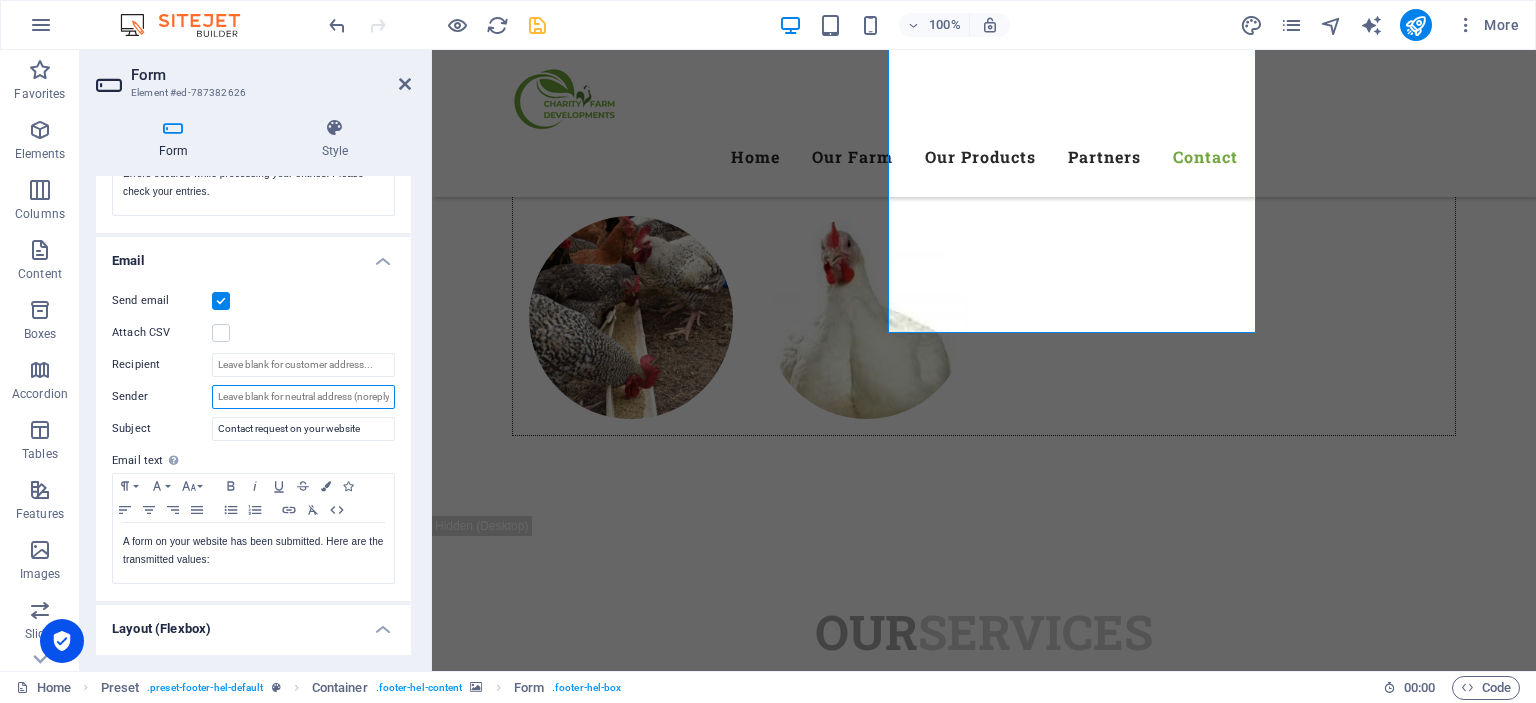 scroll, scrollTop: 458, scrollLeft: 0, axis: vertical 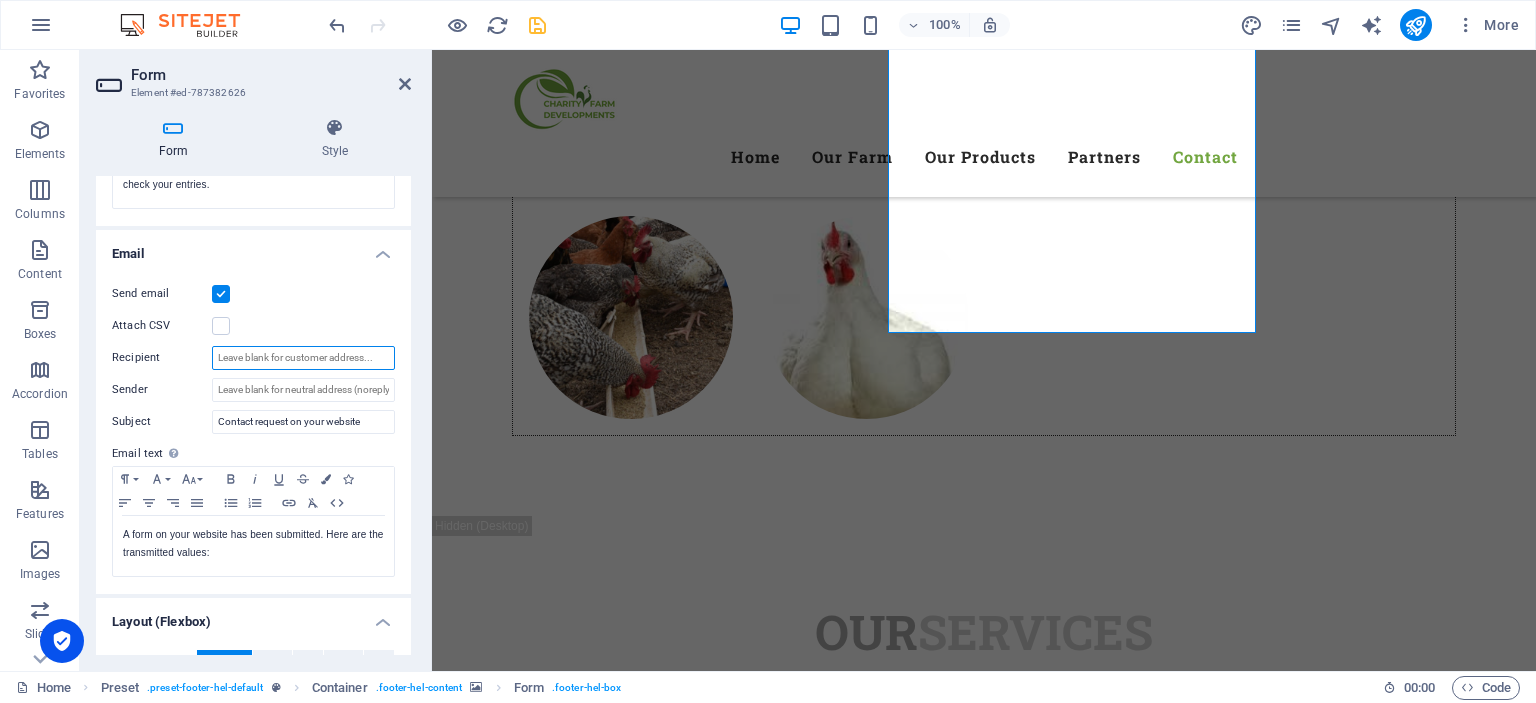 click on "Recipient" at bounding box center [303, 358] 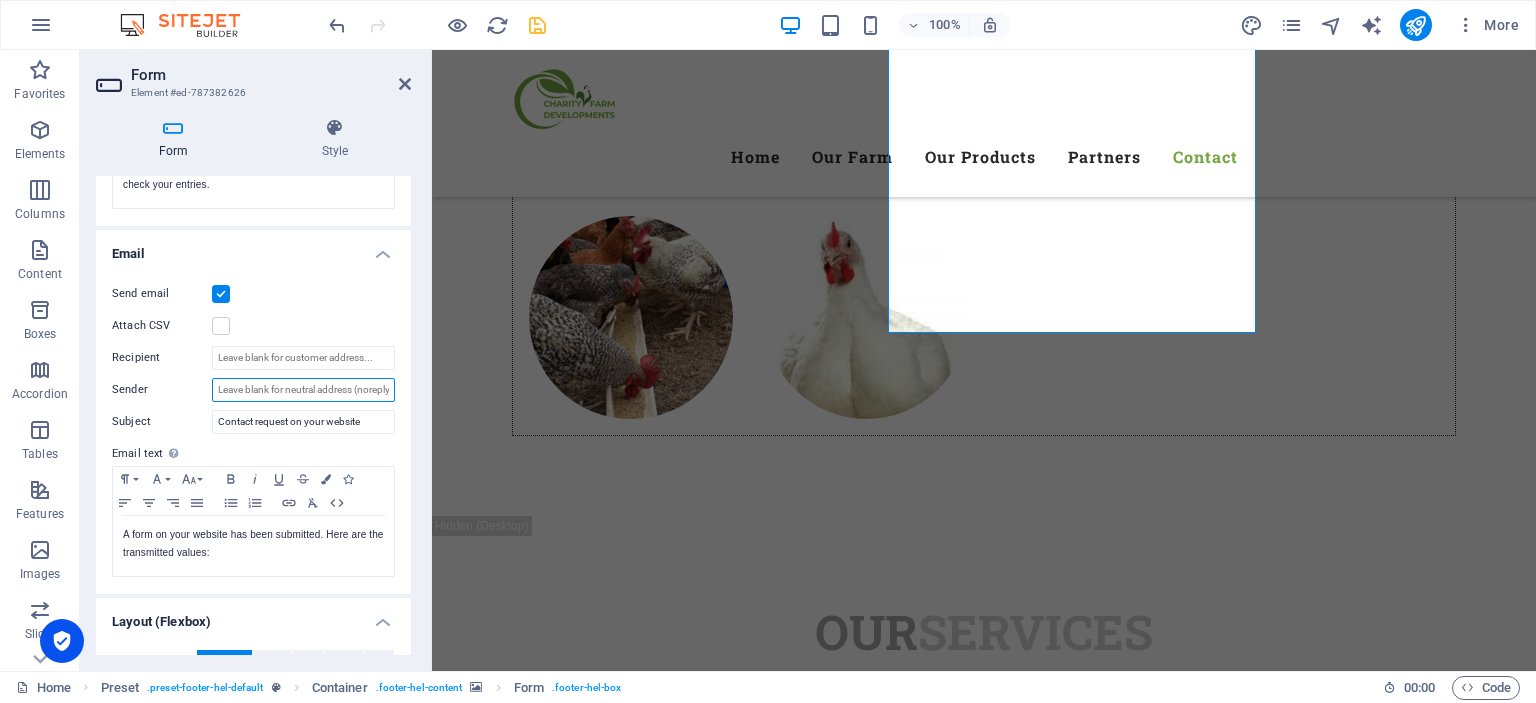 click on "Sender" at bounding box center [303, 390] 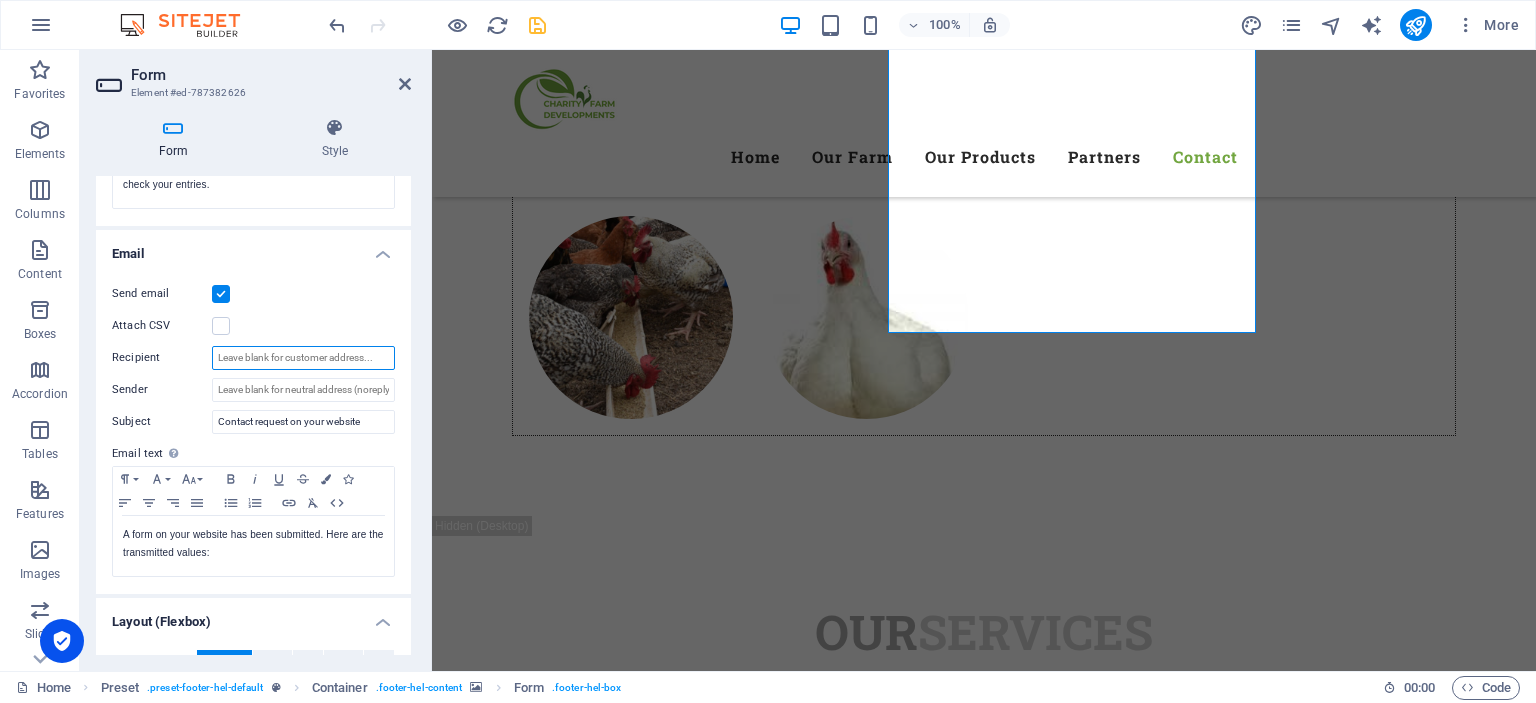 click on "Recipient" at bounding box center [303, 358] 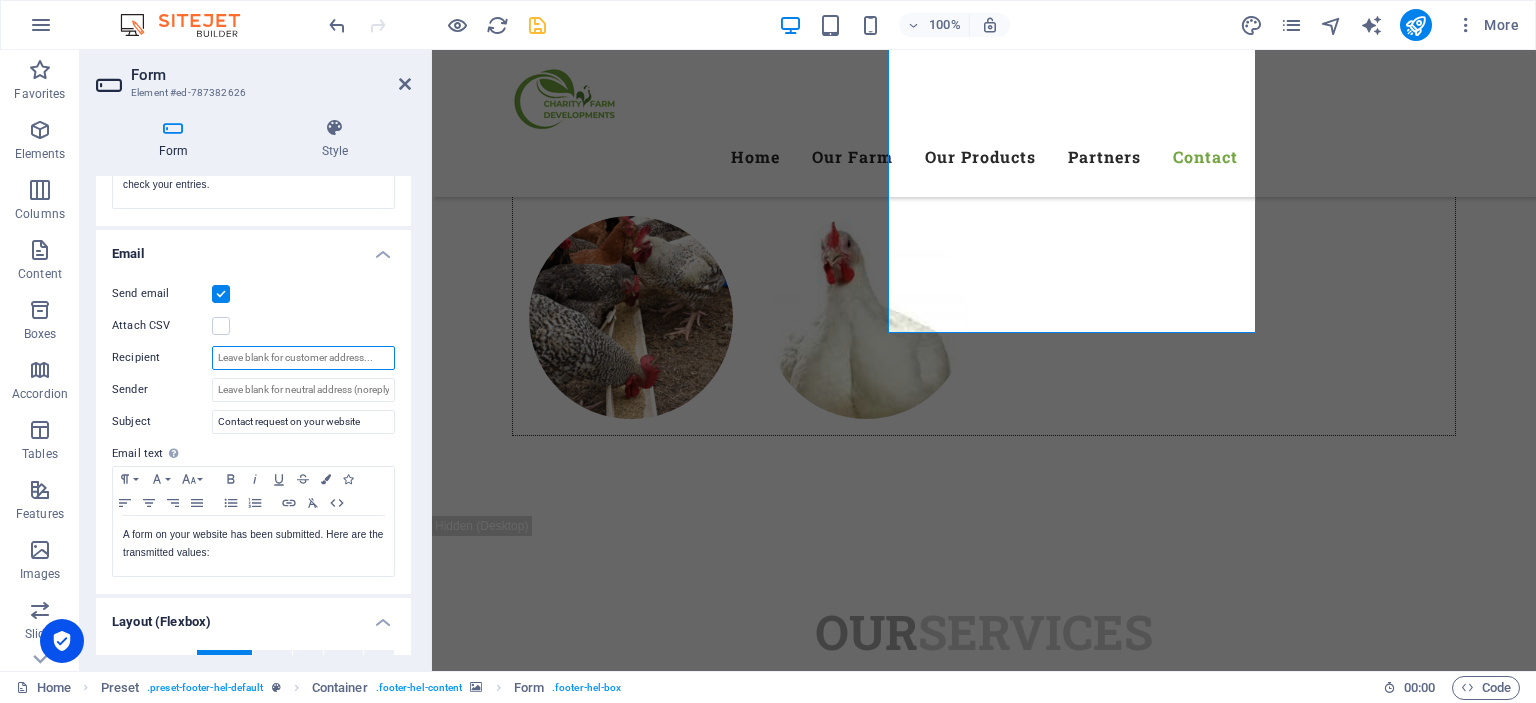paste on "[EMAIL_ADDRESS][DOMAIN_NAME]" 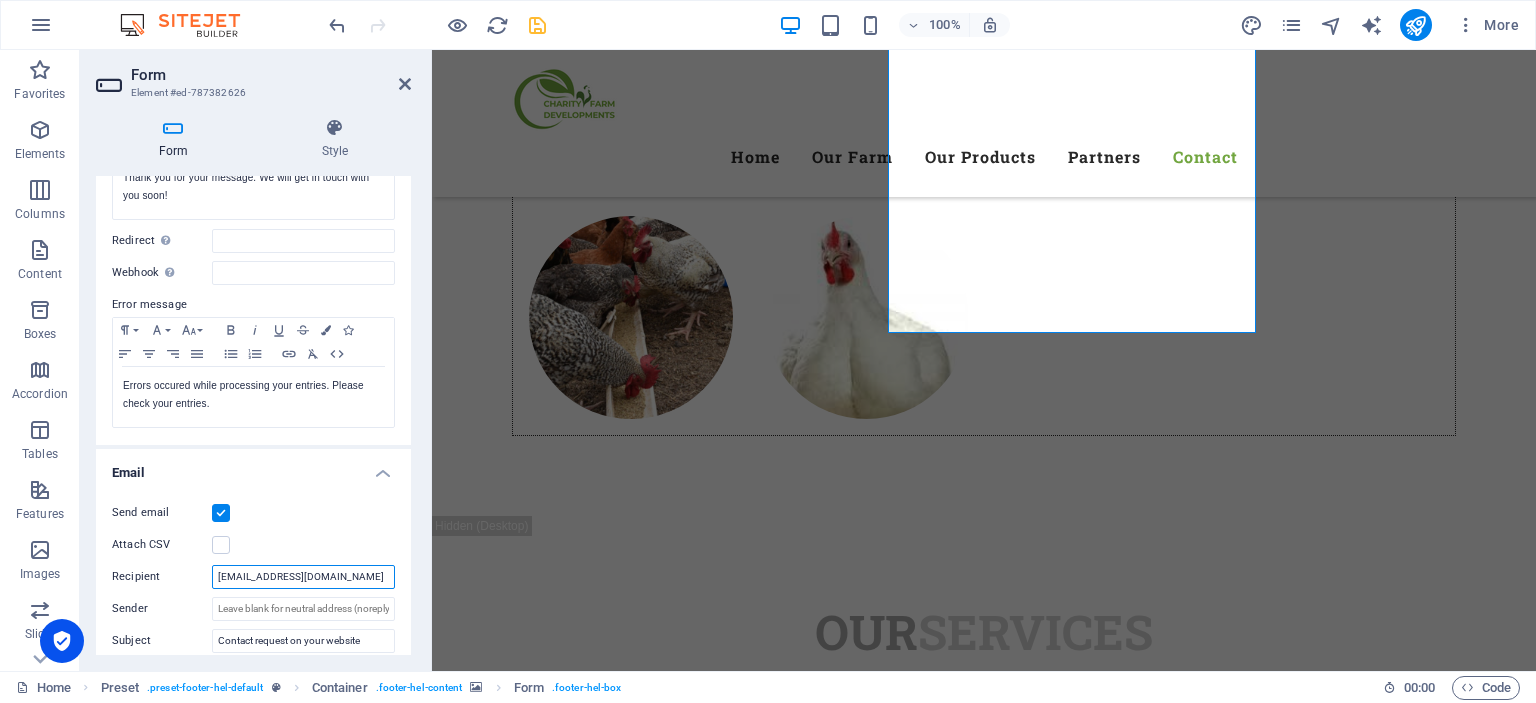 scroll, scrollTop: 199, scrollLeft: 0, axis: vertical 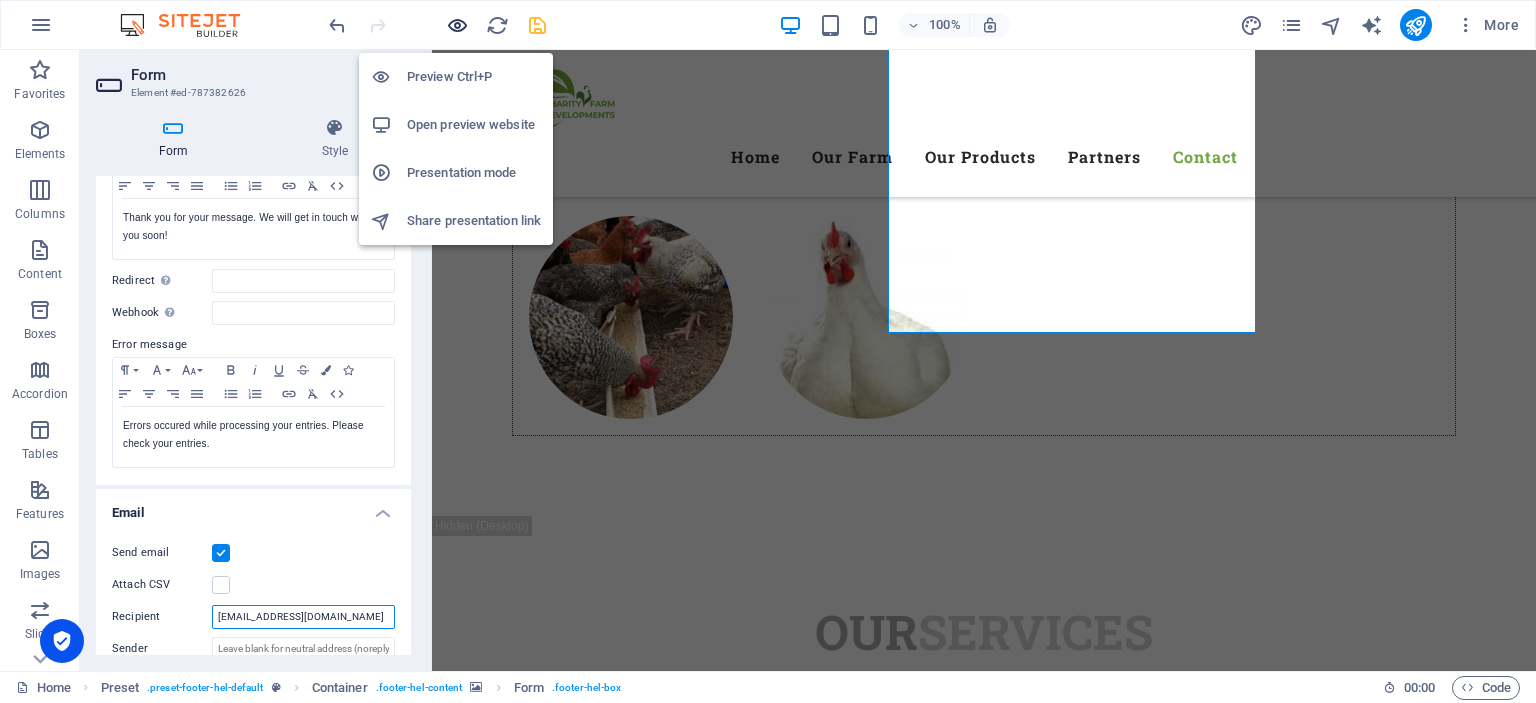 type on "[EMAIL_ADDRESS][DOMAIN_NAME]" 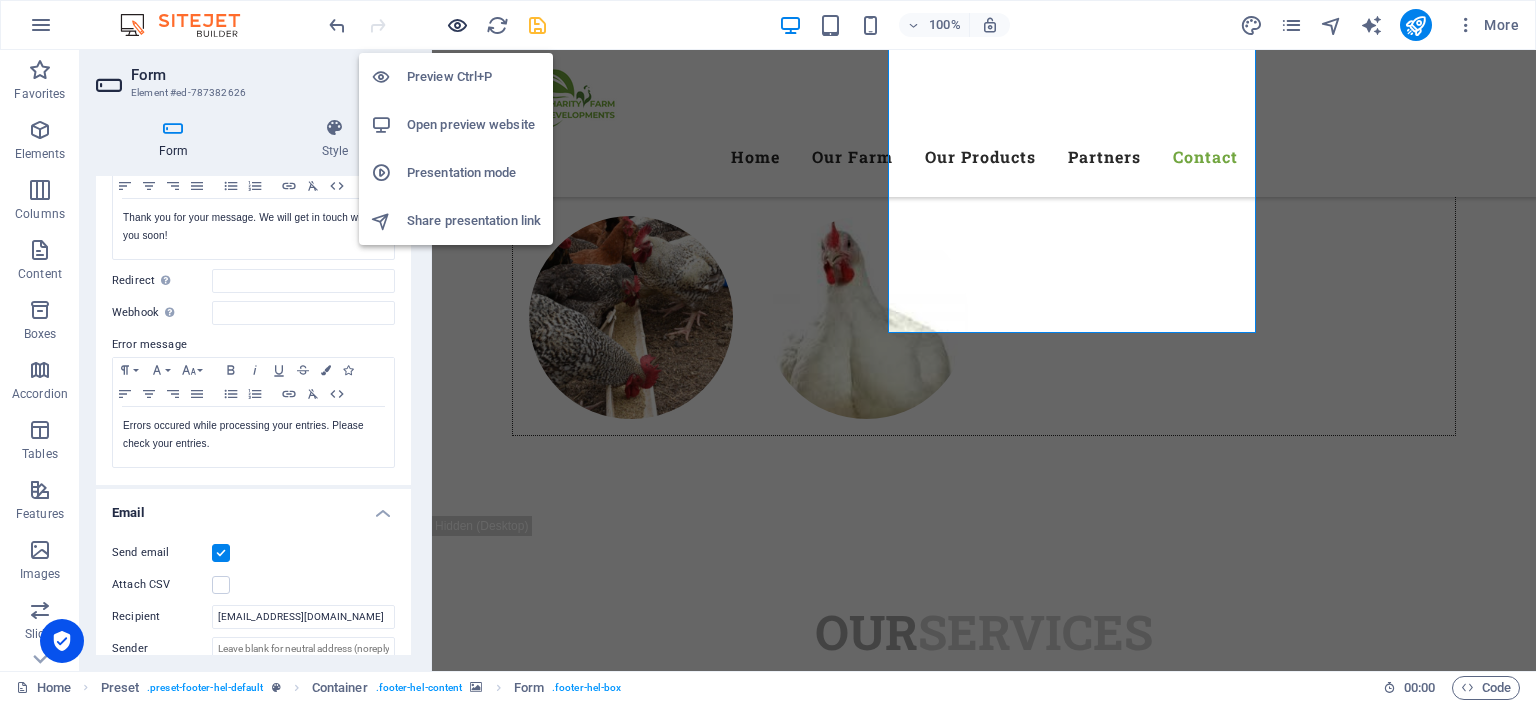 click at bounding box center (457, 25) 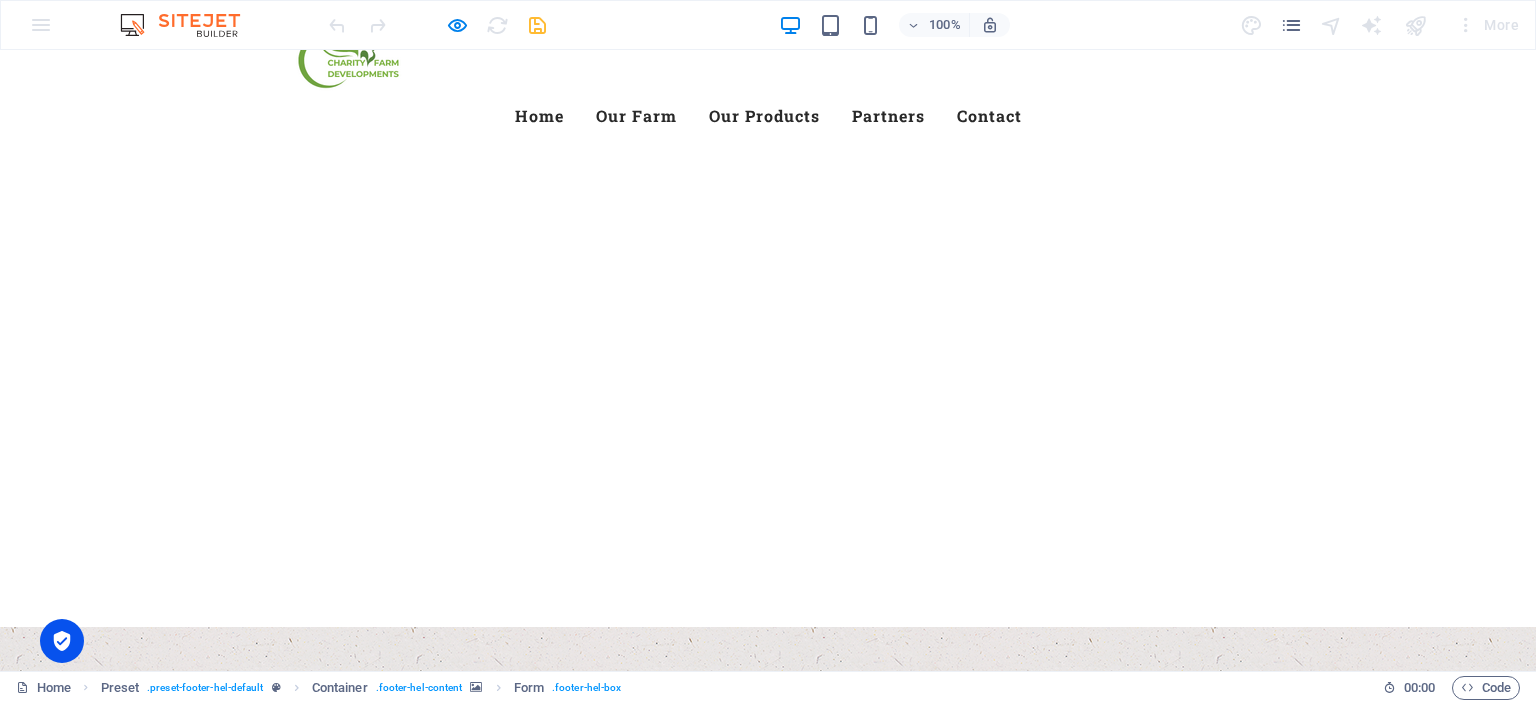 scroll, scrollTop: 0, scrollLeft: 0, axis: both 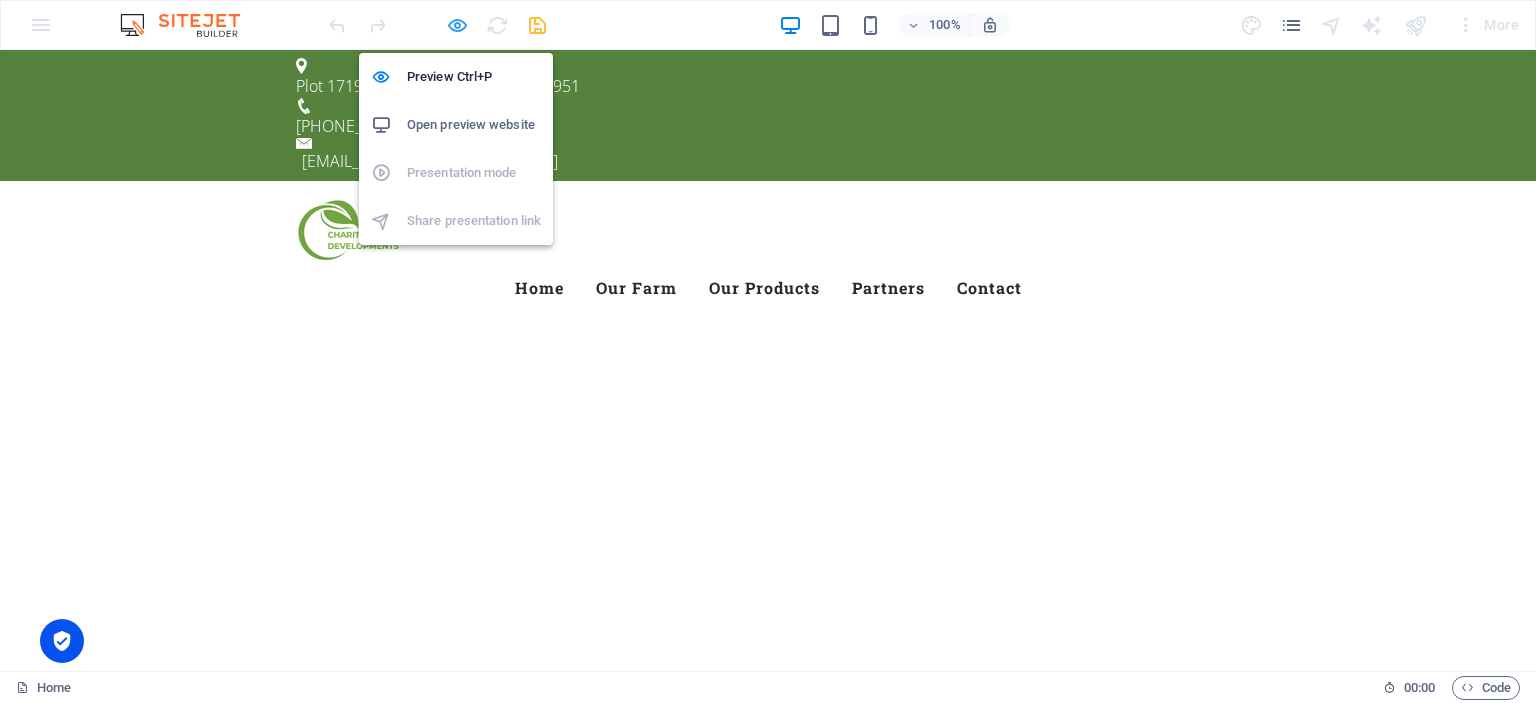 click at bounding box center [457, 25] 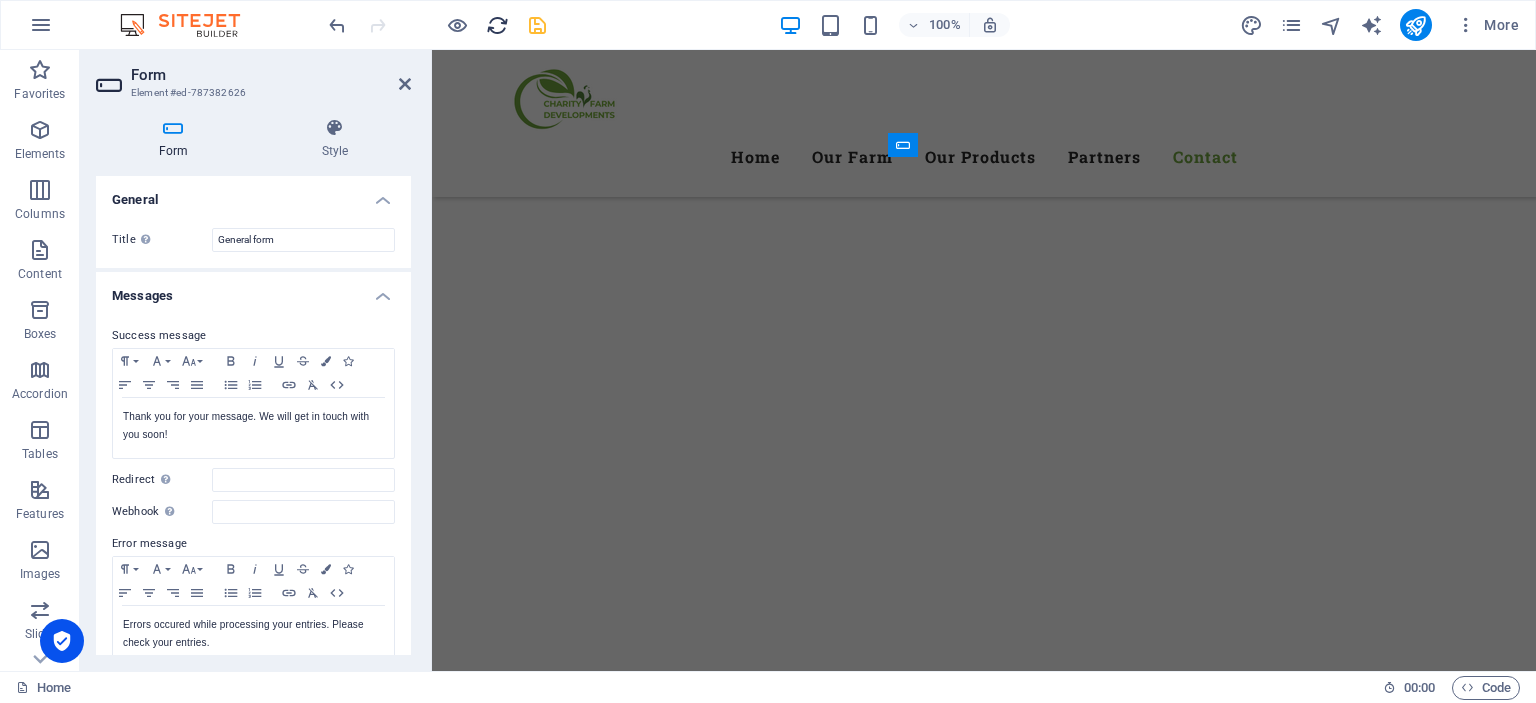 scroll, scrollTop: 6344, scrollLeft: 0, axis: vertical 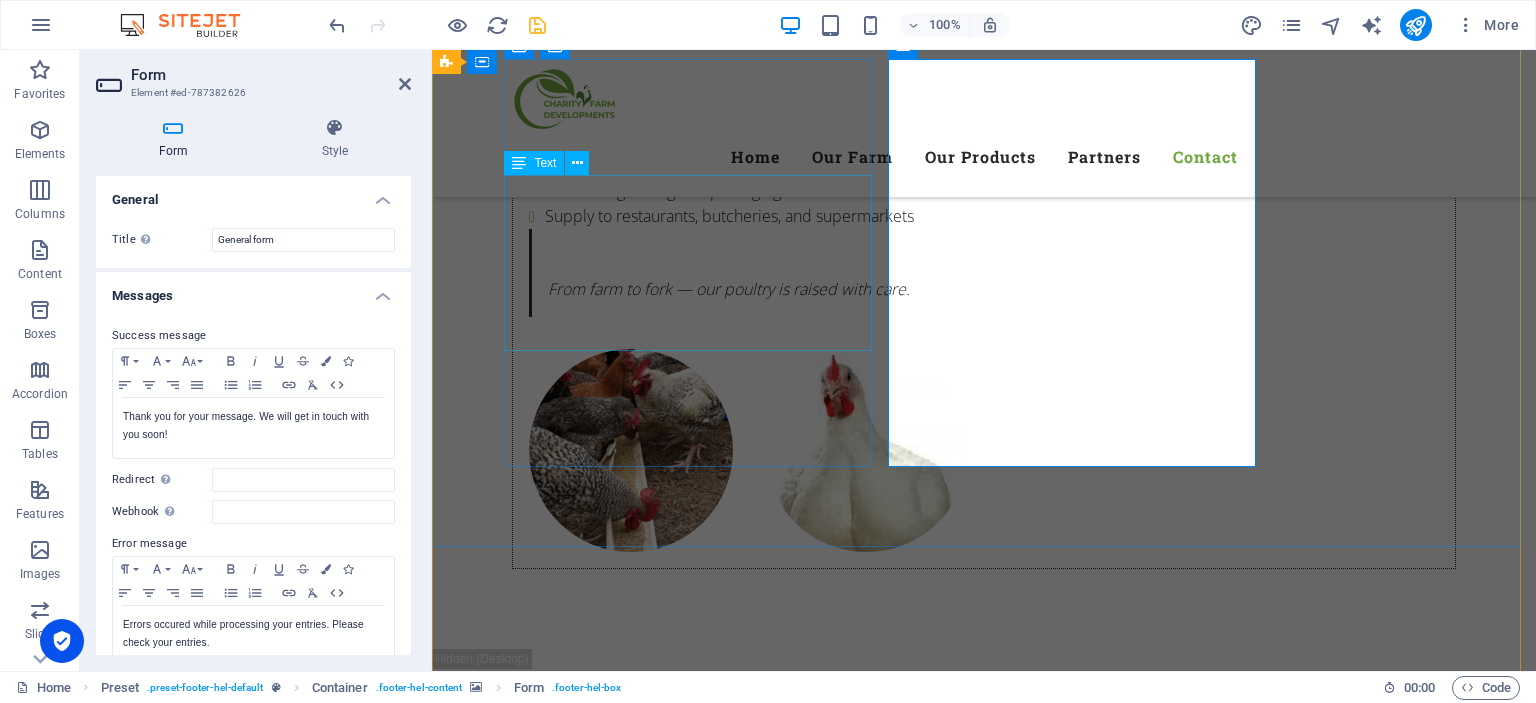click on "Charity Farm Development LTD Plot [GEOGRAPHIC_DATA]   [PHONE_NUMBER] [EMAIL_ADDRESS][DOMAIN_NAME]  [EMAIL_ADDRESS][DOMAIN_NAME]" at bounding box center [920, 3400] 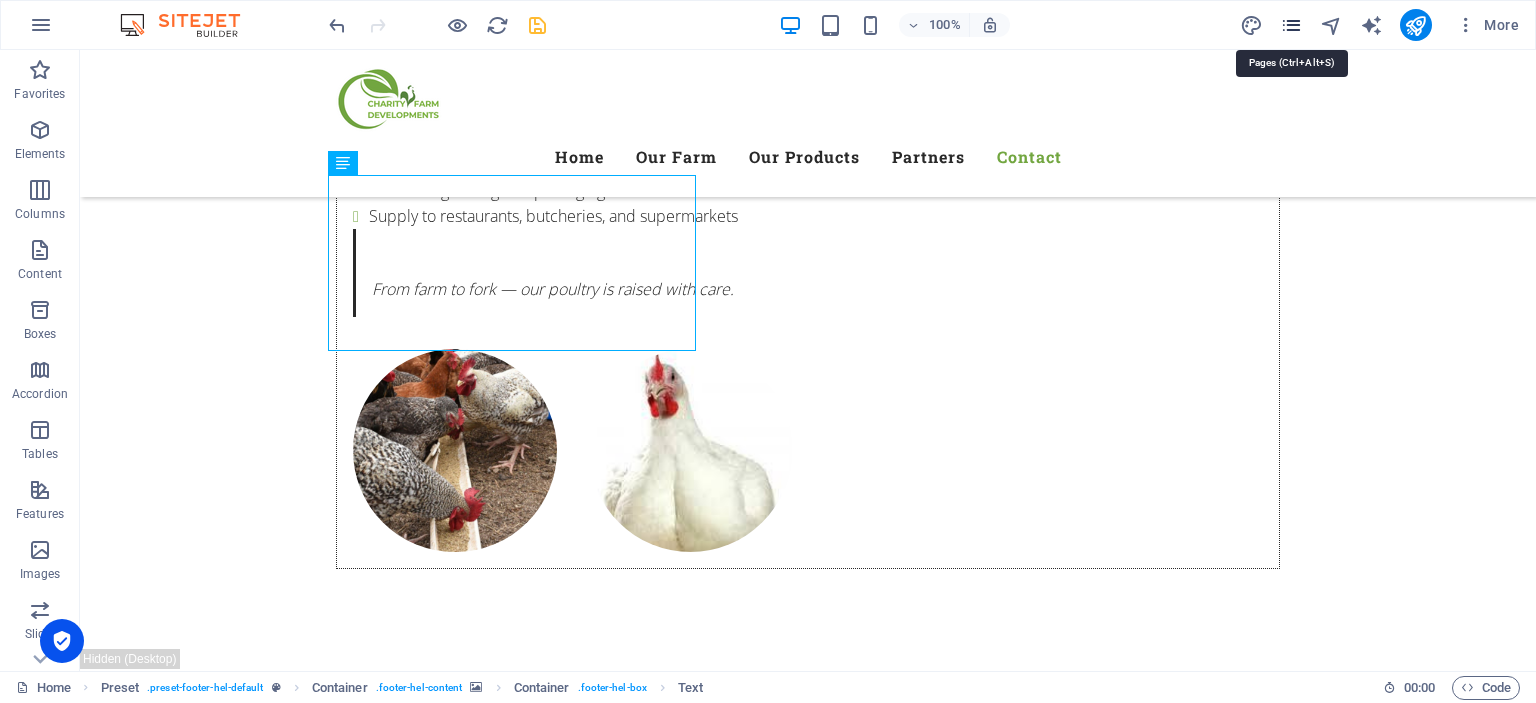 click at bounding box center [1291, 25] 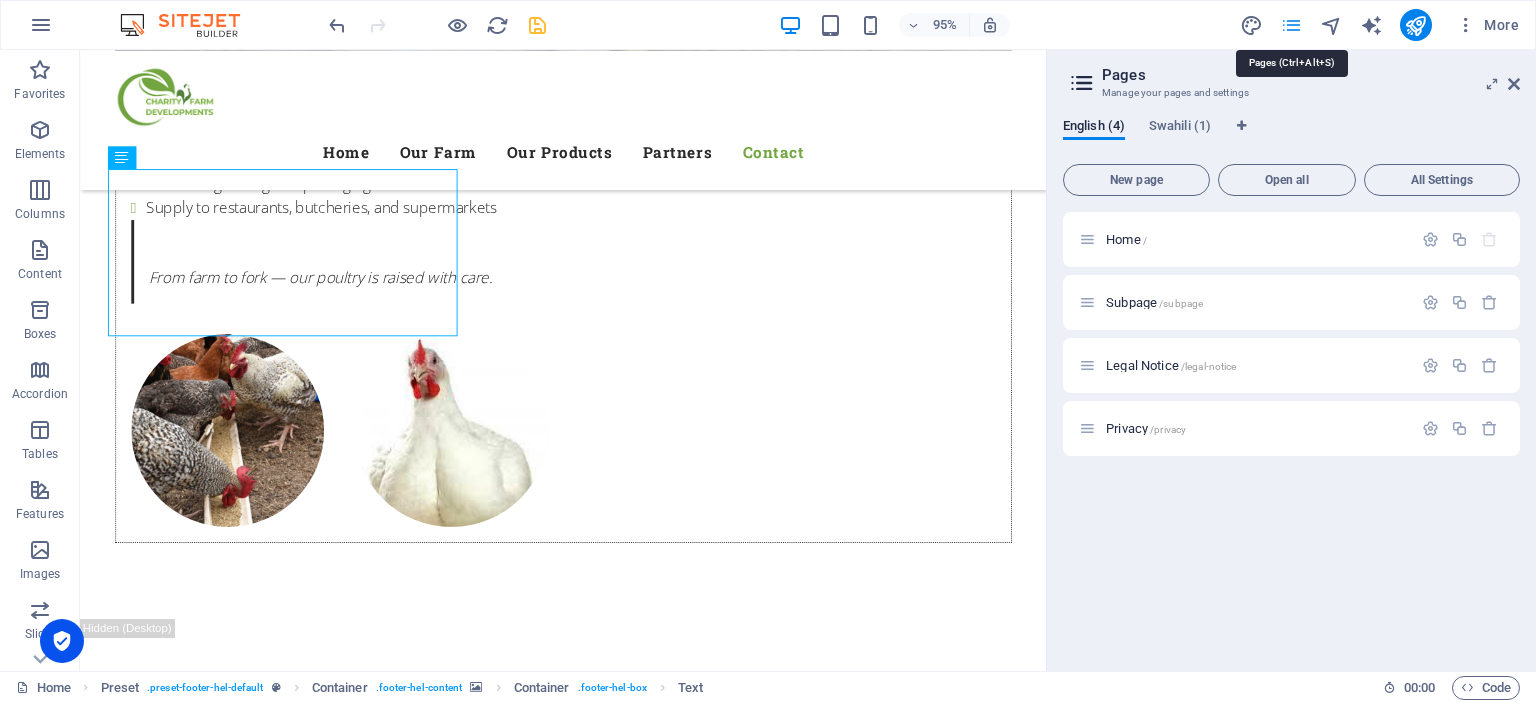 click at bounding box center (1291, 25) 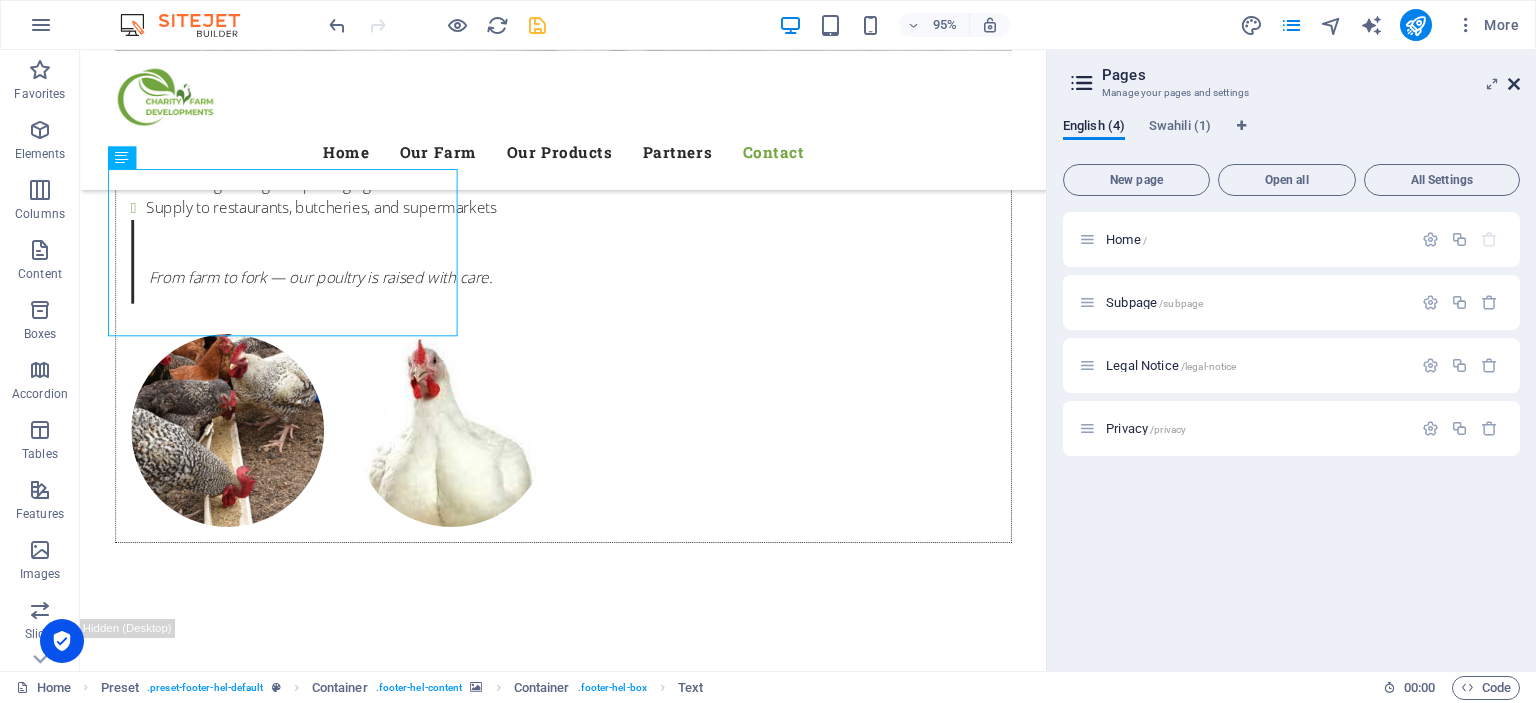 click at bounding box center [1514, 84] 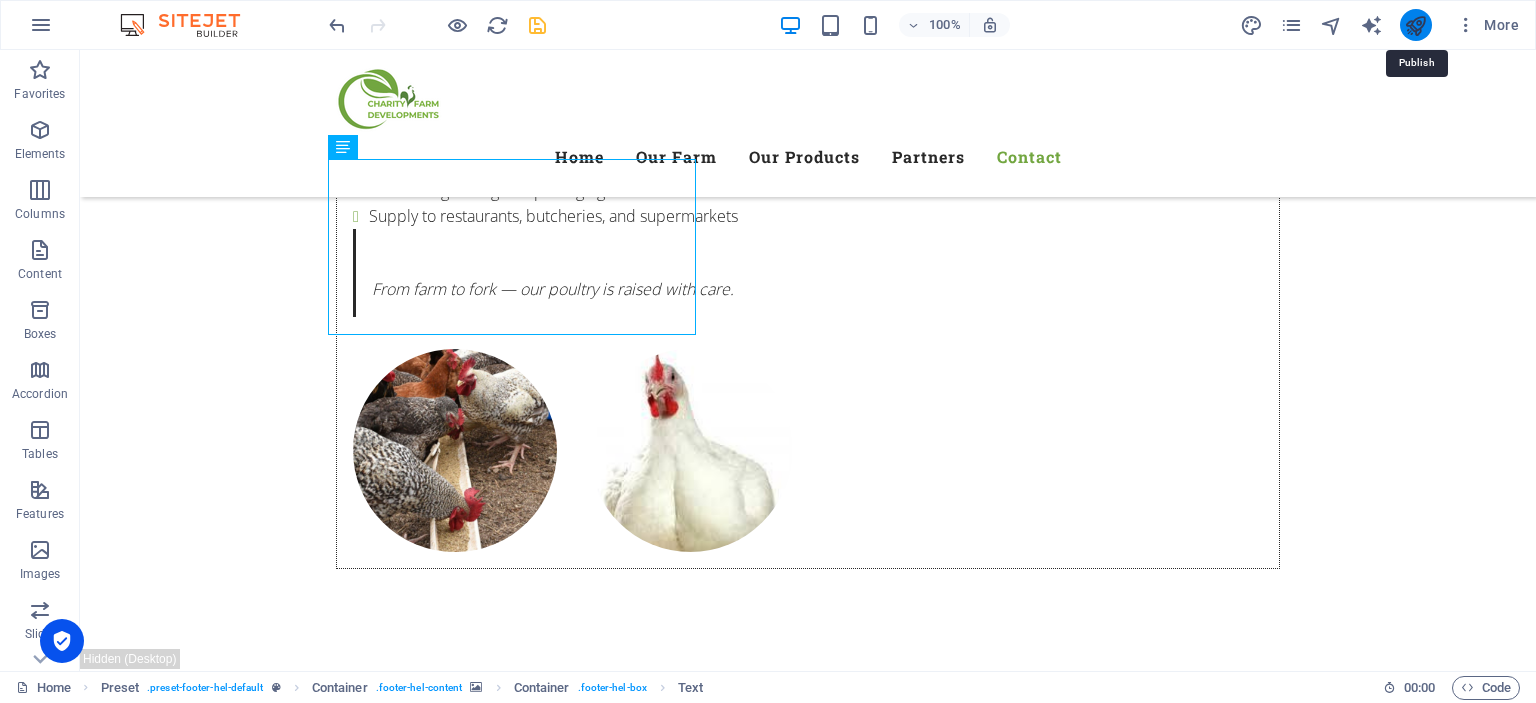 click at bounding box center (1415, 25) 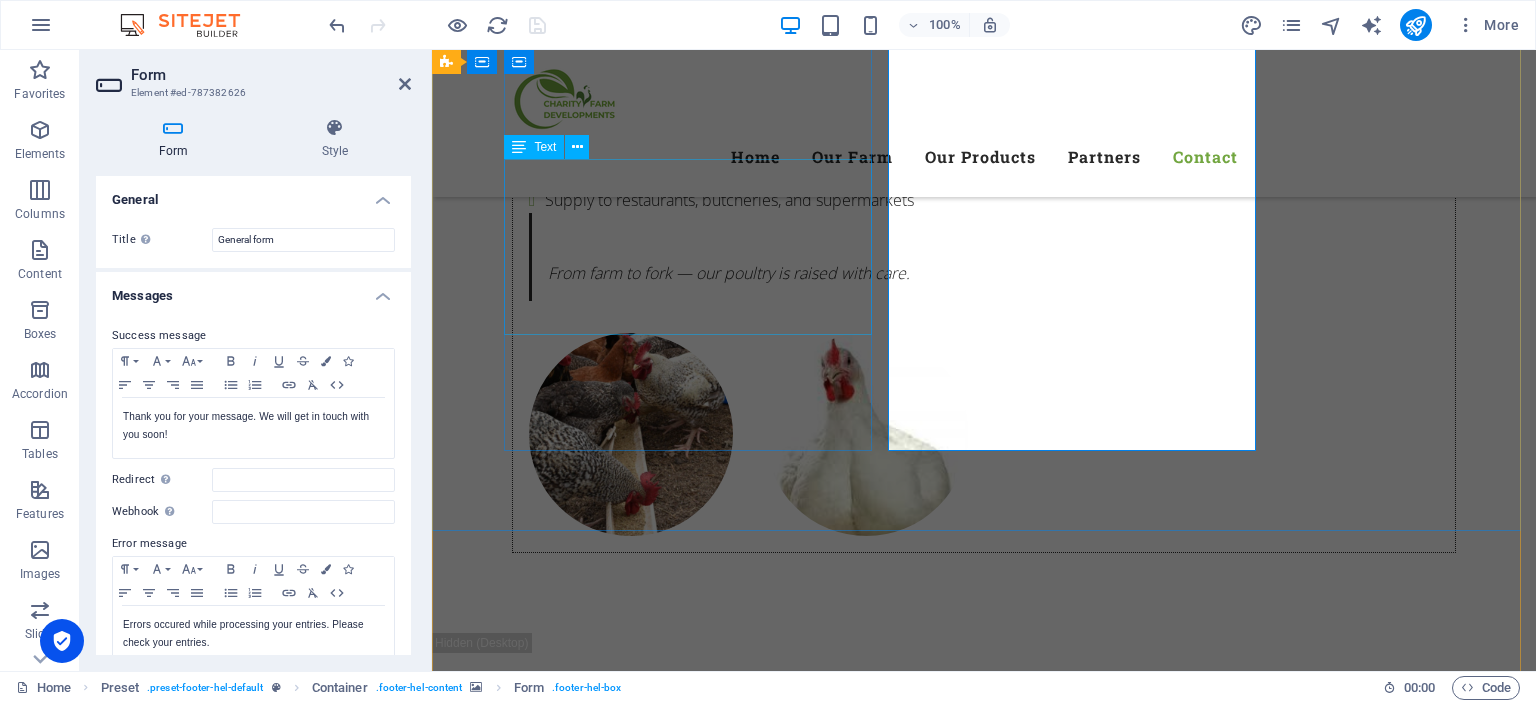 click on "Charity Farm Development LTD Plot [GEOGRAPHIC_DATA]   [PHONE_NUMBER] [EMAIL_ADDRESS][DOMAIN_NAME]  [EMAIL_ADDRESS][DOMAIN_NAME]" at bounding box center (920, 3384) 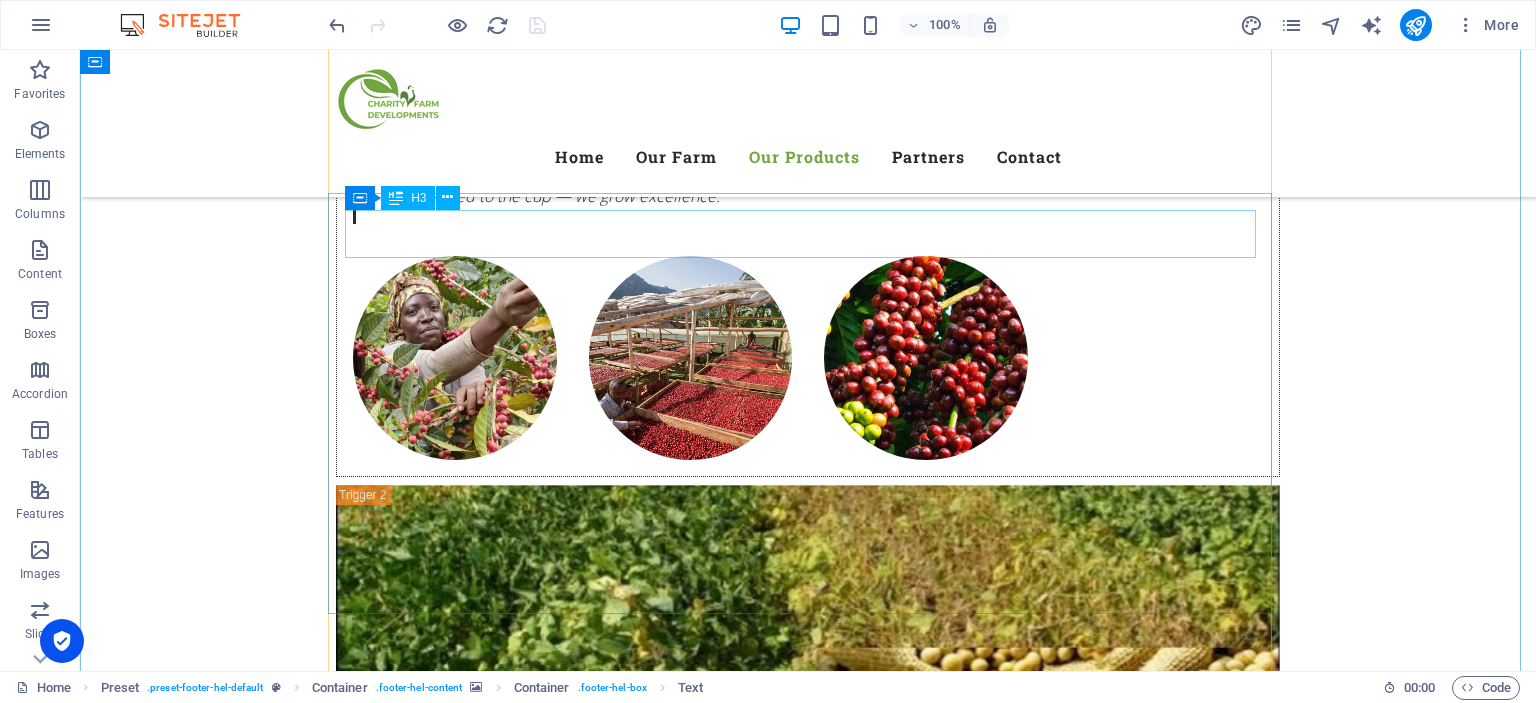 scroll, scrollTop: 3020, scrollLeft: 0, axis: vertical 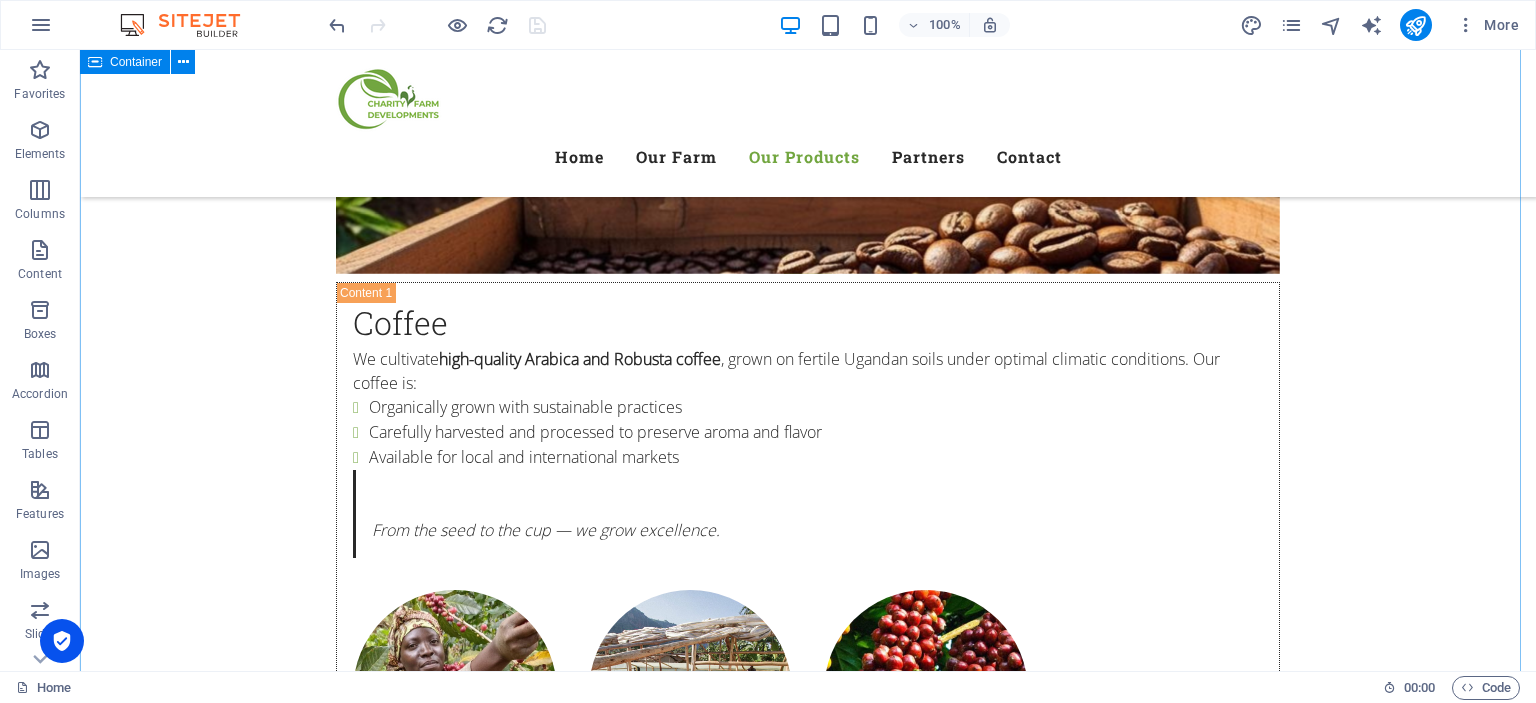 click on "Our  Products What we offer We specialize in  high-value crops  and  poultry production , ensuring both quality and consistency in everything we grow and raise  COffee Coffee We cultivate  high-quality Arabica and Robusta coffee , grown on fertile Ugandan soils under optimal climatic conditions. Our coffee is: Organically grown with sustainable practices Carefully harvested and processed to preserve aroma and flavor Available for local and international markets From the seed to the cup — we grow excellence. Soyabean Soyabean Soybeans are a key crop in our sustainability mission. We grow  non-GMO, protein-rich soybeans  used for: Animal feed production Human consumption Agricultural value addition We work with local cooperatives to support value chain development and promote food security. .fa-secondary{opacity:.4} Apple Banana (Sukalindizi) Apple Banana (Sukalindizi) Known locally as  Sukalindizi , this sweet, nutritious banana is a [DEMOGRAPHIC_DATA] favorite. We produce: Pesticide-free, naturally ripened bananas" at bounding box center (808, 1824) 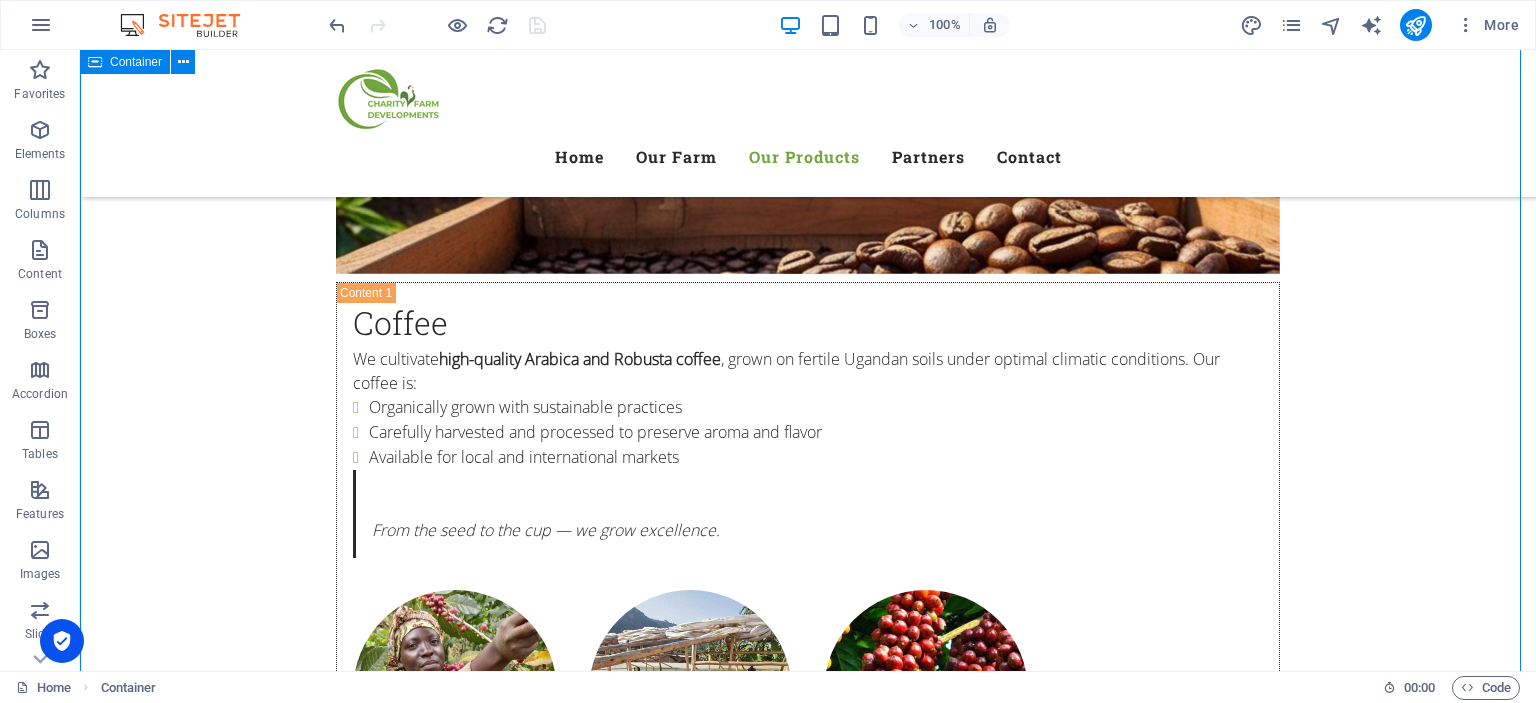 click on "Our  Products What we offer We specialize in  high-value crops  and  poultry production , ensuring both quality and consistency in everything we grow and raise  COffee Coffee We cultivate  high-quality Arabica and Robusta coffee , grown on fertile Ugandan soils under optimal climatic conditions. Our coffee is: Organically grown with sustainable practices Carefully harvested and processed to preserve aroma and flavor Available for local and international markets From the seed to the cup — we grow excellence. Soyabean Soyabean Soybeans are a key crop in our sustainability mission. We grow  non-GMO, protein-rich soybeans  used for: Animal feed production Human consumption Agricultural value addition We work with local cooperatives to support value chain development and promote food security. .fa-secondary{opacity:.4} Apple Banana (Sukalindizi) Apple Banana (Sukalindizi) Known locally as  Sukalindizi , this sweet, nutritious banana is a [DEMOGRAPHIC_DATA] favorite. We produce: Pesticide-free, naturally ripened bananas" at bounding box center [808, 1824] 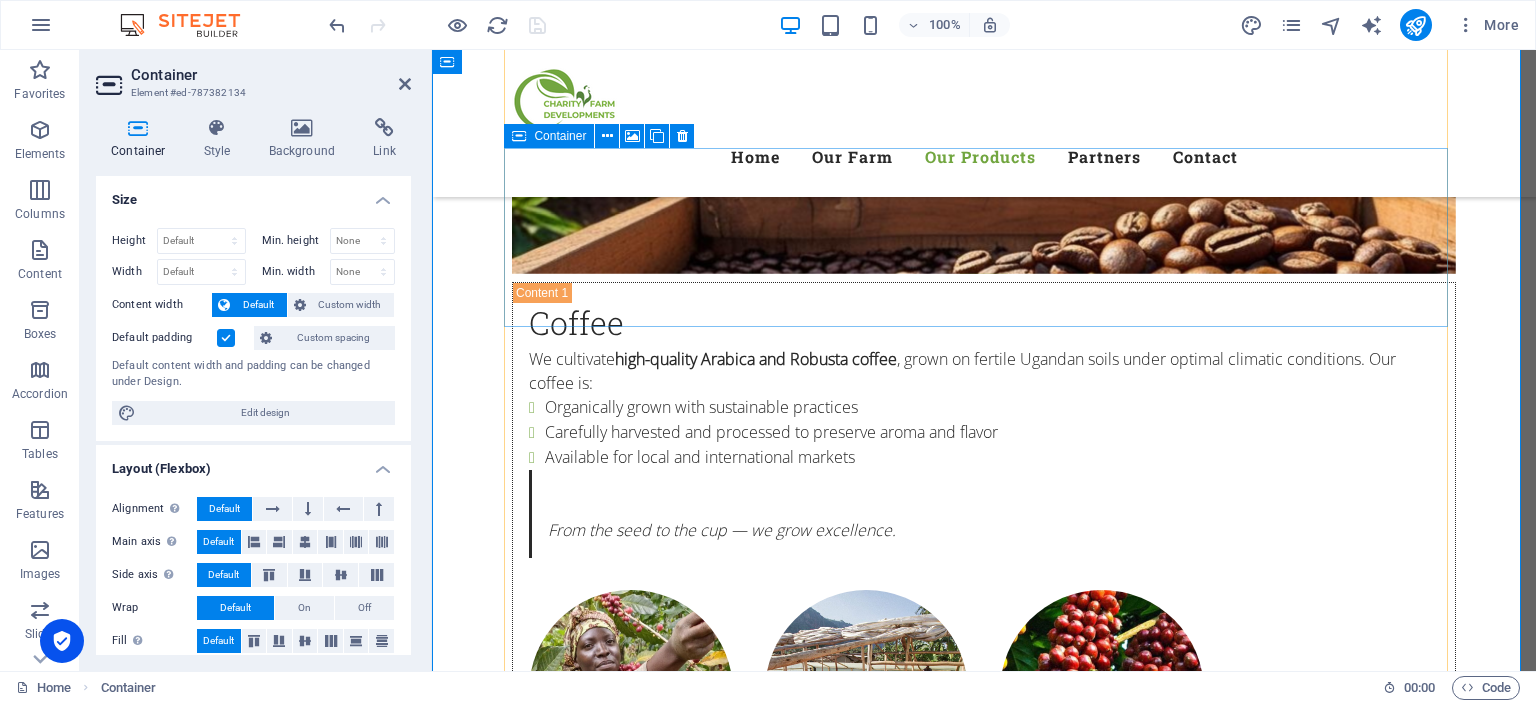 drag, startPoint x: 1774, startPoint y: 278, endPoint x: 1422, endPoint y: 278, distance: 352 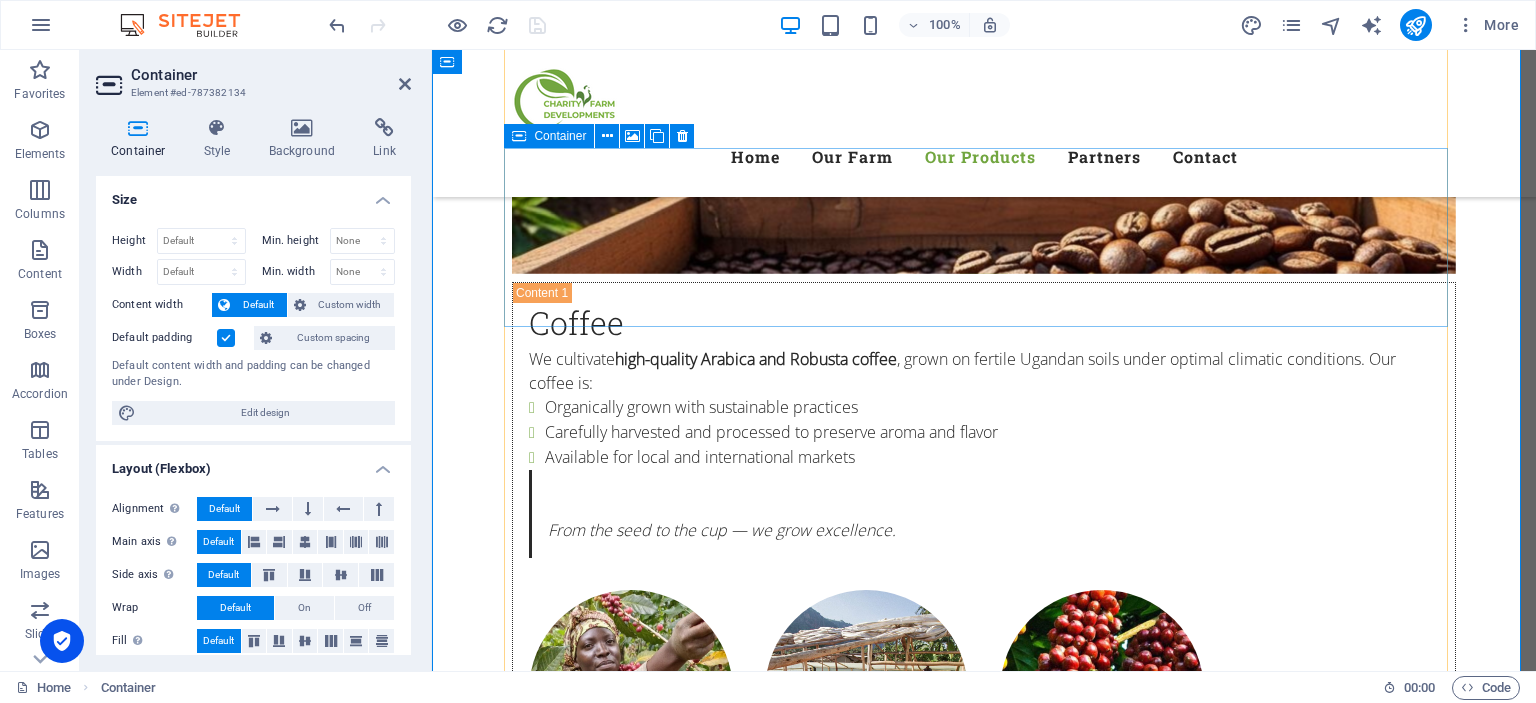 click on ".fa-secondary{opacity:.4} Apple Banana (Sukalindizi)" at bounding box center (984, 1813) 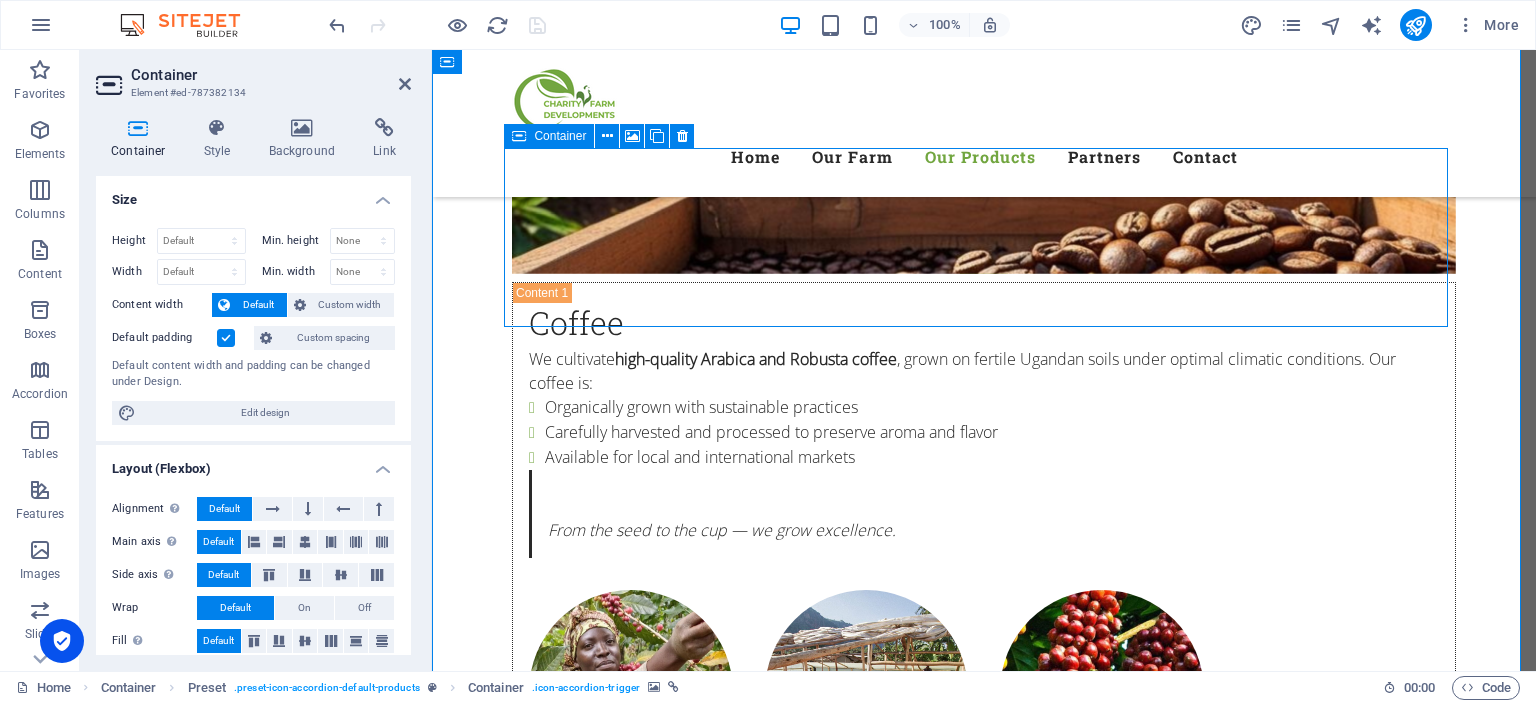 click on ".fa-secondary{opacity:.4} Apple Banana (Sukalindizi)" at bounding box center [984, 1813] 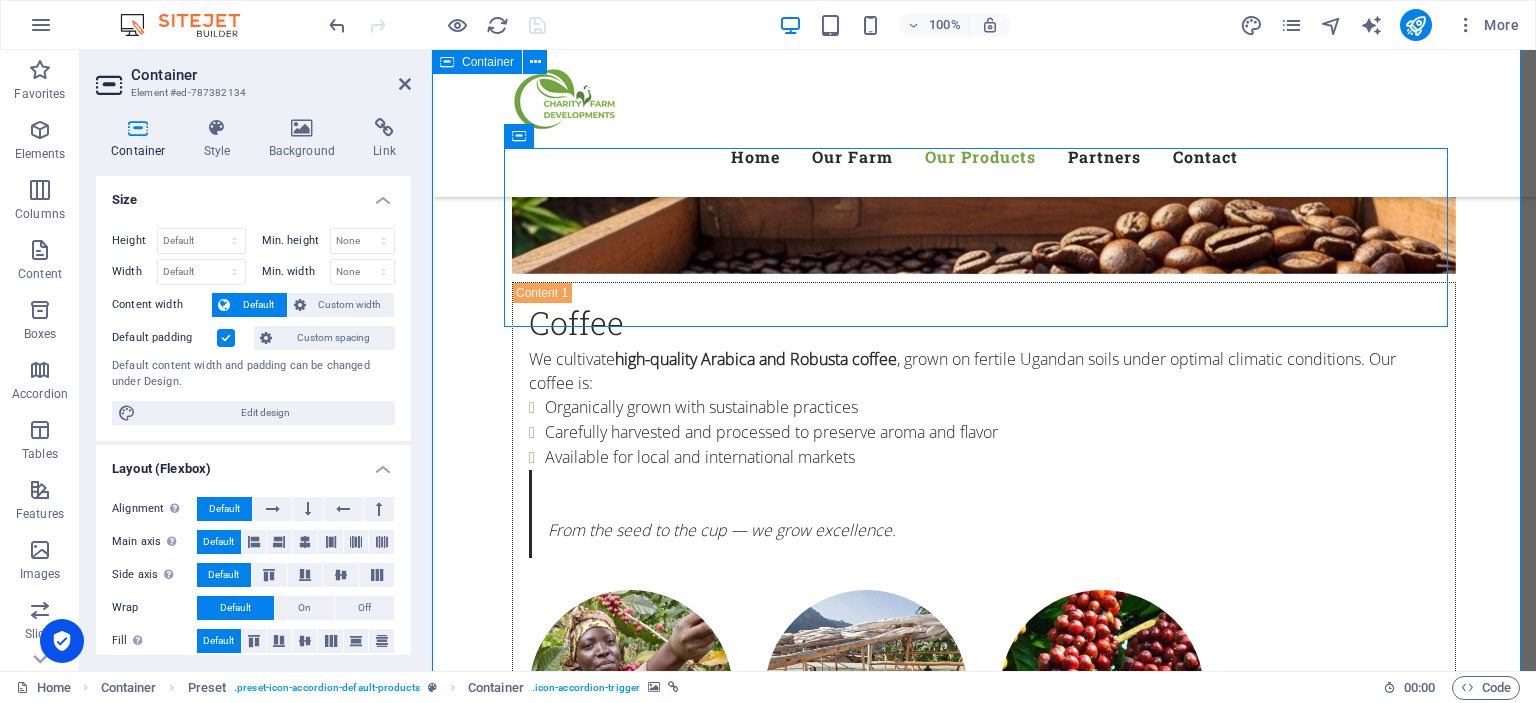 click on "Our  Products What we offer We specialize in  high-value crops  and  poultry production , ensuring both quality and consistency in everything we grow and raise  COffee Coffee We cultivate  high-quality Arabica and Robusta coffee , grown on fertile Ugandan soils under optimal climatic conditions. Our coffee is: Organically grown with sustainable practices Carefully harvested and processed to preserve aroma and flavor Available for local and international markets From the seed to the cup — we grow excellence. Soyabean Soyabean Soybeans are a key crop in our sustainability mission. We grow  non-GMO, protein-rich soybeans  used for: Animal feed production Human consumption Agricultural value addition We work with local cooperatives to support value chain development and promote food security. .fa-secondary{opacity:.4} Apple Banana (Sukalindizi) Apple Banana (Sukalindizi) Known locally as  Sukalindizi , this sweet, nutritious banana is a [DEMOGRAPHIC_DATA] favorite. We produce: Pesticide-free, naturally ripened bananas" at bounding box center [984, 1824] 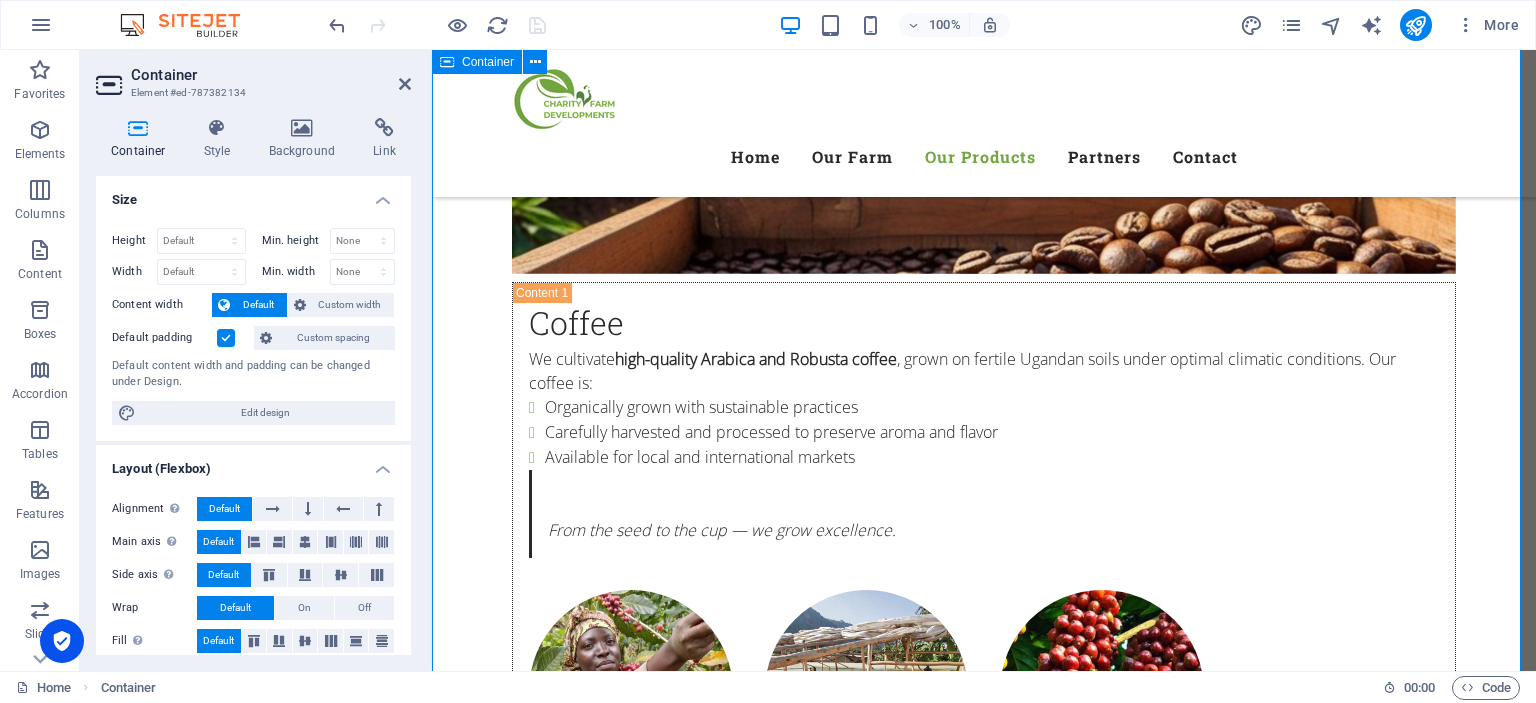 click on "Our  Products What we offer We specialize in  high-value crops  and  poultry production , ensuring both quality and consistency in everything we grow and raise  COffee Coffee We cultivate  high-quality Arabica and Robusta coffee , grown on fertile Ugandan soils under optimal climatic conditions. Our coffee is: Organically grown with sustainable practices Carefully harvested and processed to preserve aroma and flavor Available for local and international markets From the seed to the cup — we grow excellence. Soyabean Soyabean Soybeans are a key crop in our sustainability mission. We grow  non-GMO, protein-rich soybeans  used for: Animal feed production Human consumption Agricultural value addition We work with local cooperatives to support value chain development and promote food security. .fa-secondary{opacity:.4} Apple Banana (Sukalindizi) Apple Banana (Sukalindizi) Known locally as  Sukalindizi , this sweet, nutritious banana is a [DEMOGRAPHIC_DATA] favorite. We produce: Pesticide-free, naturally ripened bananas" at bounding box center [984, 1824] 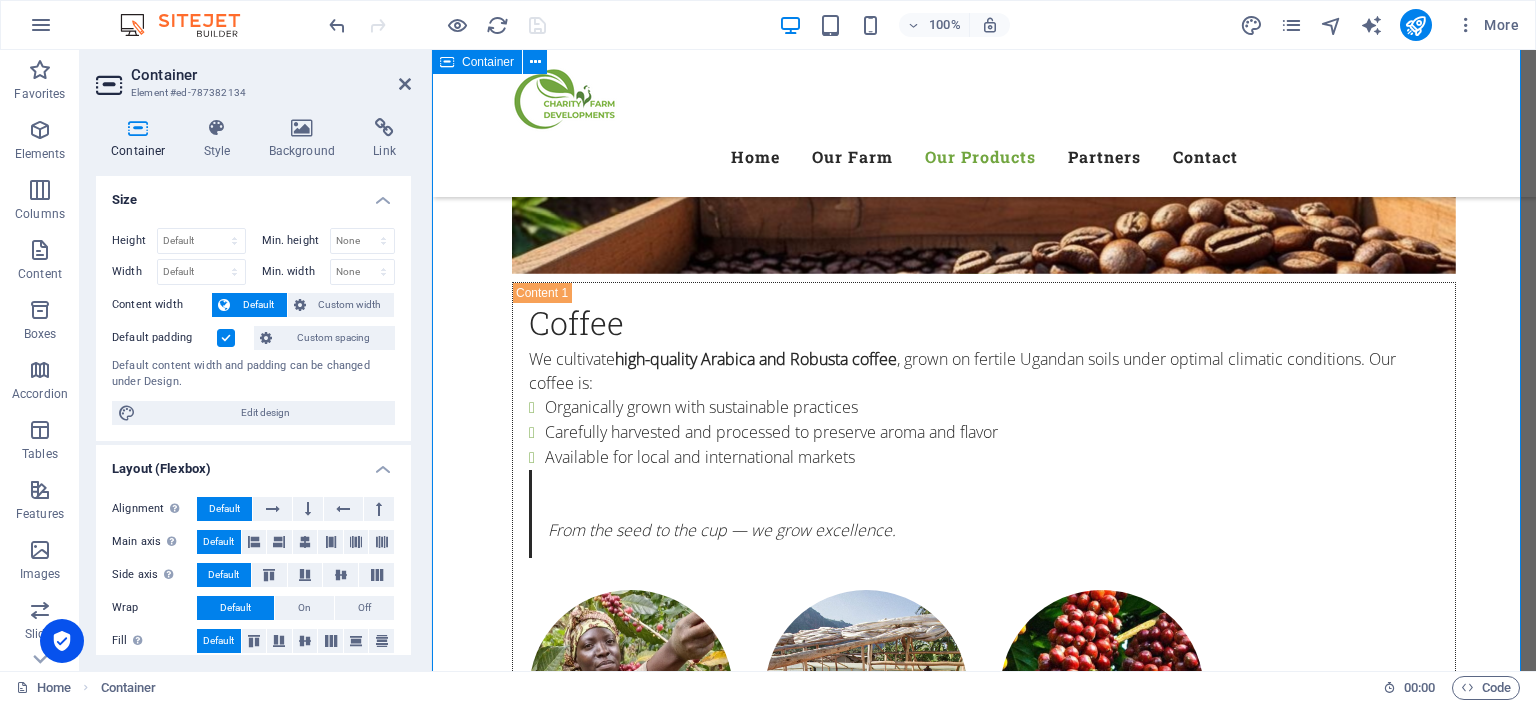 click on "Our  Products What we offer We specialize in  high-value crops  and  poultry production , ensuring both quality and consistency in everything we grow and raise  COffee Coffee We cultivate  high-quality Arabica and Robusta coffee , grown on fertile Ugandan soils under optimal climatic conditions. Our coffee is: Organically grown with sustainable practices Carefully harvested and processed to preserve aroma and flavor Available for local and international markets From the seed to the cup — we grow excellence. Soyabean Soyabean Soybeans are a key crop in our sustainability mission. We grow  non-GMO, protein-rich soybeans  used for: Animal feed production Human consumption Agricultural value addition We work with local cooperatives to support value chain development and promote food security. .fa-secondary{opacity:.4} Apple Banana (Sukalindizi) Apple Banana (Sukalindizi) Known locally as  Sukalindizi , this sweet, nutritious banana is a [DEMOGRAPHIC_DATA] favorite. We produce: Pesticide-free, naturally ripened bananas" at bounding box center [984, 1824] 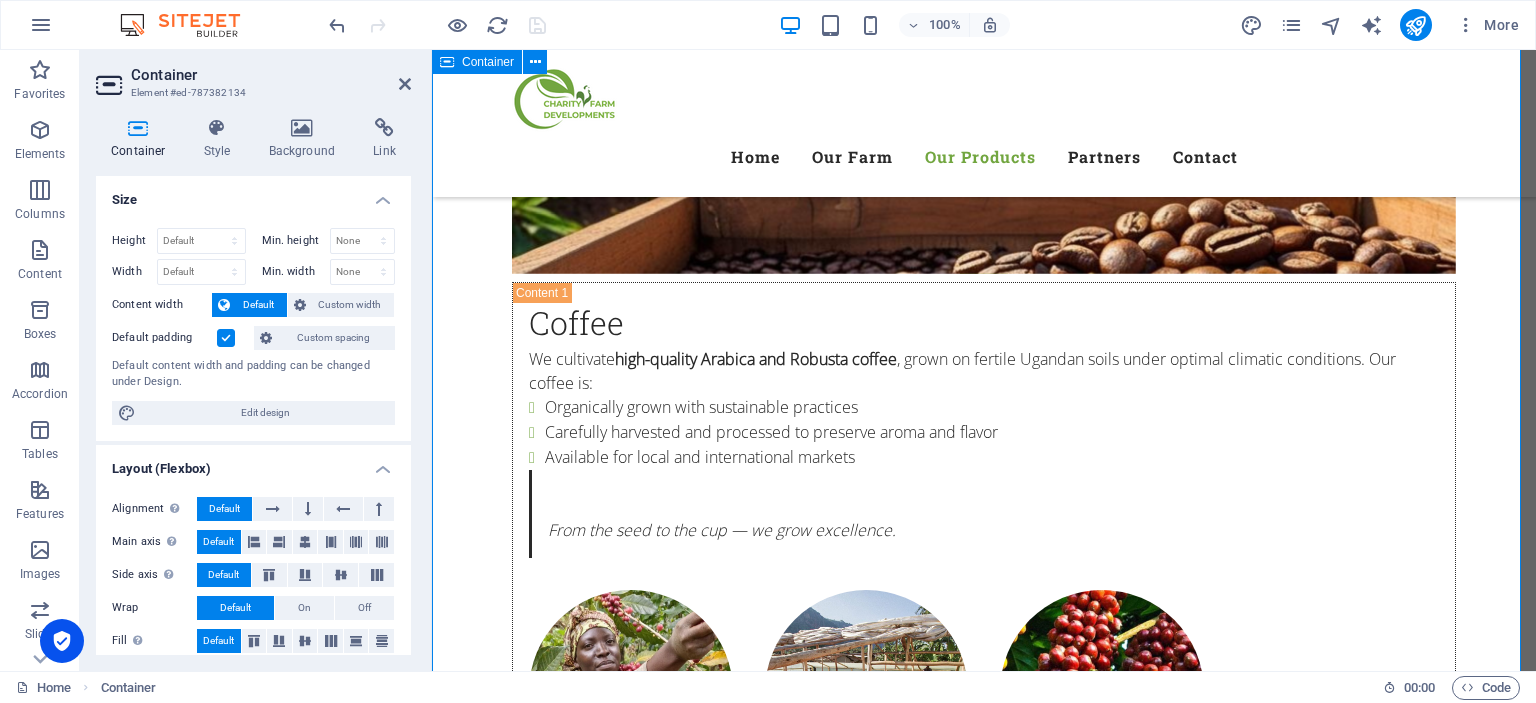 click on "Our  Products What we offer We specialize in  high-value crops  and  poultry production , ensuring both quality and consistency in everything we grow and raise  COffee Coffee We cultivate  high-quality Arabica and Robusta coffee , grown on fertile Ugandan soils under optimal climatic conditions. Our coffee is: Organically grown with sustainable practices Carefully harvested and processed to preserve aroma and flavor Available for local and international markets From the seed to the cup — we grow excellence. Soyabean Soyabean Soybeans are a key crop in our sustainability mission. We grow  non-GMO, protein-rich soybeans  used for: Animal feed production Human consumption Agricultural value addition We work with local cooperatives to support value chain development and promote food security. .fa-secondary{opacity:.4} Apple Banana (Sukalindizi) Apple Banana (Sukalindizi) Known locally as  Sukalindizi , this sweet, nutritious banana is a [DEMOGRAPHIC_DATA] favorite. We produce: Pesticide-free, naturally ripened bananas" at bounding box center [984, 1824] 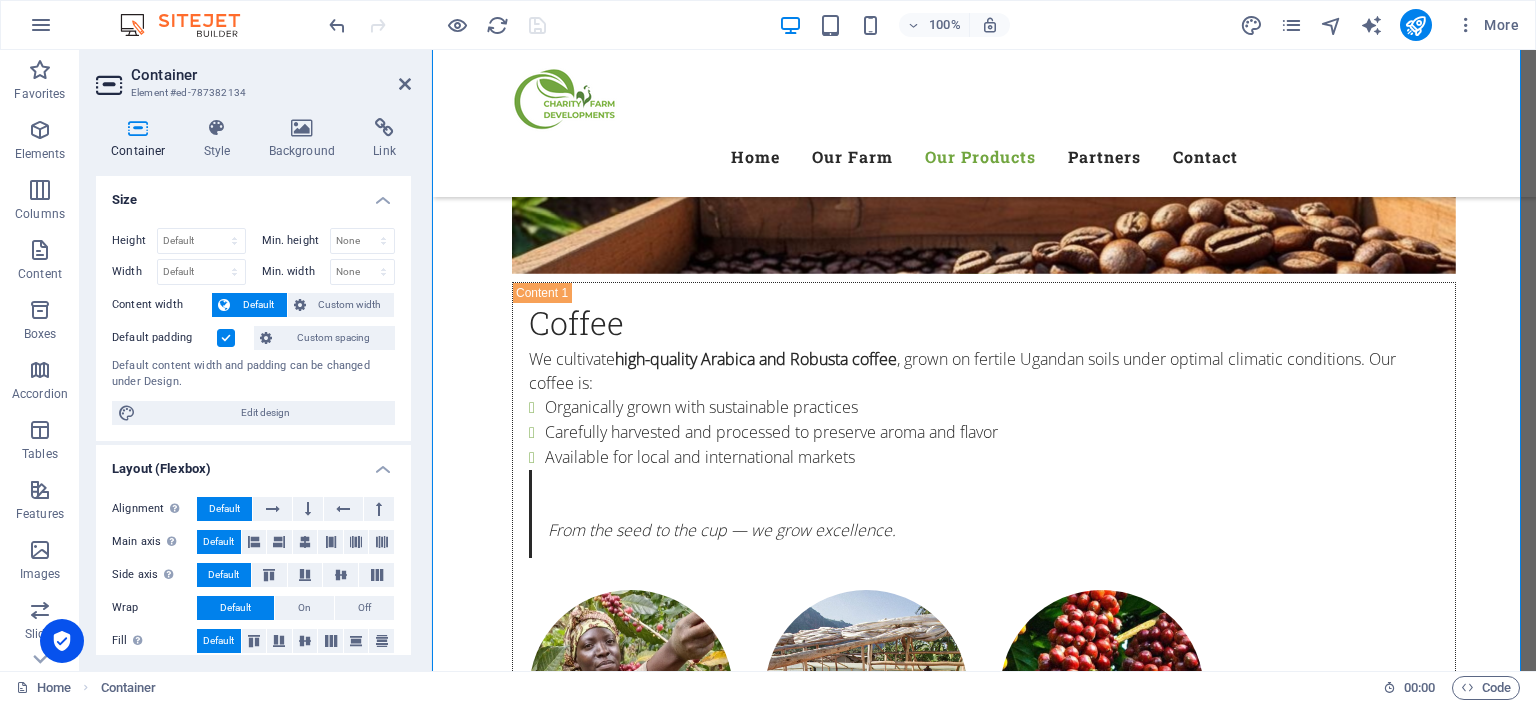 click at bounding box center (437, 25) 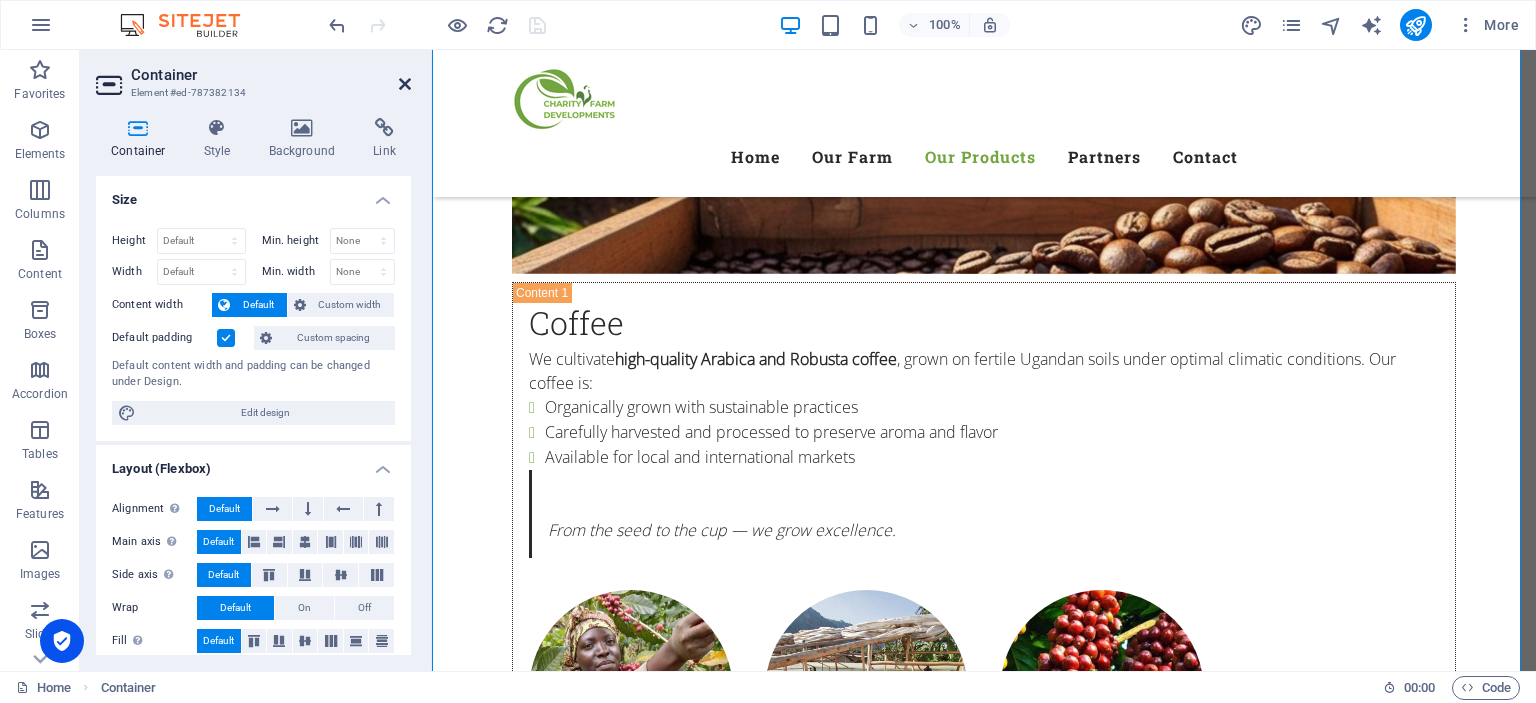 click at bounding box center [405, 84] 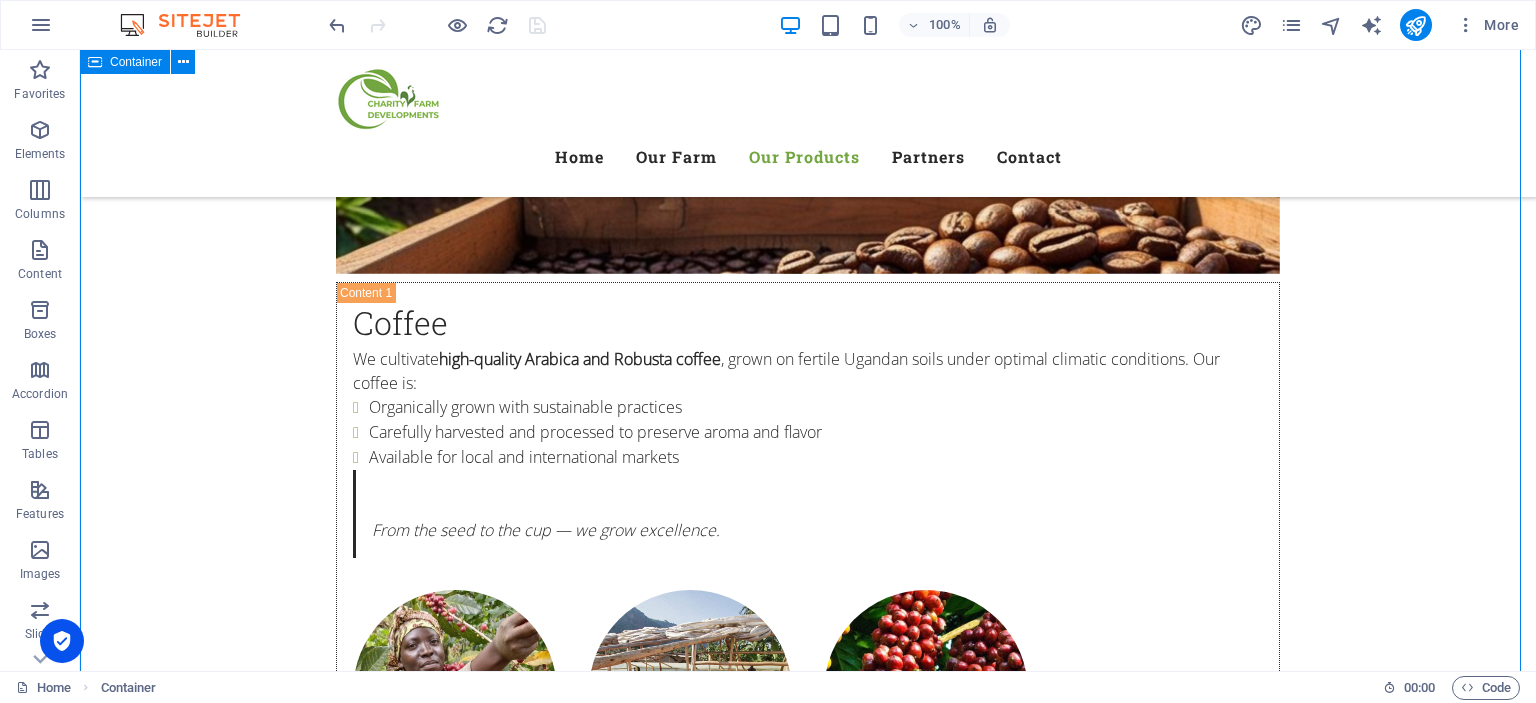 click on "Our  Products What we offer We specialize in  high-value crops  and  poultry production , ensuring both quality and consistency in everything we grow and raise  COffee Coffee We cultivate  high-quality Arabica and Robusta coffee , grown on fertile Ugandan soils under optimal climatic conditions. Our coffee is: Organically grown with sustainable practices Carefully harvested and processed to preserve aroma and flavor Available for local and international markets From the seed to the cup — we grow excellence. Soyabean Soyabean Soybeans are a key crop in our sustainability mission. We grow  non-GMO, protein-rich soybeans  used for: Animal feed production Human consumption Agricultural value addition We work with local cooperatives to support value chain development and promote food security. .fa-secondary{opacity:.4} Apple Banana (Sukalindizi) Apple Banana (Sukalindizi) Known locally as  Sukalindizi , this sweet, nutritious banana is a [DEMOGRAPHIC_DATA] favorite. We produce: Pesticide-free, naturally ripened bananas" at bounding box center (808, 1824) 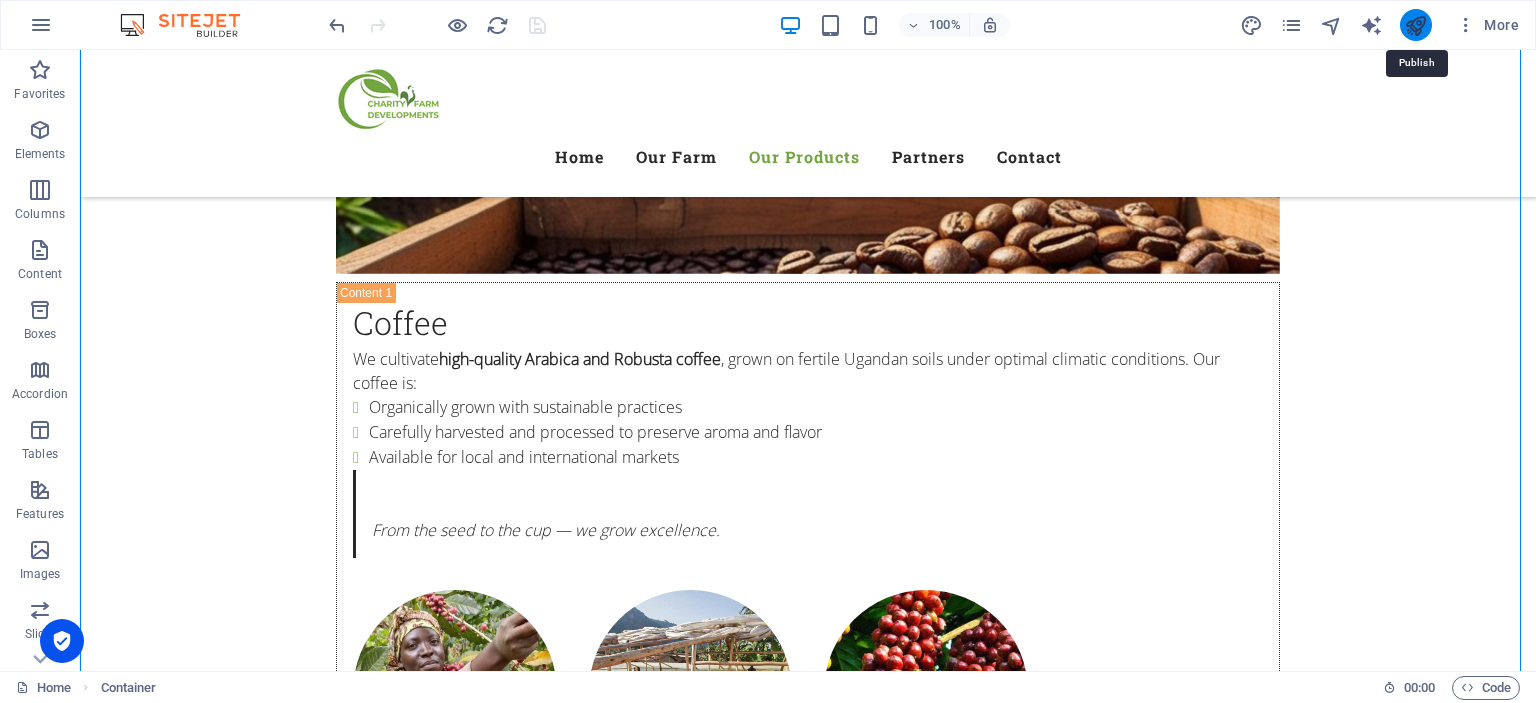 click at bounding box center [1415, 25] 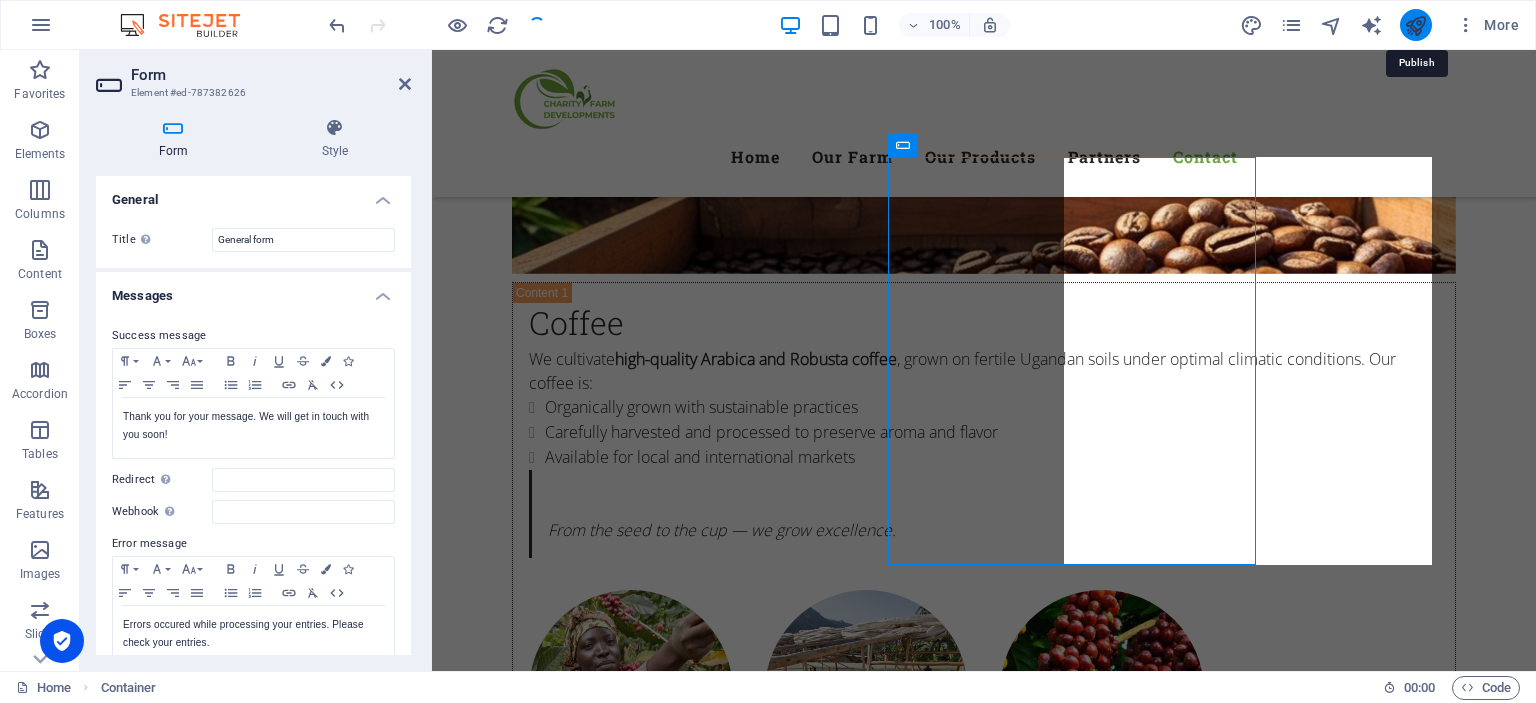 scroll, scrollTop: 6245, scrollLeft: 0, axis: vertical 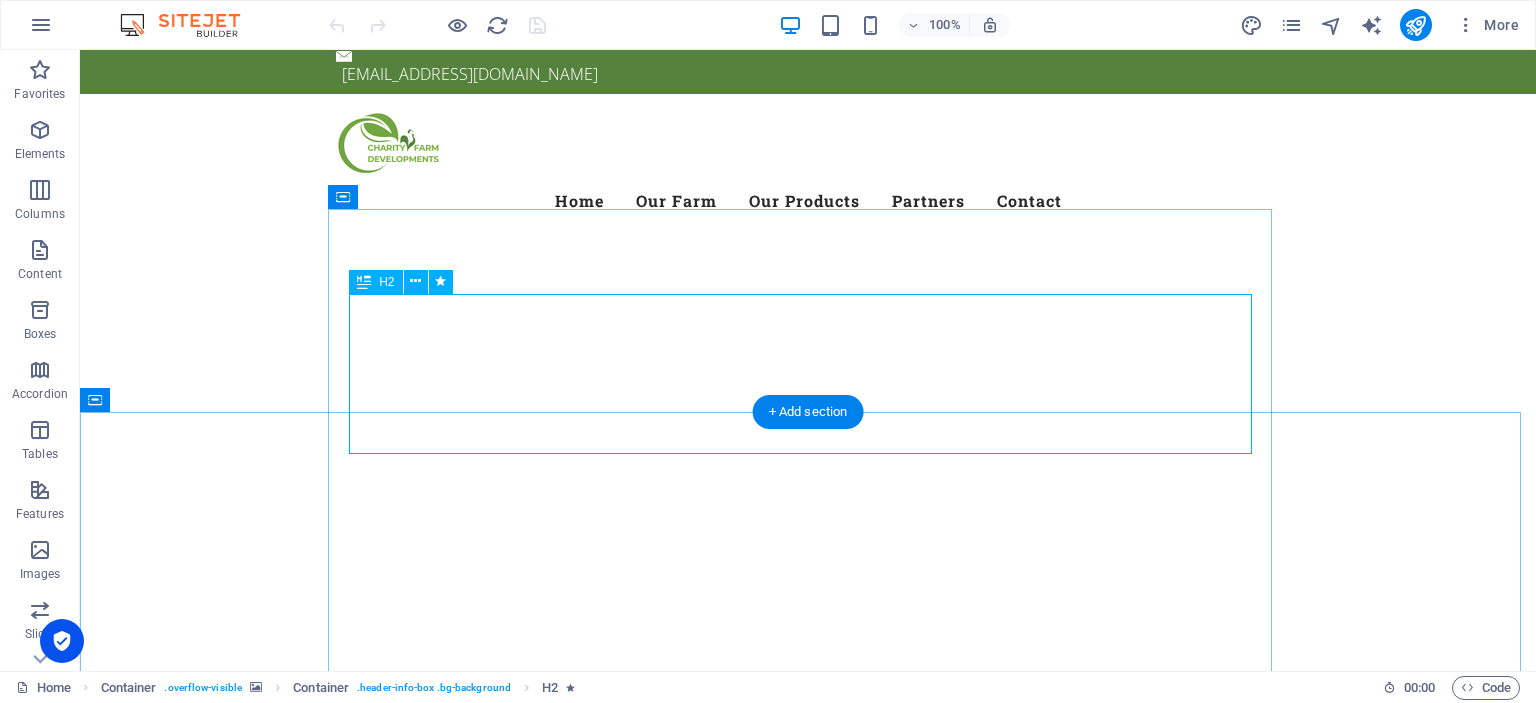 click on "Welcome to the  Charity Farm Development LTD" at bounding box center (808, 1169) 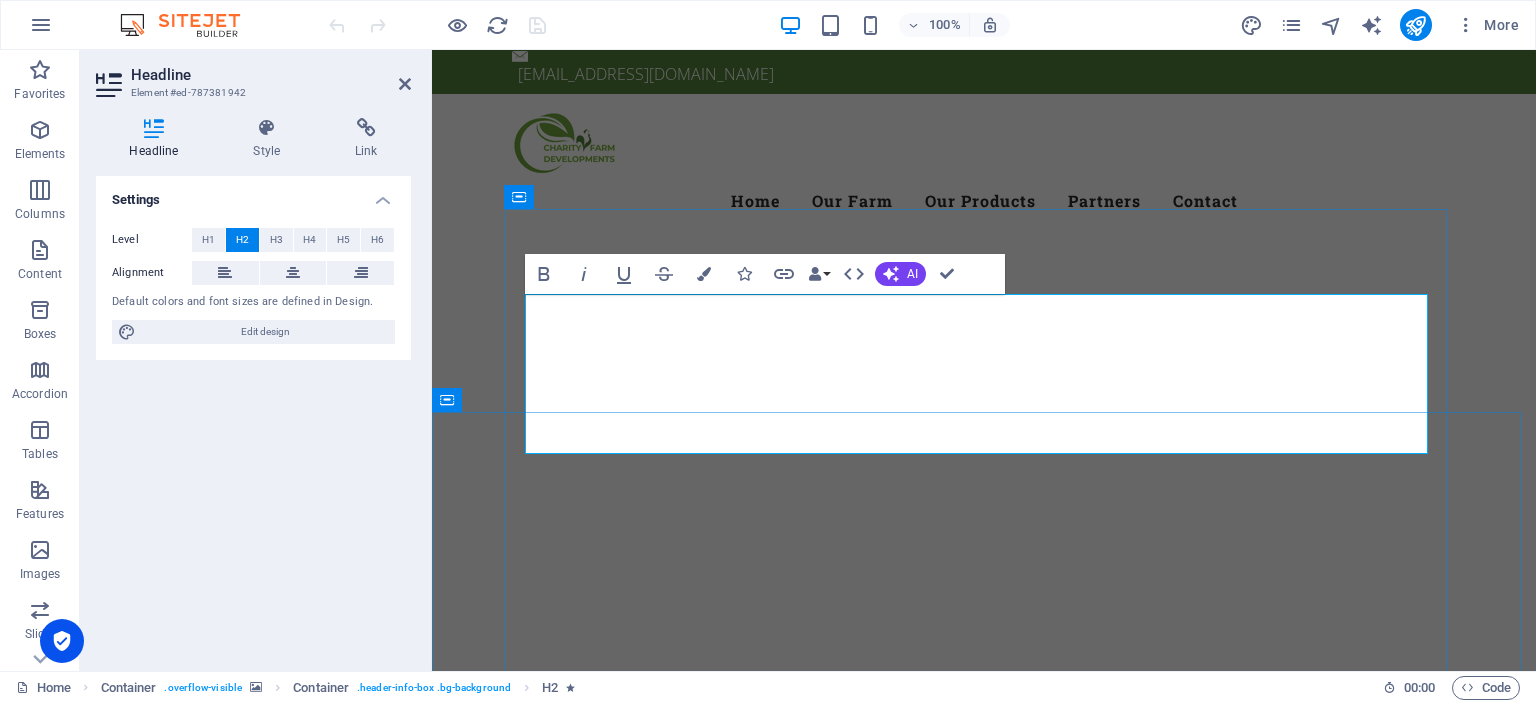 click on "Charity Farm Development LTD" at bounding box center (1070, 1160) 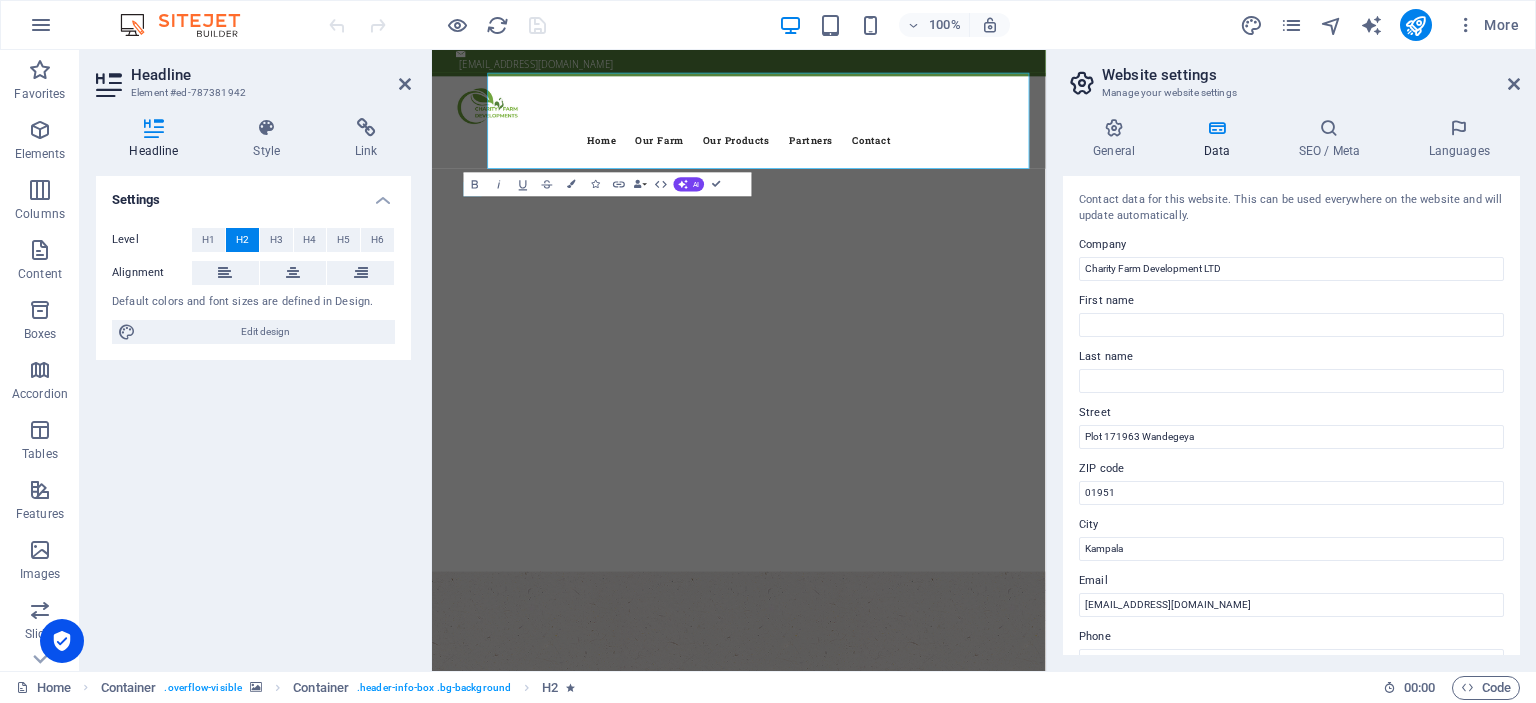 scroll, scrollTop: 293, scrollLeft: 0, axis: vertical 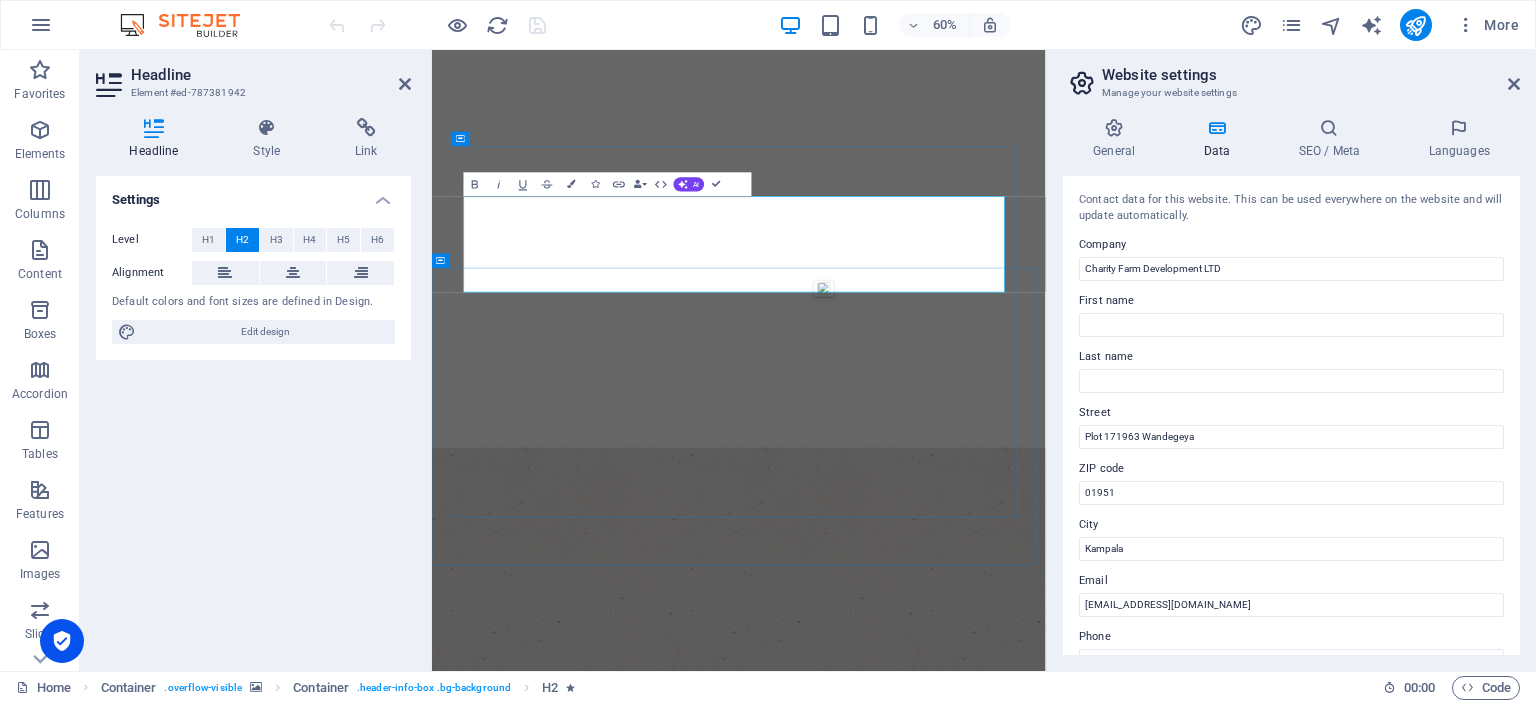click on "Charity Farm Development LTD" at bounding box center [1030, 1161] 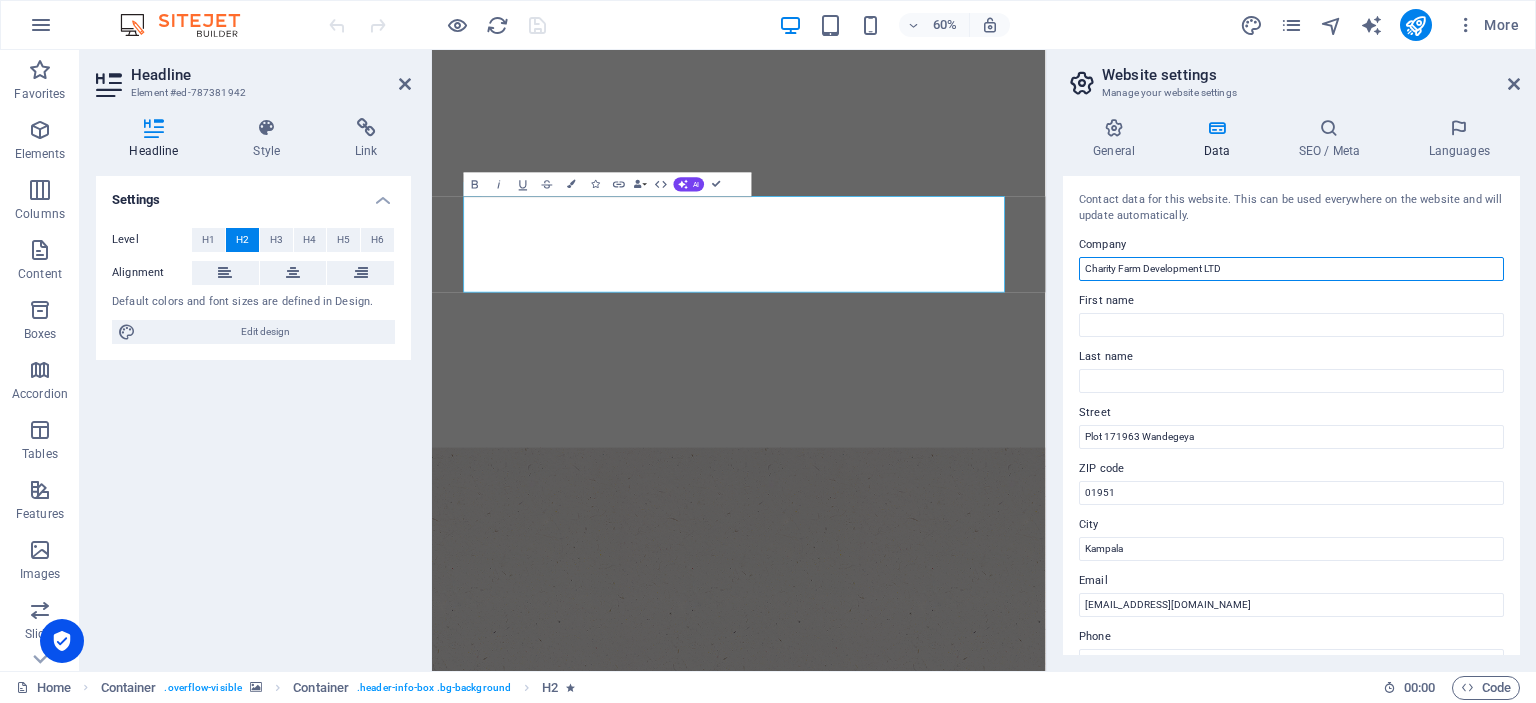 click on "Charity Farm Development LTD" at bounding box center (1291, 269) 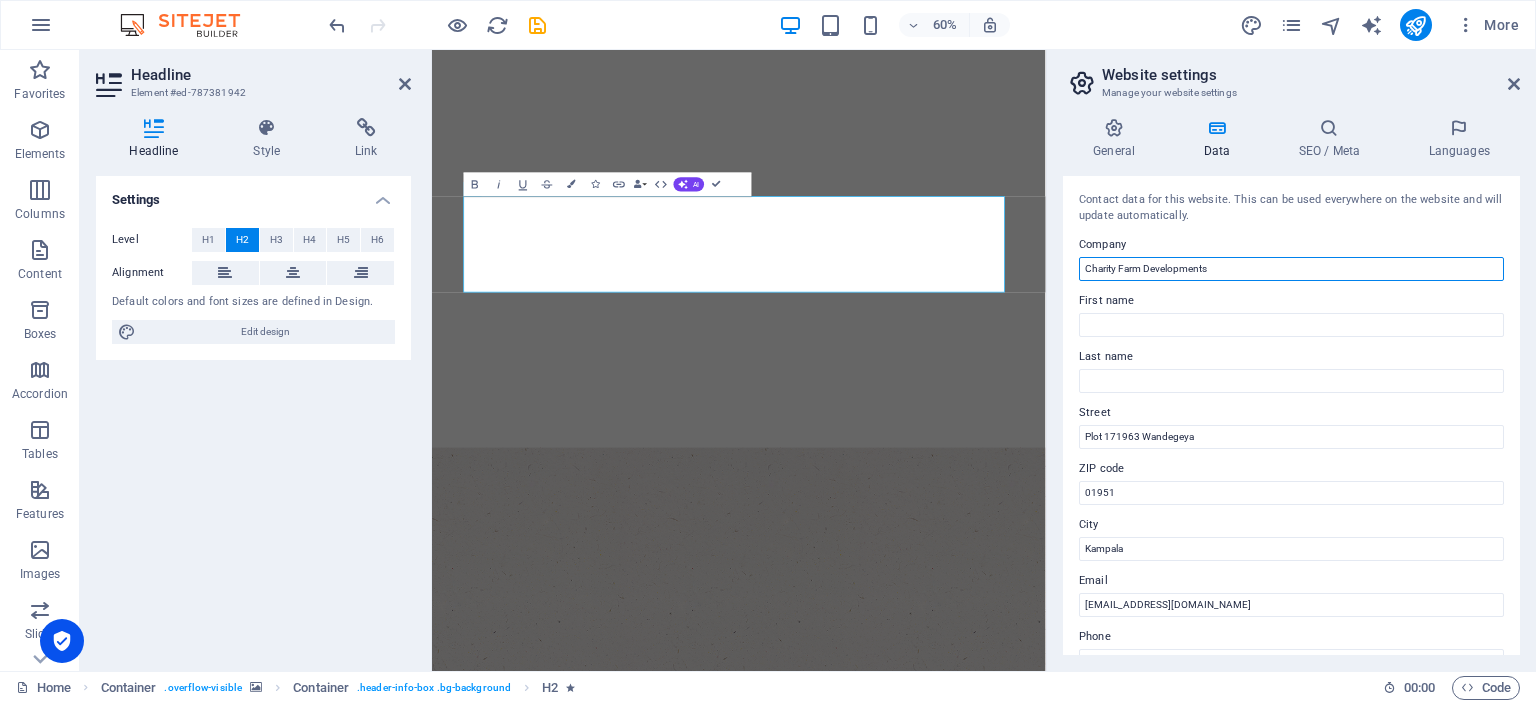 type on "Charity Farm Developments" 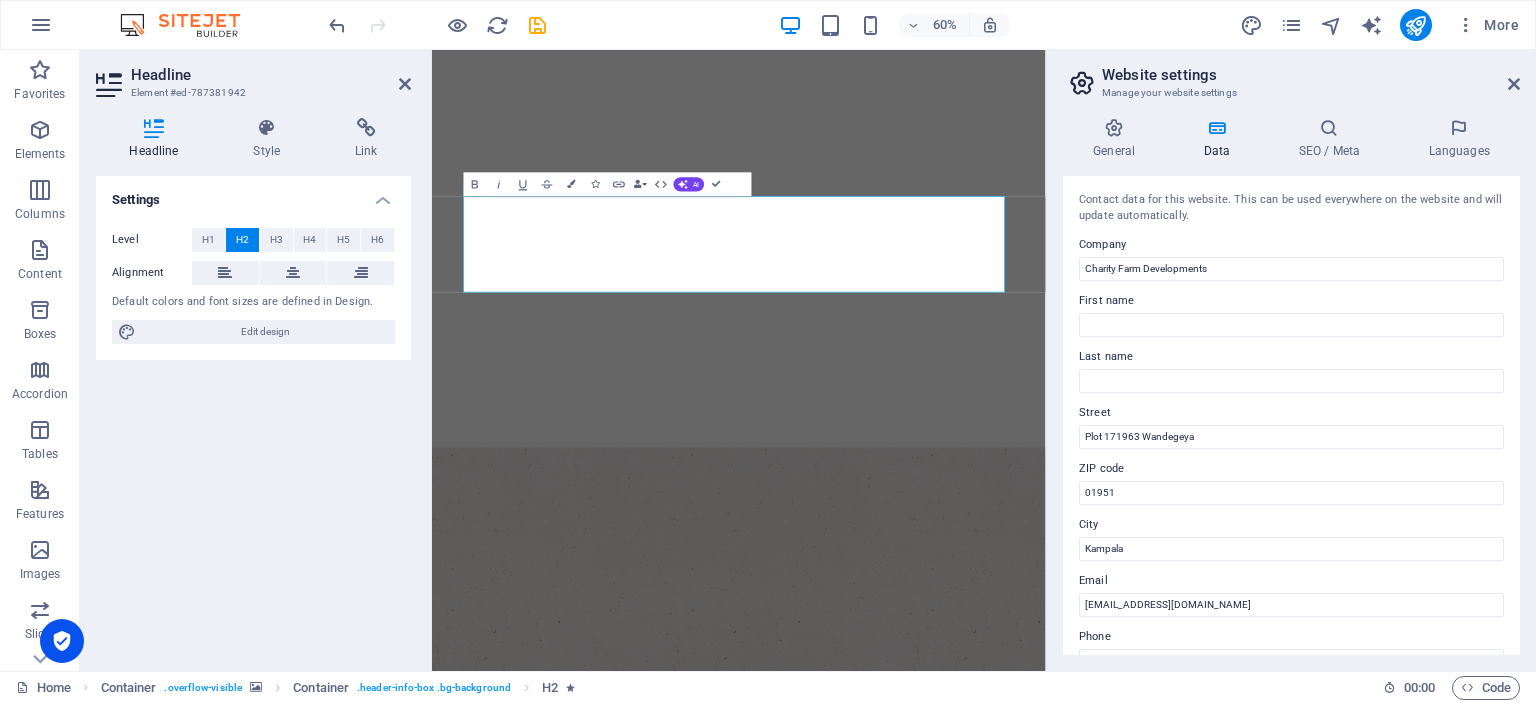 click at bounding box center [943, 961] 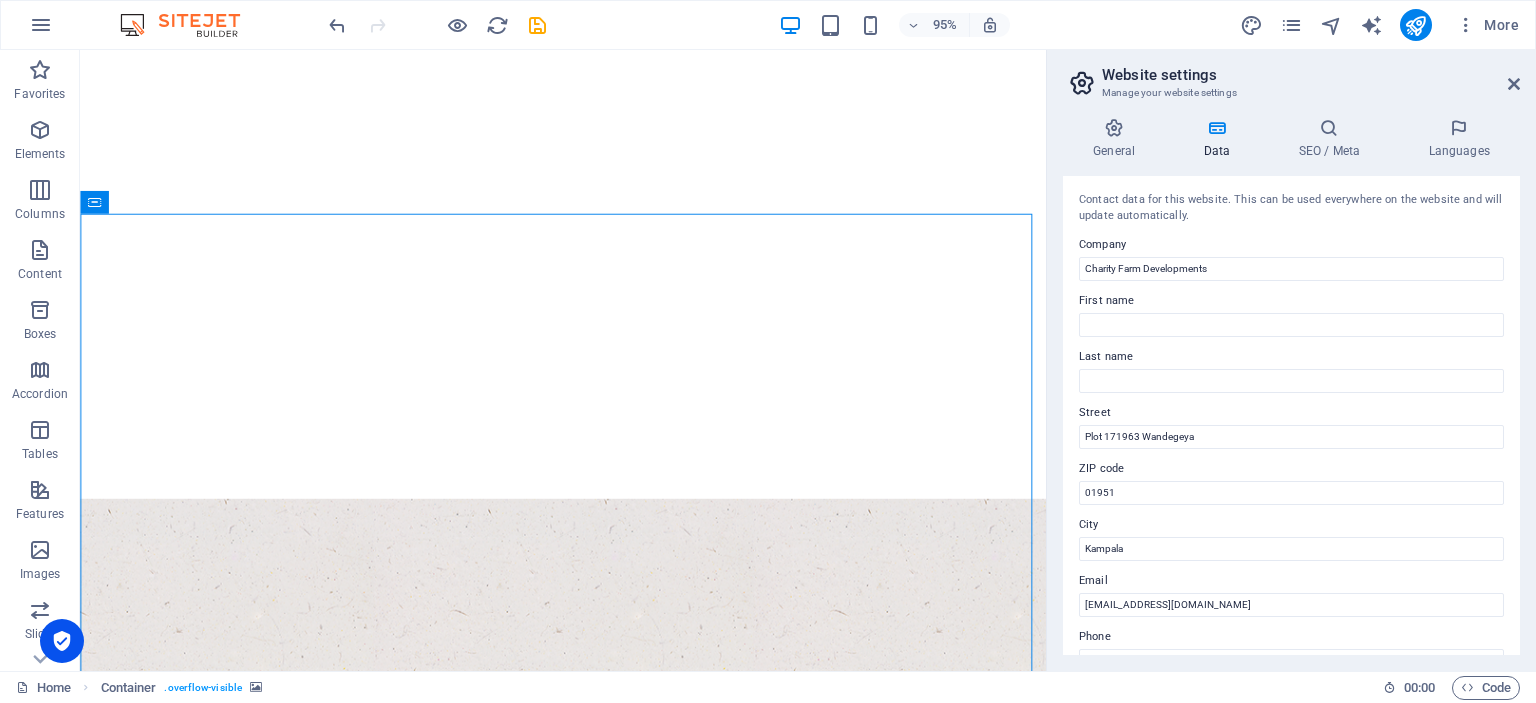 drag, startPoint x: 1333, startPoint y: 27, endPoint x: 1384, endPoint y: 55, distance: 58.18075 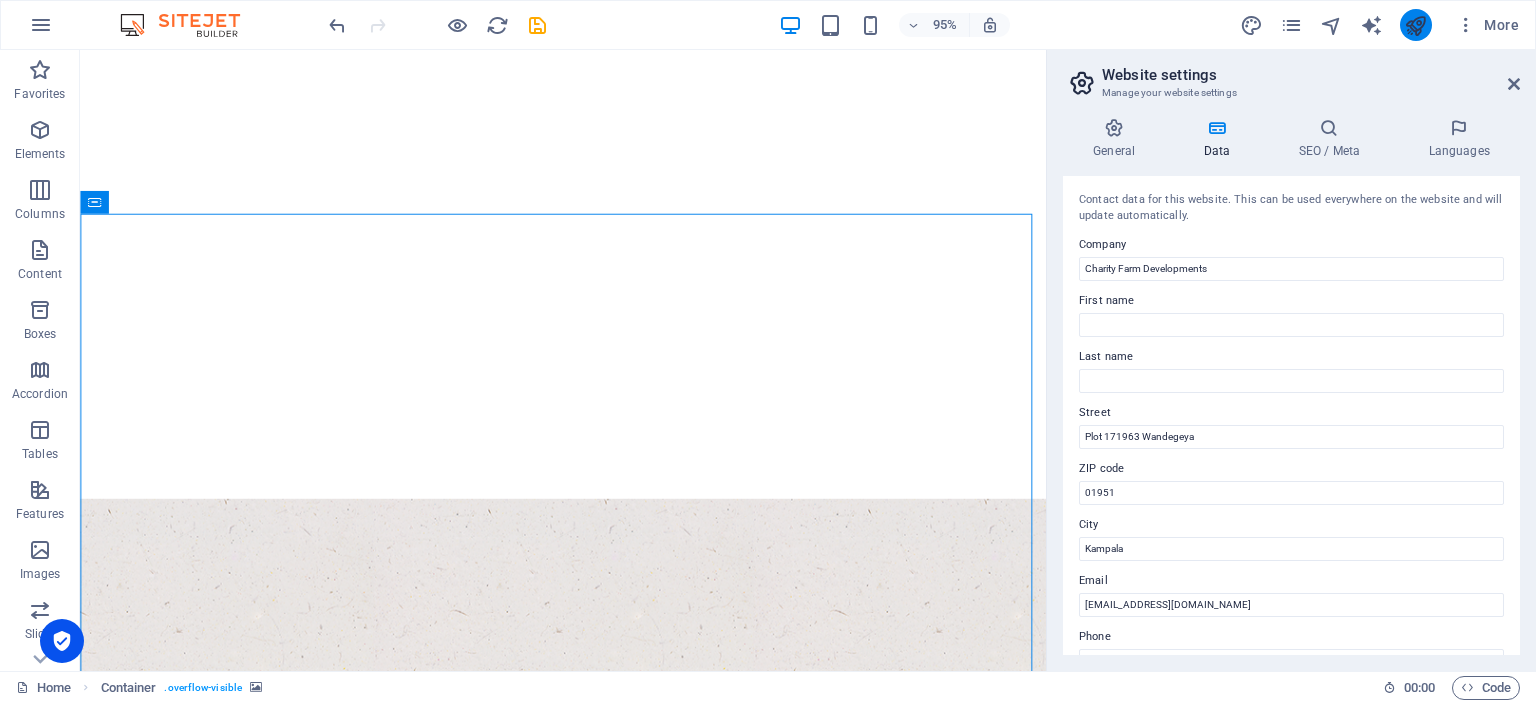 click at bounding box center [1416, 25] 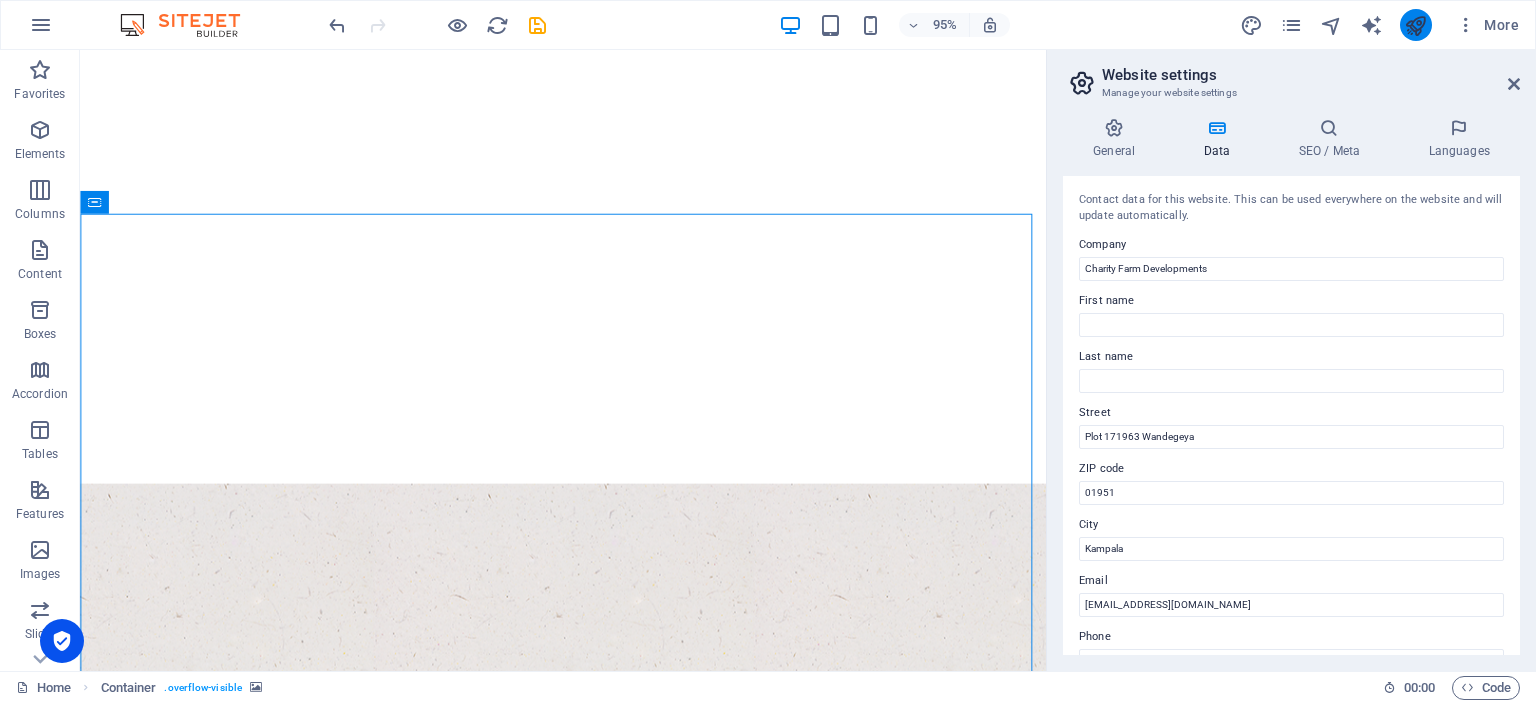 click at bounding box center (1416, 25) 